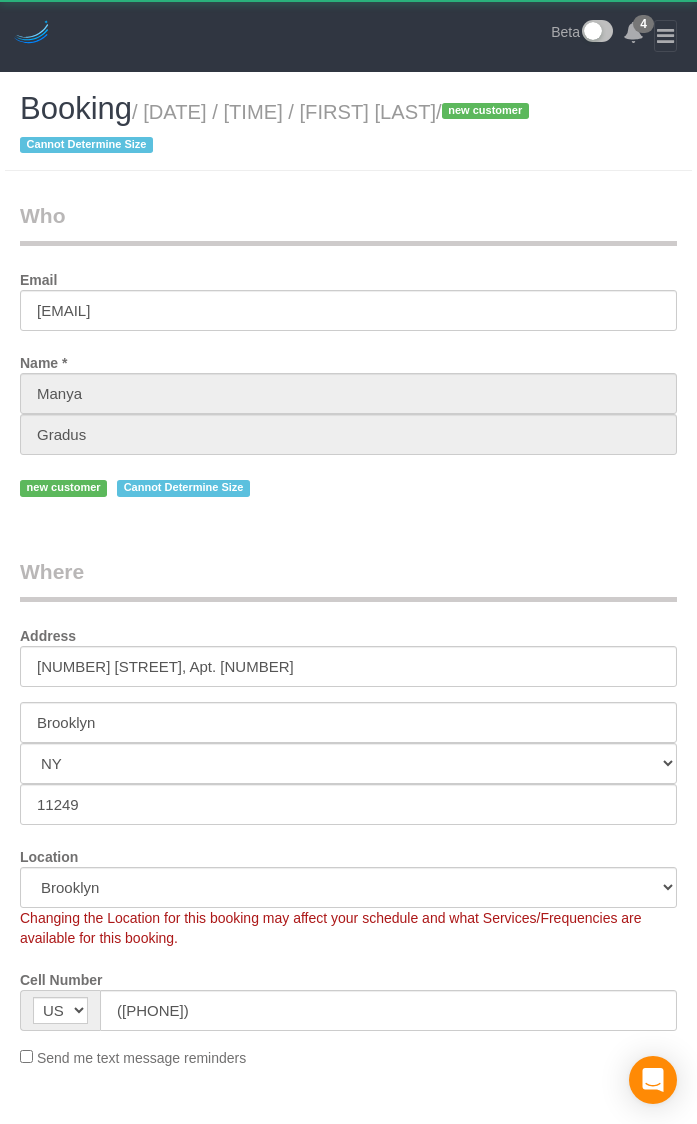 select on "NY" 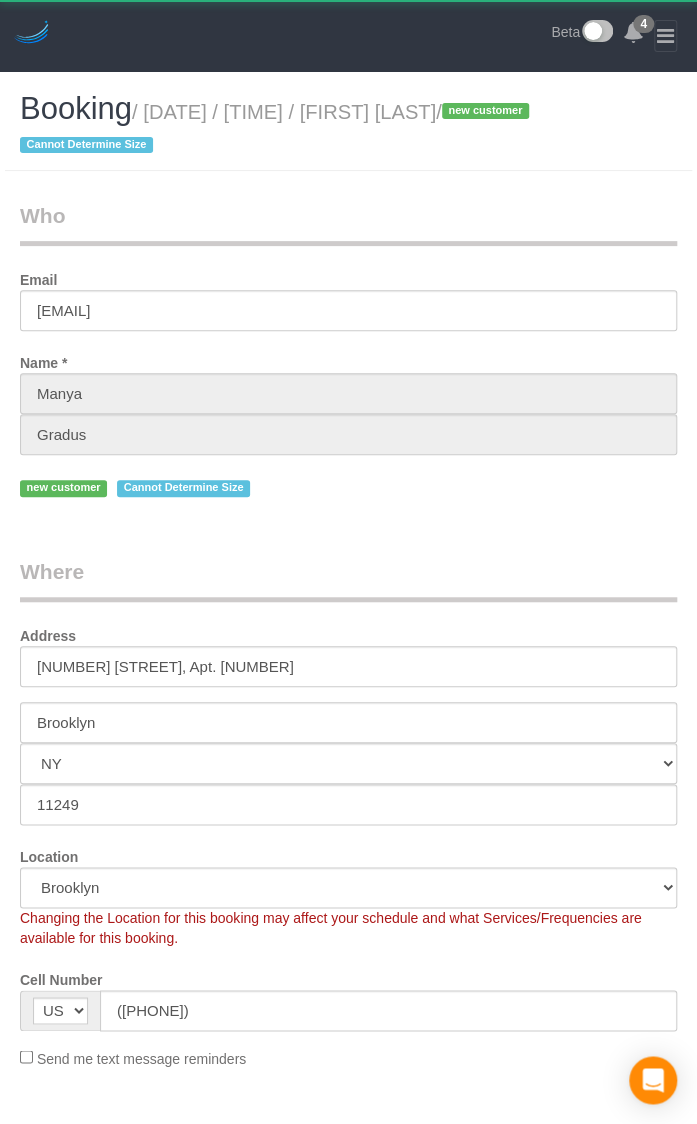 select on "object:1304" 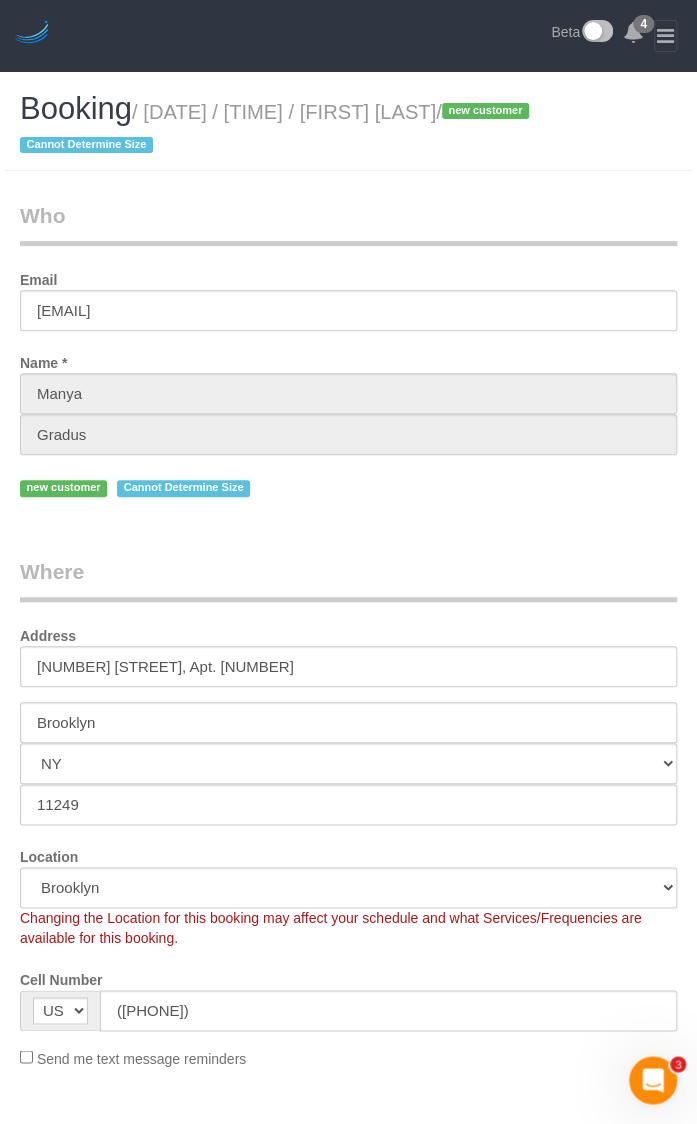 scroll, scrollTop: 0, scrollLeft: 0, axis: both 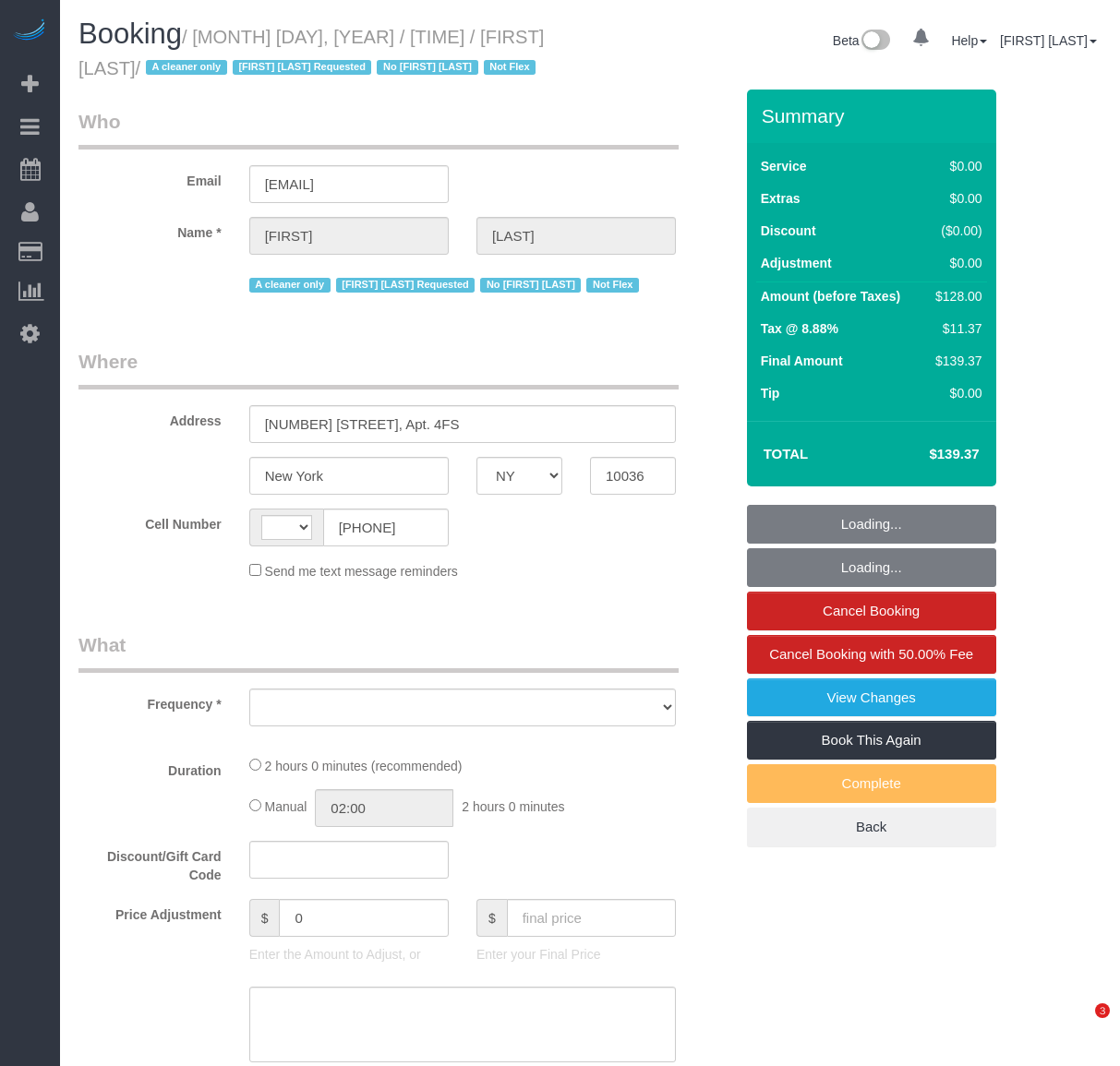 select on "NY" 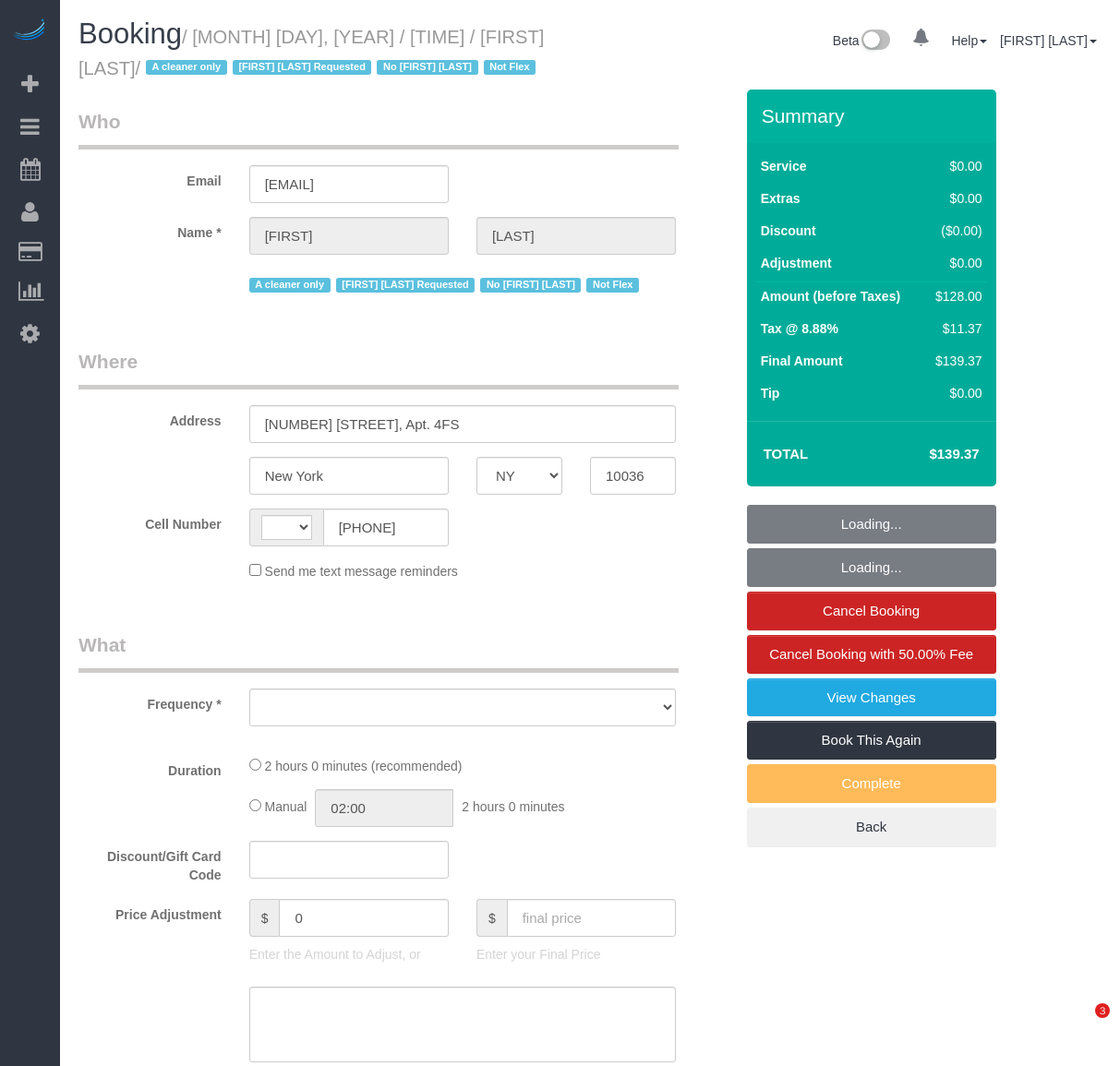 scroll, scrollTop: 0, scrollLeft: 0, axis: both 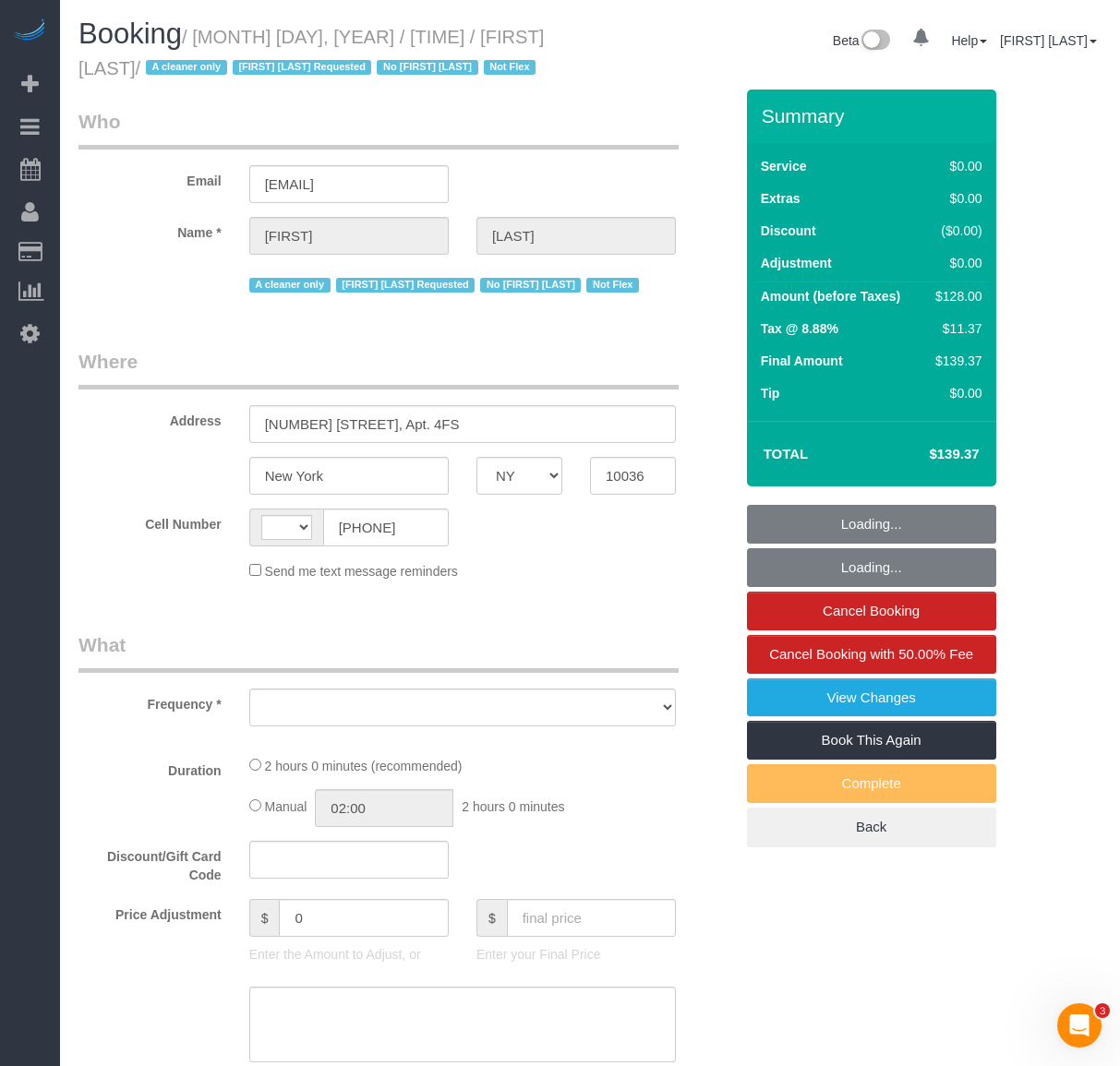 select on "string:US" 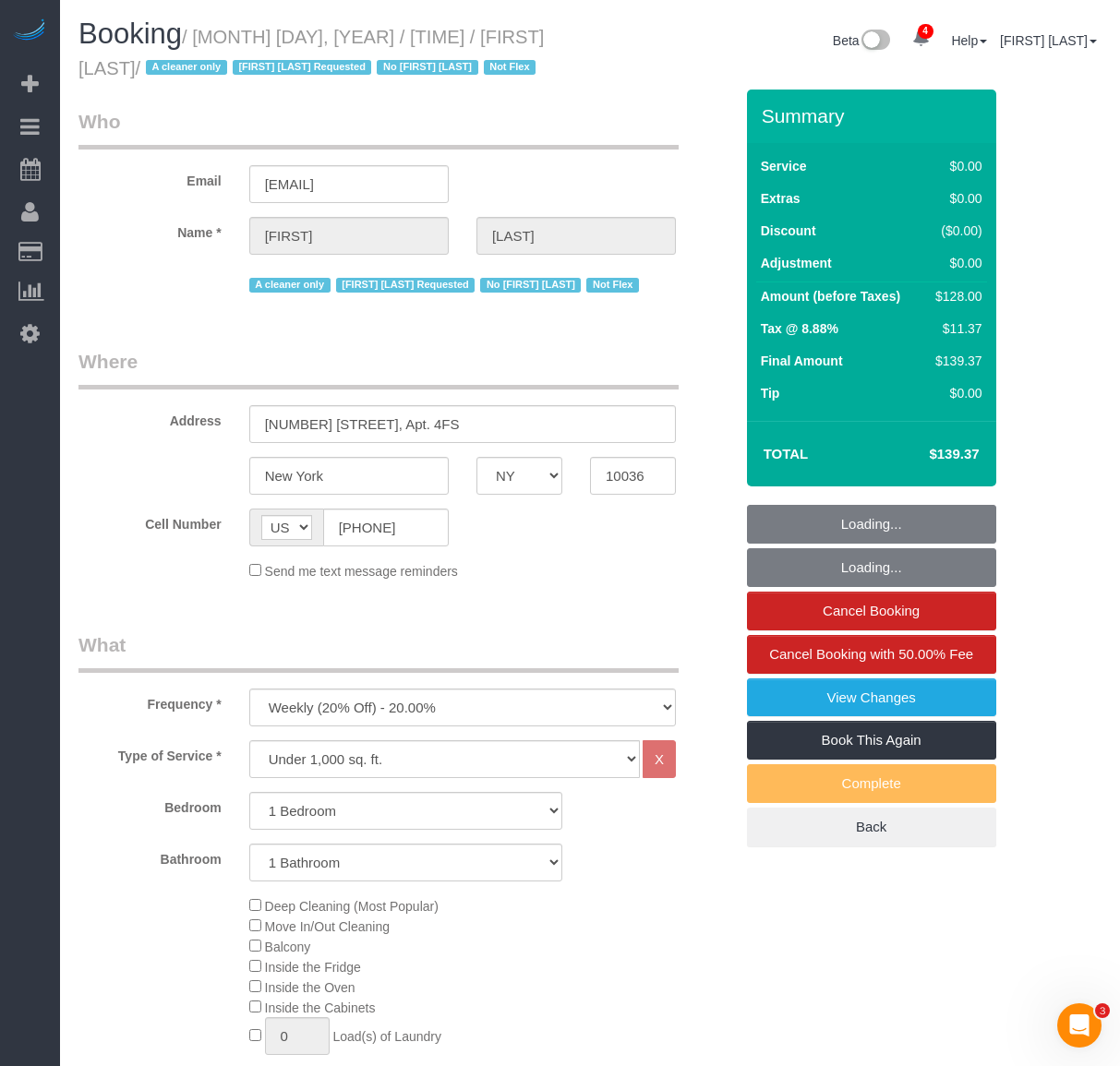 select on "string:stripe-pm_1R7mJP4VGloSiKo7905nBUOT" 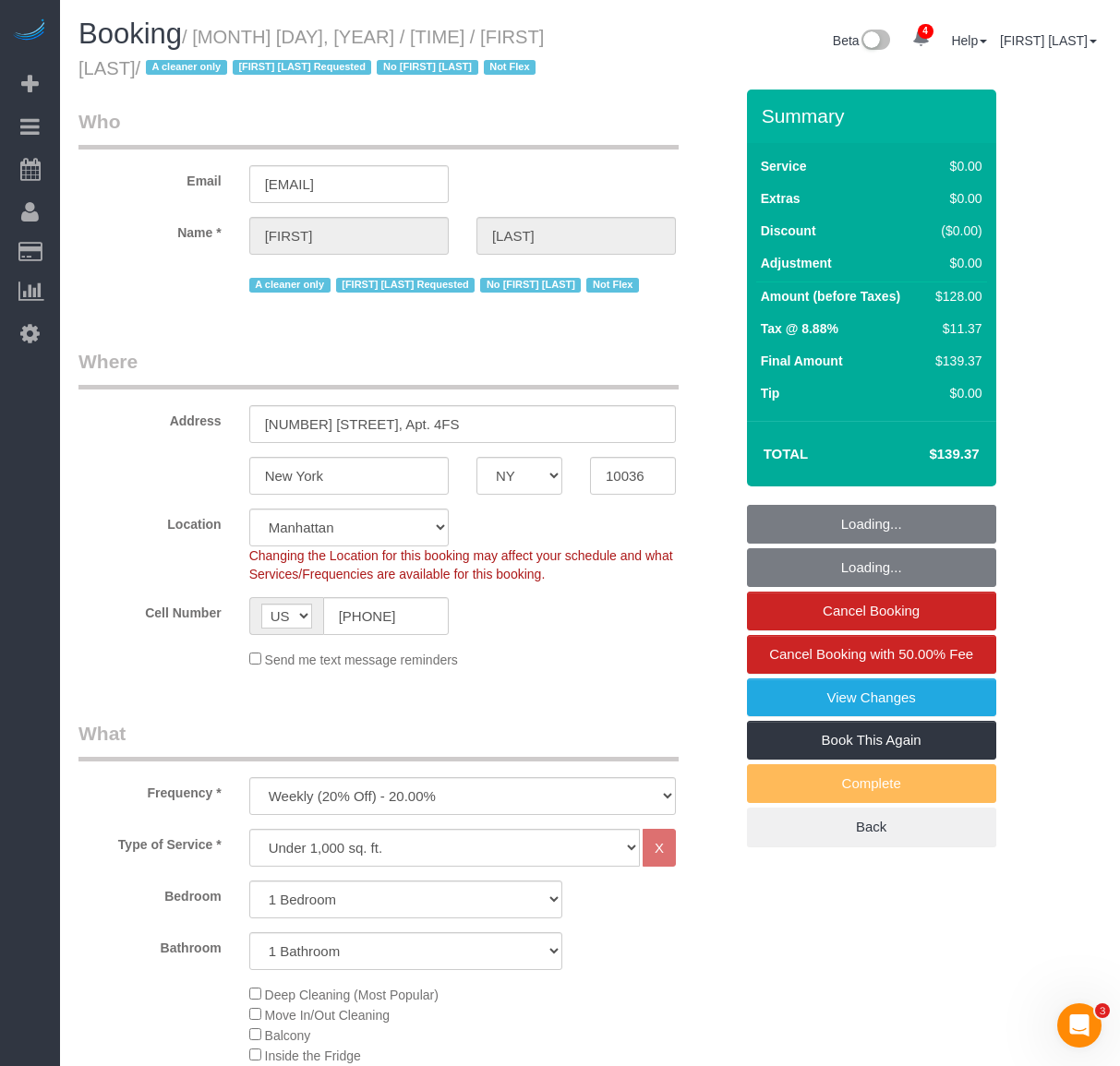 select on "spot1" 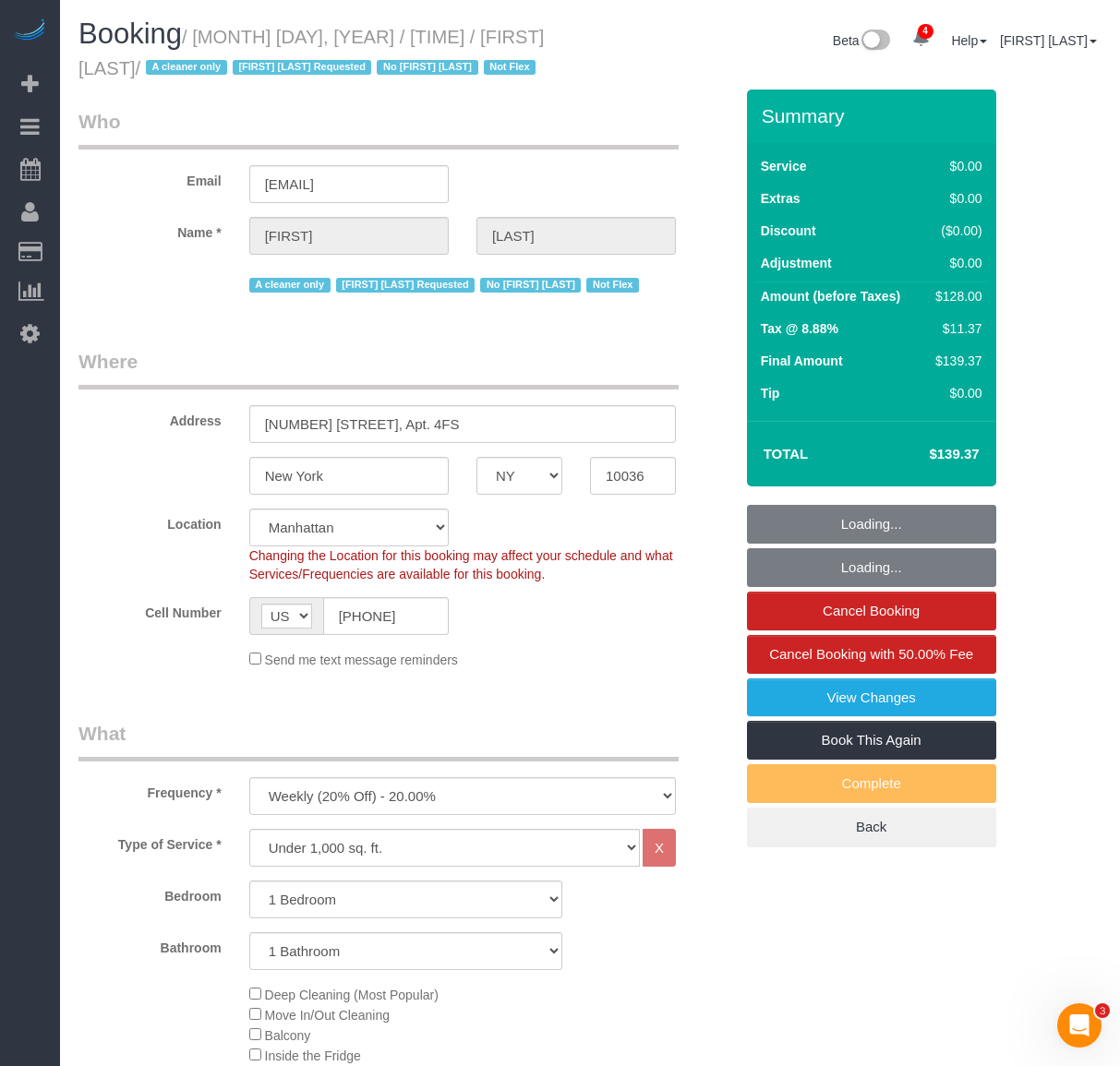 select on "number:89" 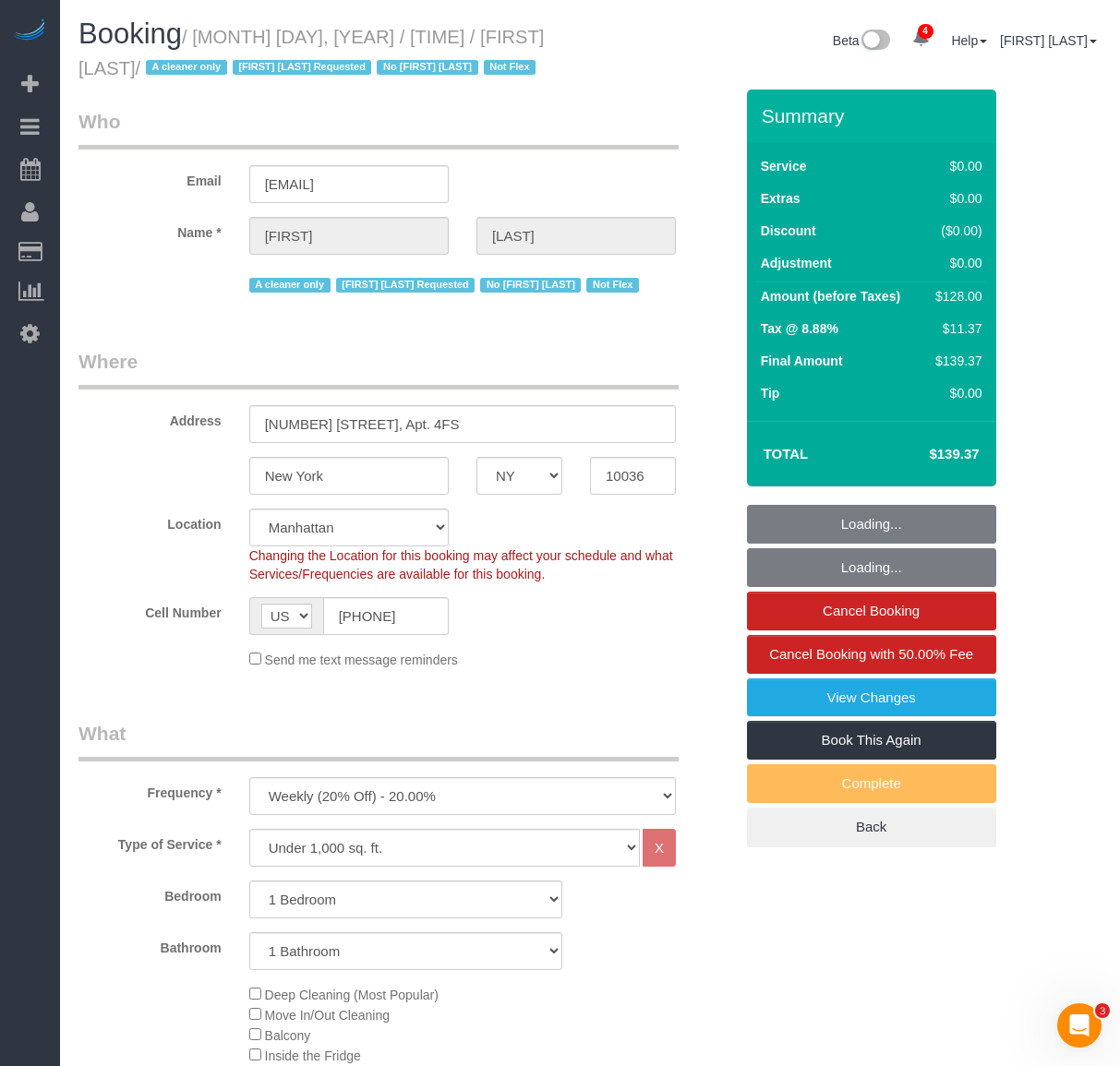 select on "1" 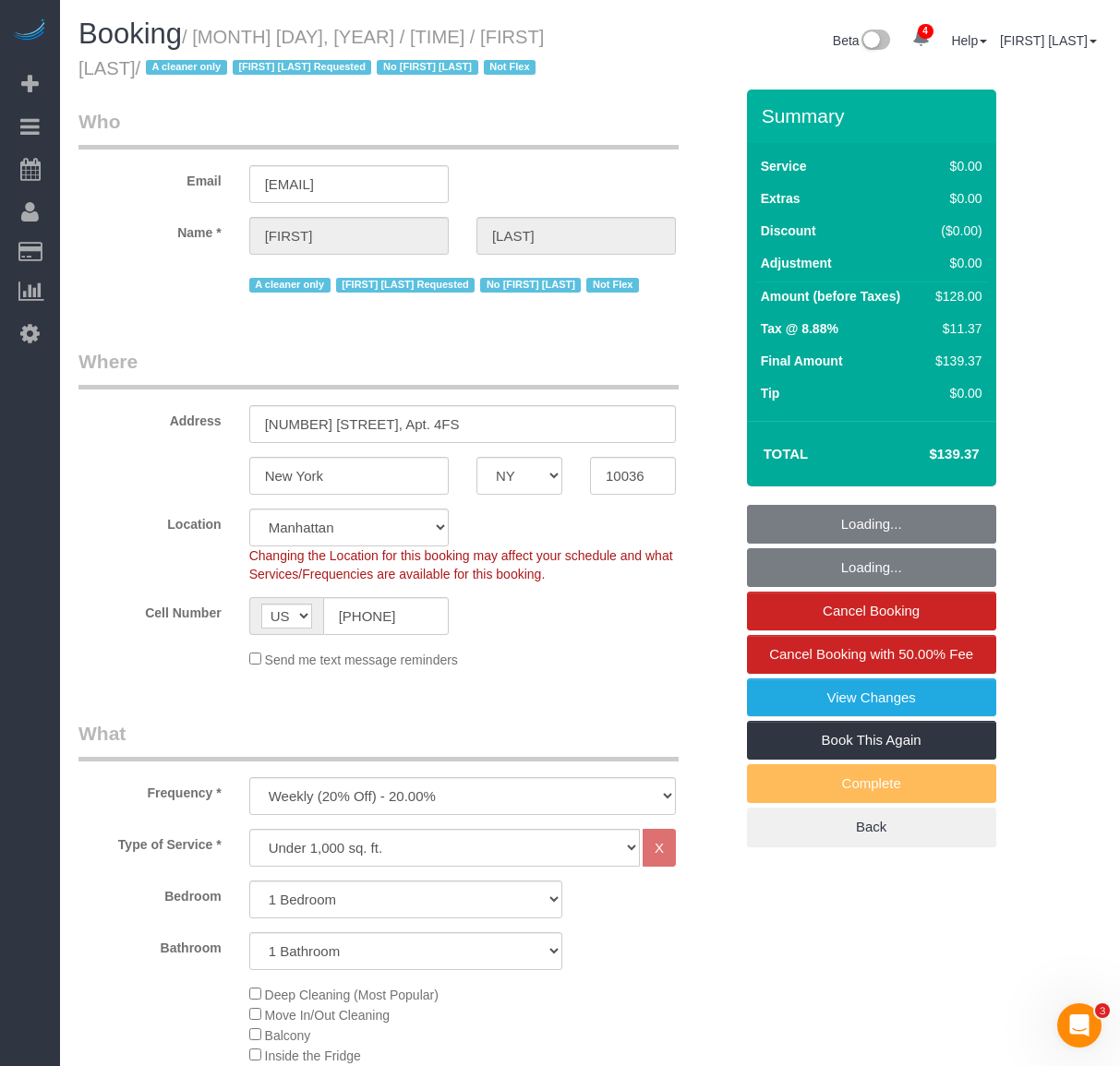 select on "object:1354" 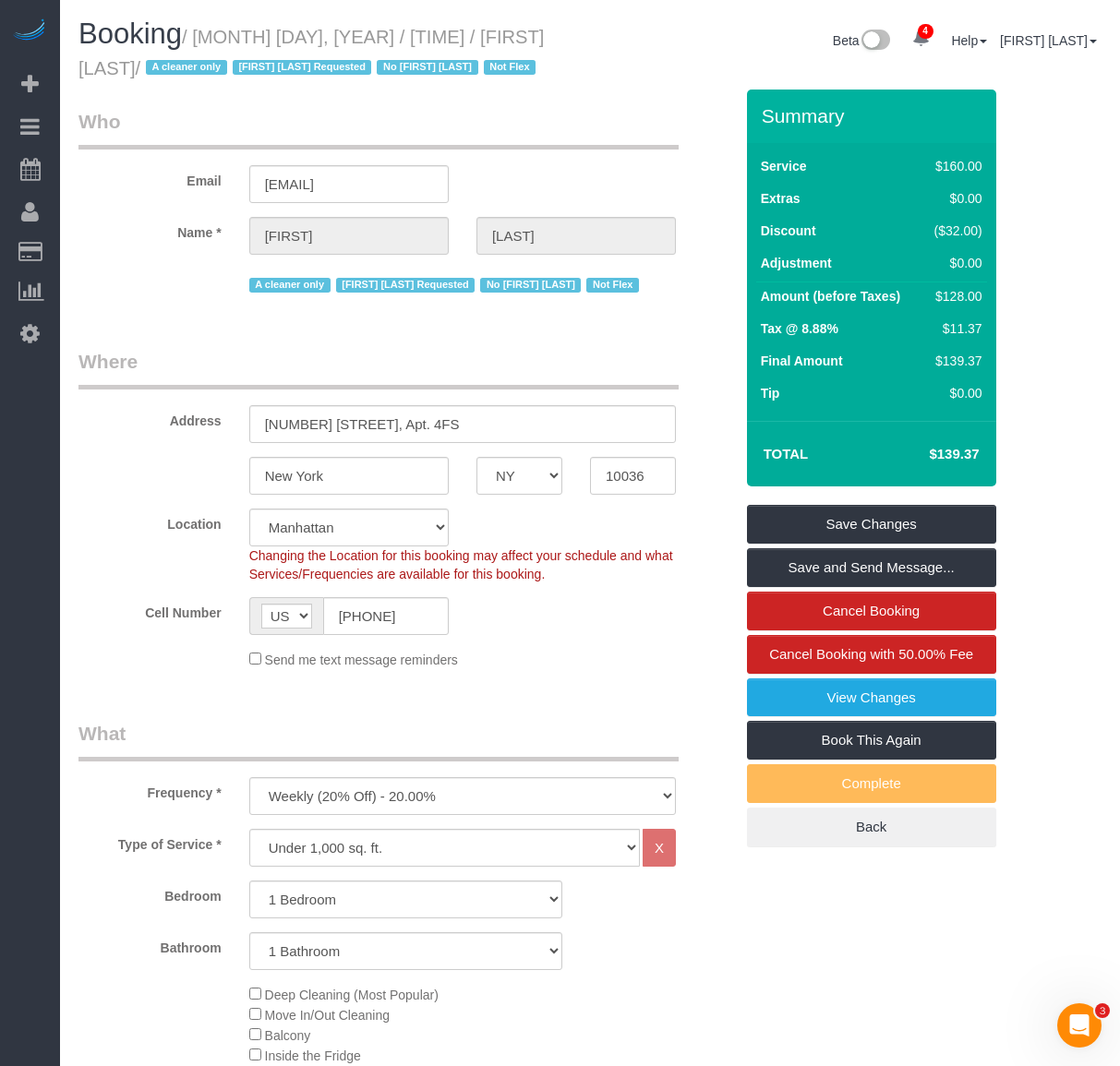 click on "Where" at bounding box center [379, 368] 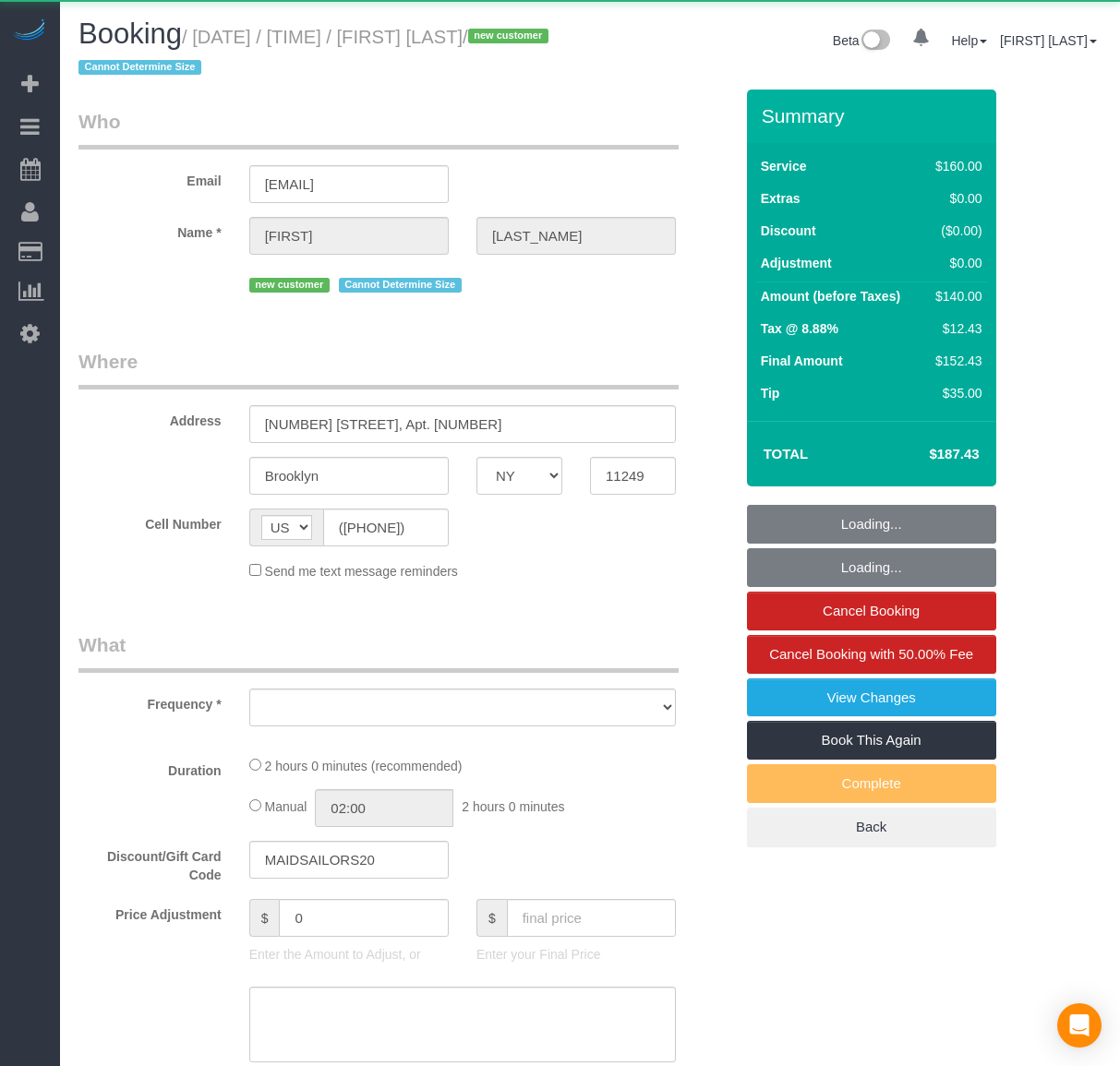 select on "NY" 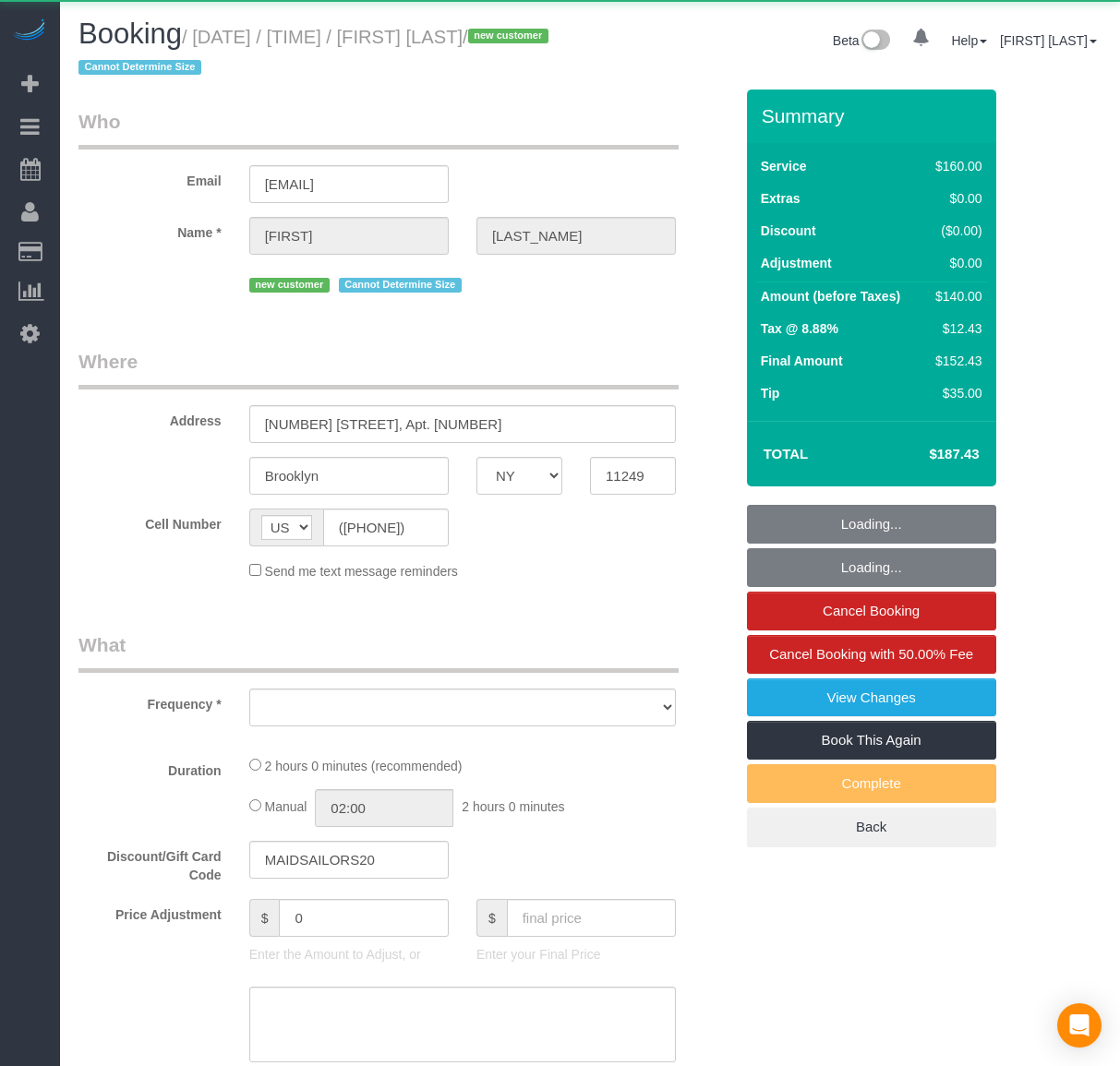 scroll, scrollTop: 0, scrollLeft: 0, axis: both 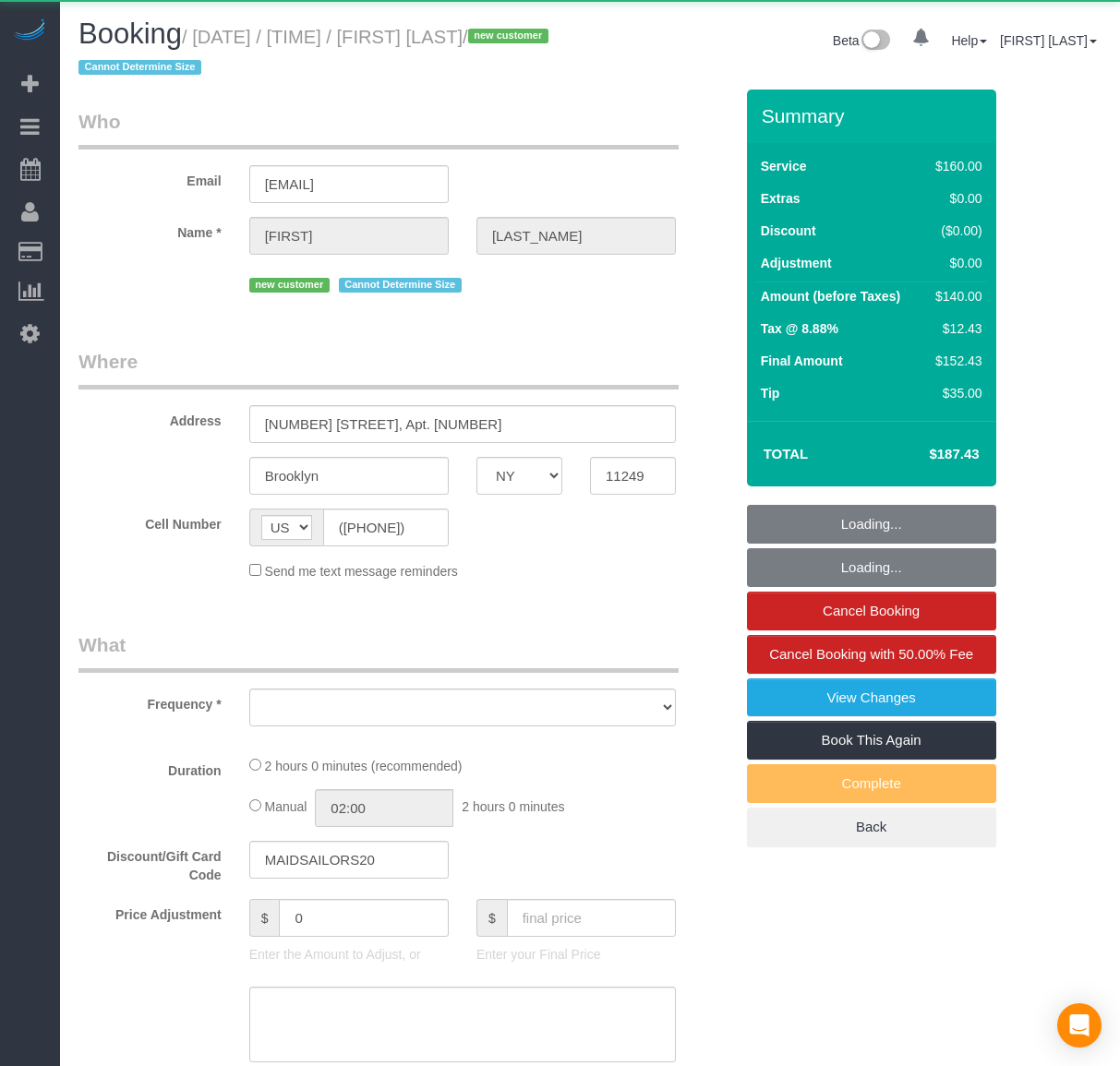 select on "object:666" 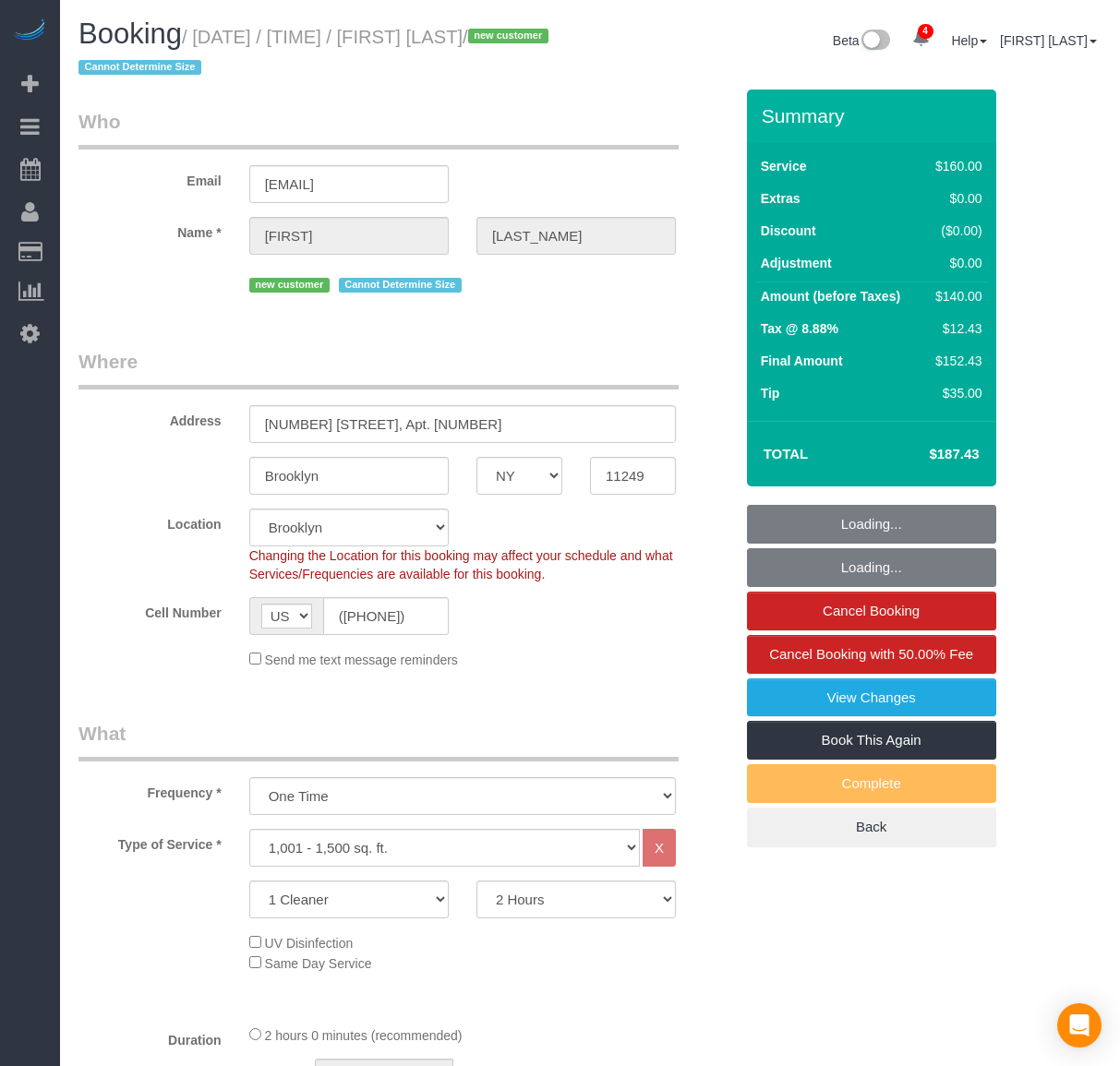 select on "object:901" 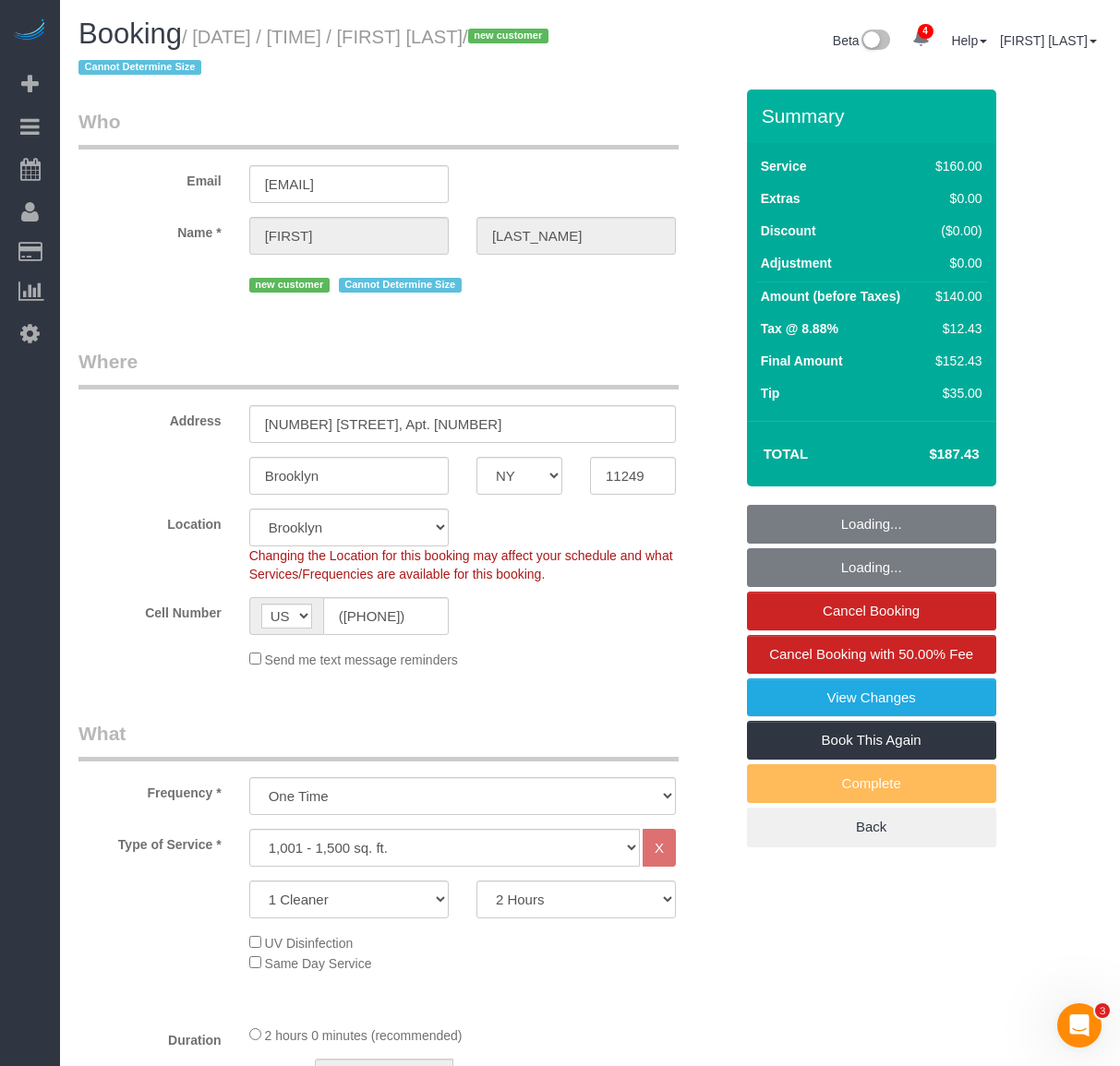 scroll, scrollTop: 0, scrollLeft: 0, axis: both 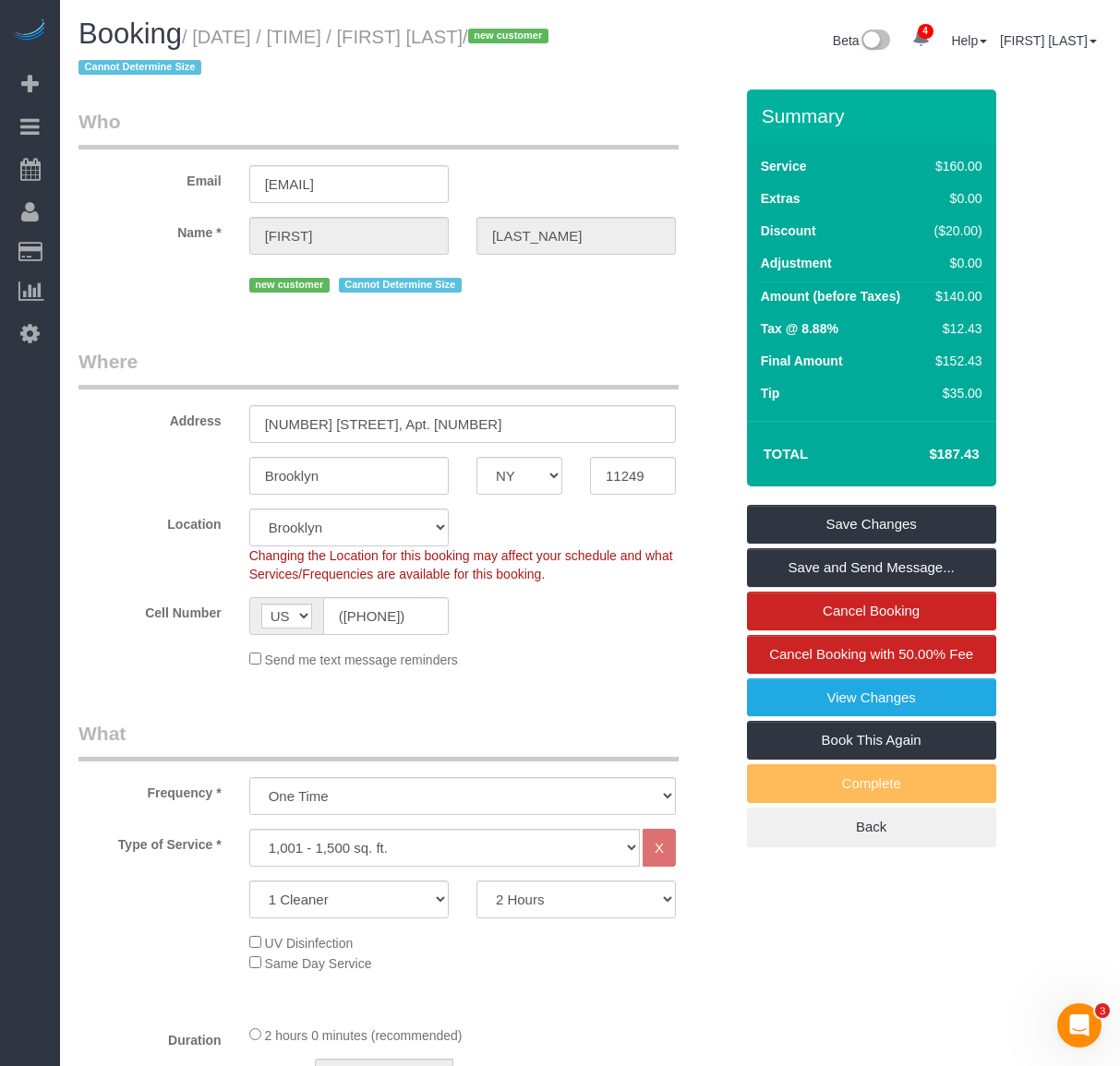 click on "/ August 08, 2025 / 12:00PM / Manya Gradus
/
new customer
Cannot Determine Size" at bounding box center [316, 53] 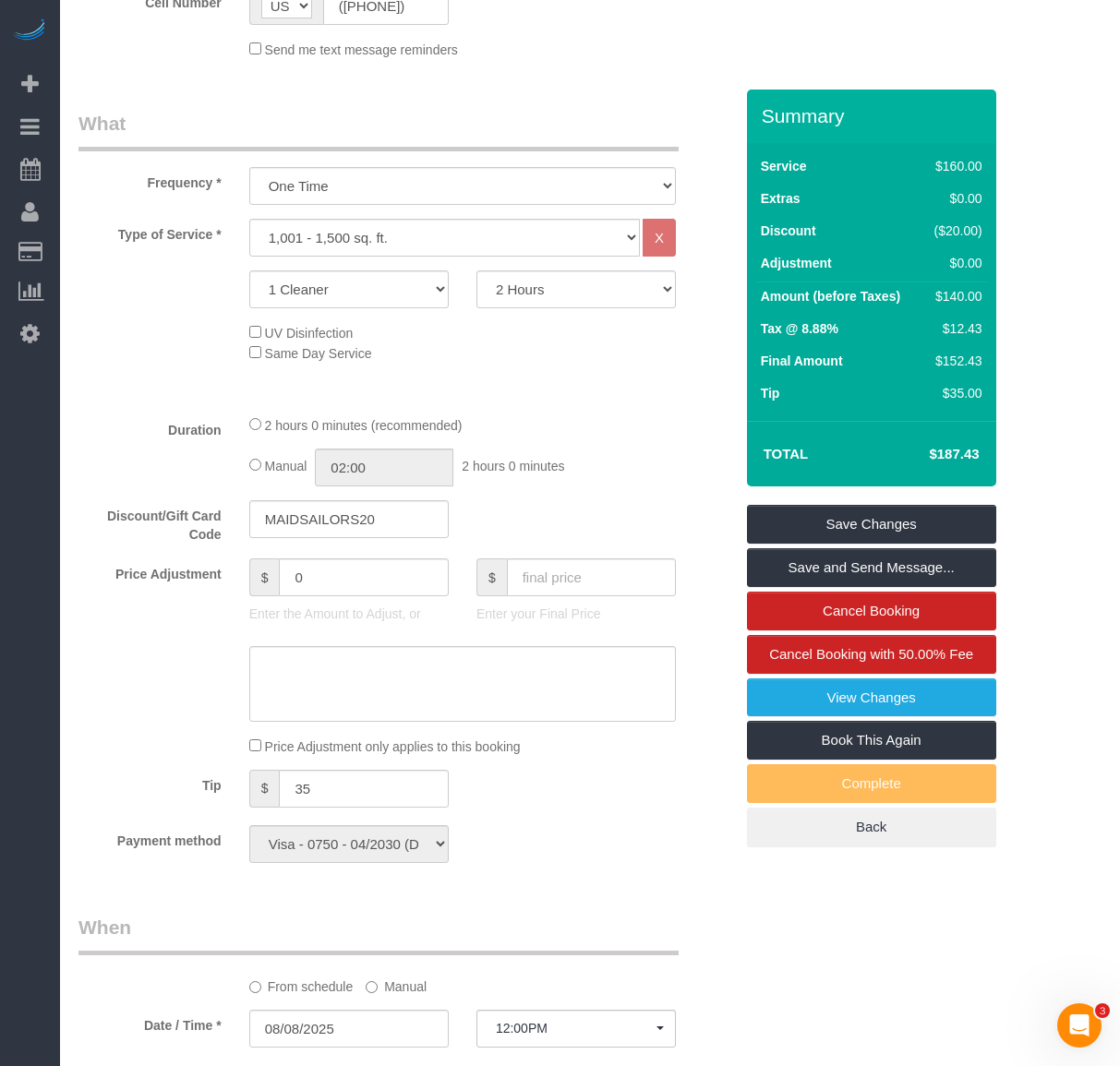 scroll, scrollTop: 1015, scrollLeft: 0, axis: vertical 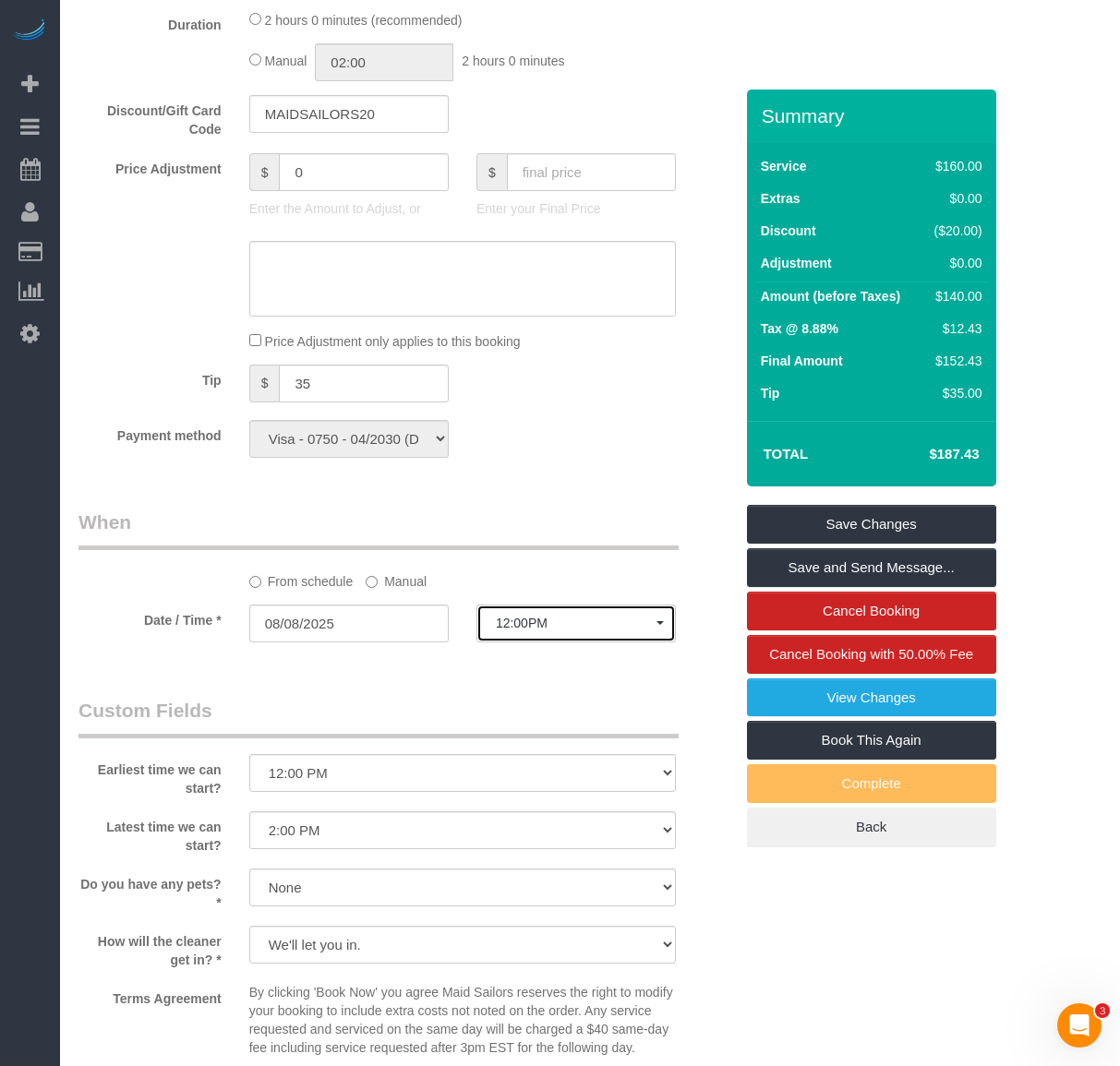 click on "12:00PM" 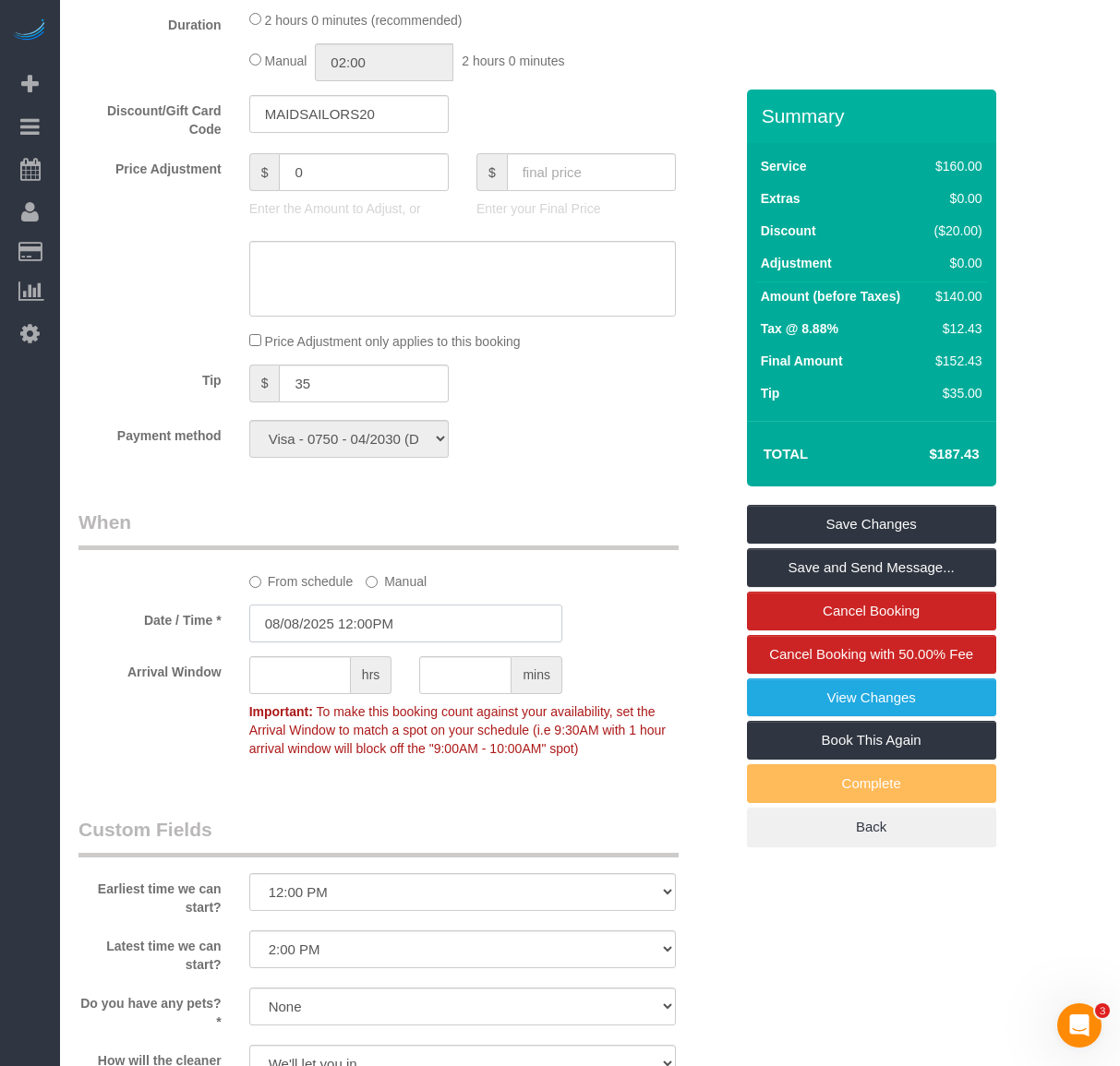 click on "08/08/2025 12:00PM" at bounding box center (405, 623) 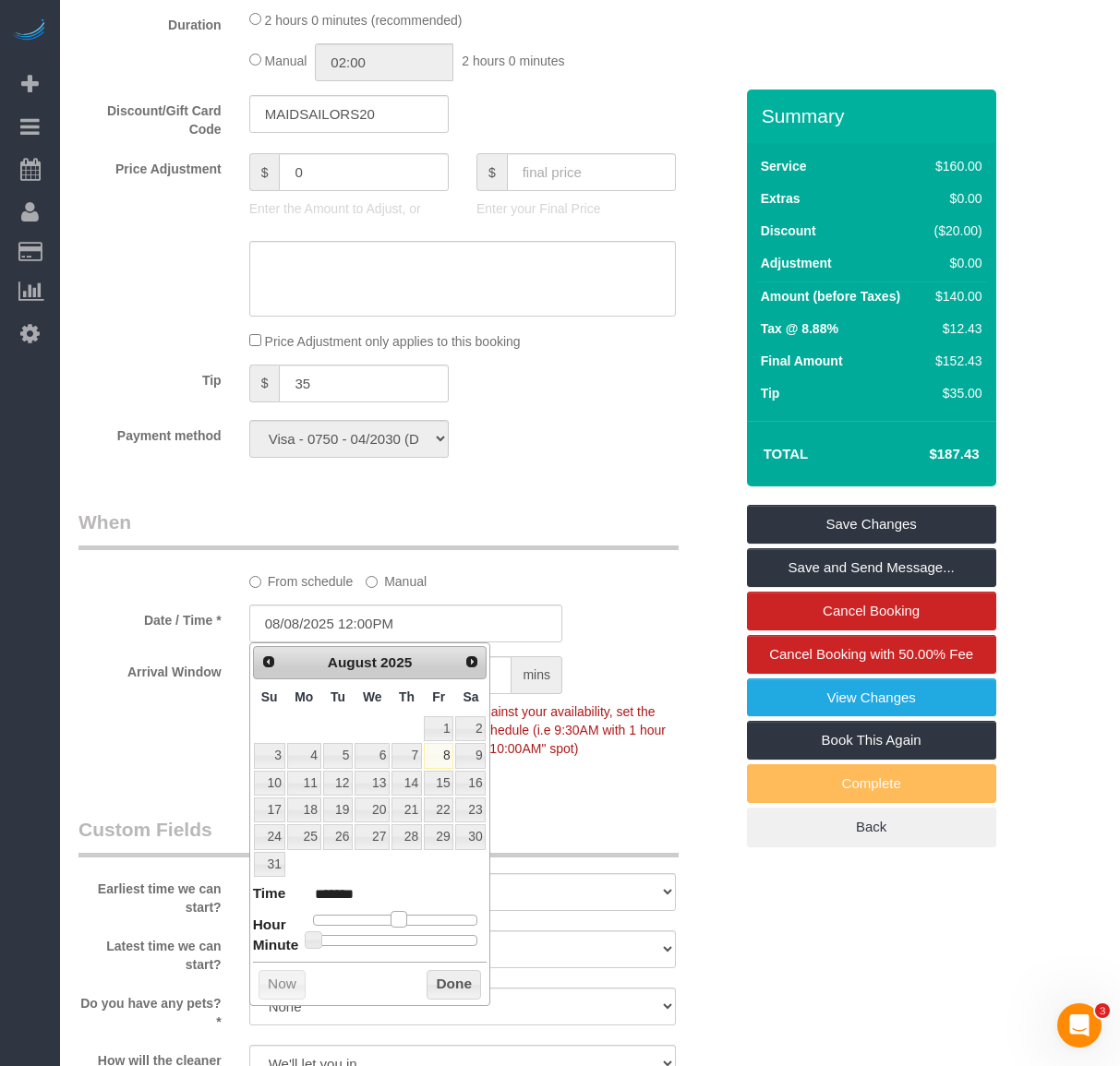 type on "08/08/2025 1:00PM" 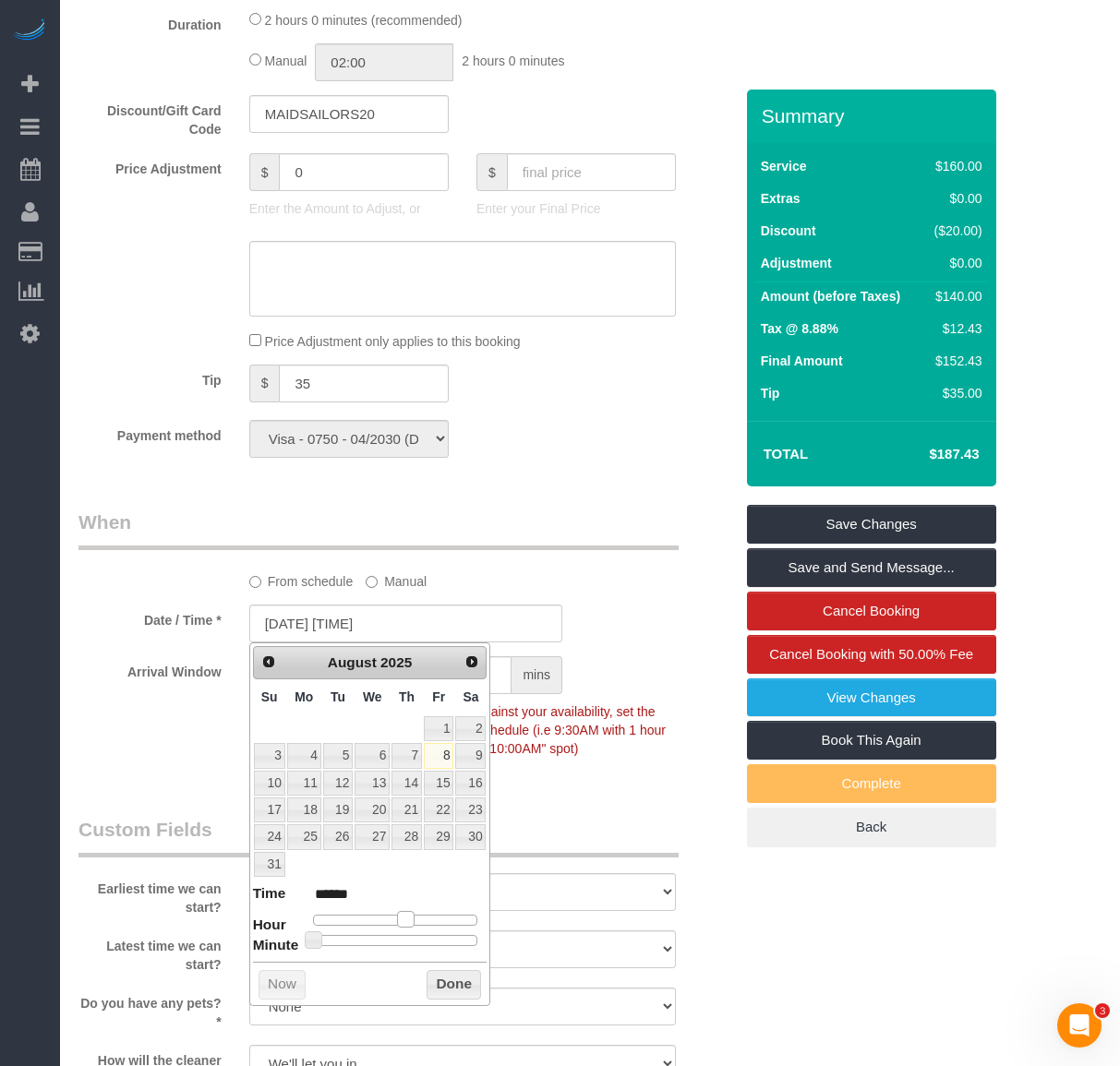 drag, startPoint x: 391, startPoint y: 916, endPoint x: 402, endPoint y: 918, distance: 11.18034 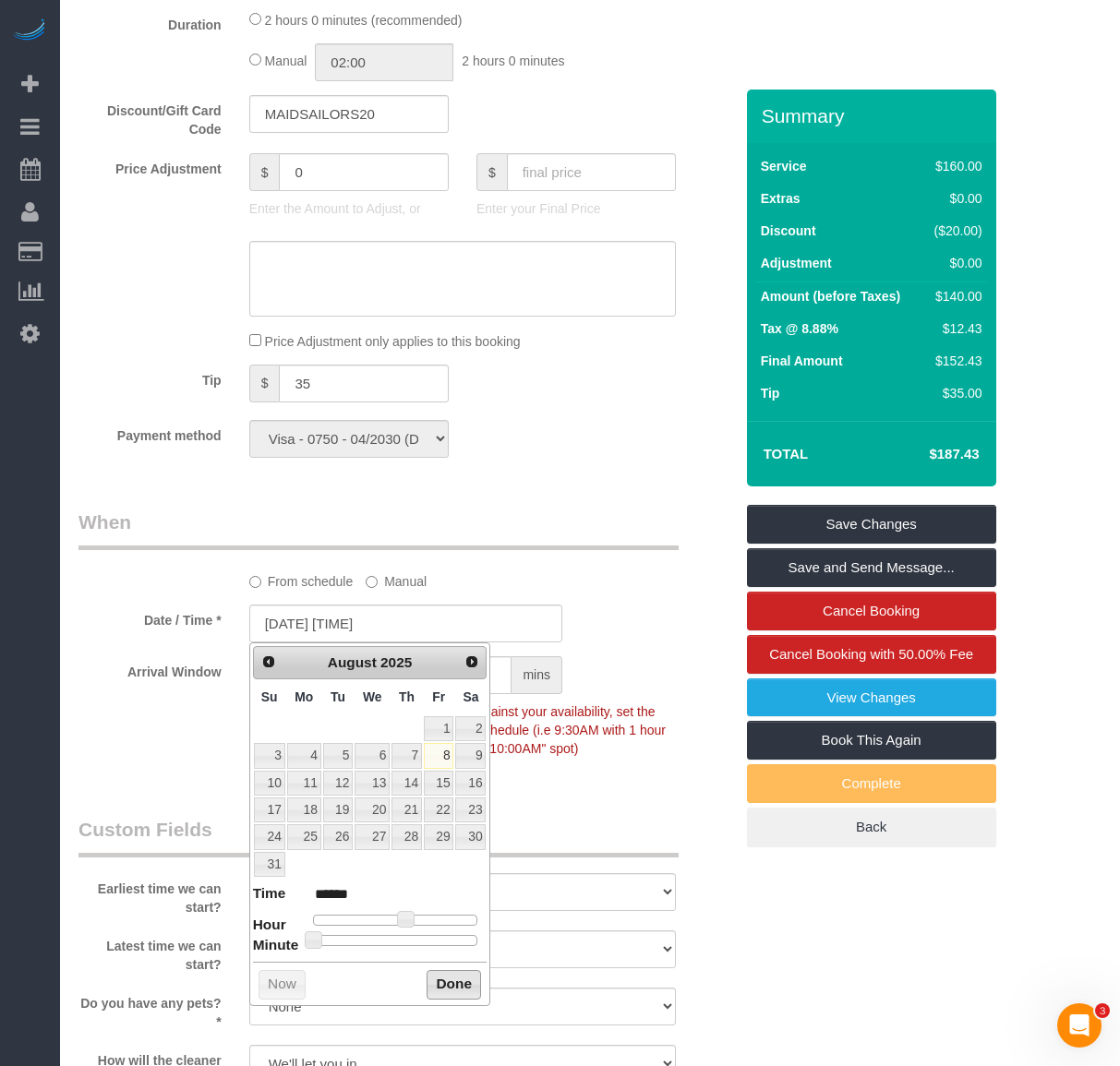 click on "Done" at bounding box center (453, 985) 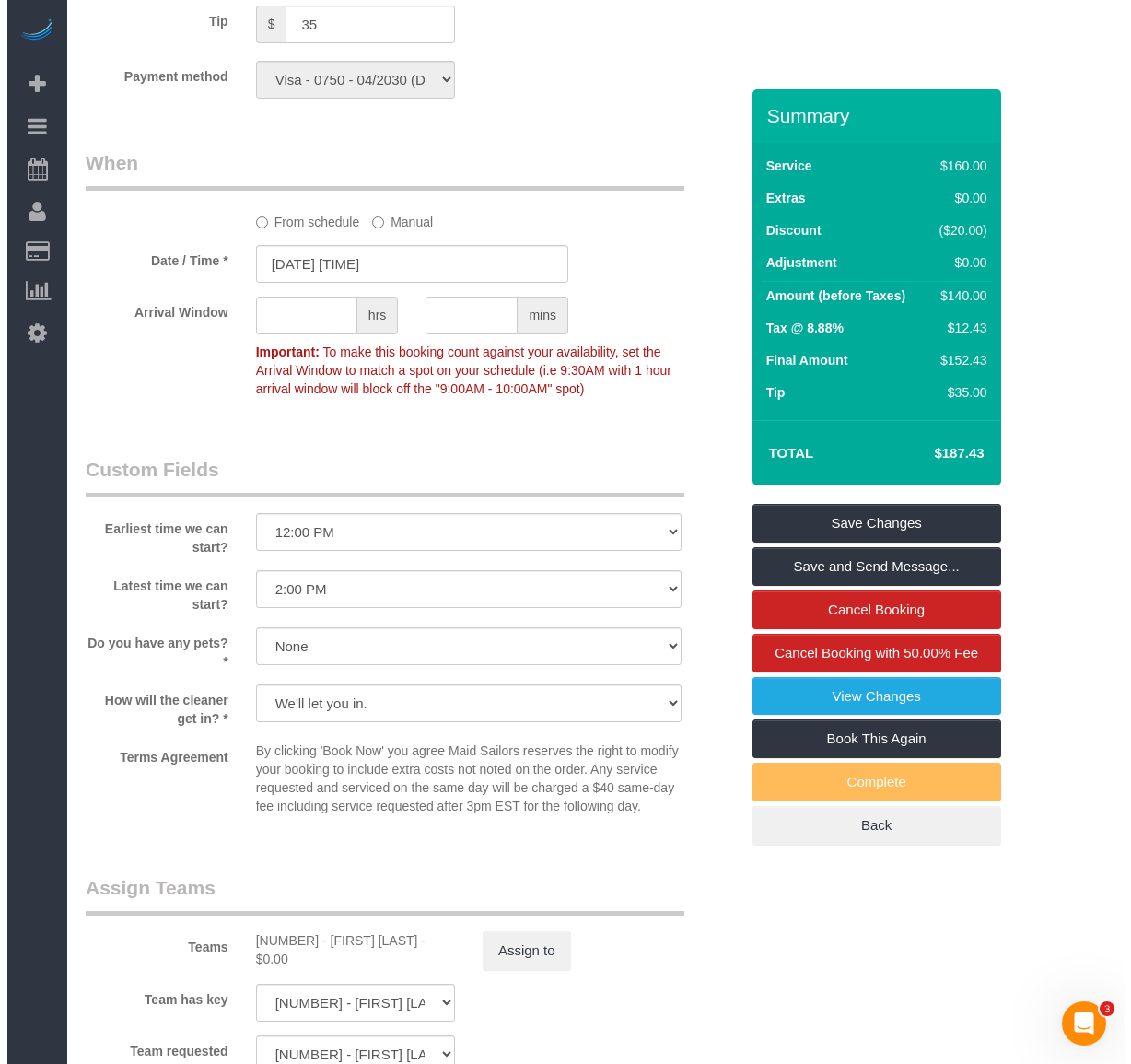scroll, scrollTop: 1382, scrollLeft: 0, axis: vertical 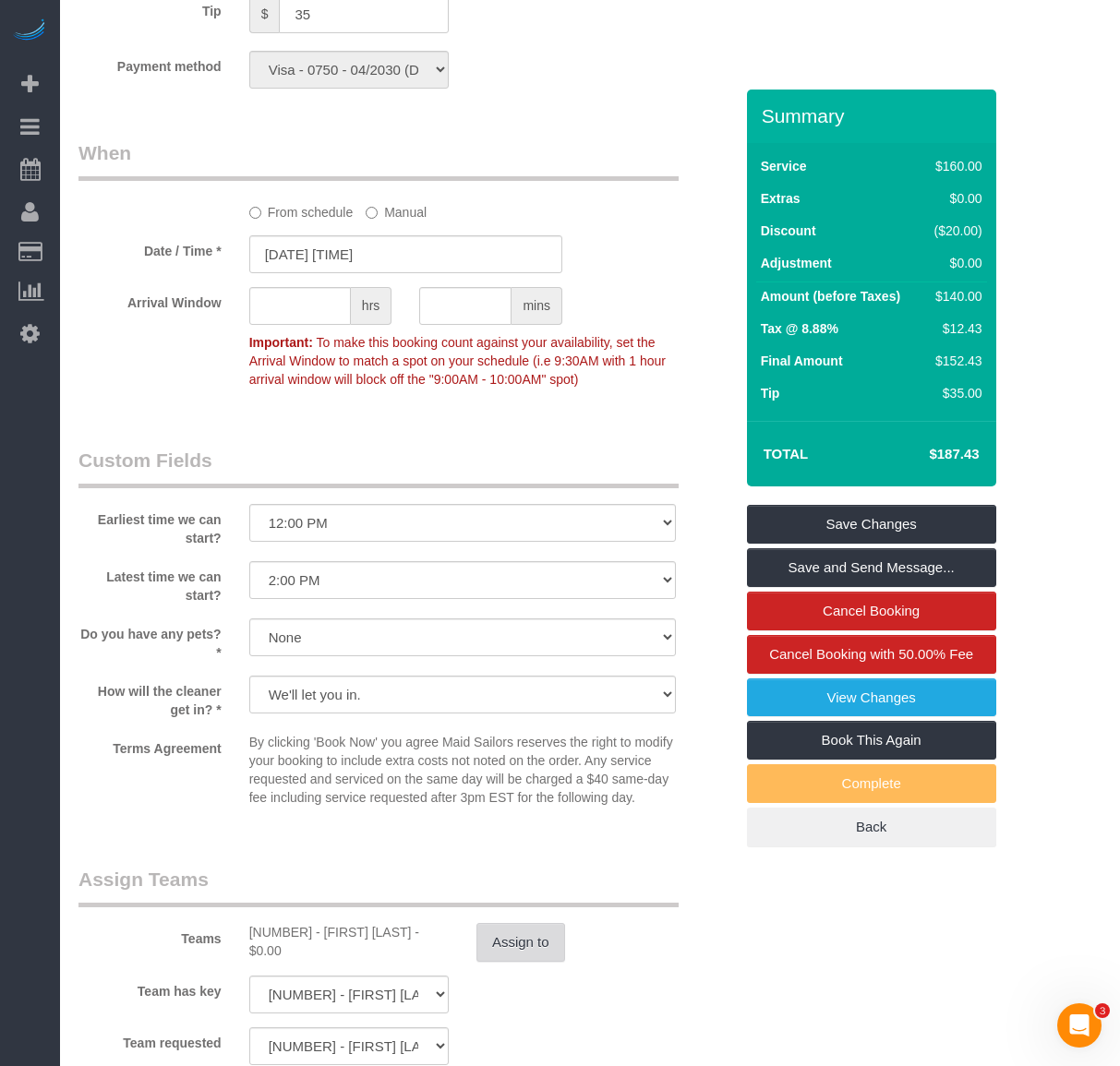 click on "Assign to" at bounding box center [521, 942] 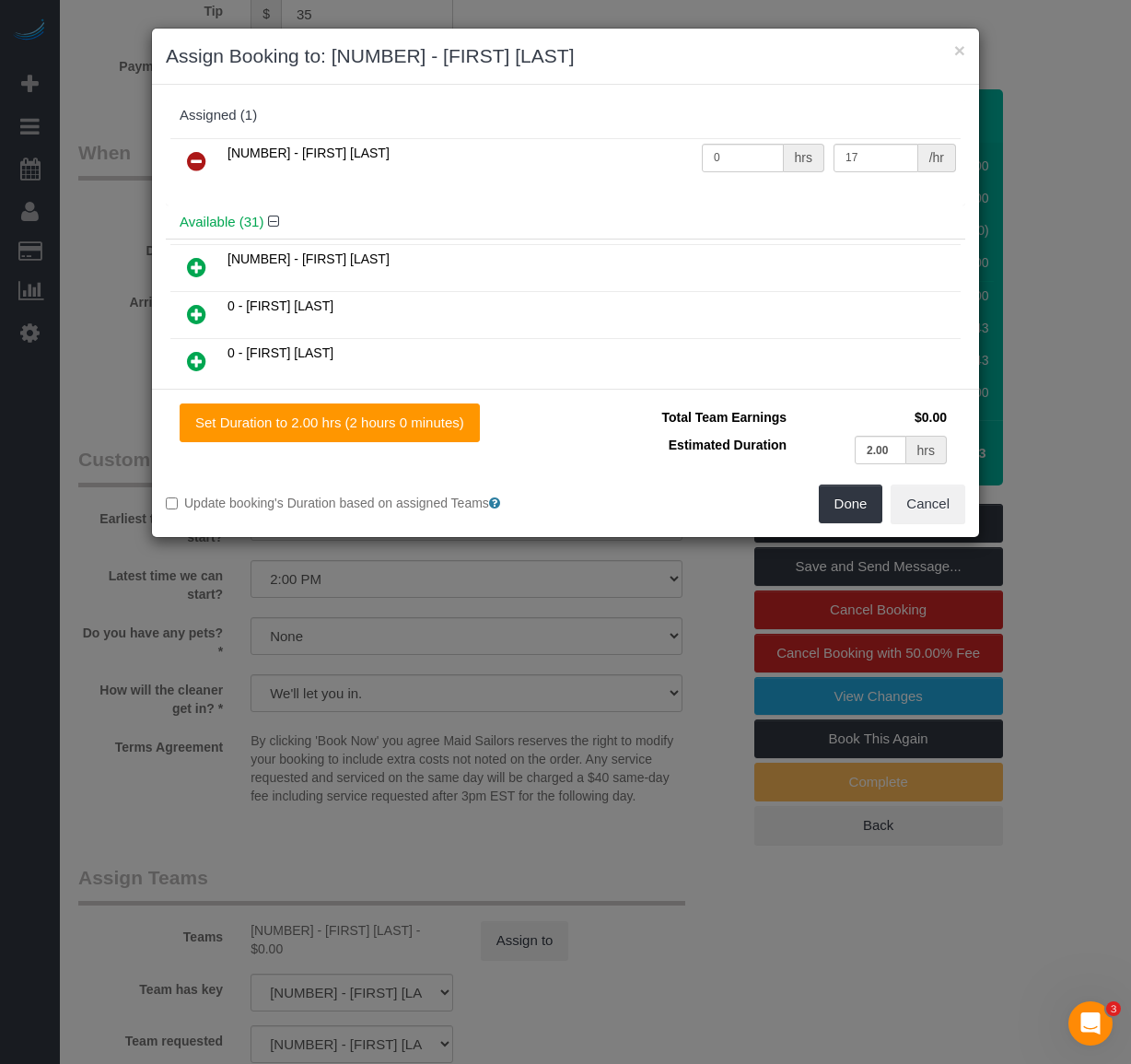 click at bounding box center [196, 162] 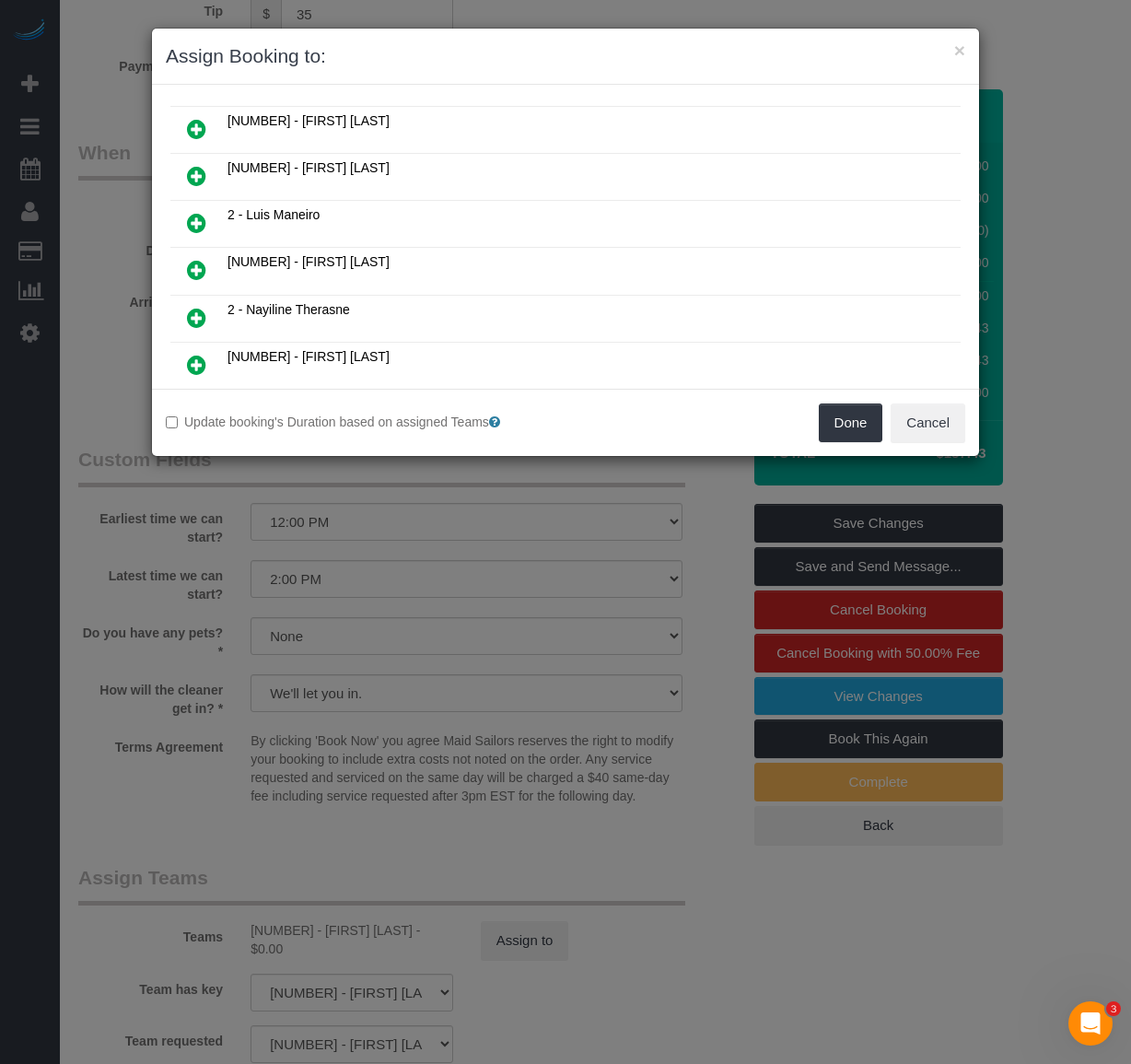 scroll, scrollTop: 1105, scrollLeft: 0, axis: vertical 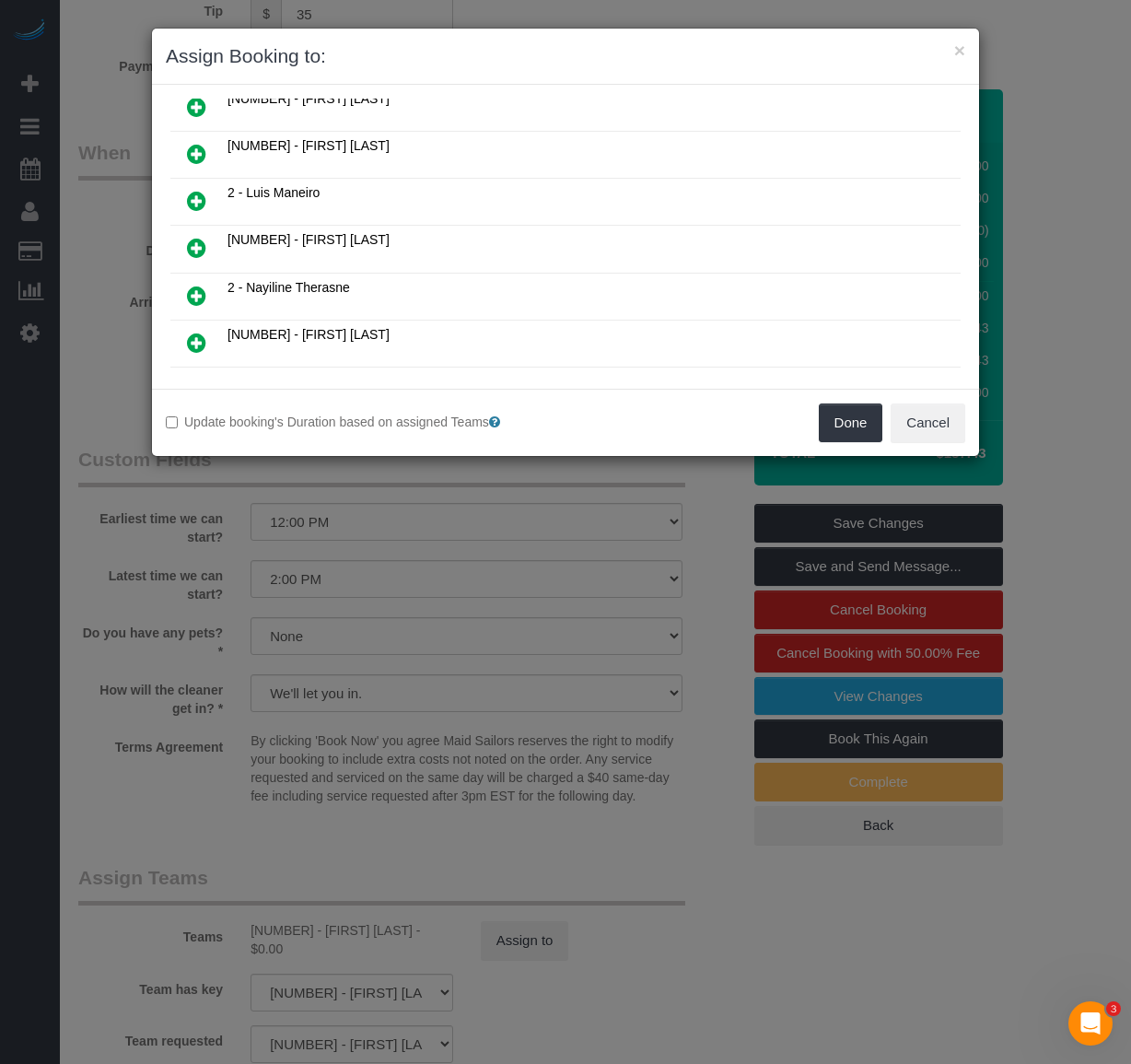 click at bounding box center [196, 296] 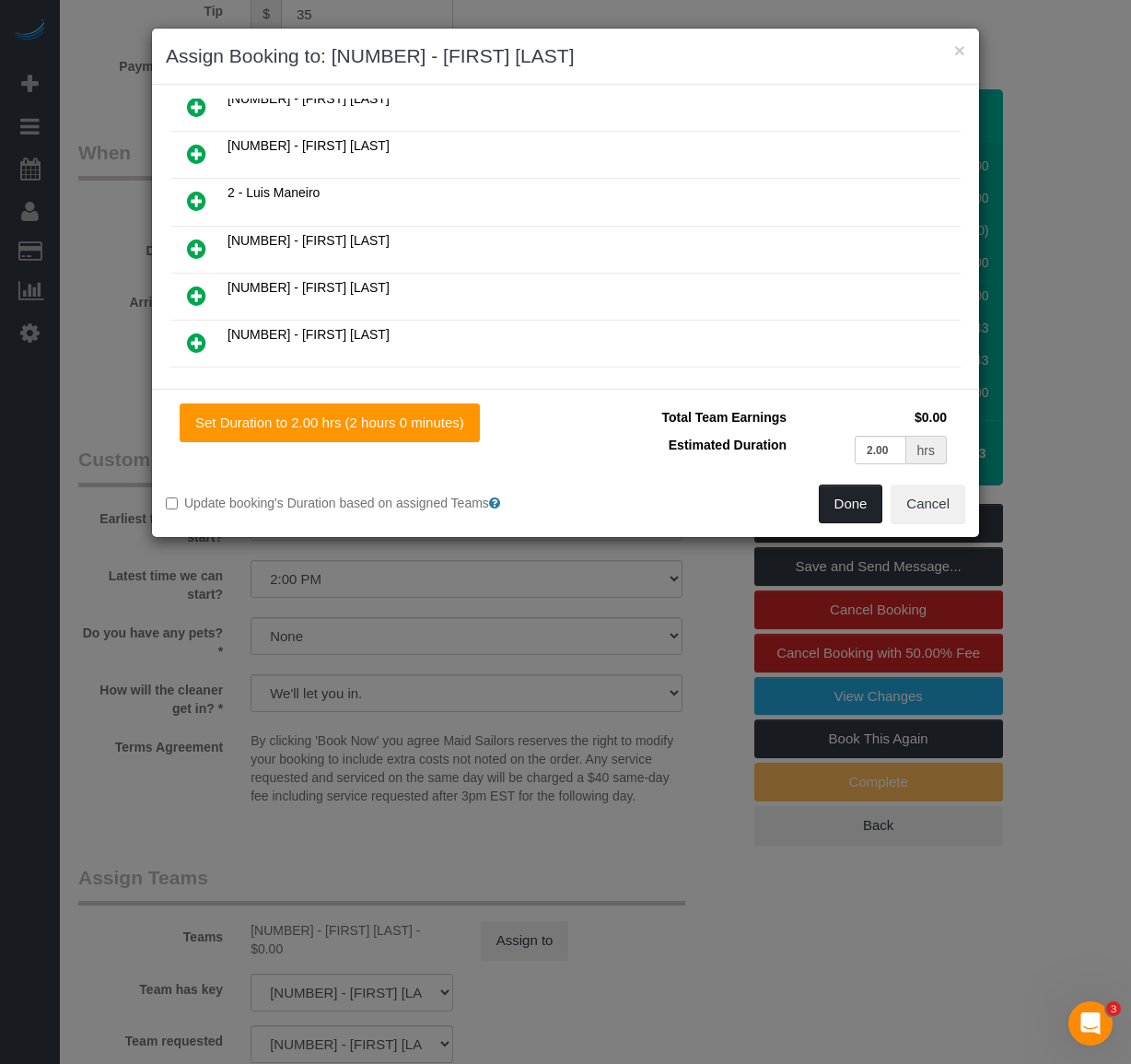 click on "Done" at bounding box center [851, 504] 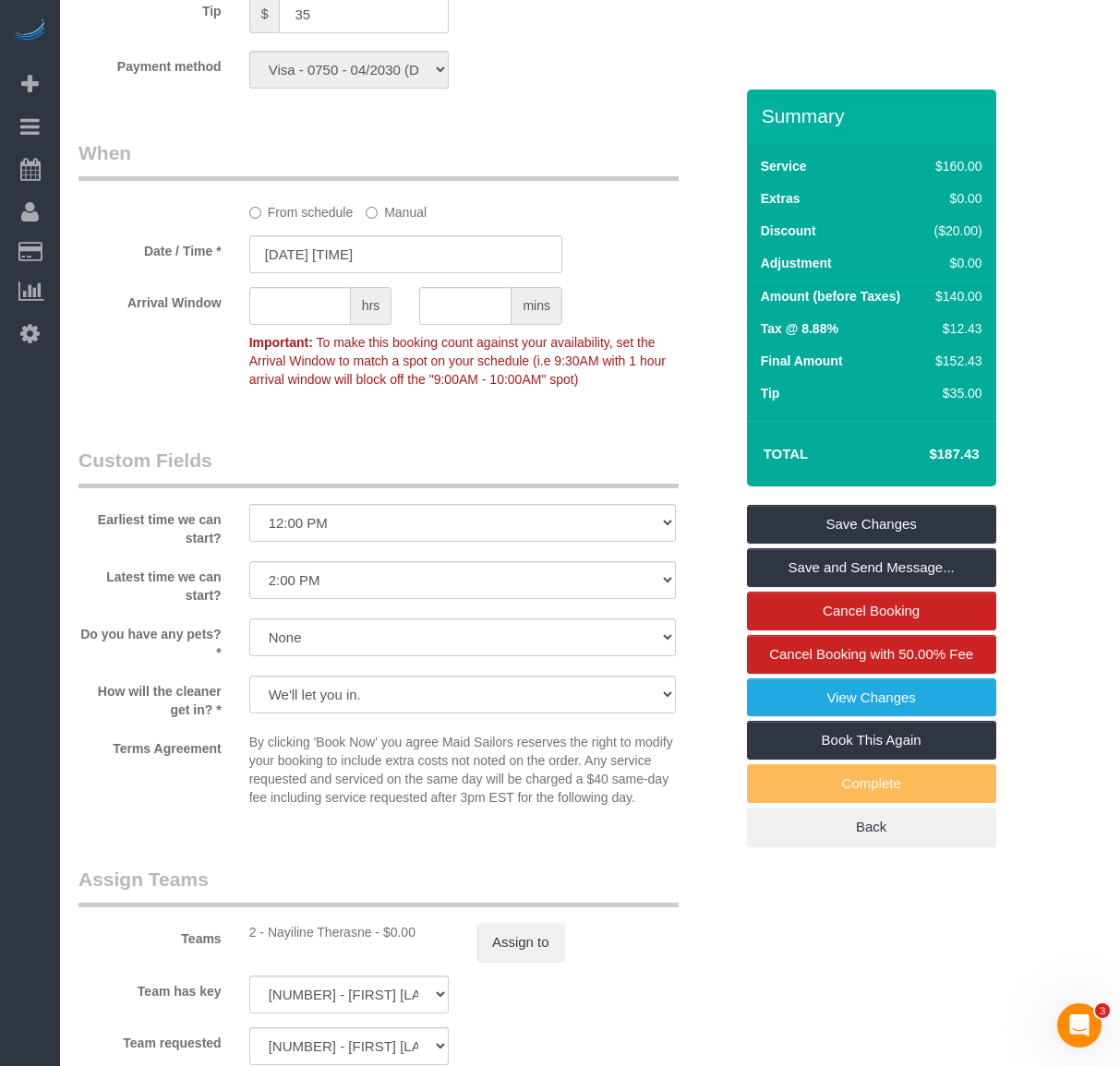 click on "Custom Fields" at bounding box center [379, 467] 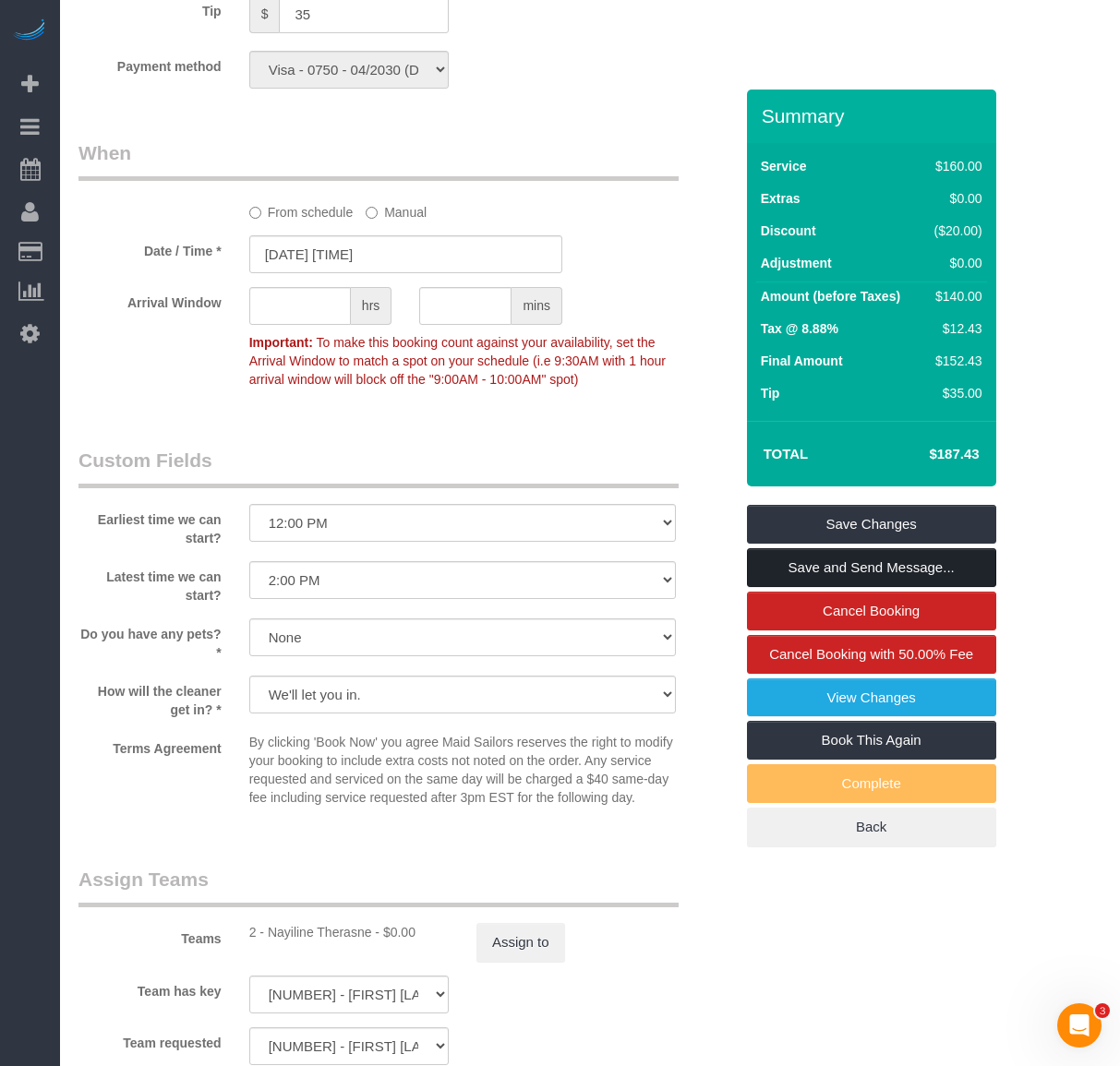 click on "Save and Send Message..." at bounding box center (872, 568) 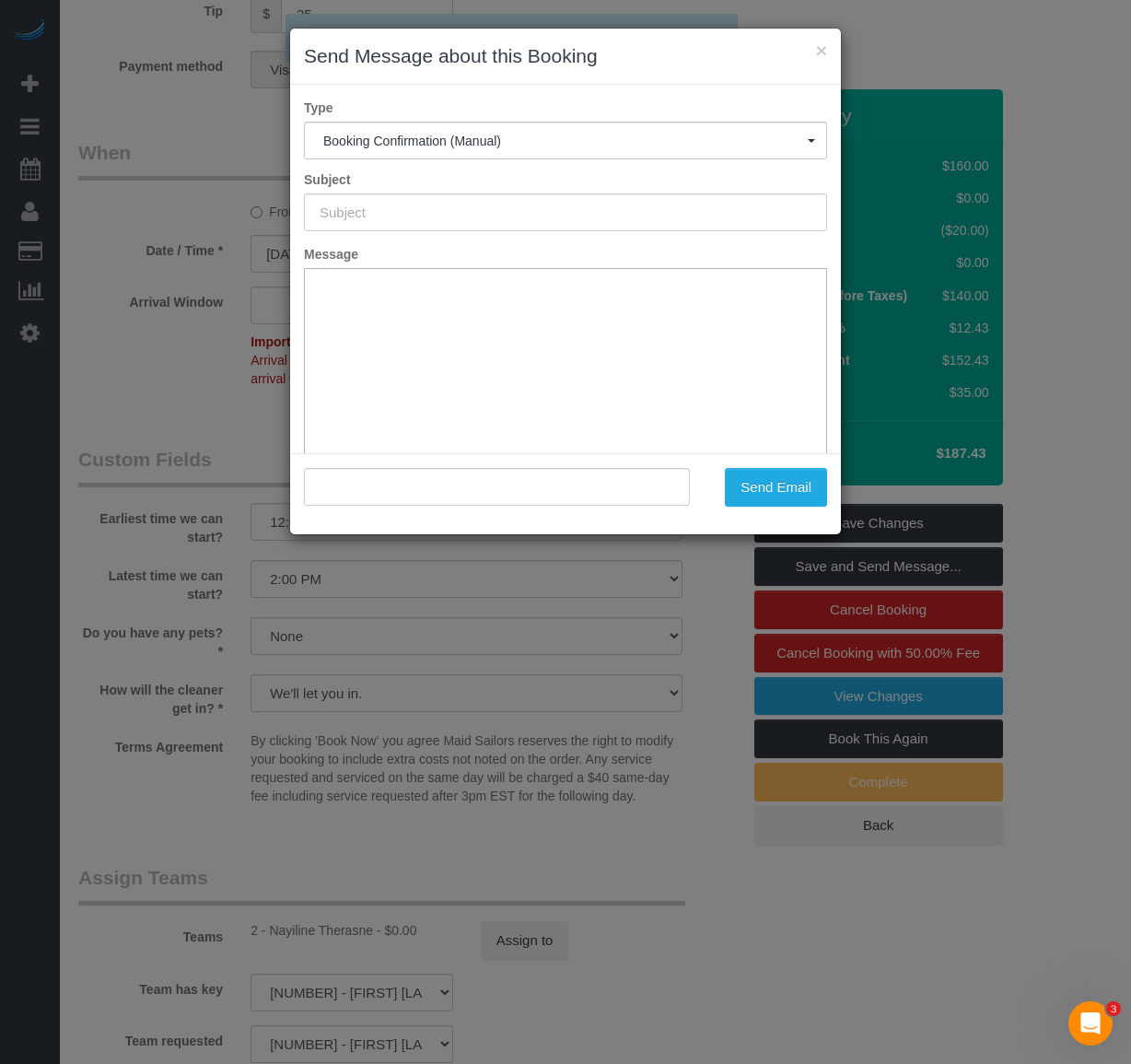 type on "Cleaning Confirmed for 08/08/2025 at 1:00pm" 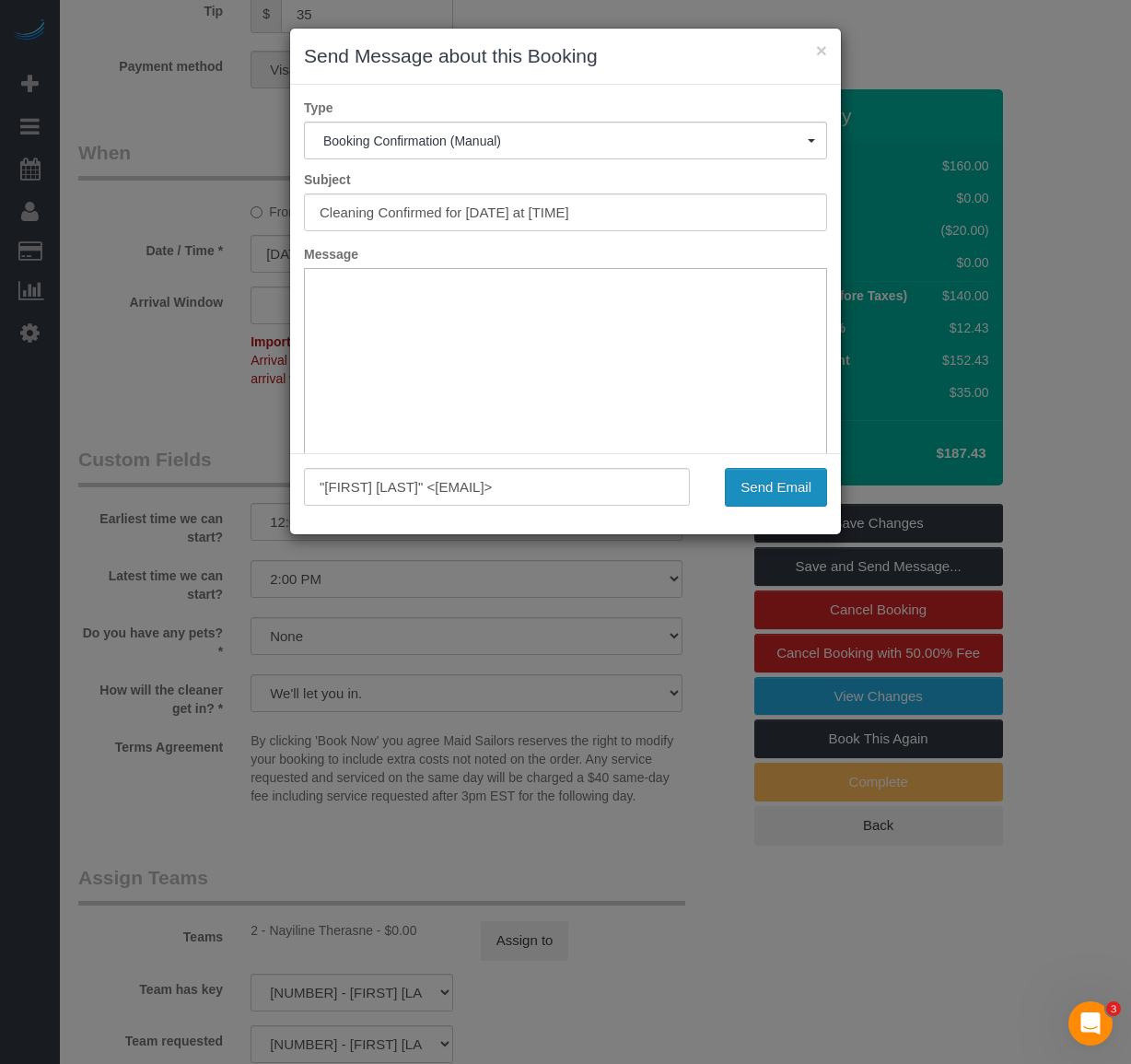 click on "Send Email" at bounding box center (775, 487) 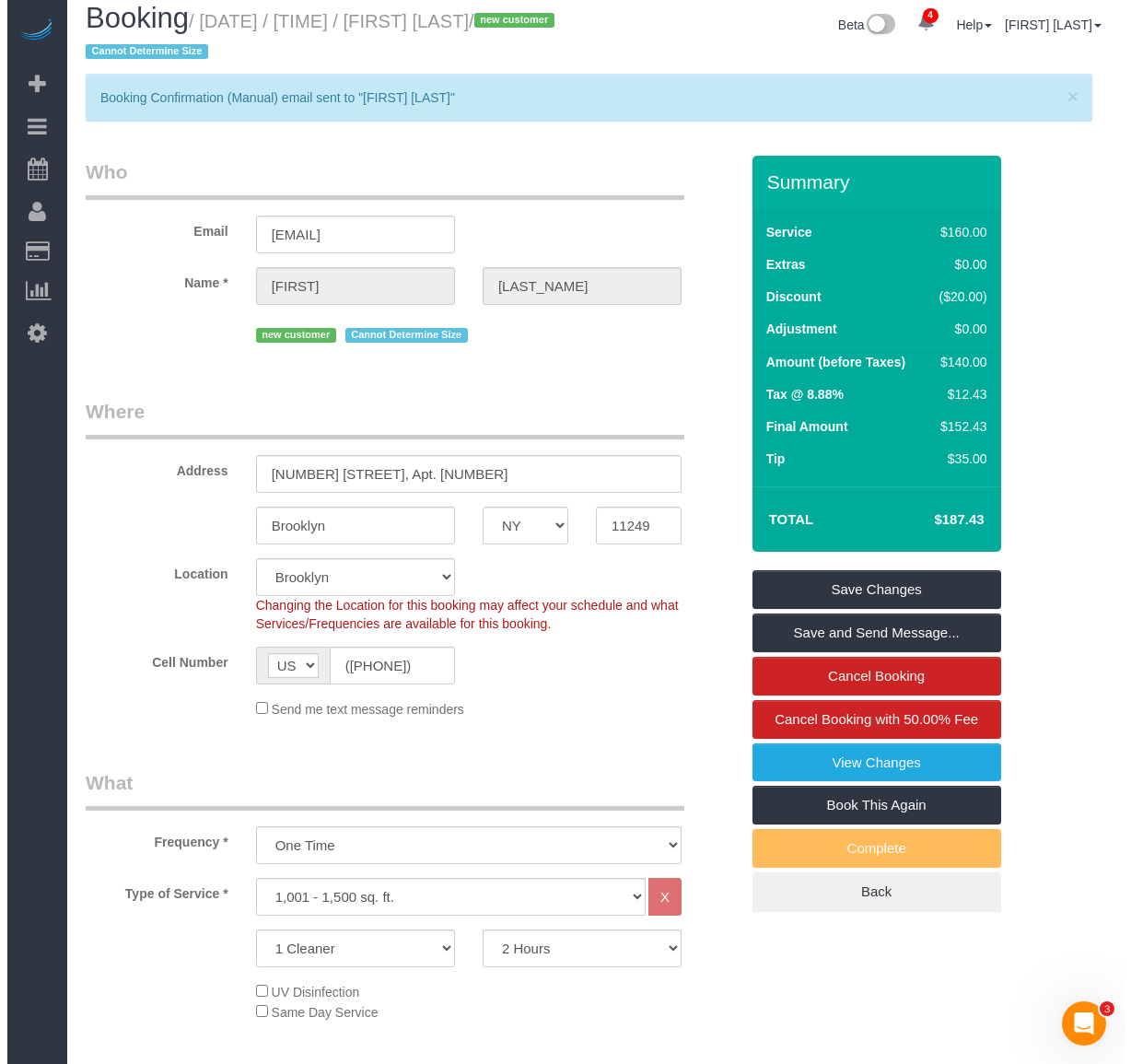 scroll, scrollTop: 0, scrollLeft: 0, axis: both 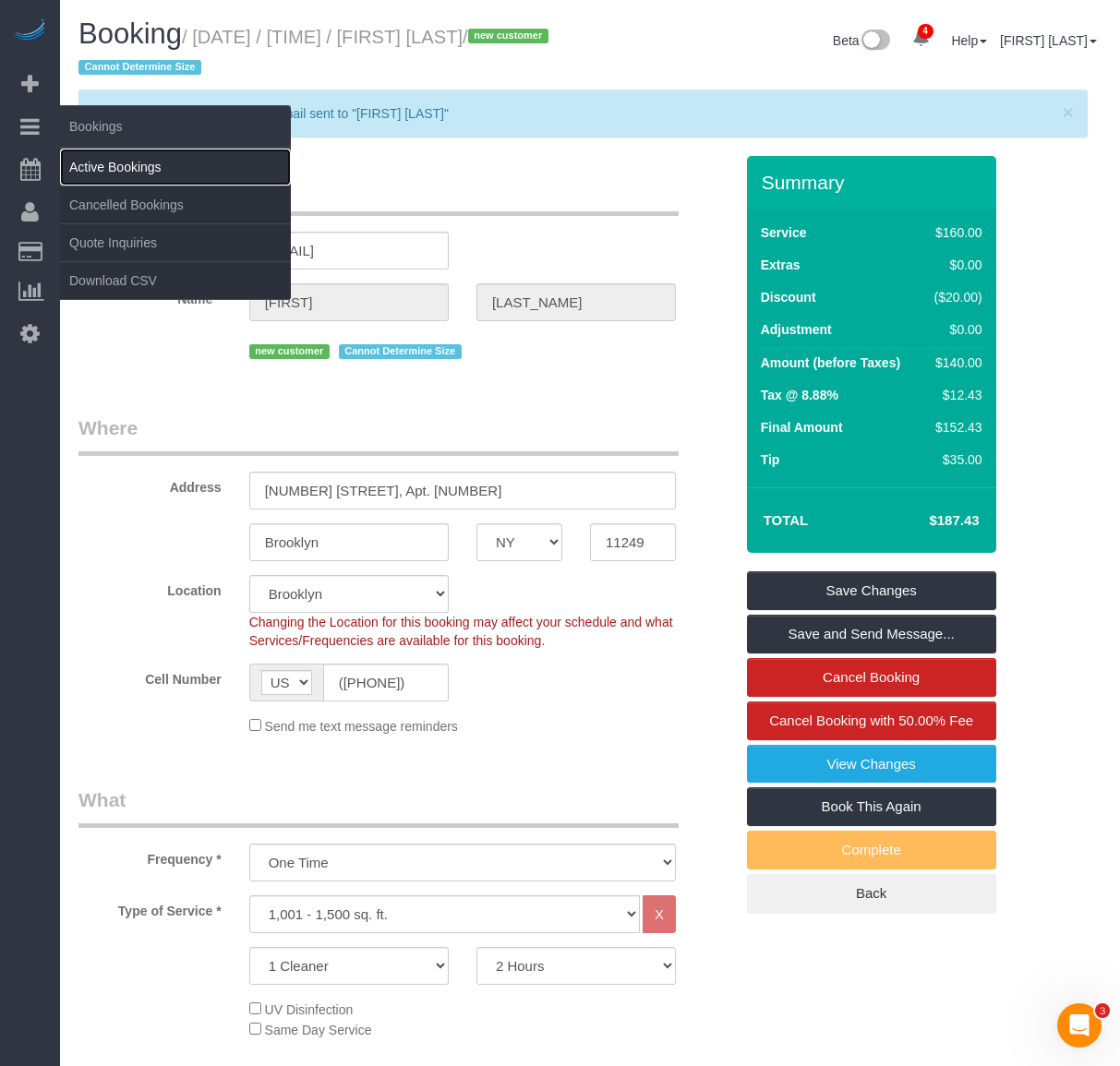 click on "Active Bookings" at bounding box center (175, 167) 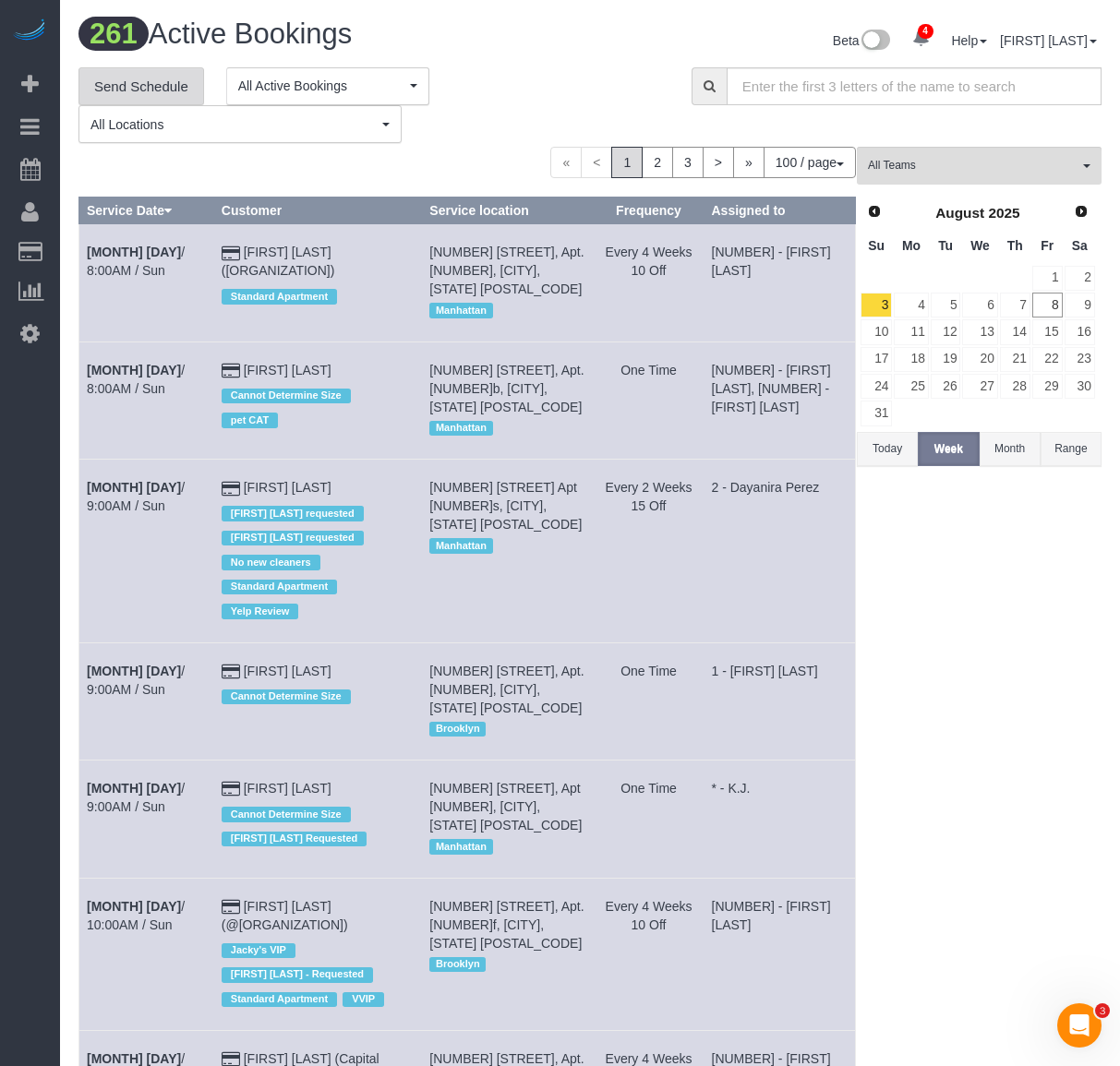 click on "Send Schedule" at bounding box center [141, 87] 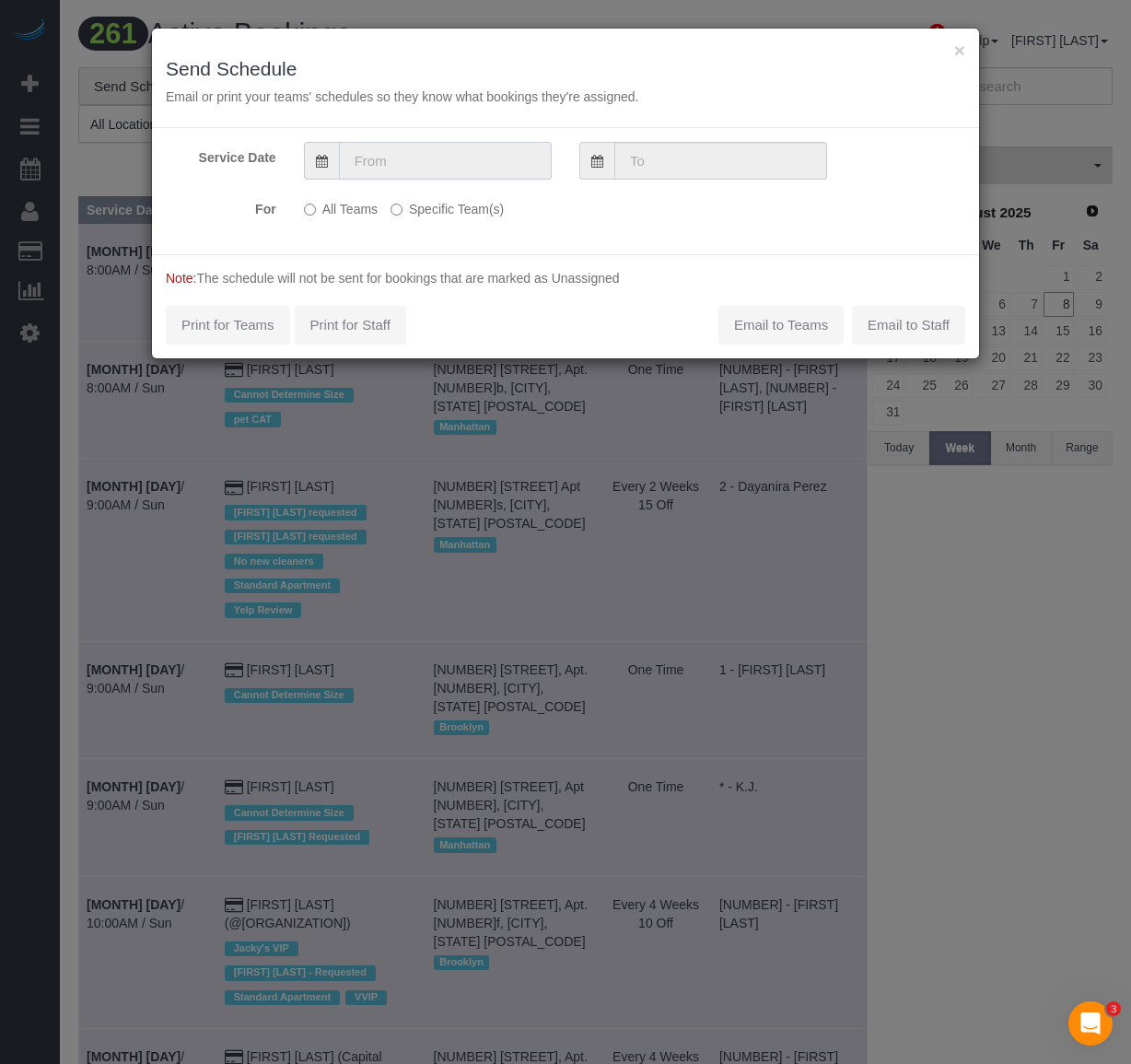 click at bounding box center [445, 160] 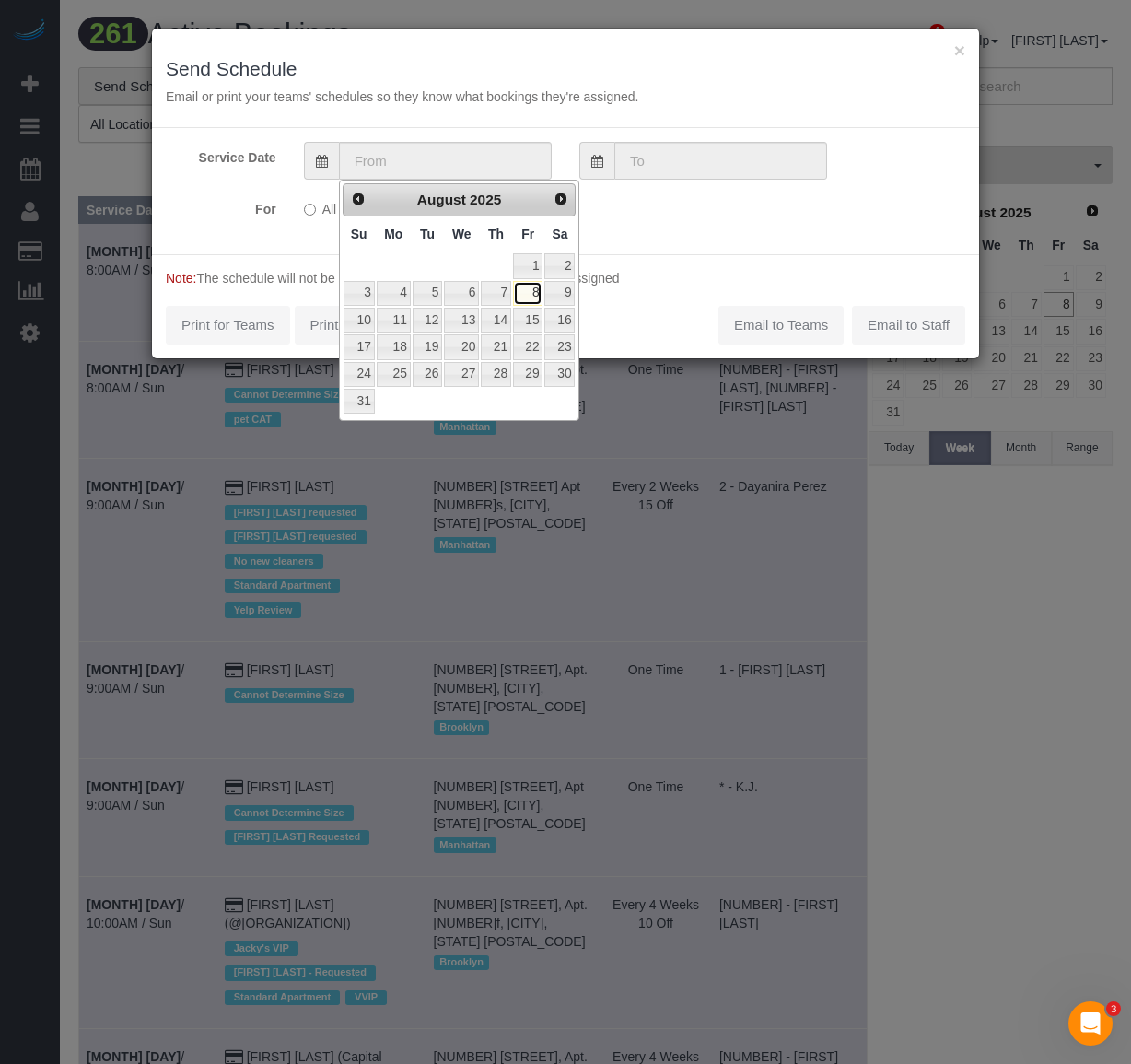 click on "8" at bounding box center (528, 293) 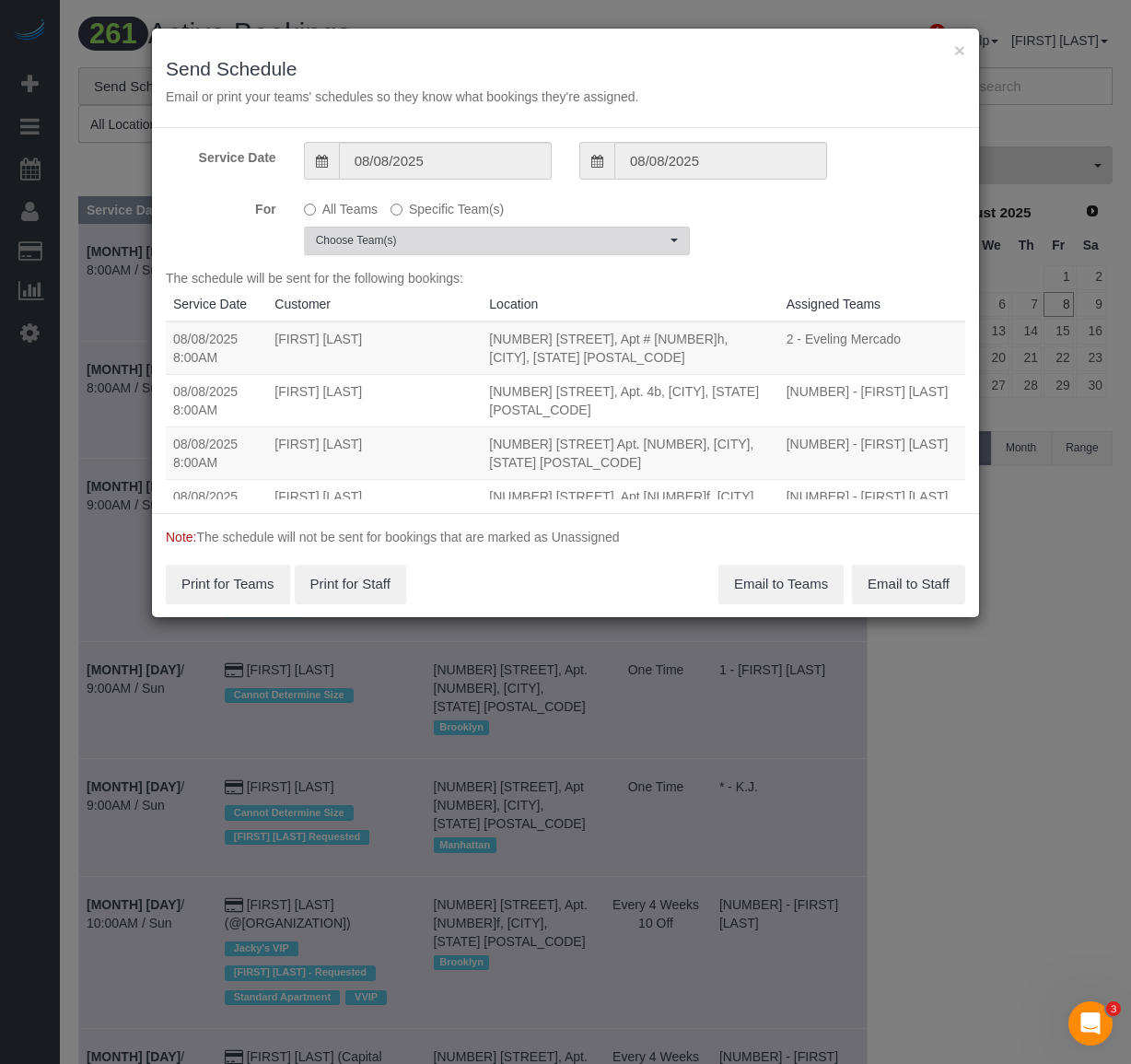 click on "Choose Team(s)" at bounding box center [491, 240] 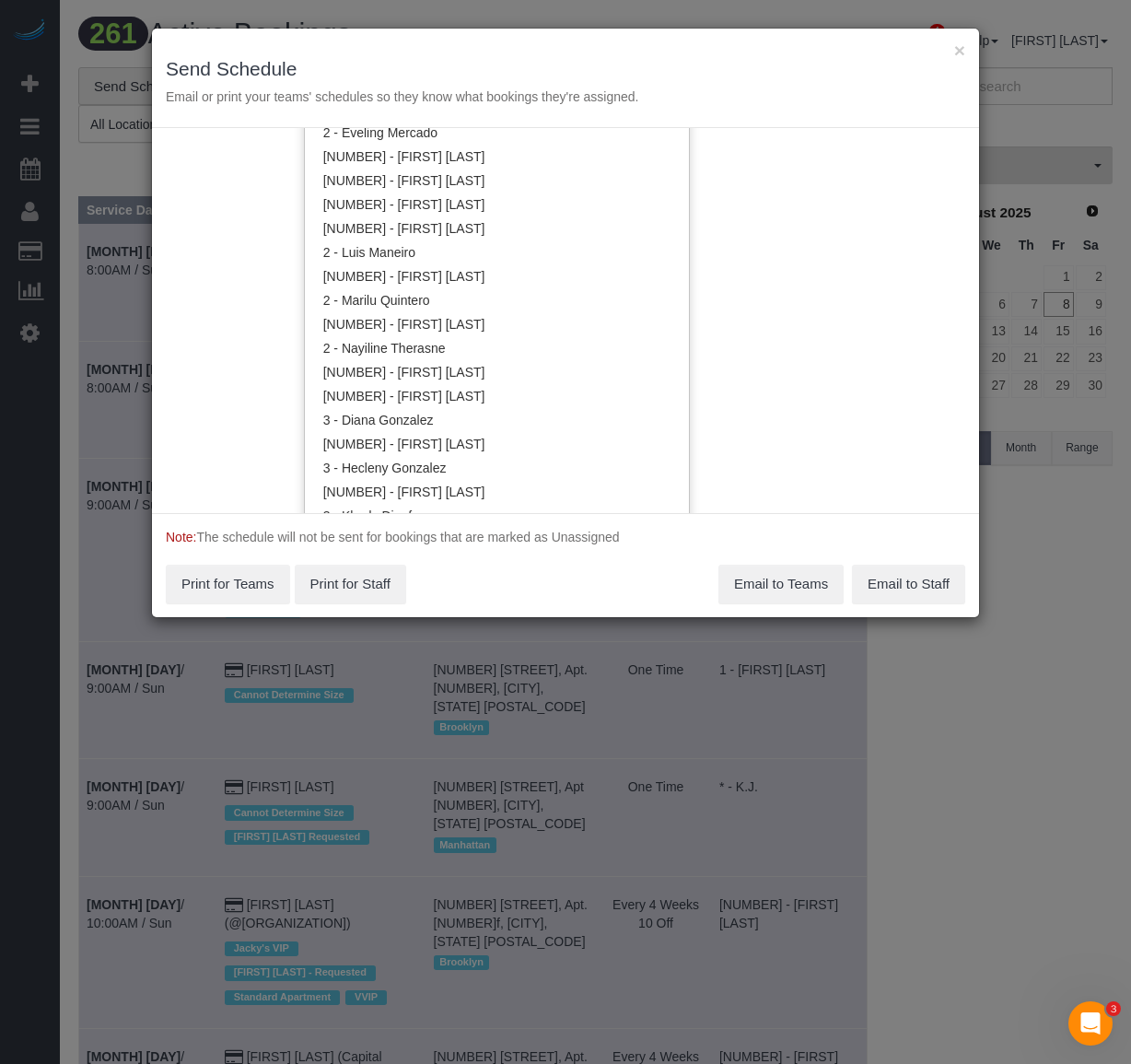scroll, scrollTop: 1474, scrollLeft: 0, axis: vertical 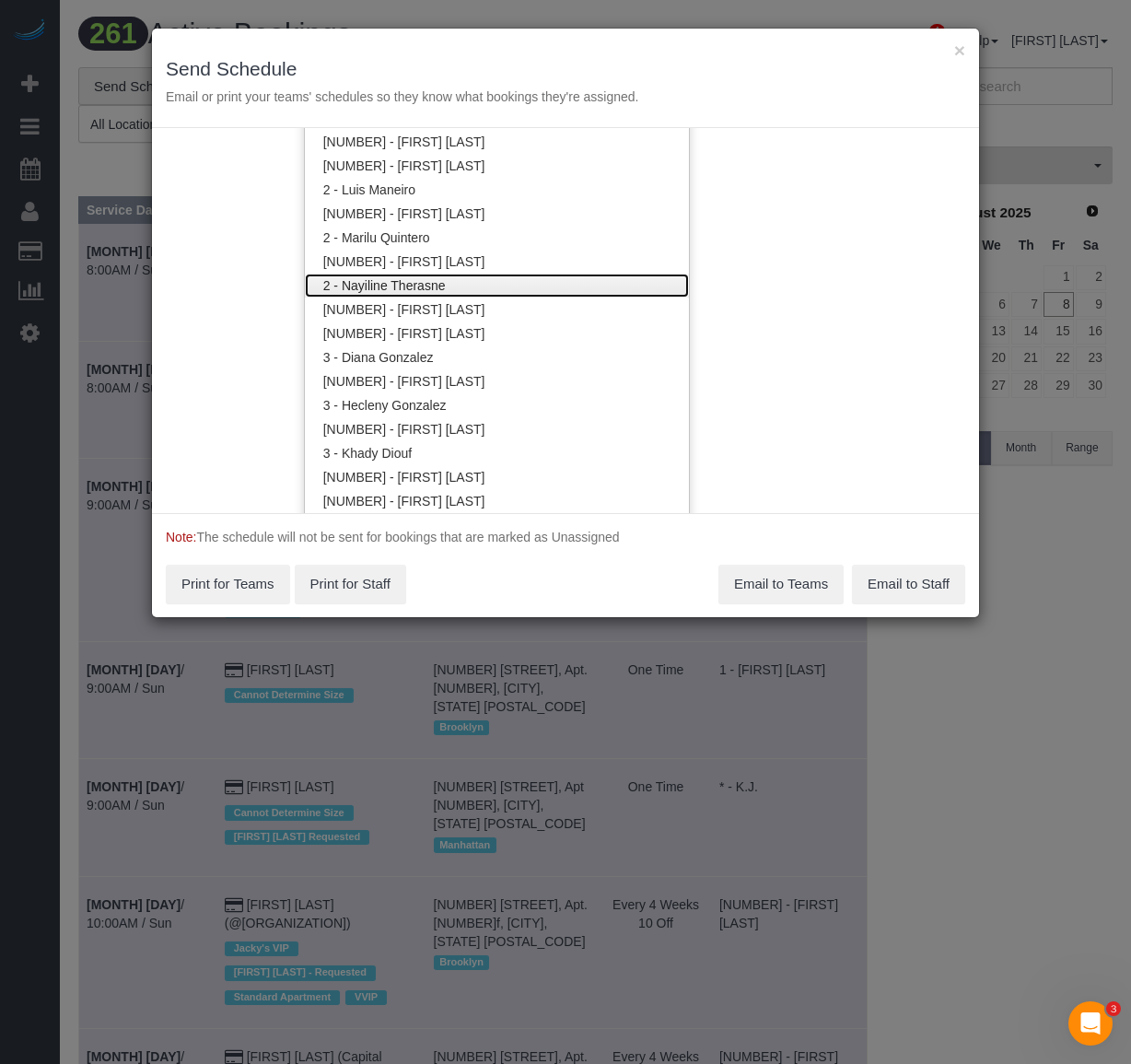 click on "2 - Nayiline Therasne" at bounding box center [496, 286] 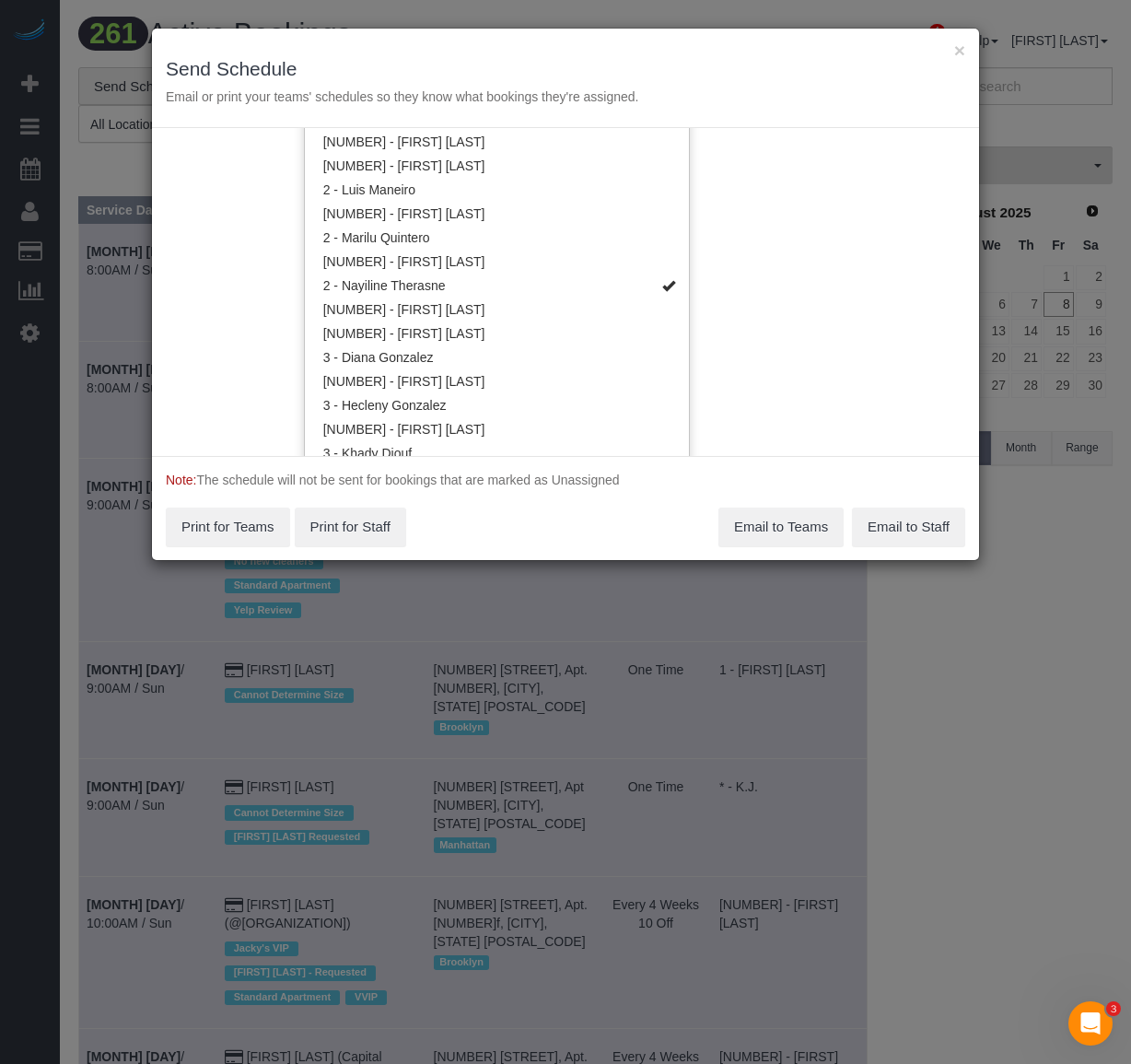 click on "Note:
The schedule will not be sent for bookings that are marked as Unassigned
Print for Teams
Print for Staff
Email to Teams
Email to Staff" at bounding box center (566, 508) 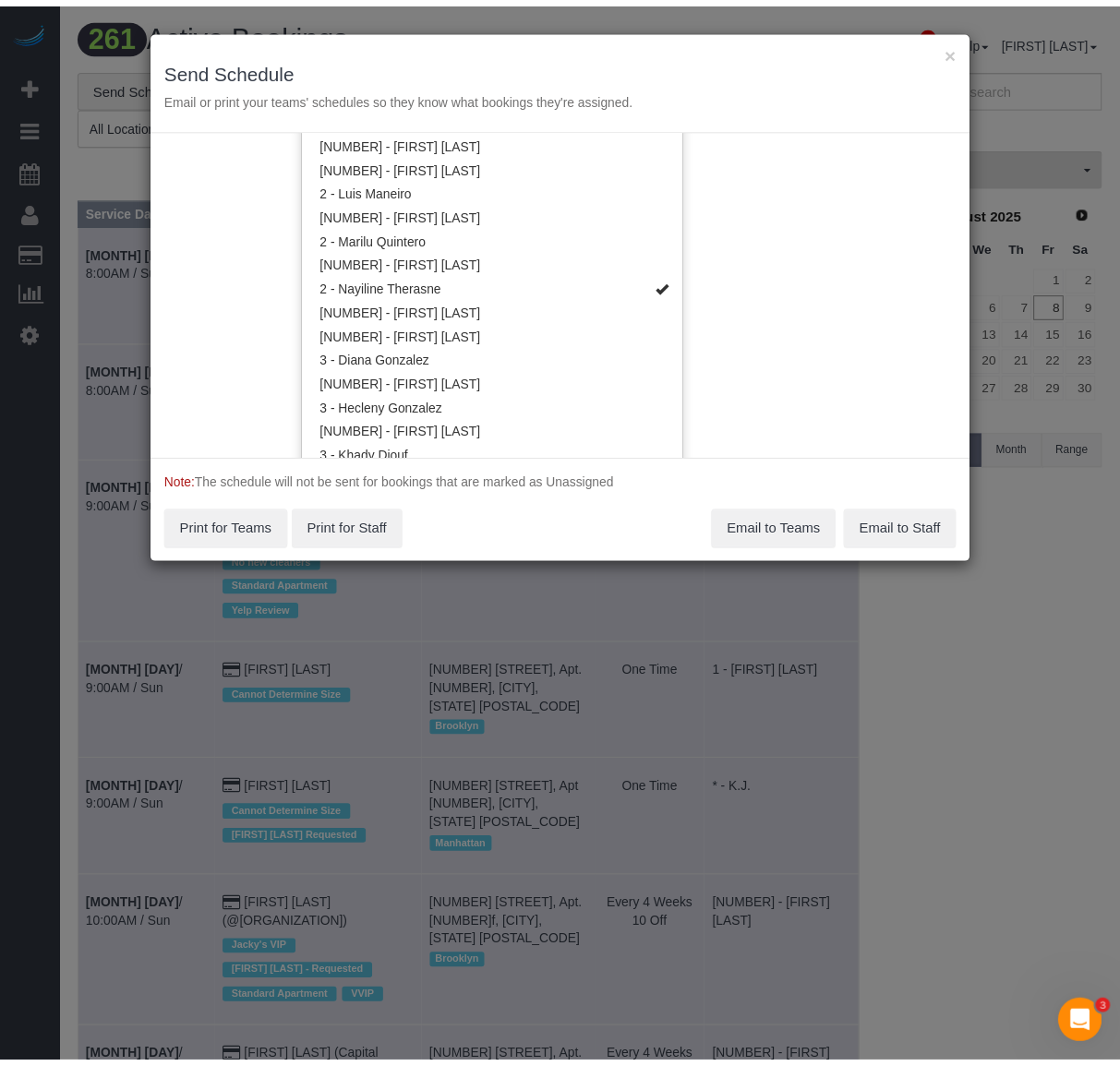 scroll, scrollTop: 0, scrollLeft: 0, axis: both 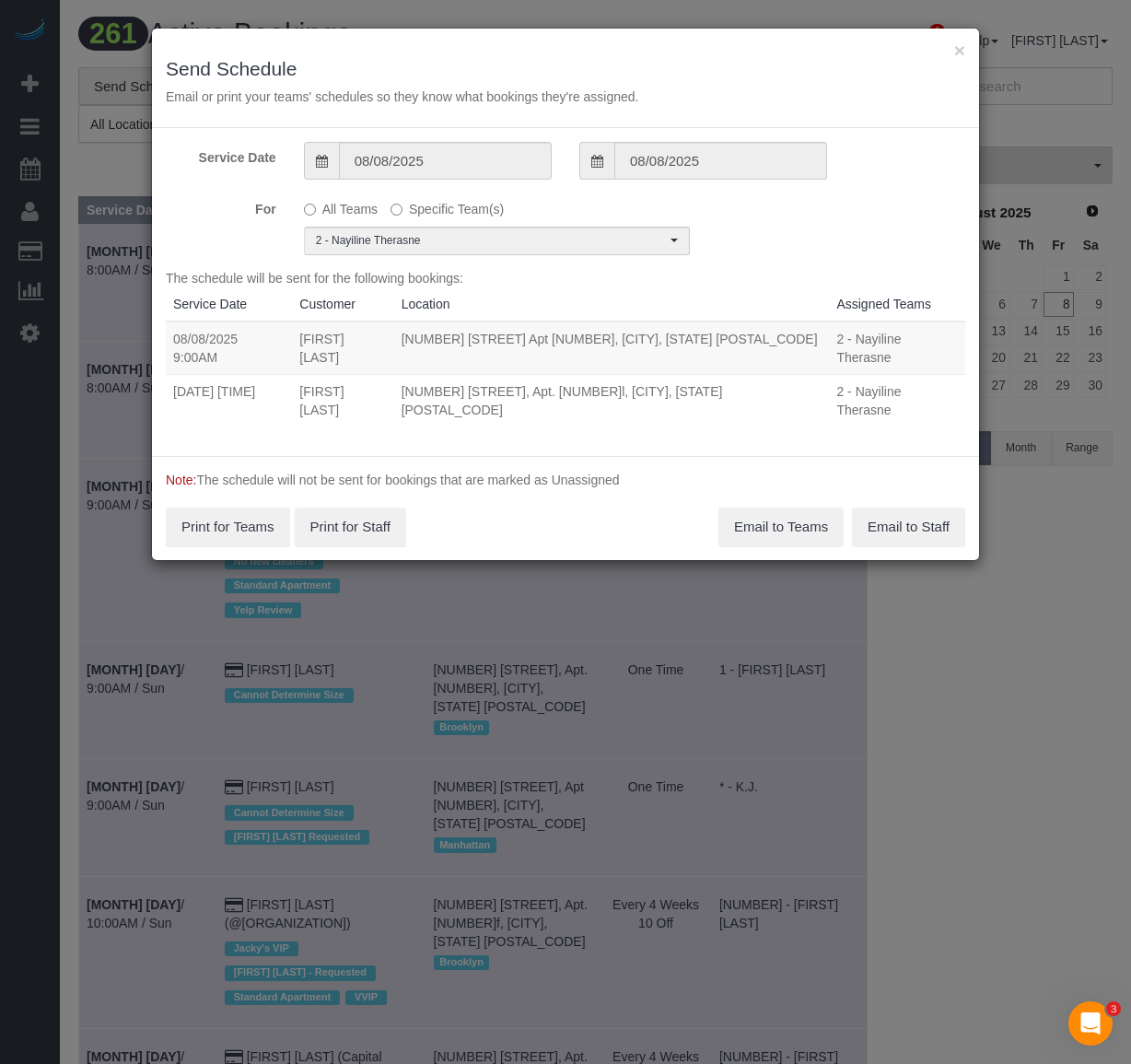 drag, startPoint x: 169, startPoint y: 365, endPoint x: 650, endPoint y: 398, distance: 482.1307 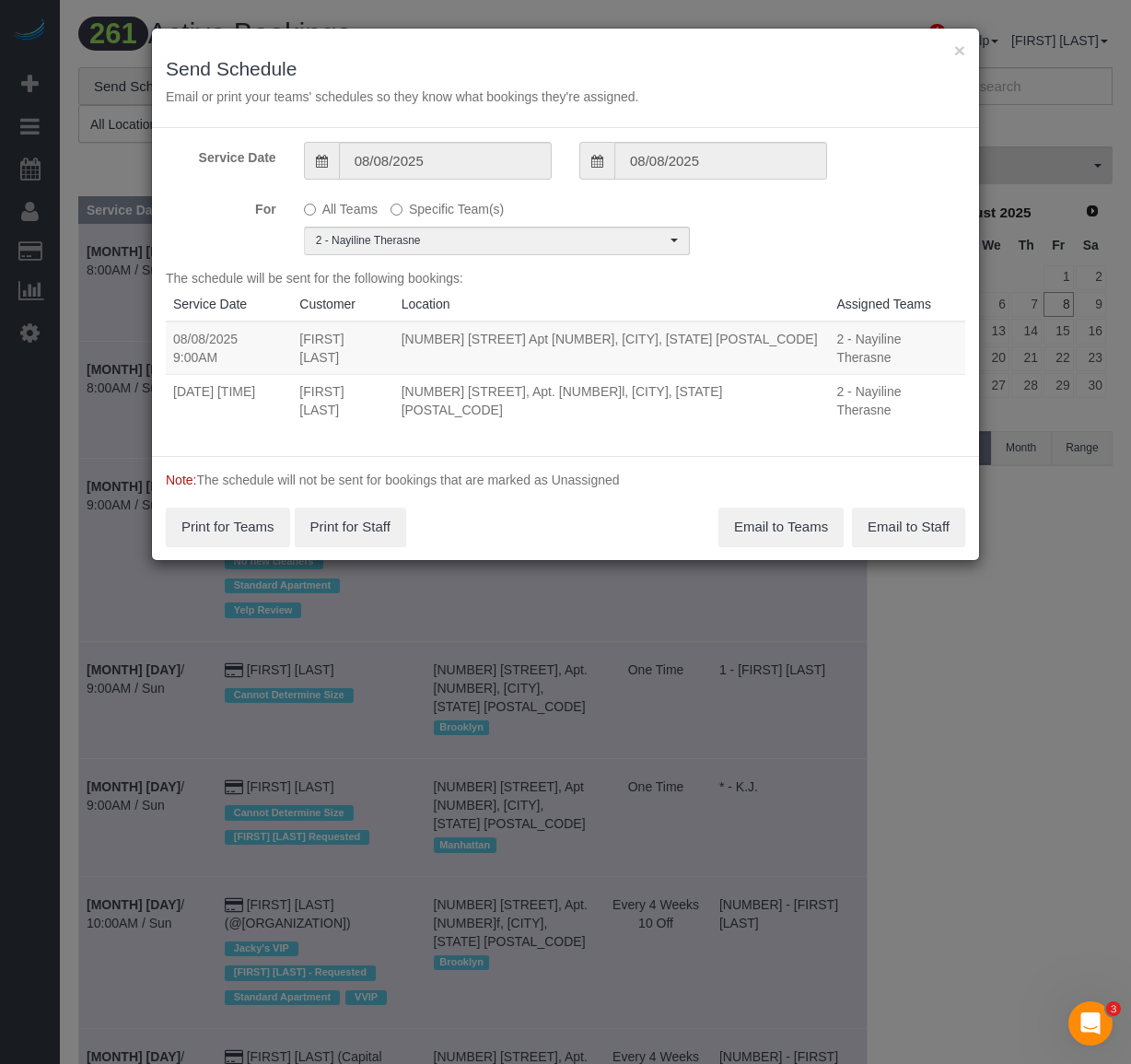 drag, startPoint x: 737, startPoint y: 379, endPoint x: 175, endPoint y: 375, distance: 562.0142 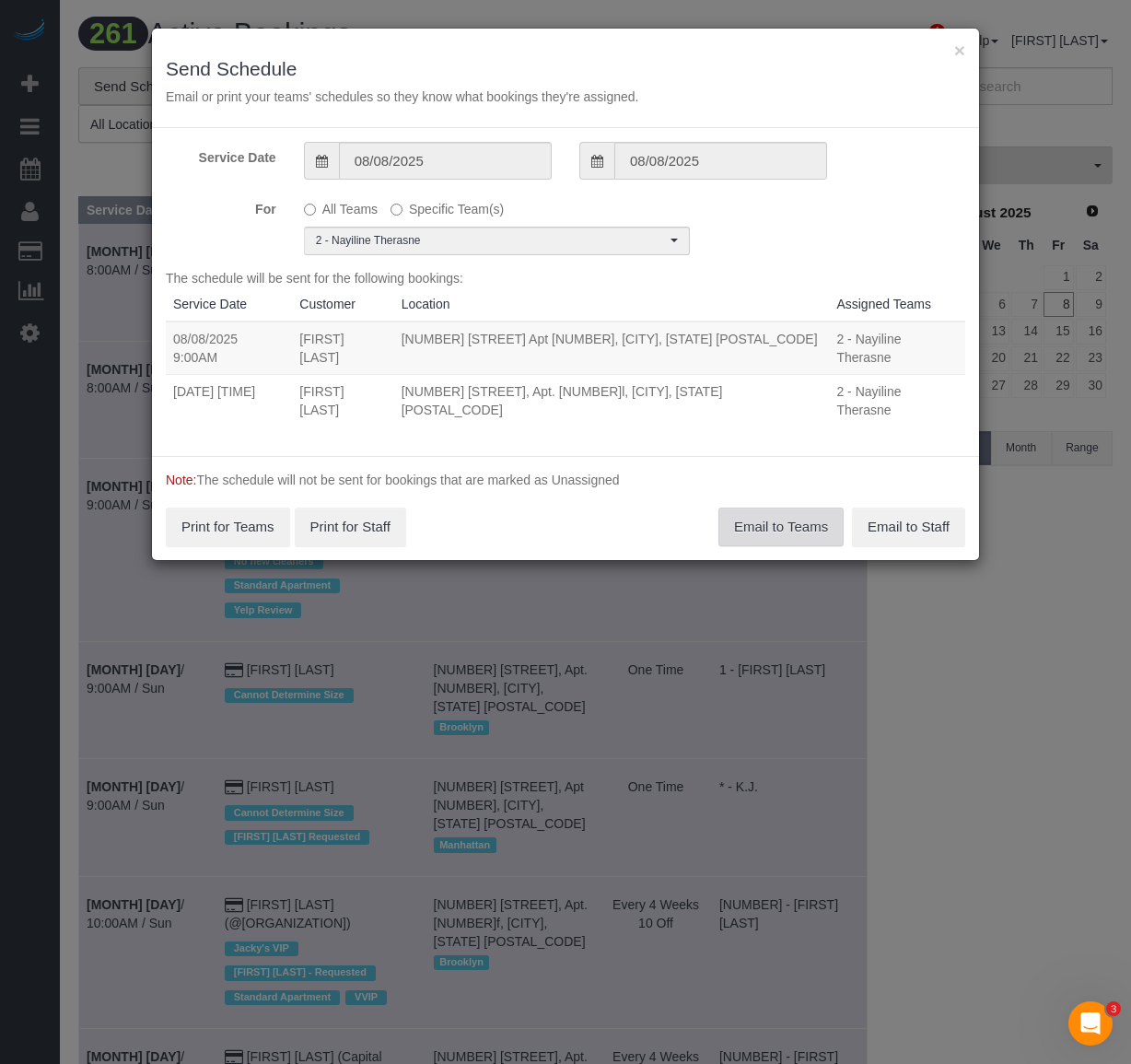 click on "Email to Teams" at bounding box center [781, 527] 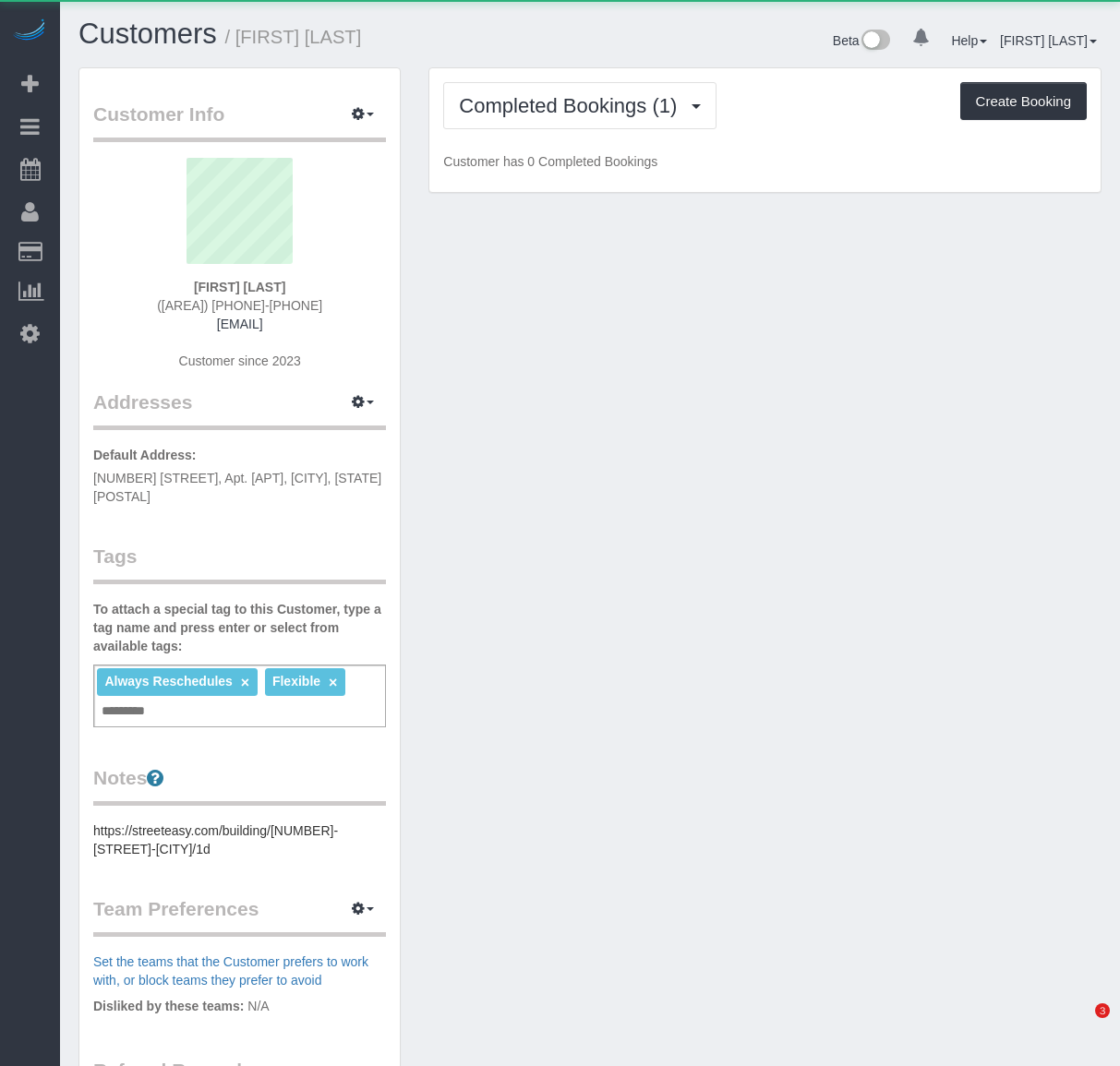 scroll, scrollTop: 0, scrollLeft: 0, axis: both 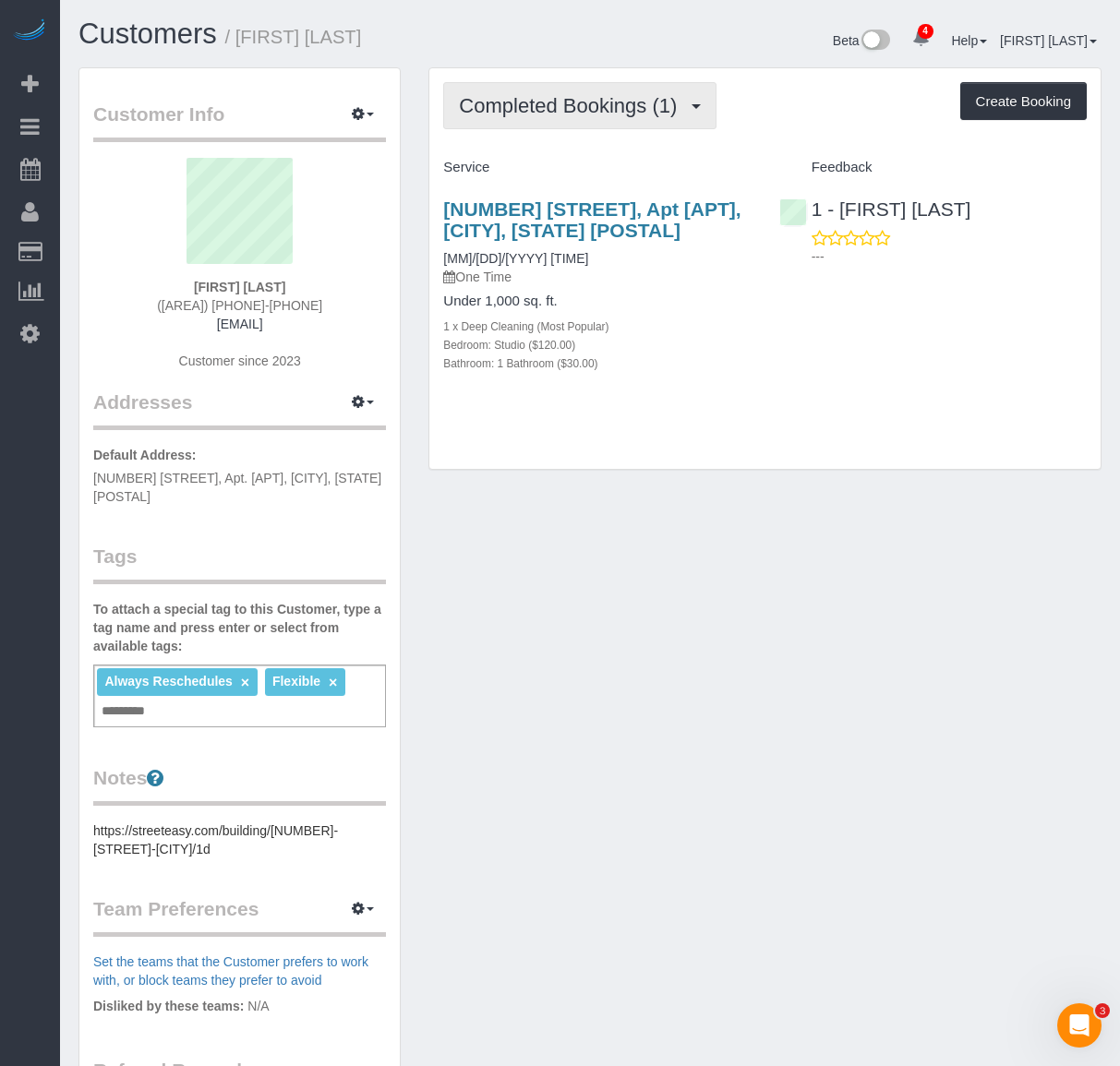 click on "Completed Bookings (1)" at bounding box center [580, 105] 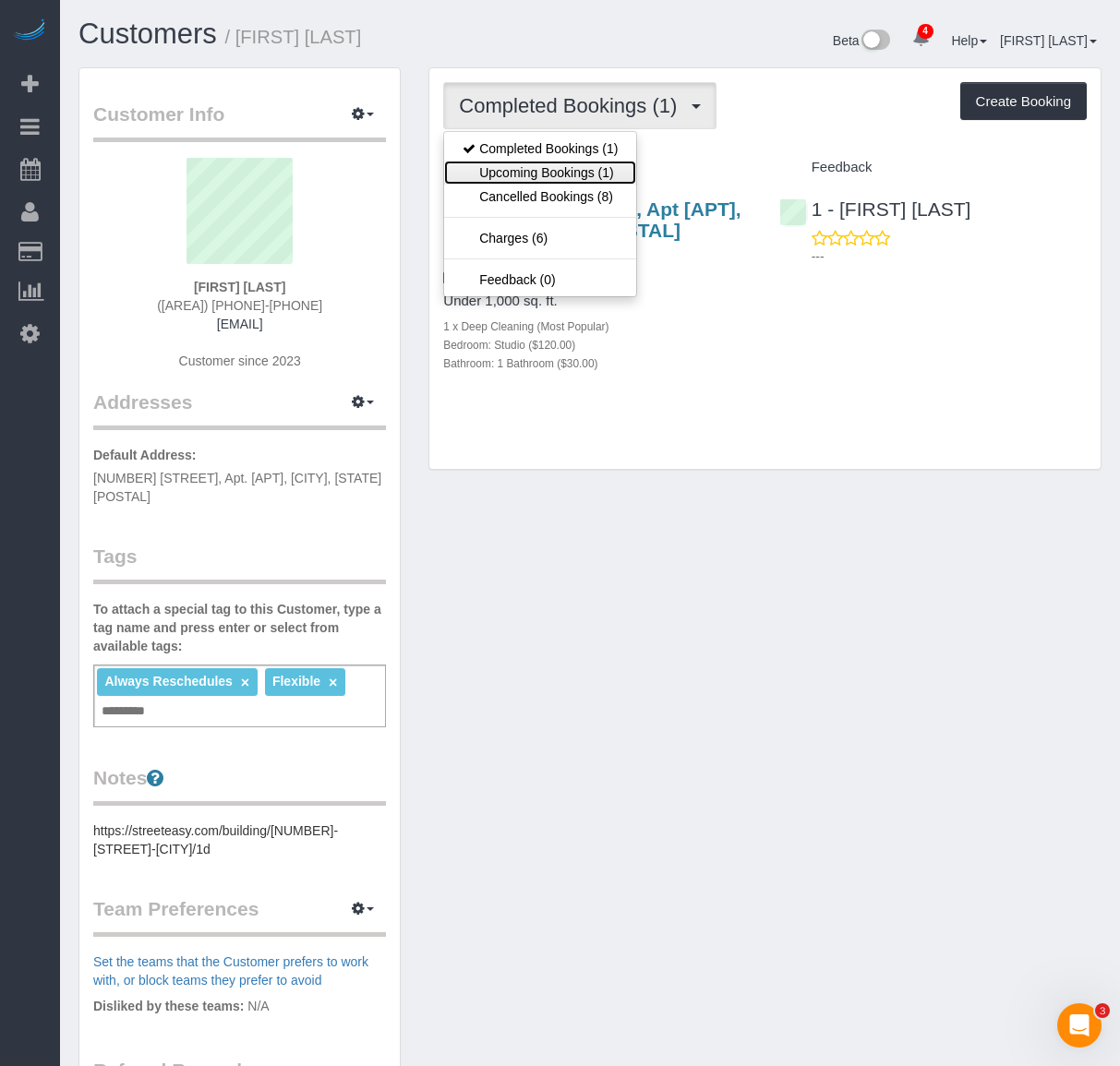 click on "Upcoming Bookings (1)" at bounding box center [540, 173] 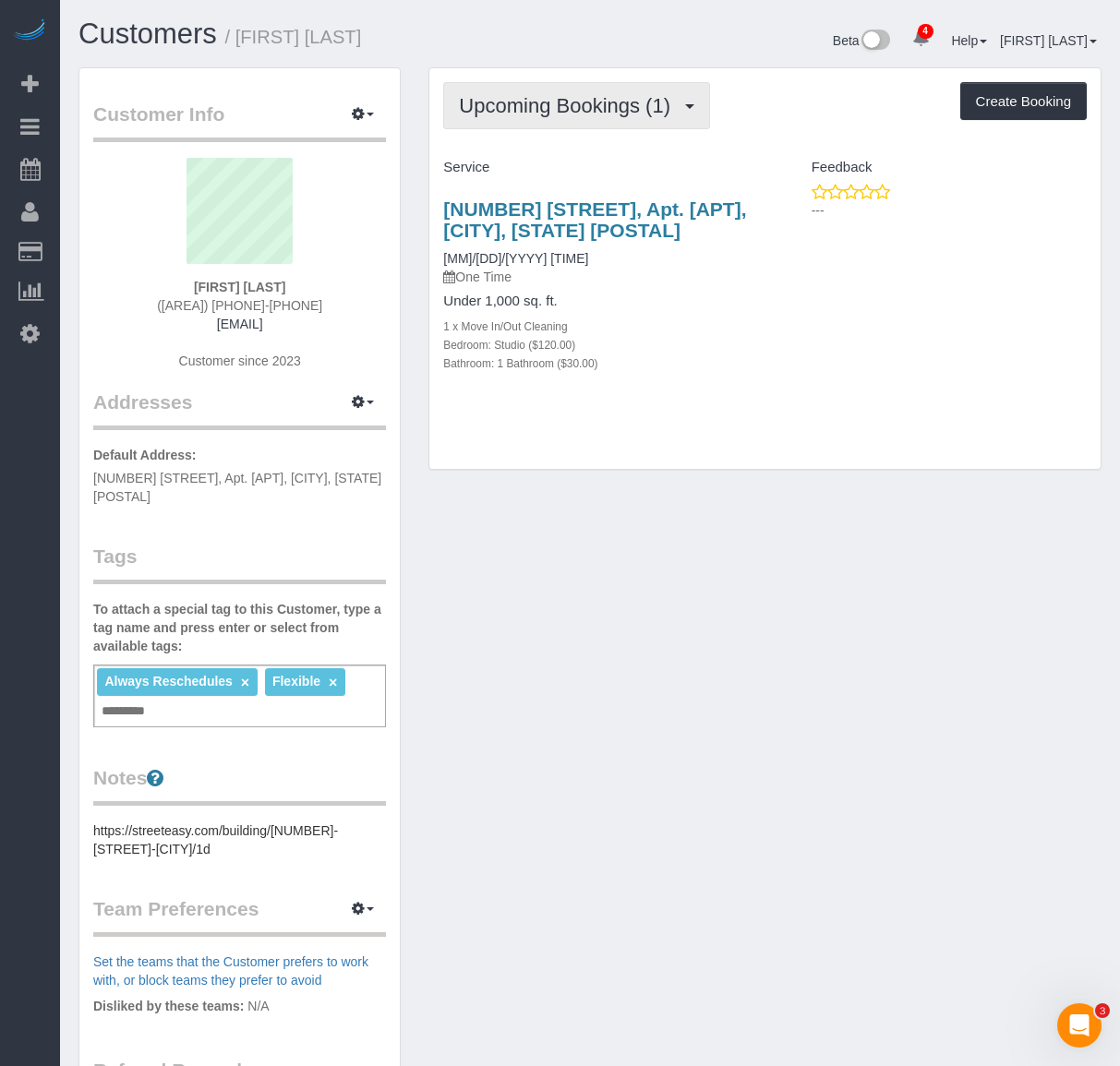 click on "Upcoming Bookings (1)" at bounding box center (576, 105) 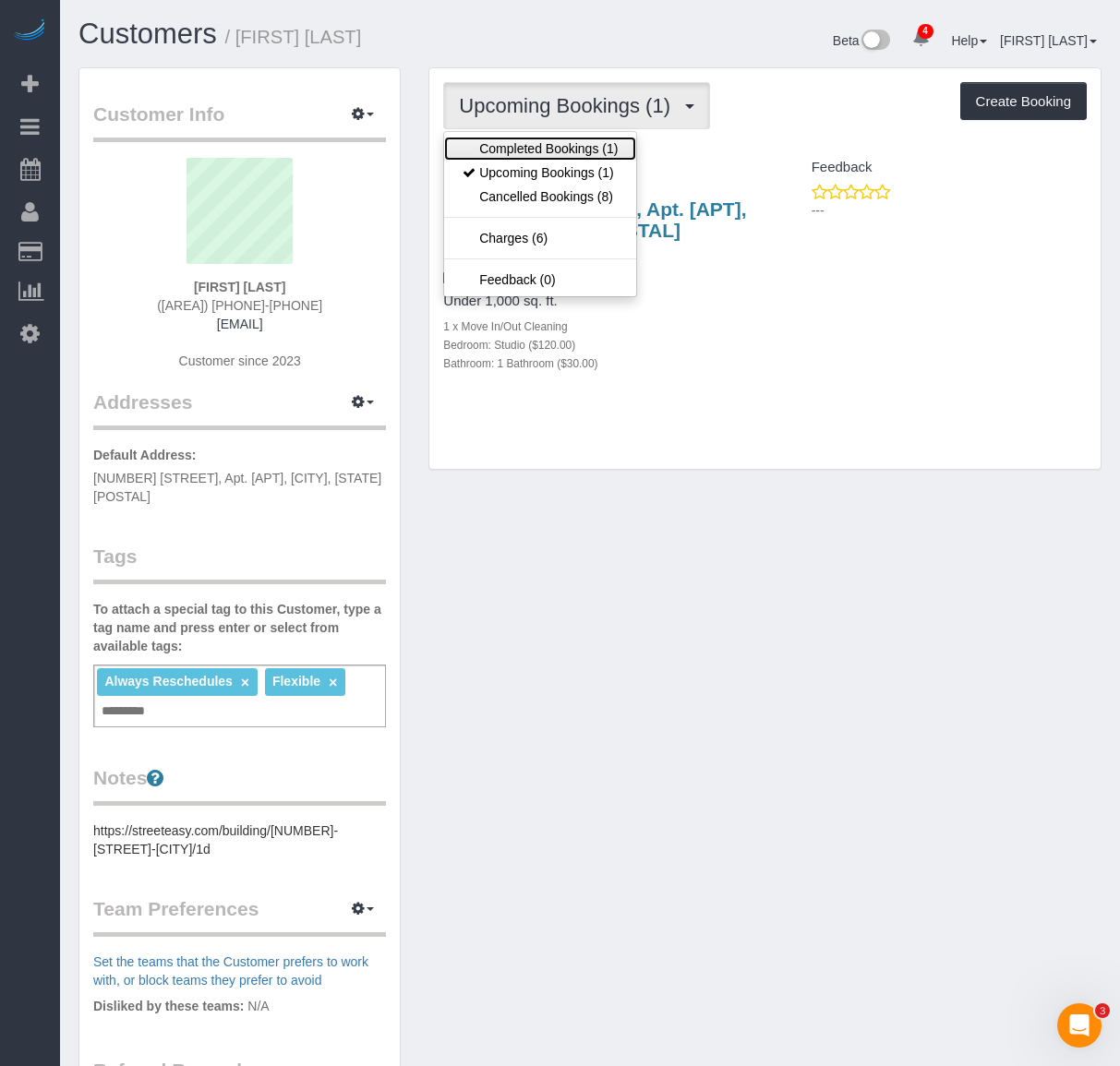 click on "Completed Bookings (1)" at bounding box center (540, 149) 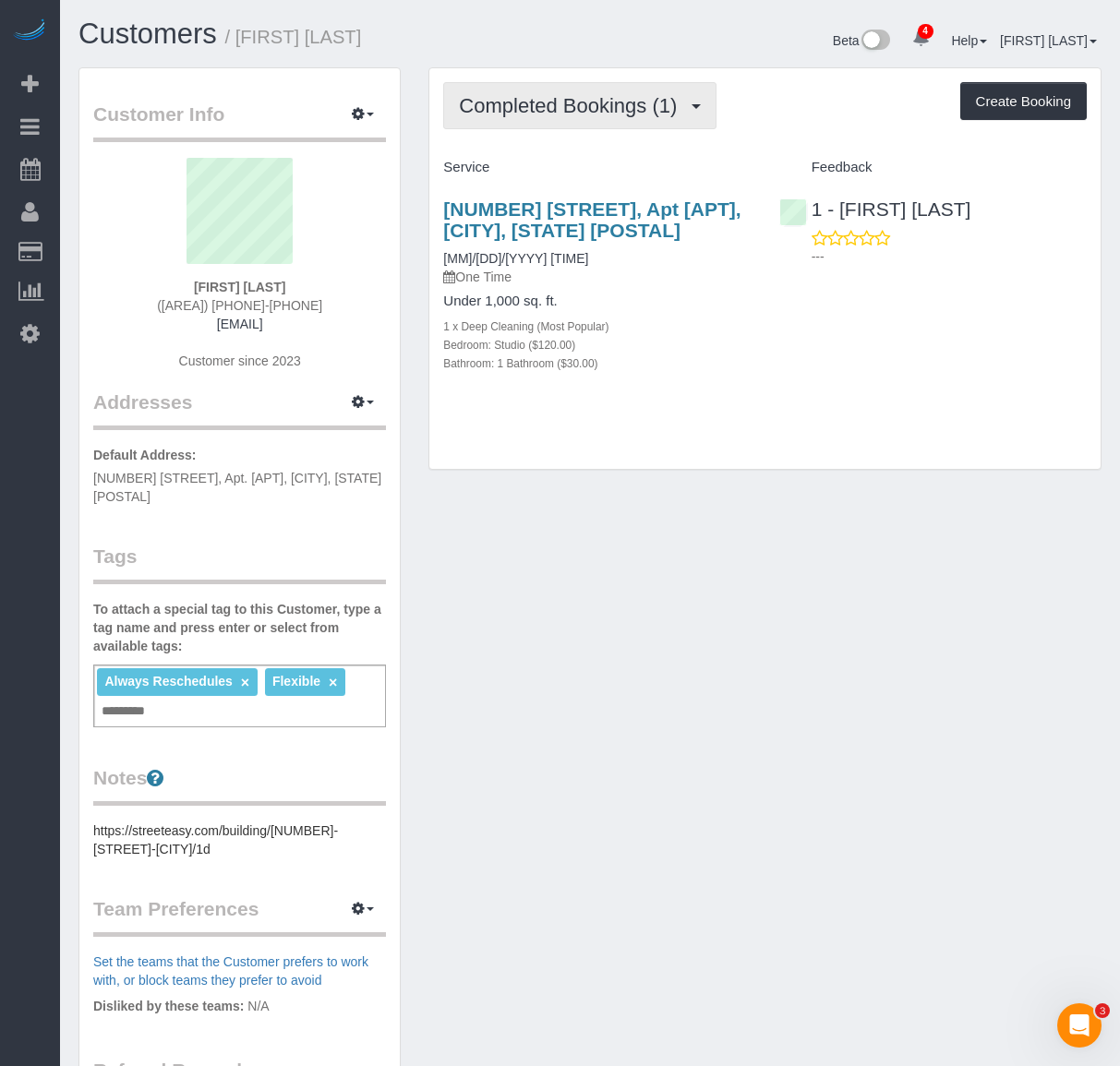 click on "Completed Bookings (1)" at bounding box center (580, 105) 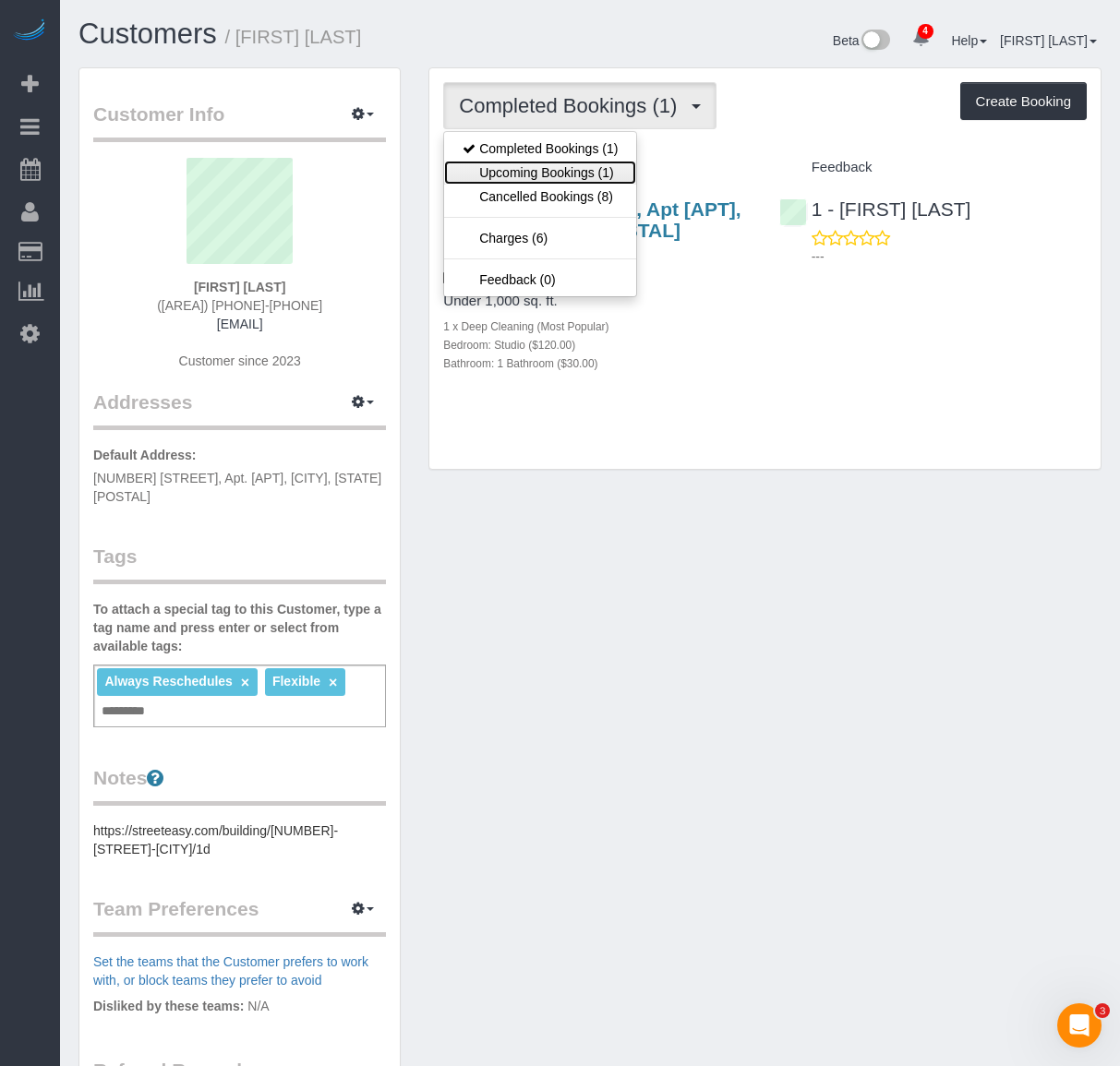 click on "Upcoming Bookings (1)" at bounding box center [540, 173] 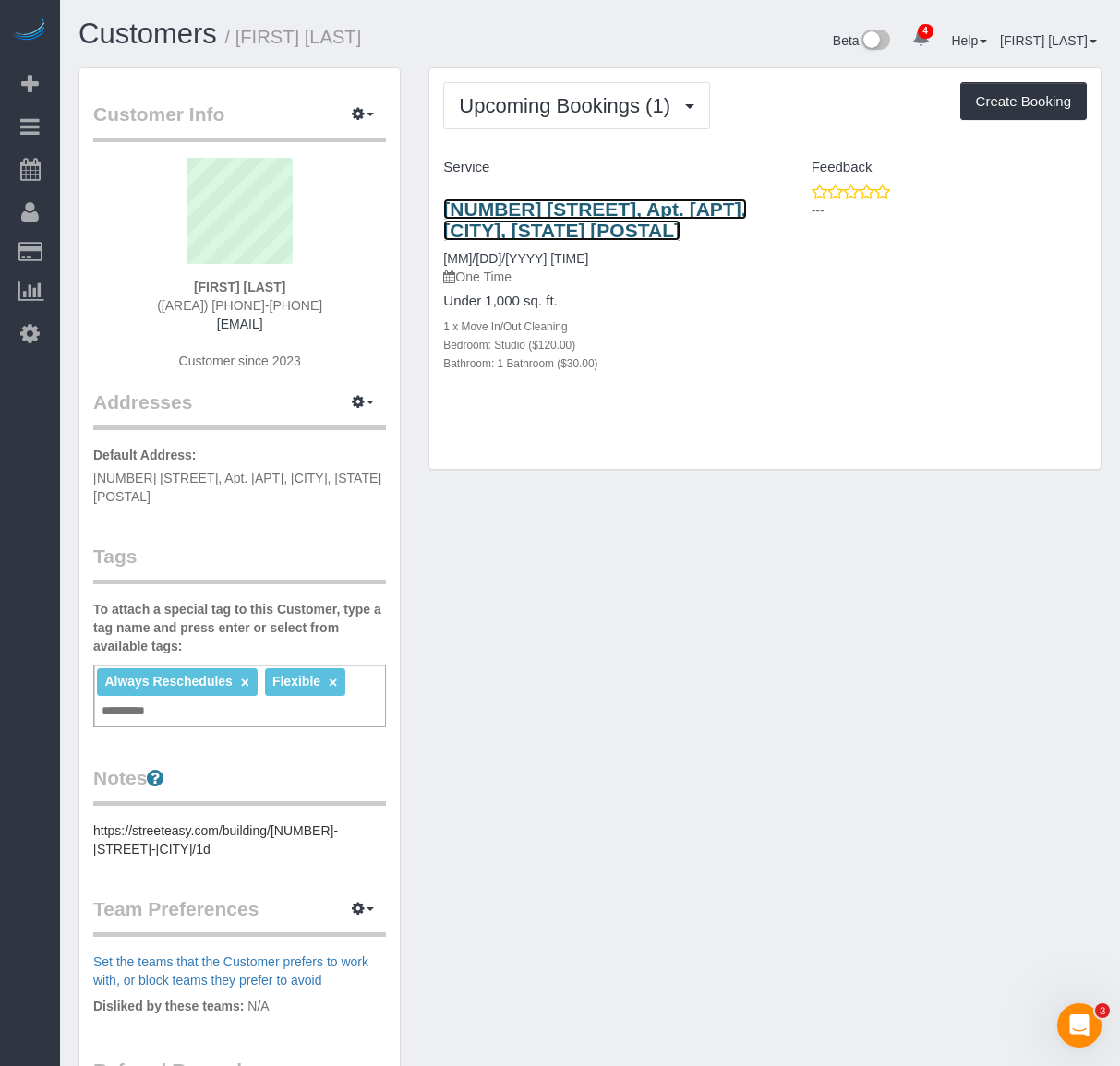 click on "214 East 51st Street, Apt. 1d, New York, NY 10022" at bounding box center (595, 220) 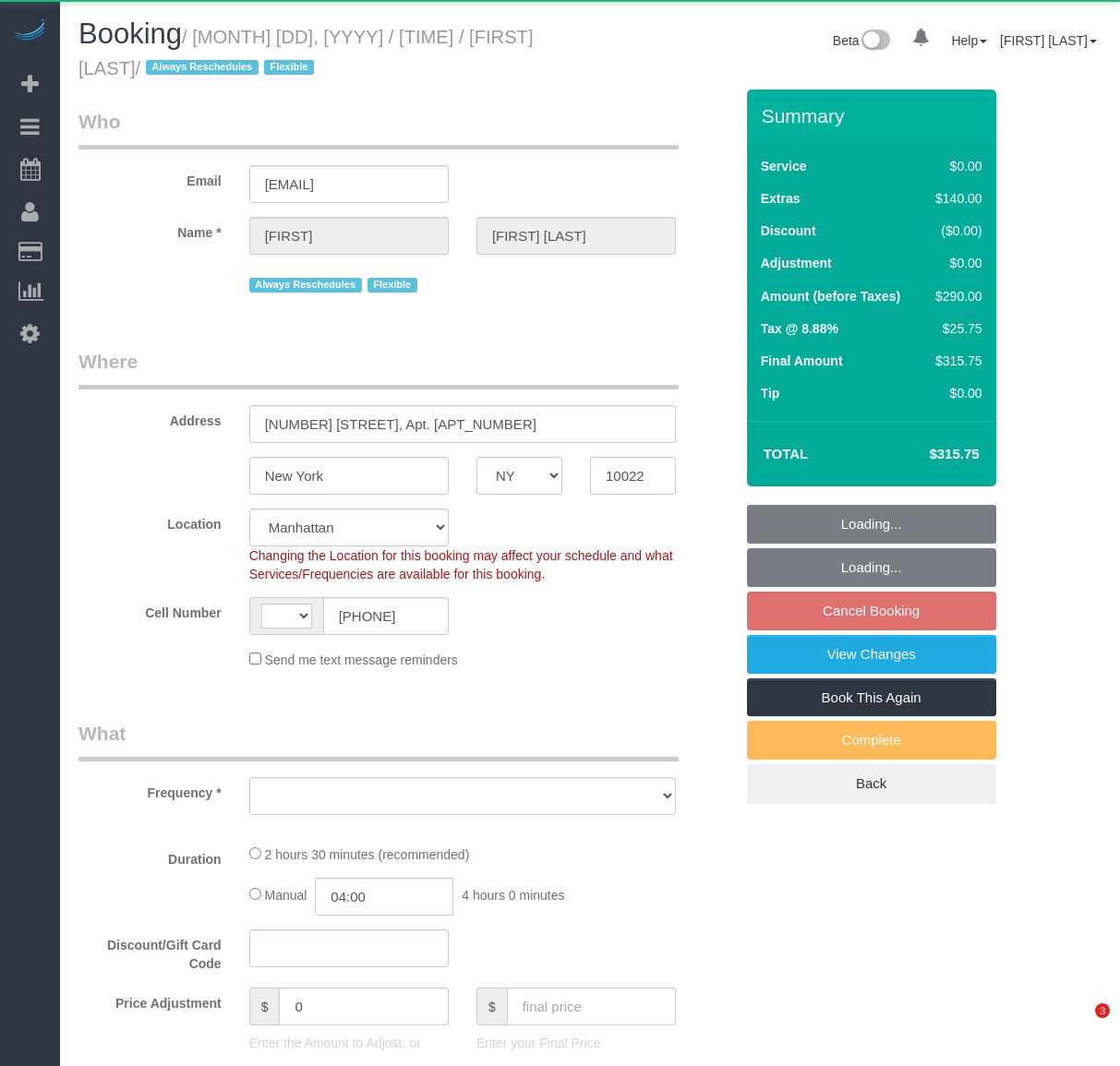 select on "NY" 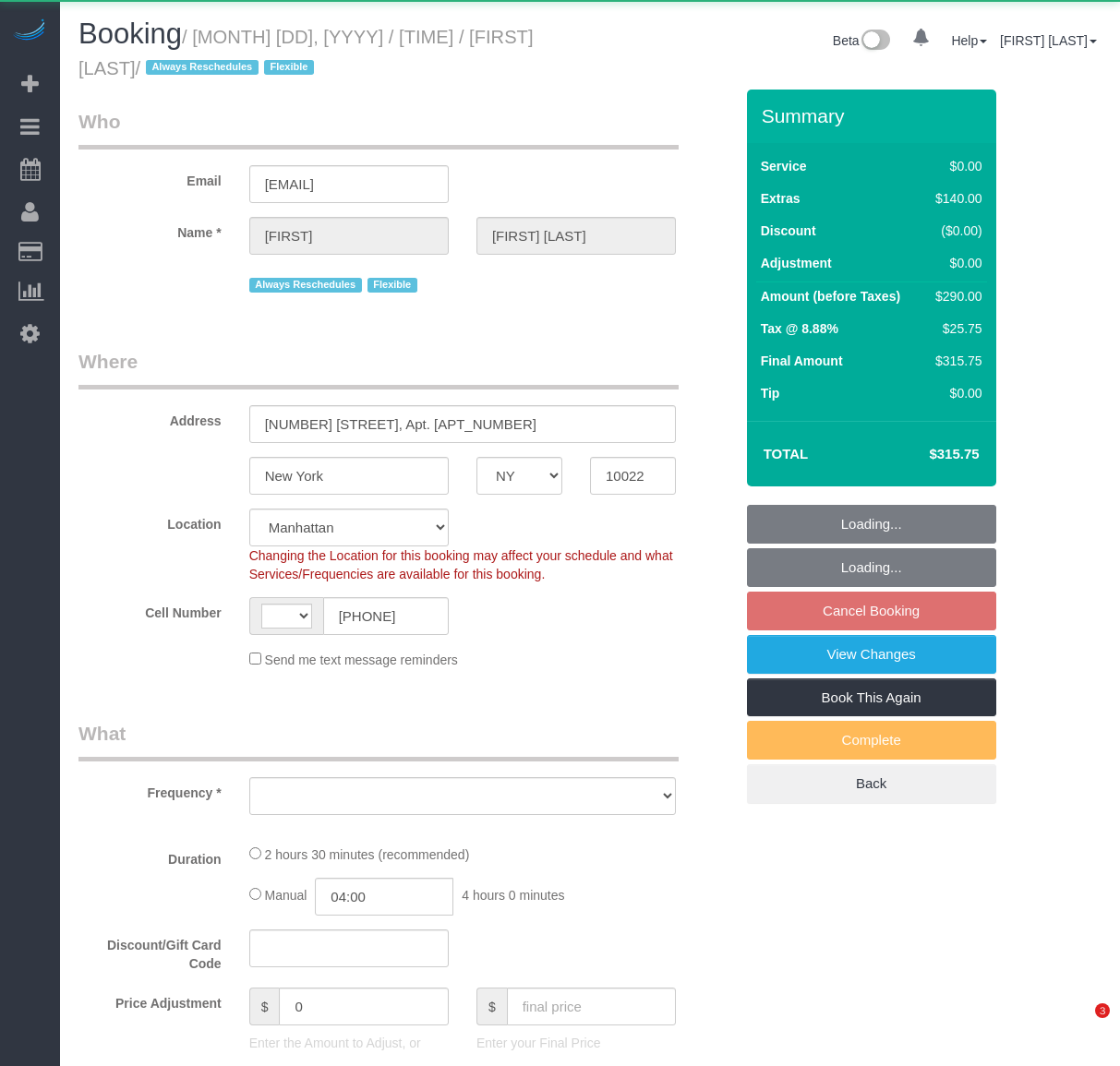 scroll, scrollTop: 0, scrollLeft: 0, axis: both 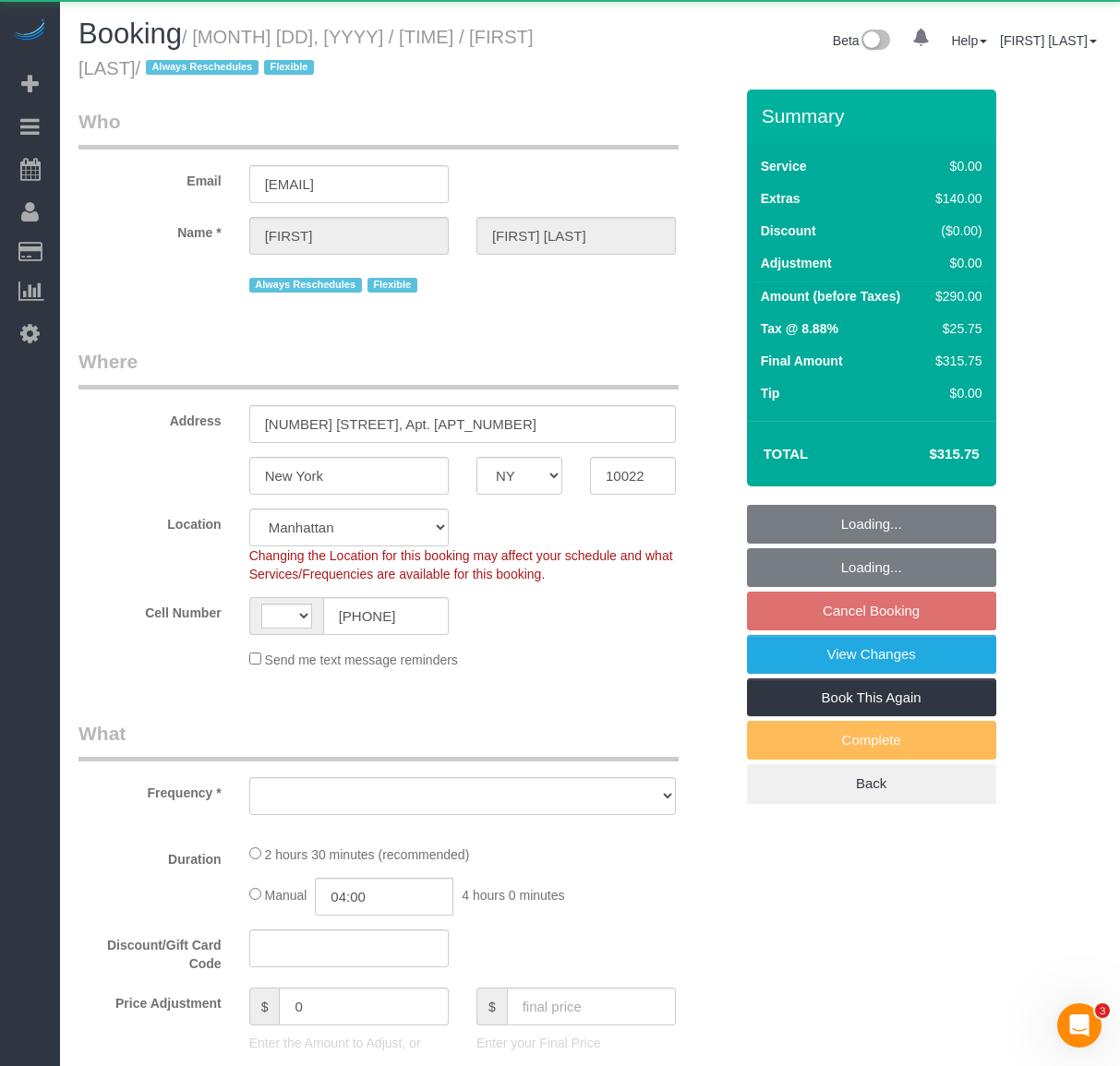 select on "string:US" 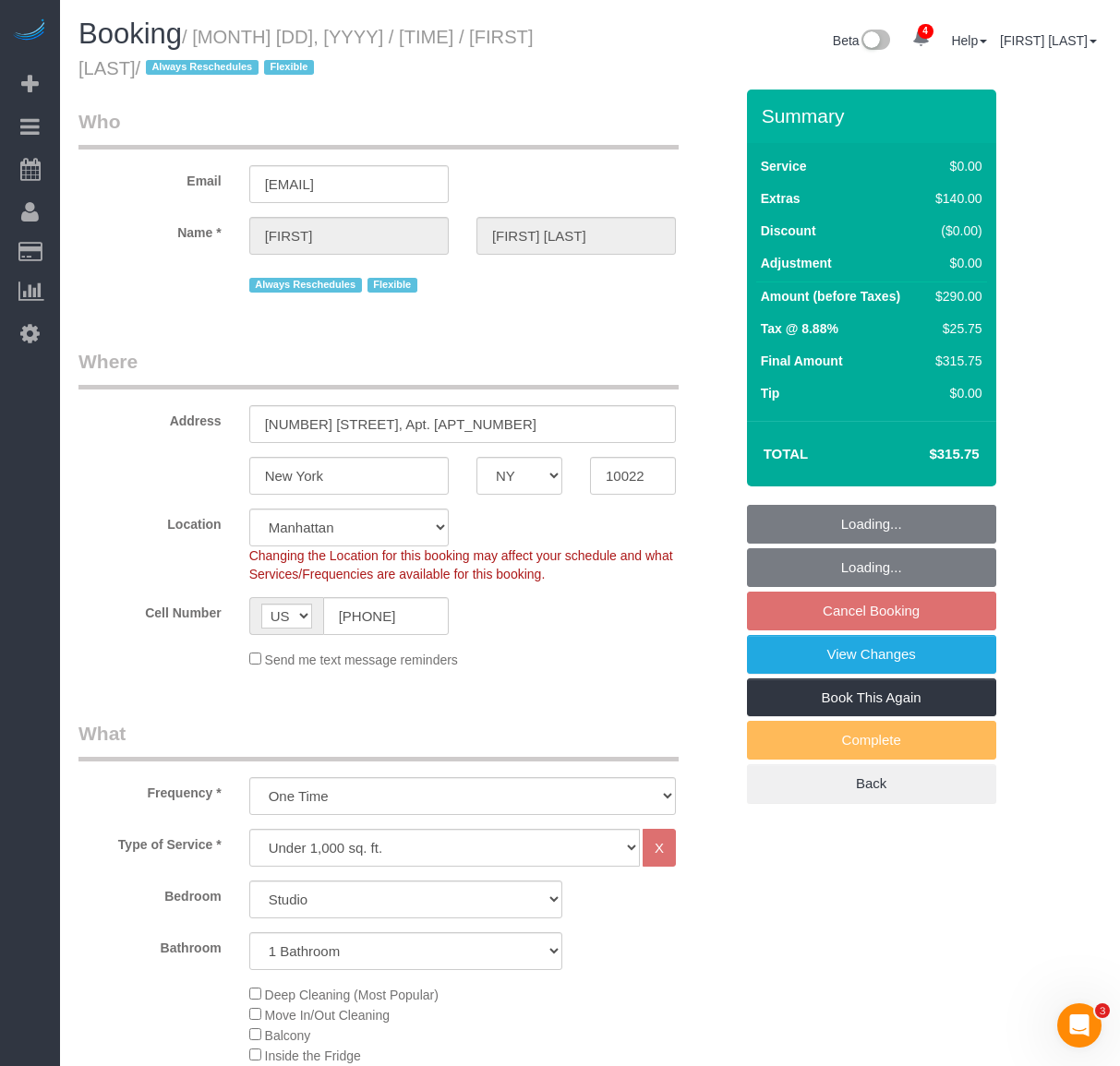 select on "object:913" 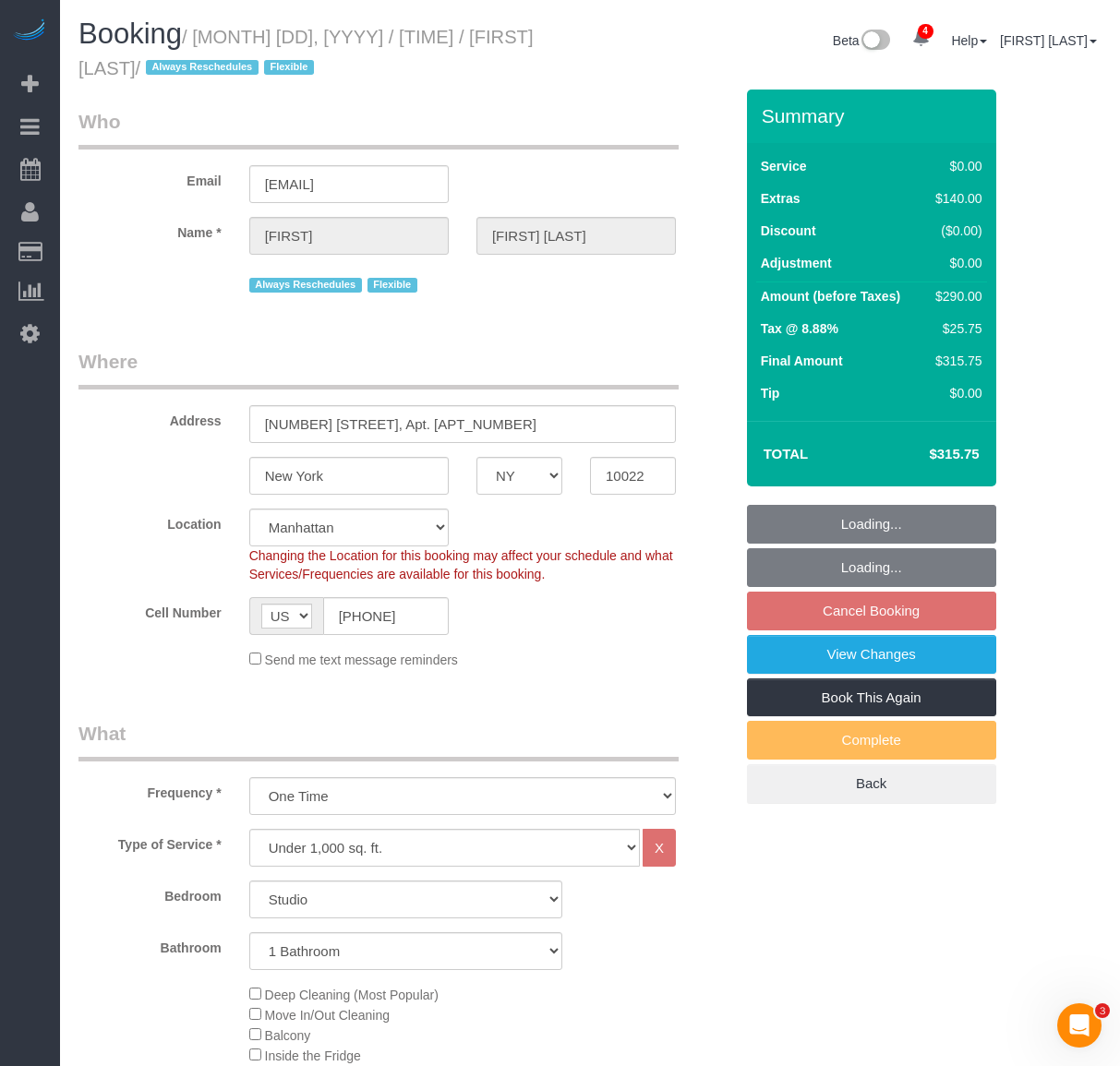 select on "string:stripe-pm_1RtUu44VGloSiKo7MdliQjSN" 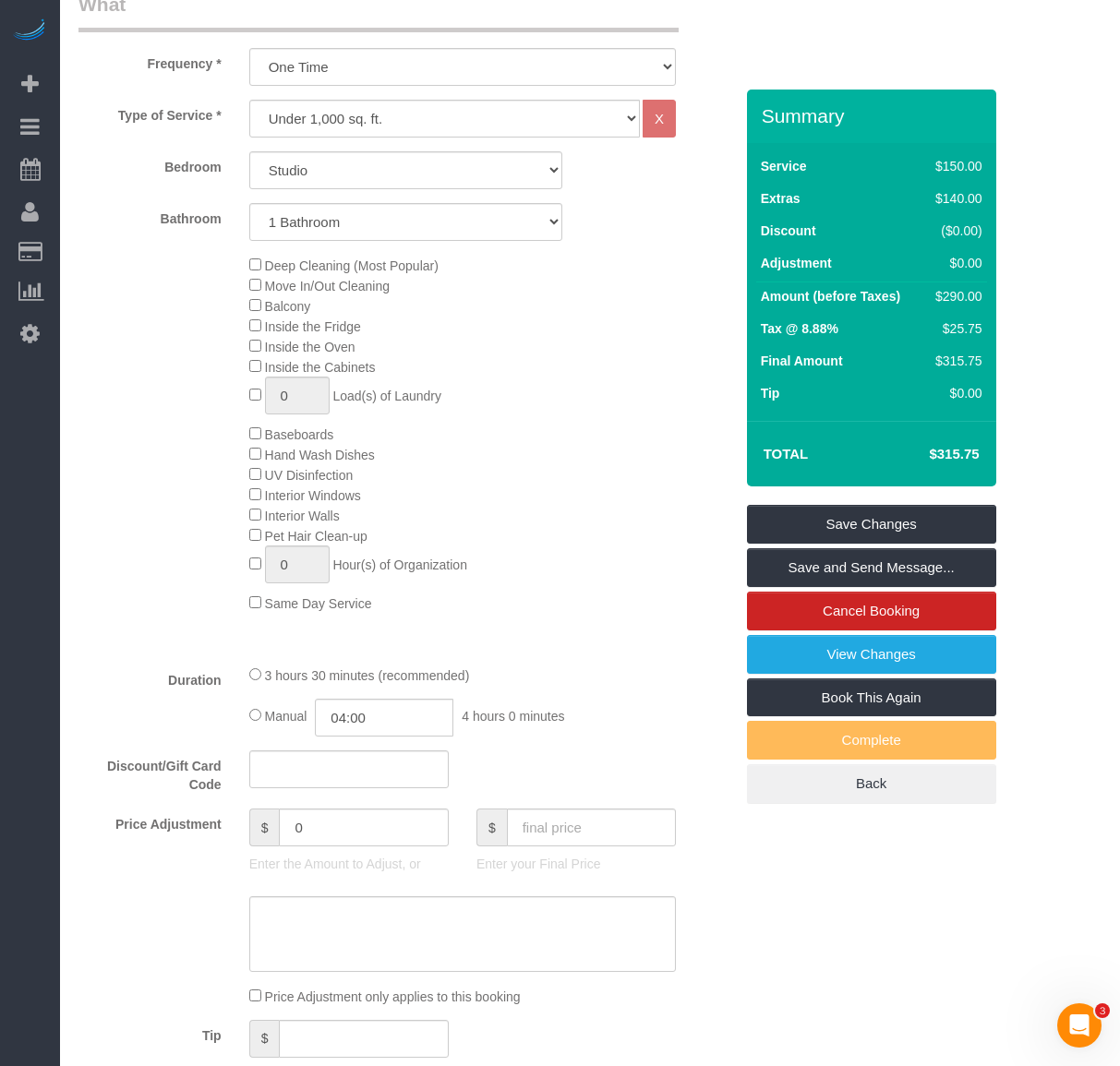scroll, scrollTop: 738, scrollLeft: 0, axis: vertical 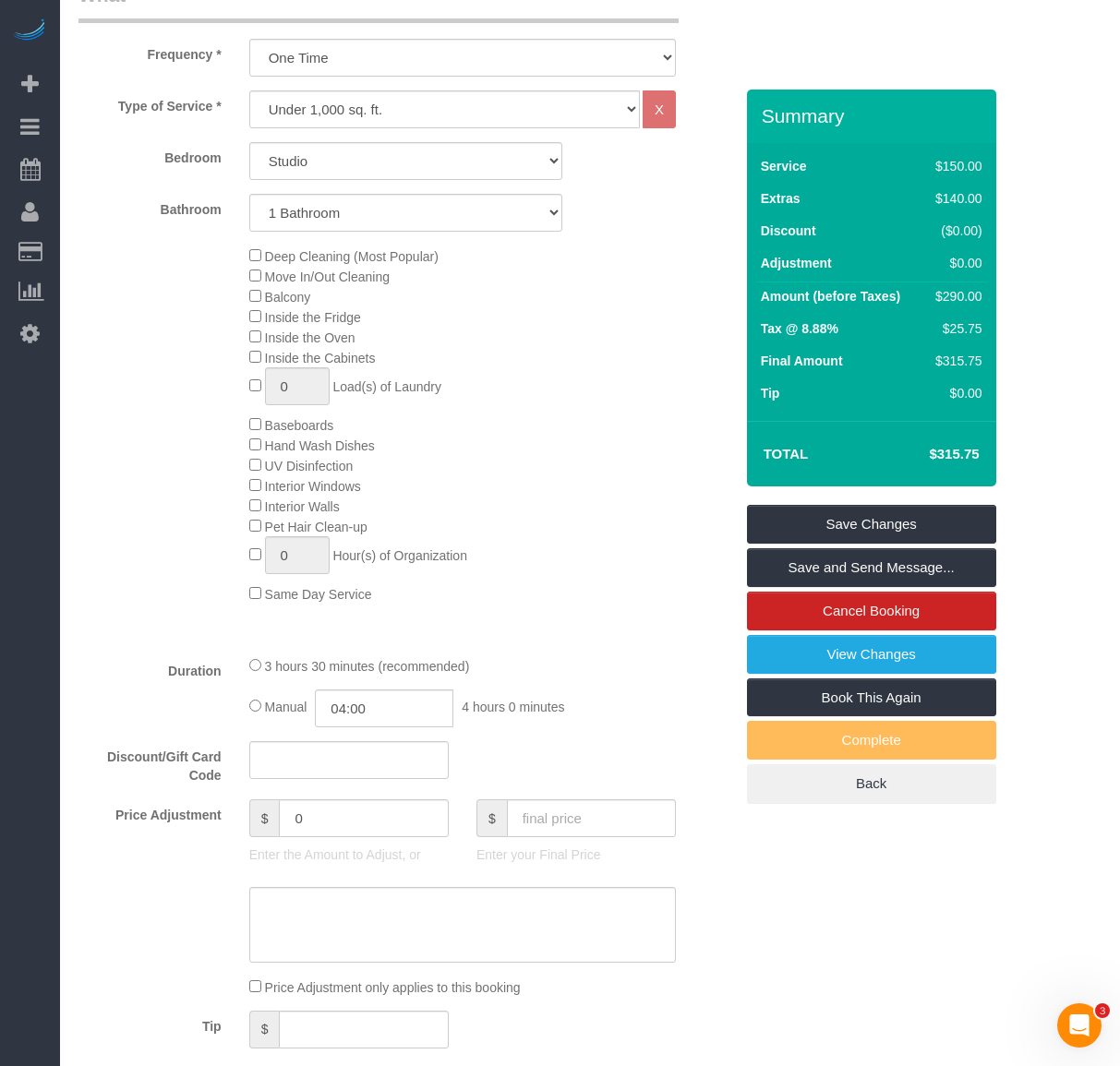 click on "3 hours 30 minutes (recommended)
Manual
04:00
4 hours 0 minutes" 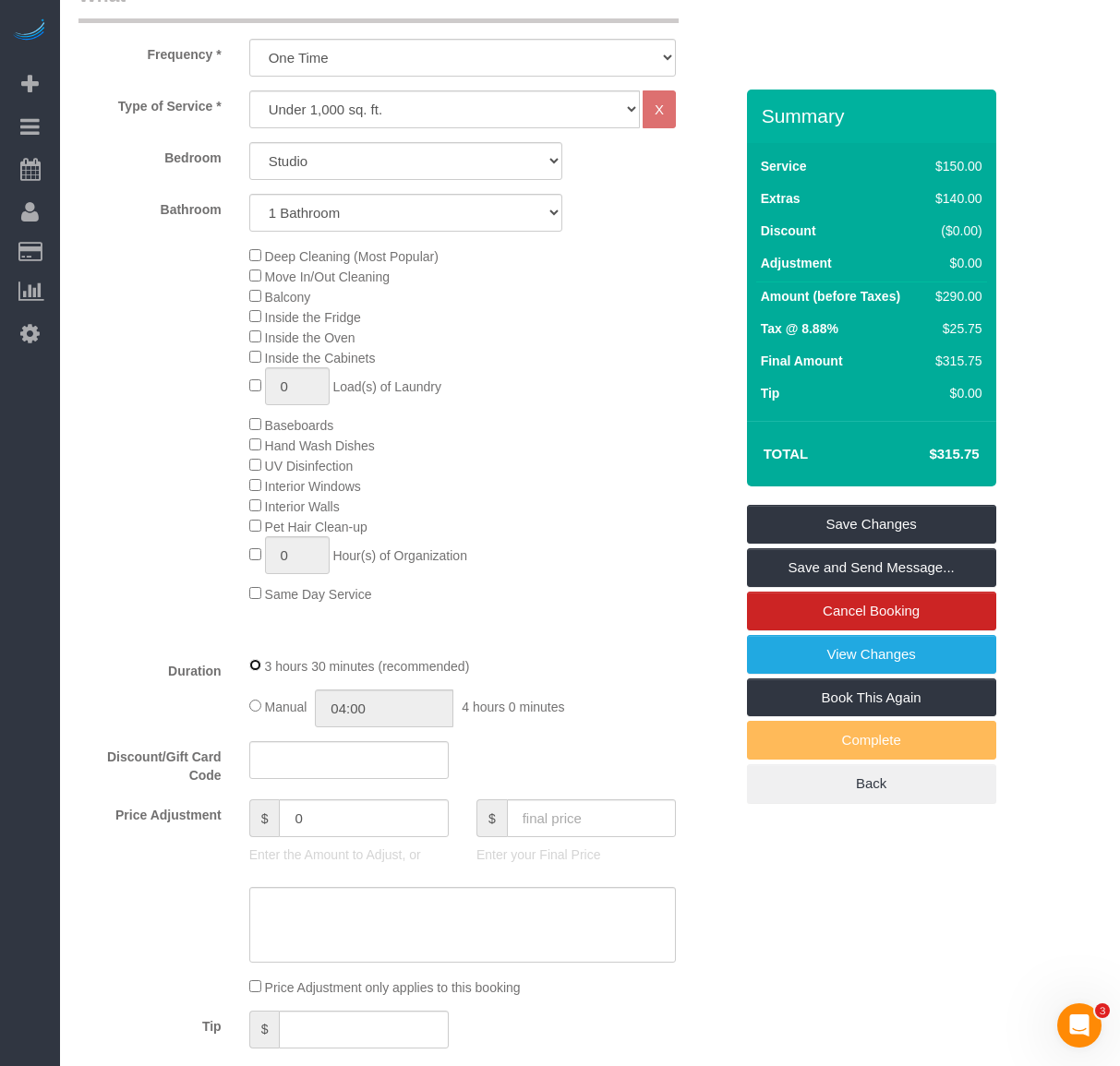 select on "spot66" 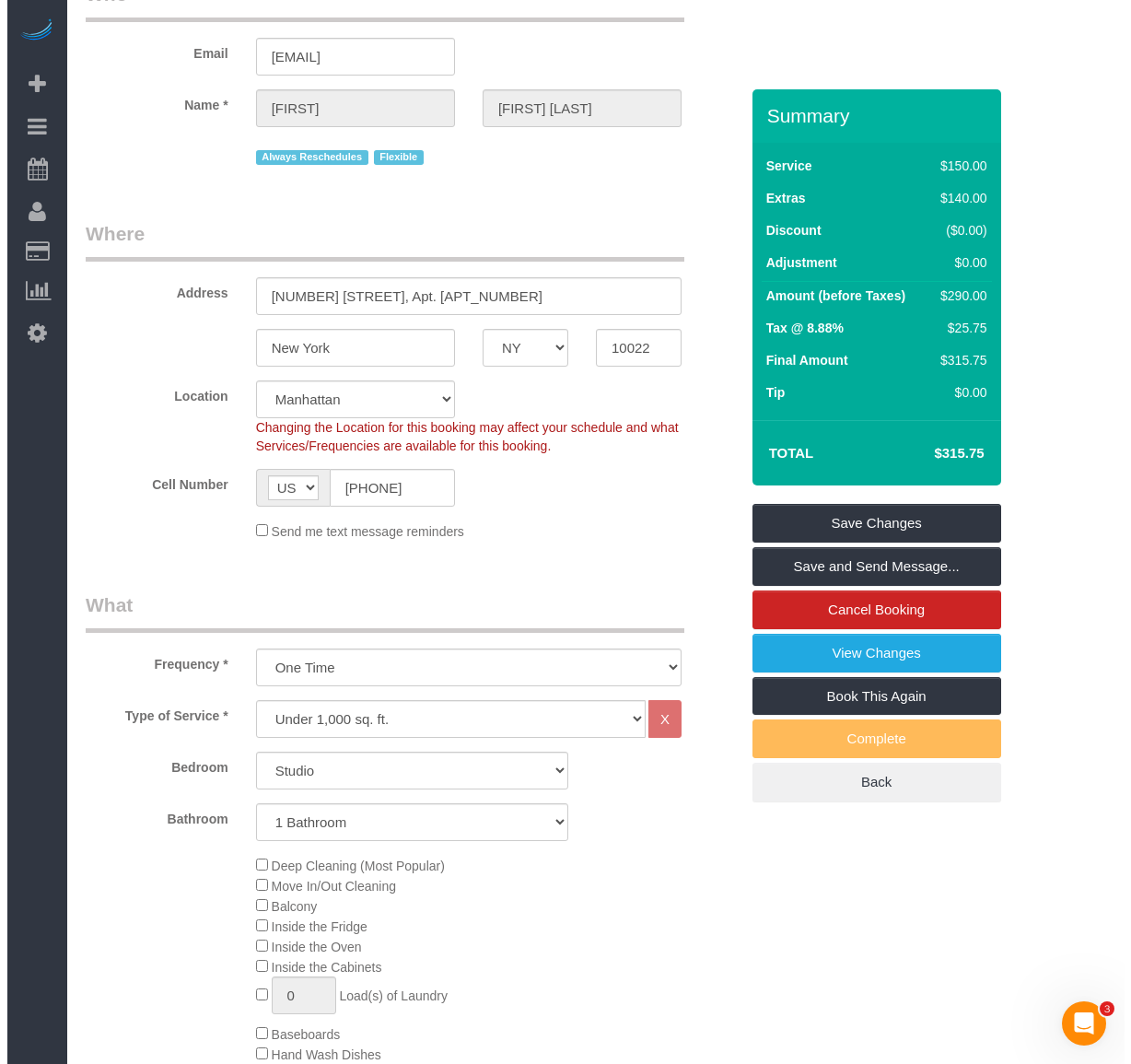 scroll, scrollTop: 0, scrollLeft: 0, axis: both 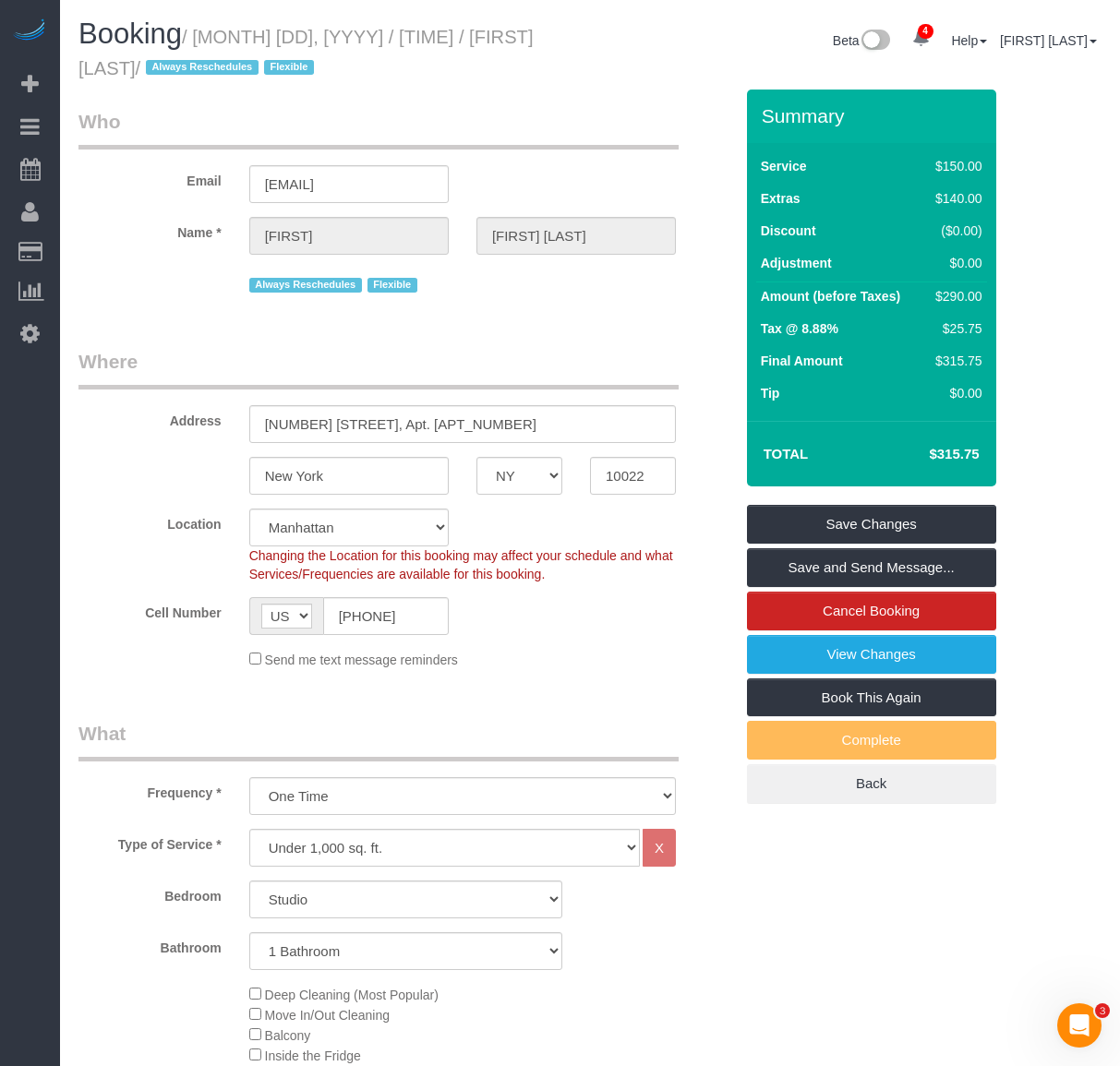 click on "Who
Email
skhan.2017@gmail.com
Name *
Shershah
Akbar Khan
Always Reschedules
Flexible
Where
Address
214 East 51st Street, Apt. 1D
New York
AK
AL
AR
AZ
CA
CO
CT
DC
DE
FL
GA
HI
IA
ID
IL
IN
KS
KY
LA
MA
MD
ME
MI
MN
MO
MS
MT" at bounding box center [405, 1644] 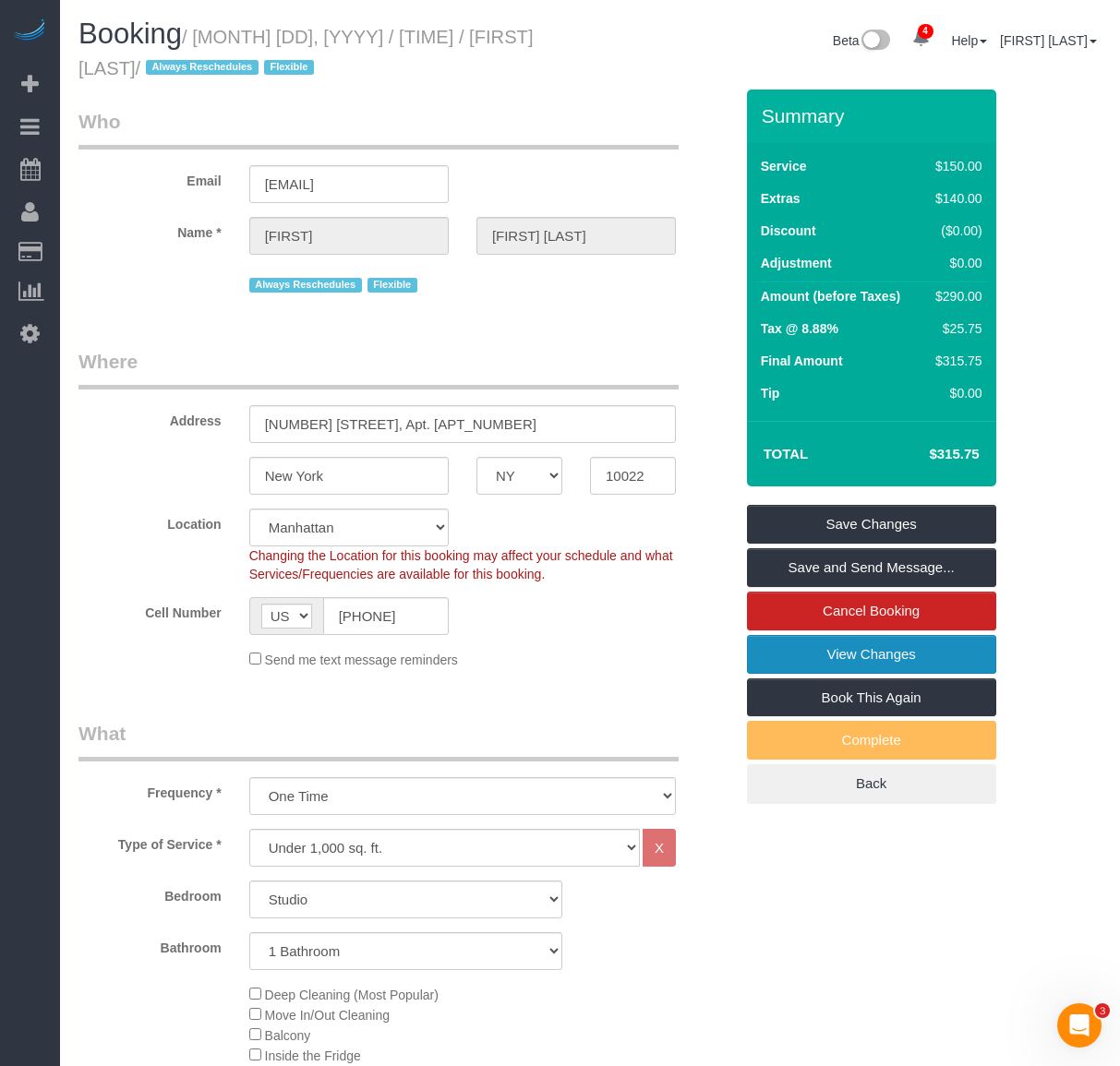 click on "View Changes" at bounding box center [872, 654] 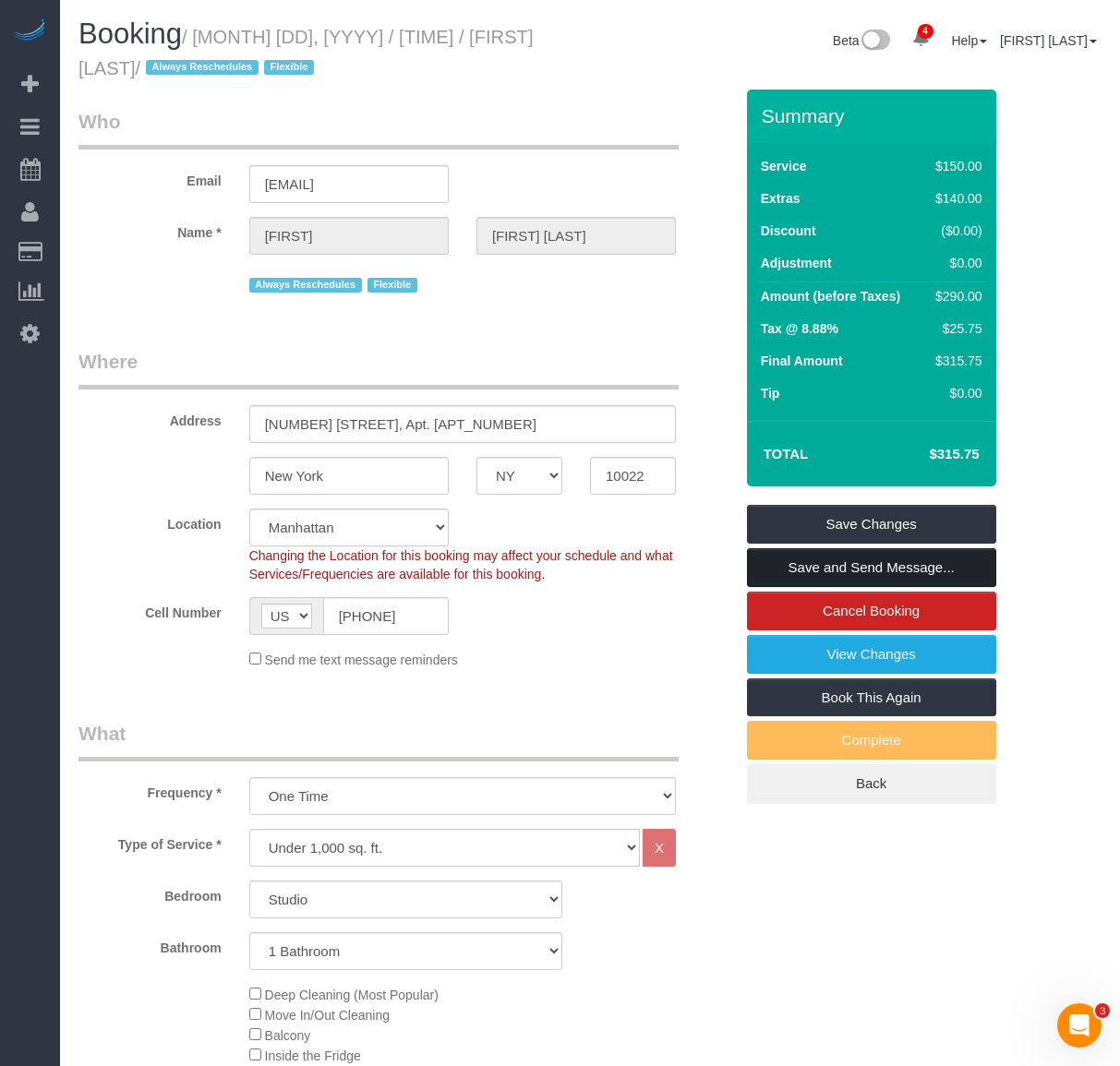 click on "Save and Send Message..." at bounding box center (872, 568) 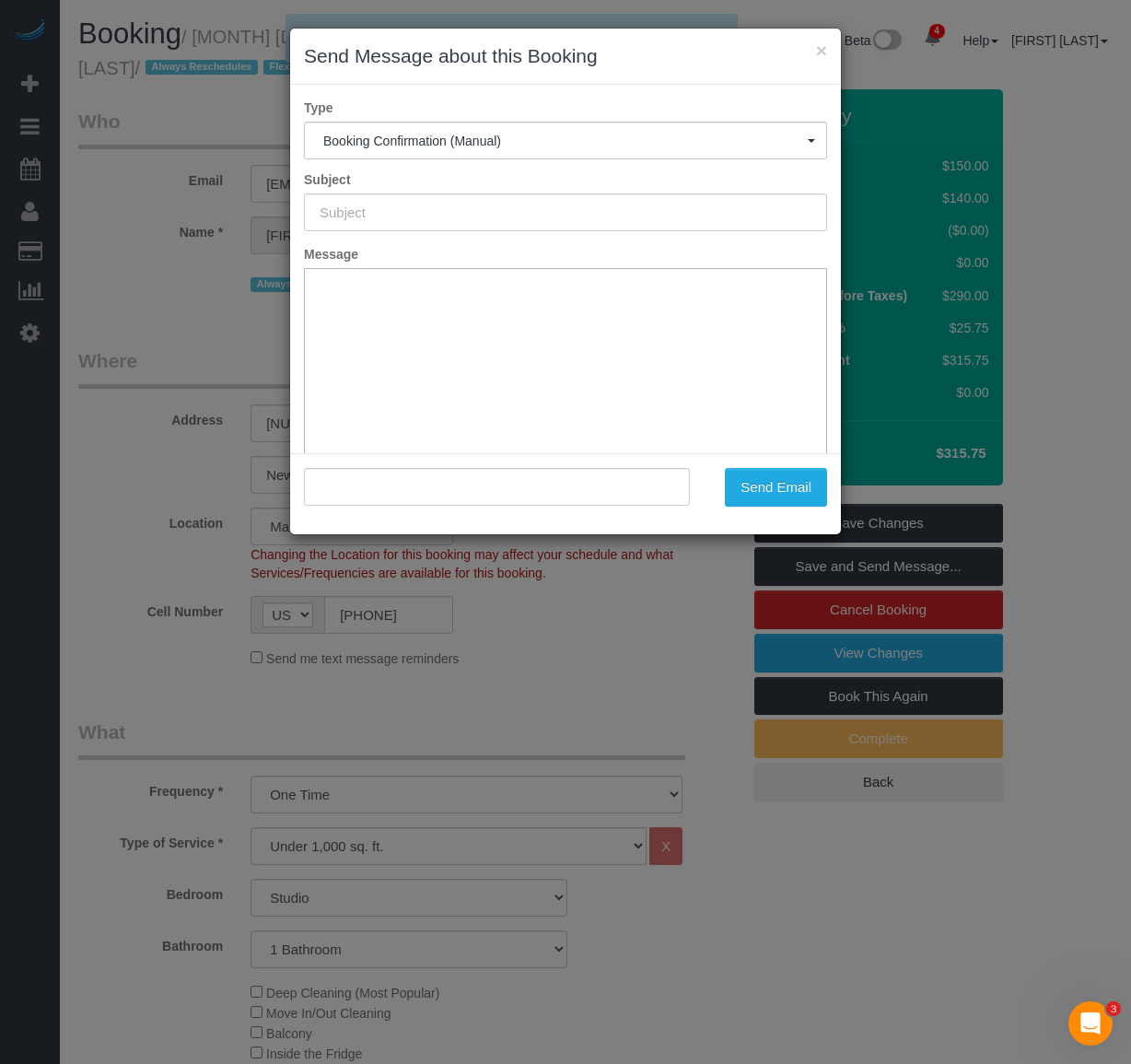 type on "Cleaning Confirmed for 08/10/2025 at 3:00pm" 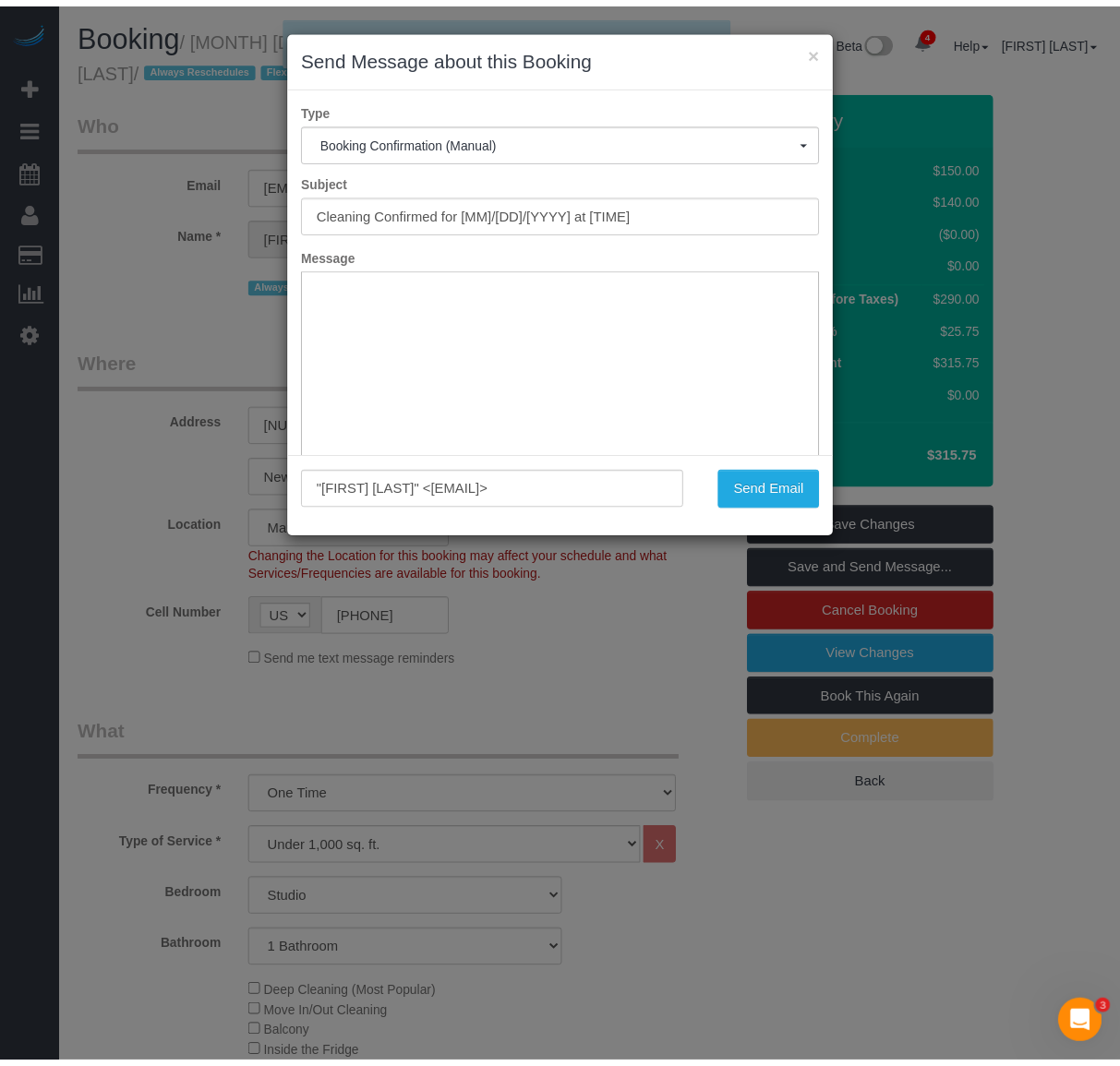 scroll, scrollTop: 0, scrollLeft: 0, axis: both 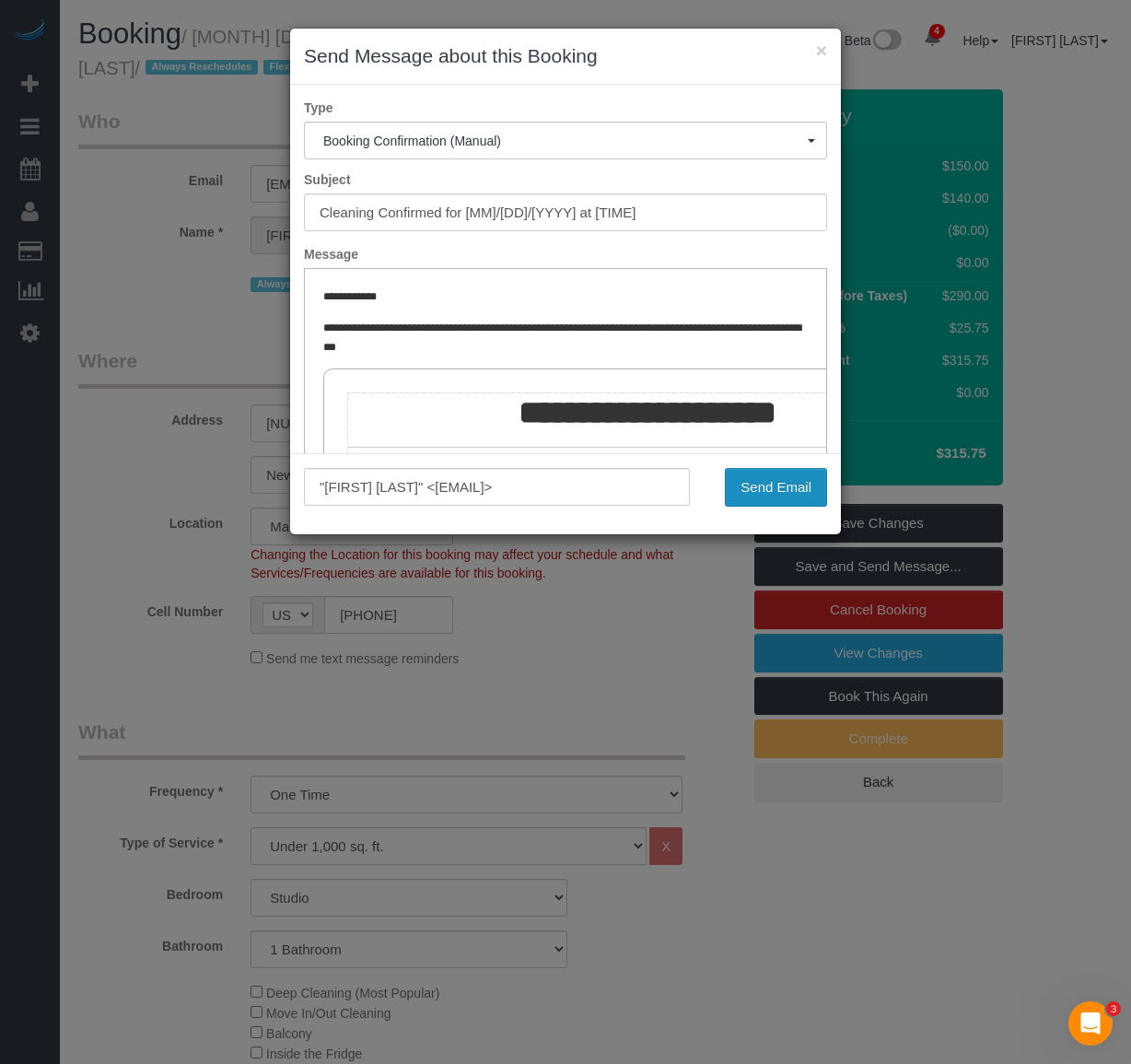 click on "Send Email" at bounding box center (775, 487) 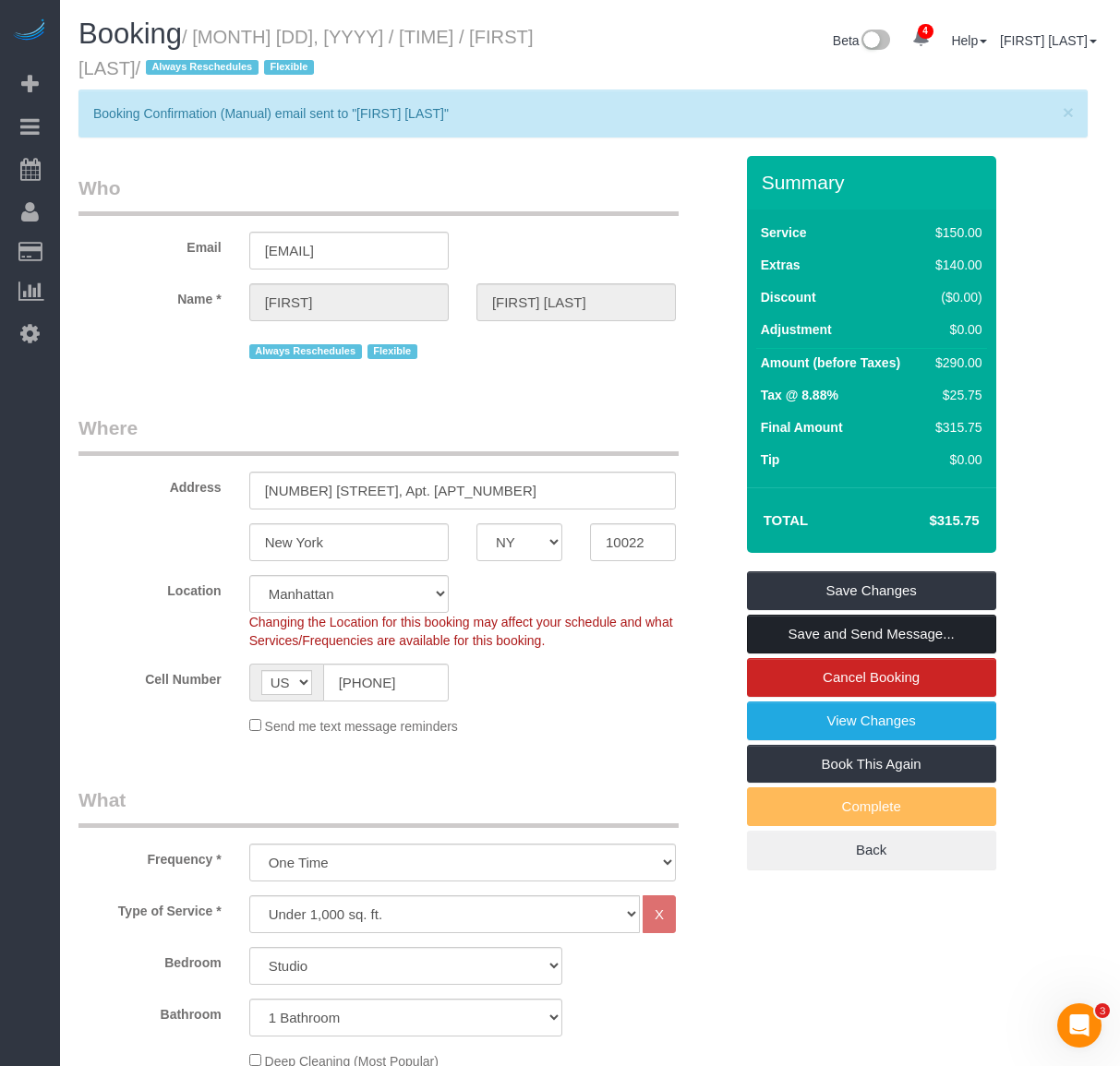scroll, scrollTop: 554, scrollLeft: 0, axis: vertical 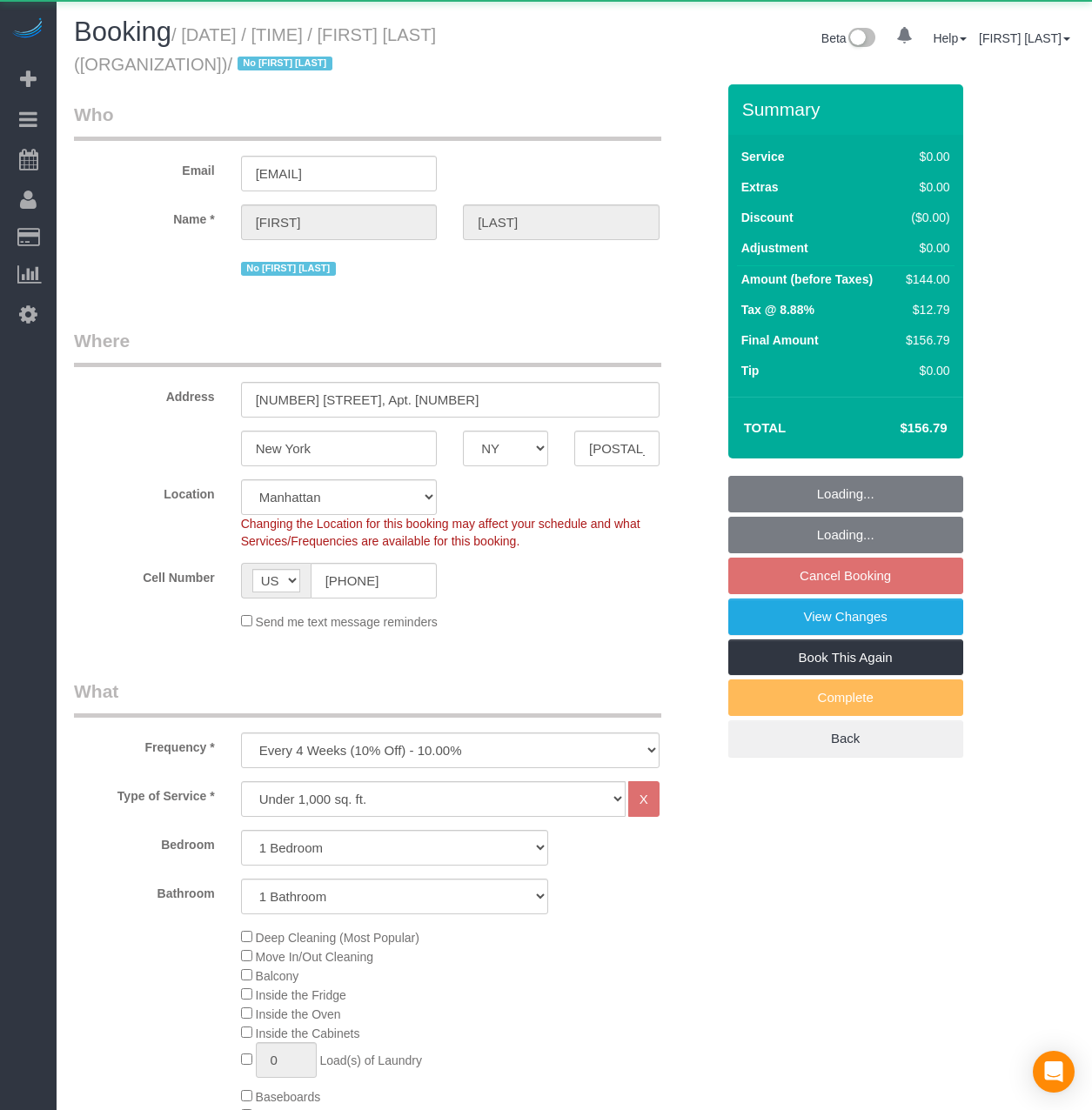 select on "NY" 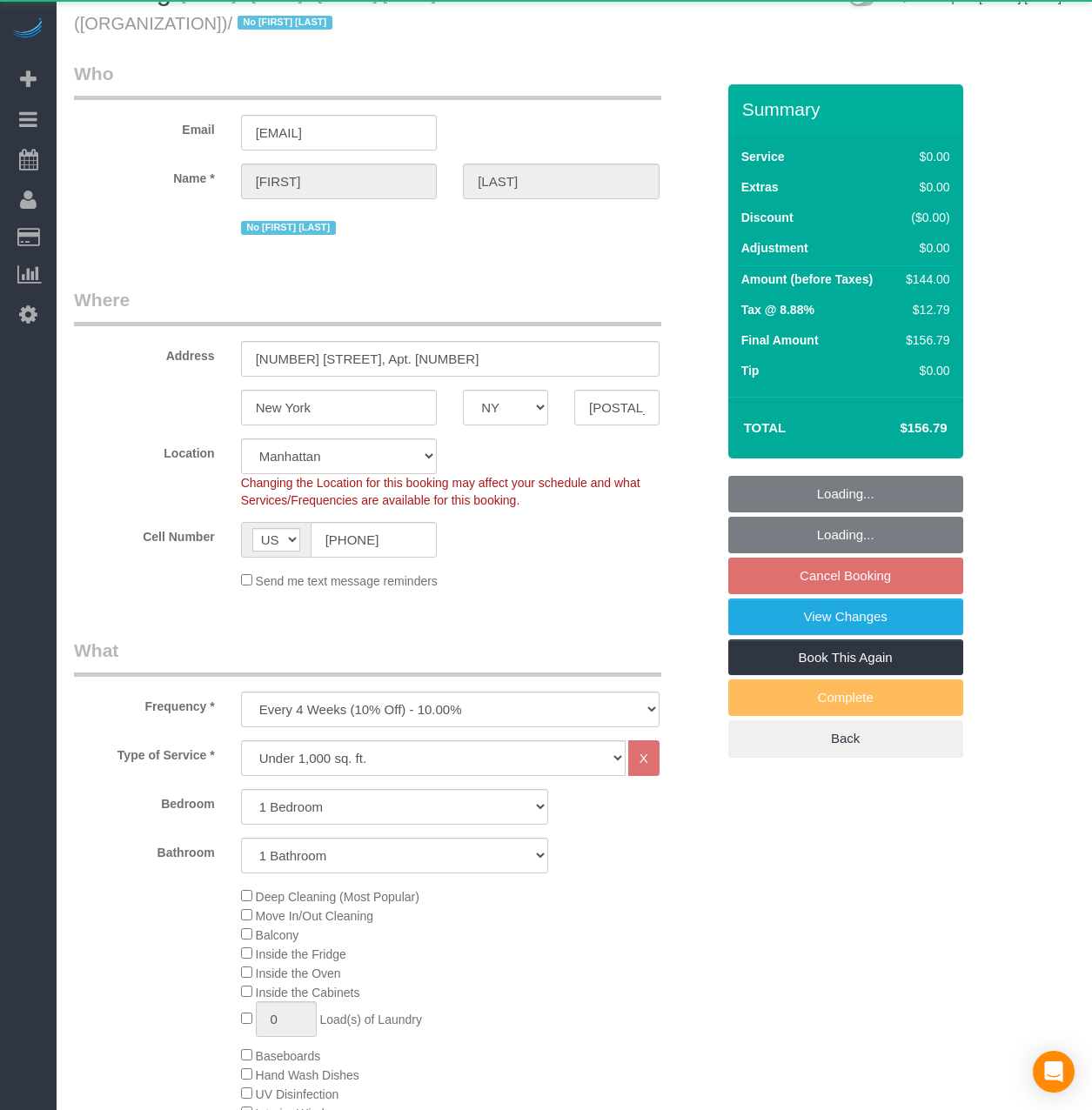 select on "object:915" 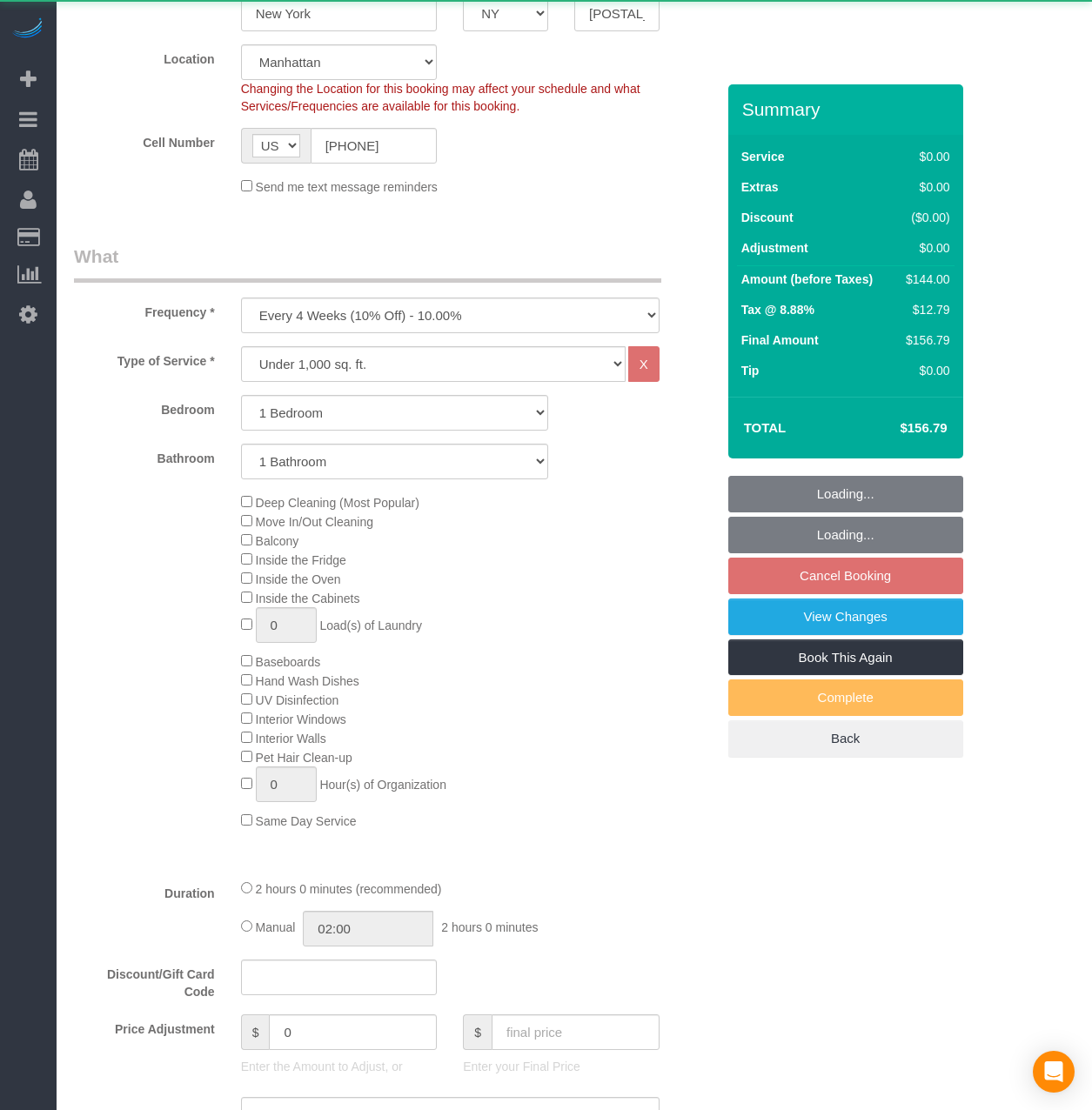 select on "string:stripe-pm_1PH4ys4VGloSiKo7AWBBUlHu" 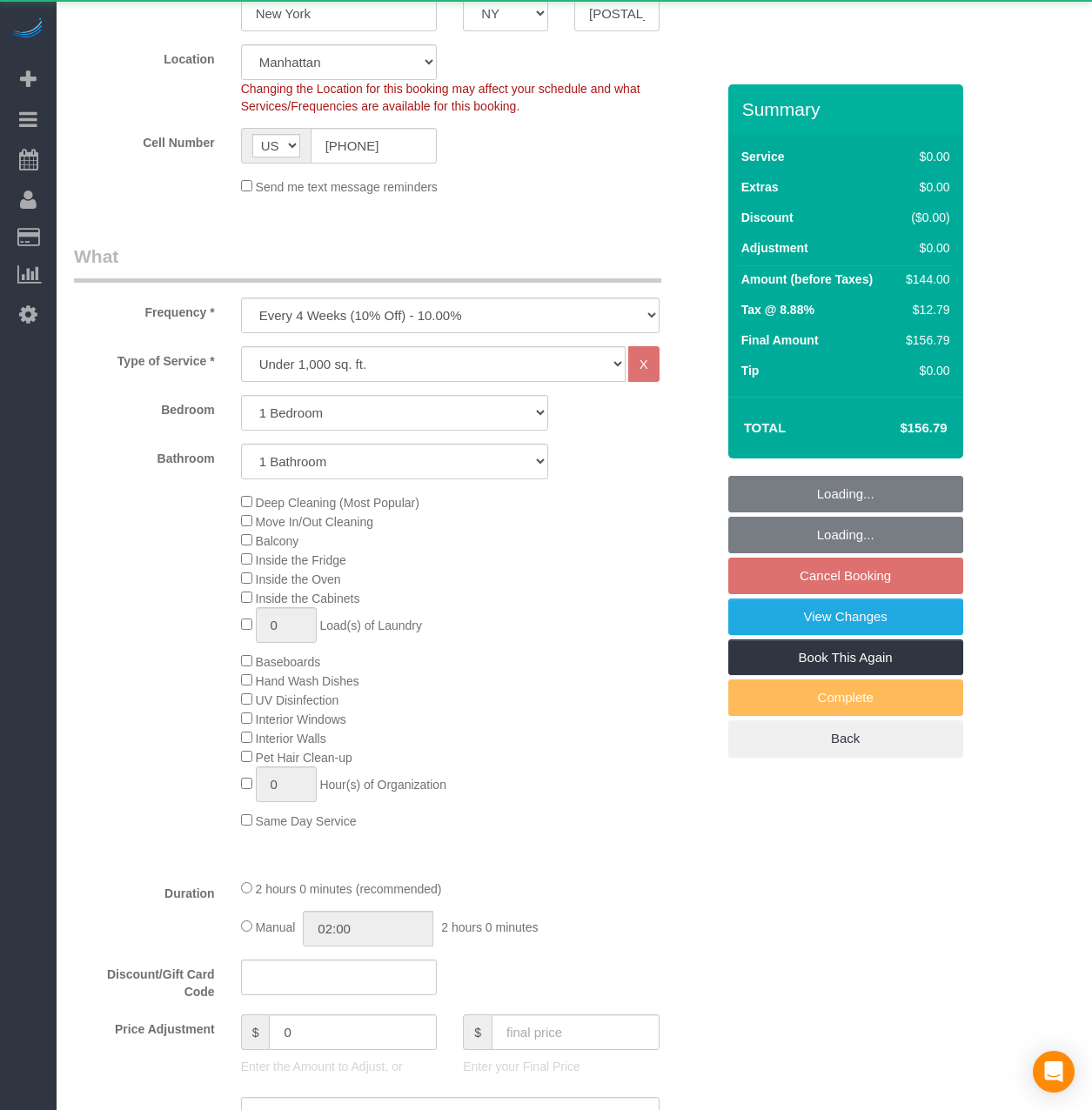 select on "1" 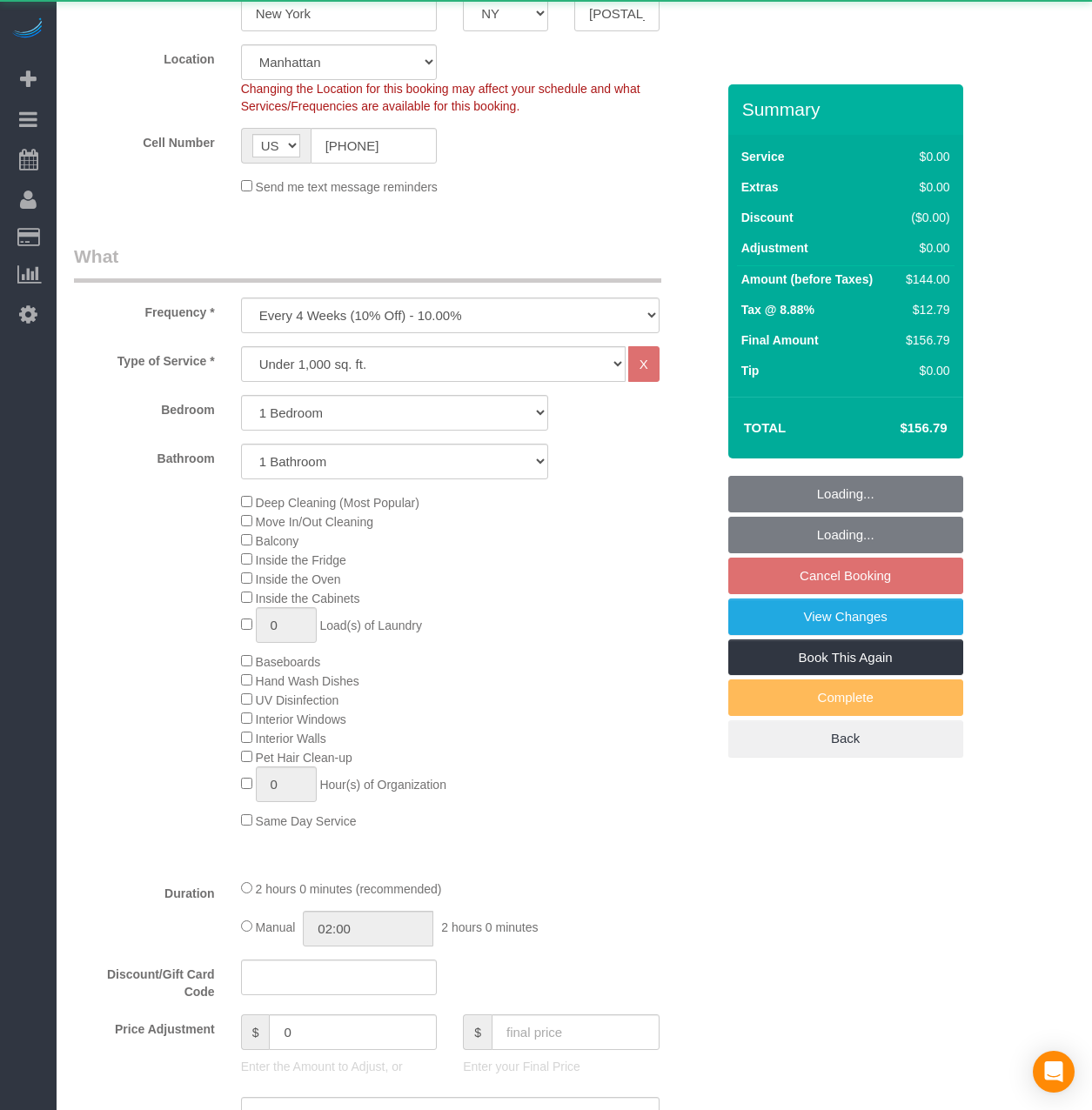 select on "spot3" 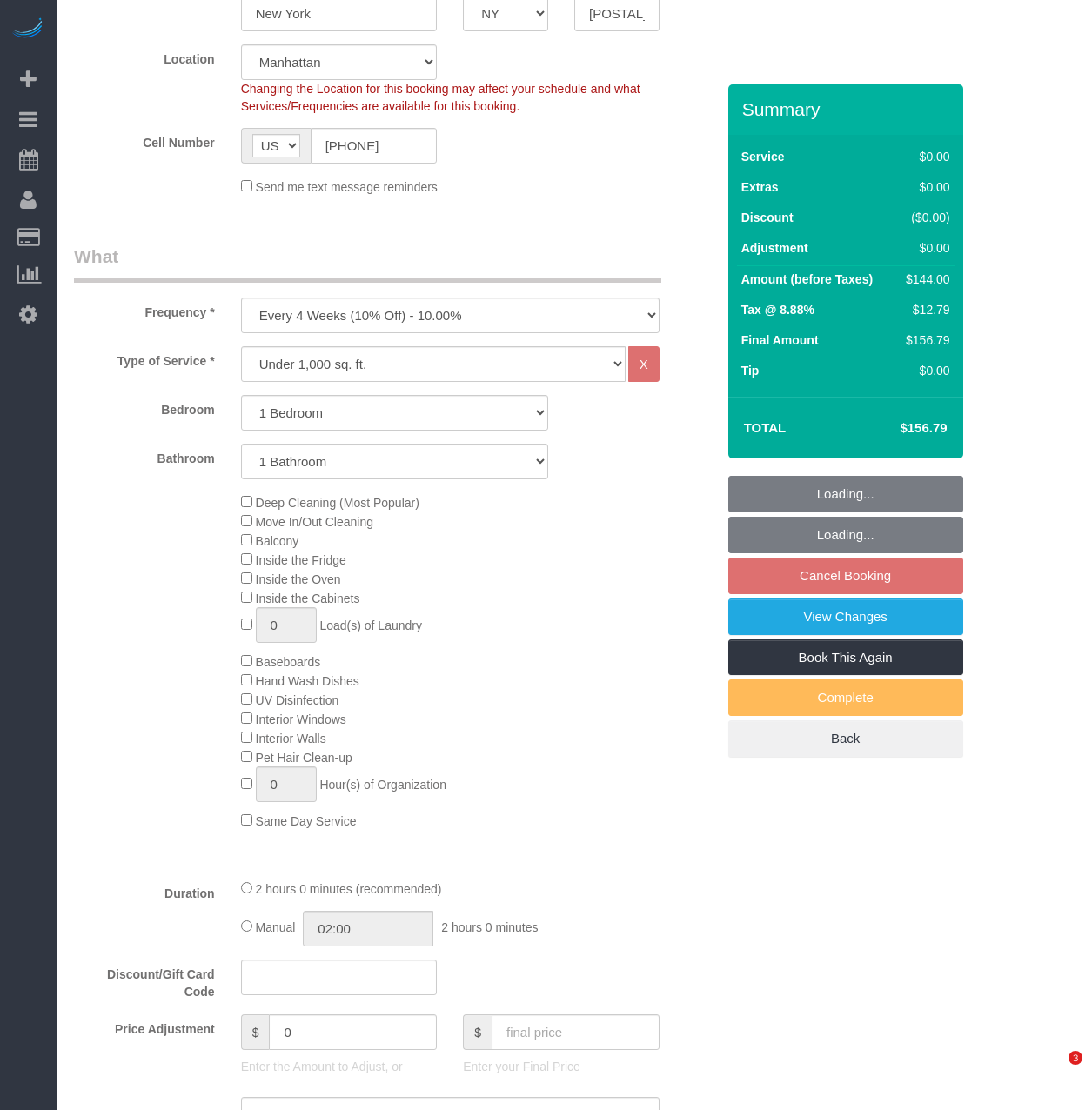 scroll, scrollTop: 758, scrollLeft: 0, axis: vertical 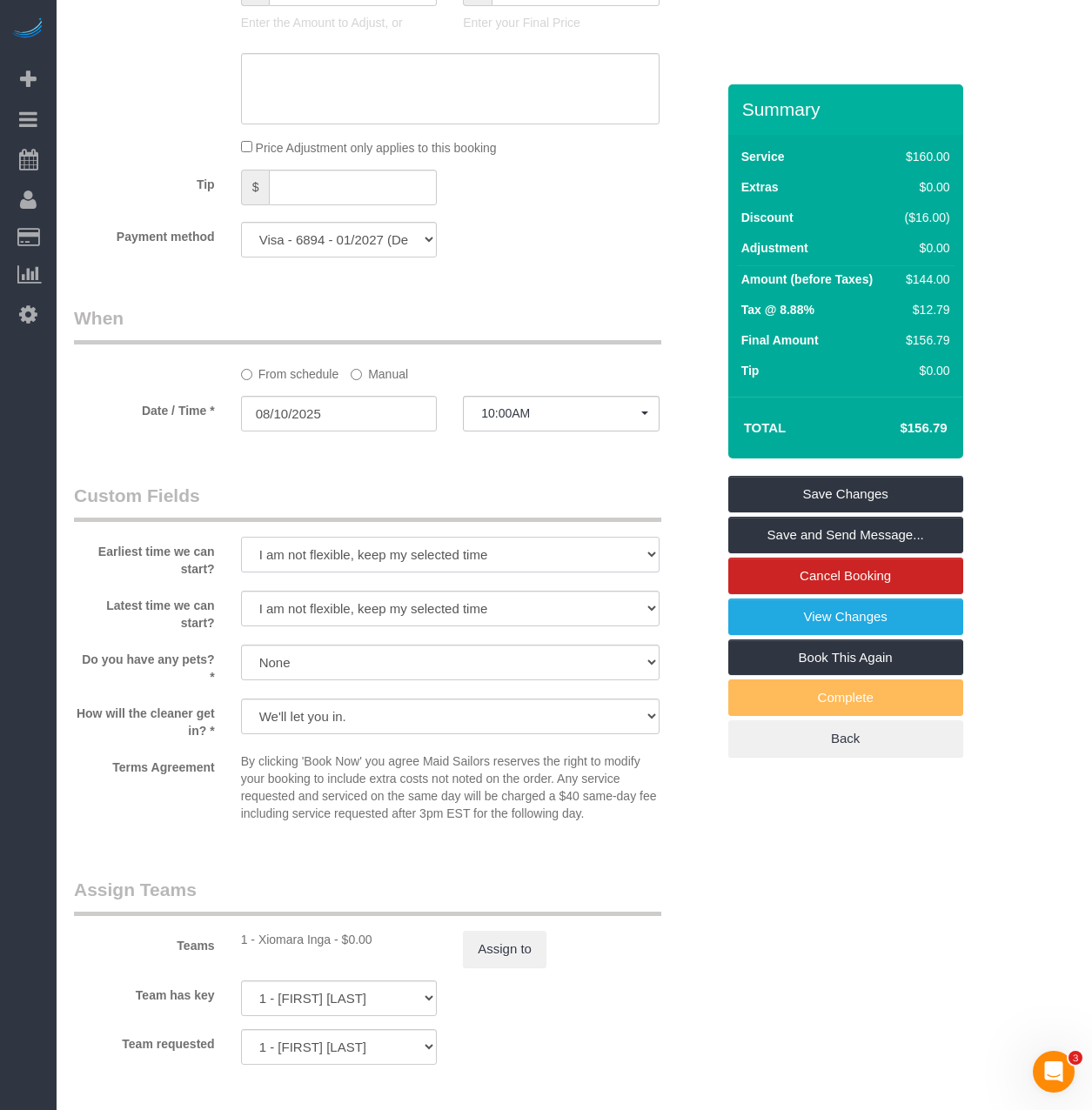 click on "I am not flexible, keep my selected time 8:00 AM 9:00 AM 10:00 AM 11:00 AM 12:00 PM 1:00 PM 2:00 PM 3:00 PM 4:00 PM 5:00 PM 6:00 PM 7:00 PM" at bounding box center (450, 554) 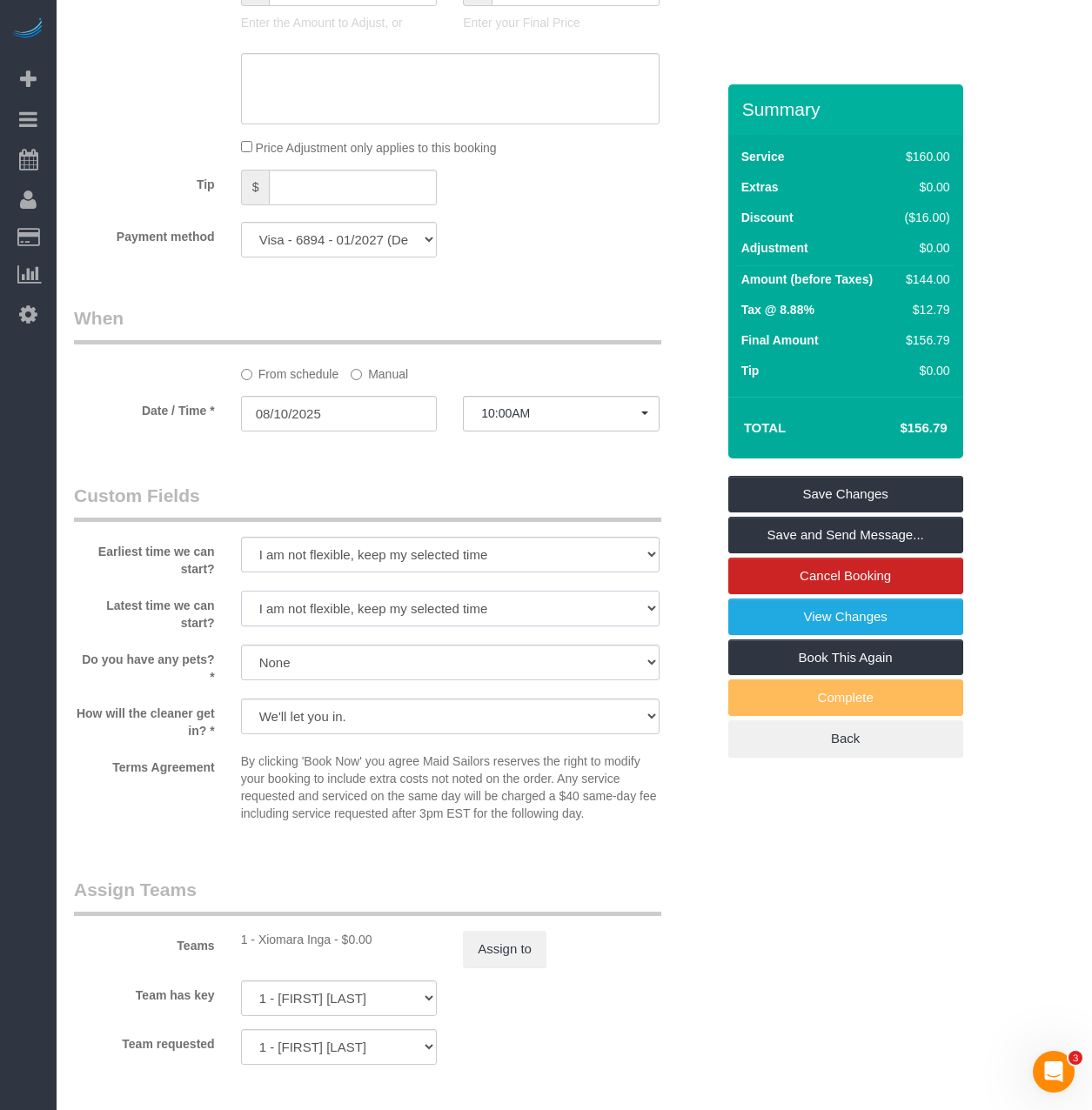 click on "I am not flexible, keep my selected time 8:00 AM 9:00 AM 10:00 AM 11:00 AM 12:00 PM 1:00 PM 2:00 PM 3:00 PM 4:00 PM 5:00 PM 6:00 PM 7:00 PM" at bounding box center (450, 608) 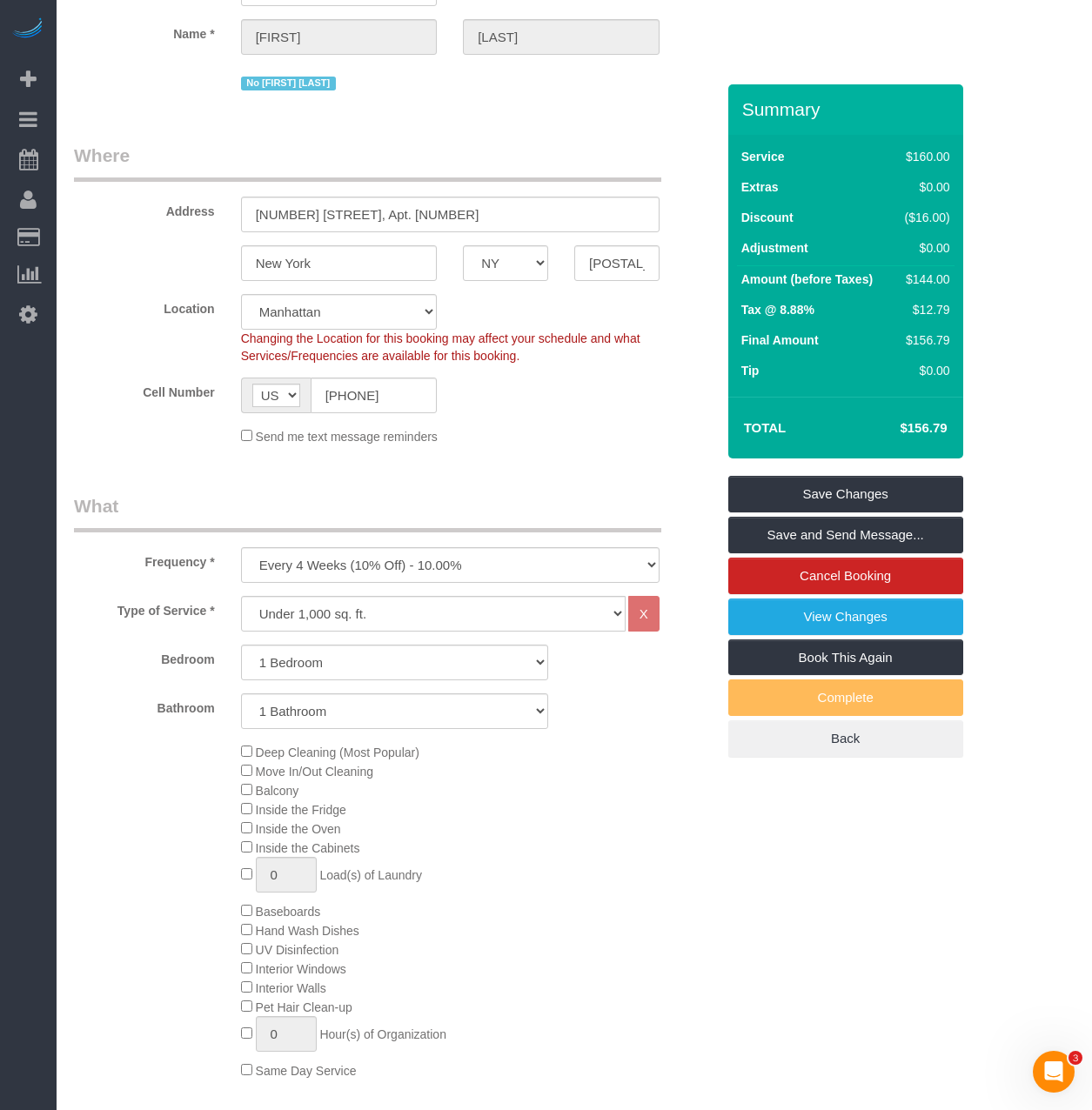 scroll, scrollTop: 0, scrollLeft: 0, axis: both 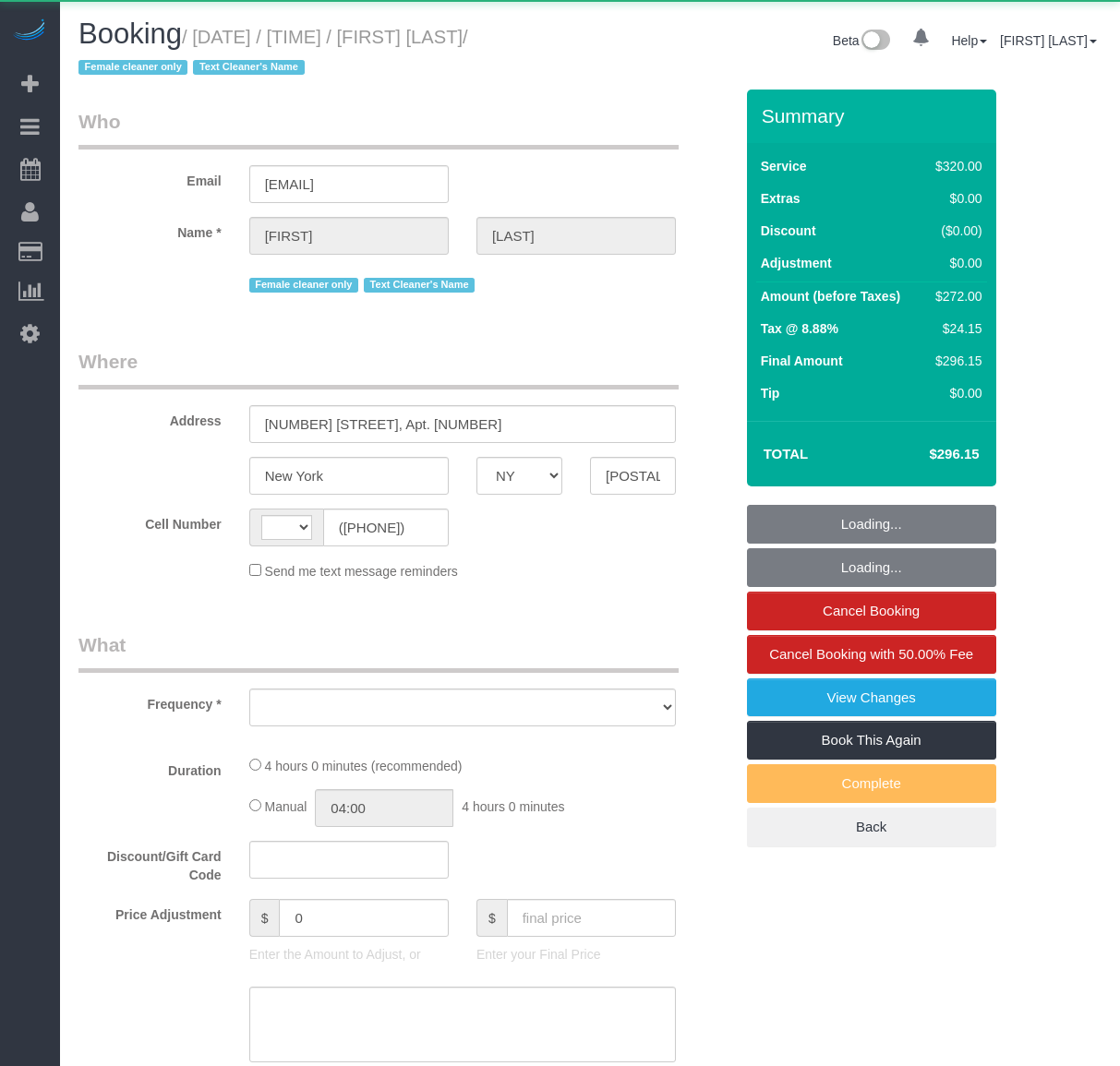 select on "NY" 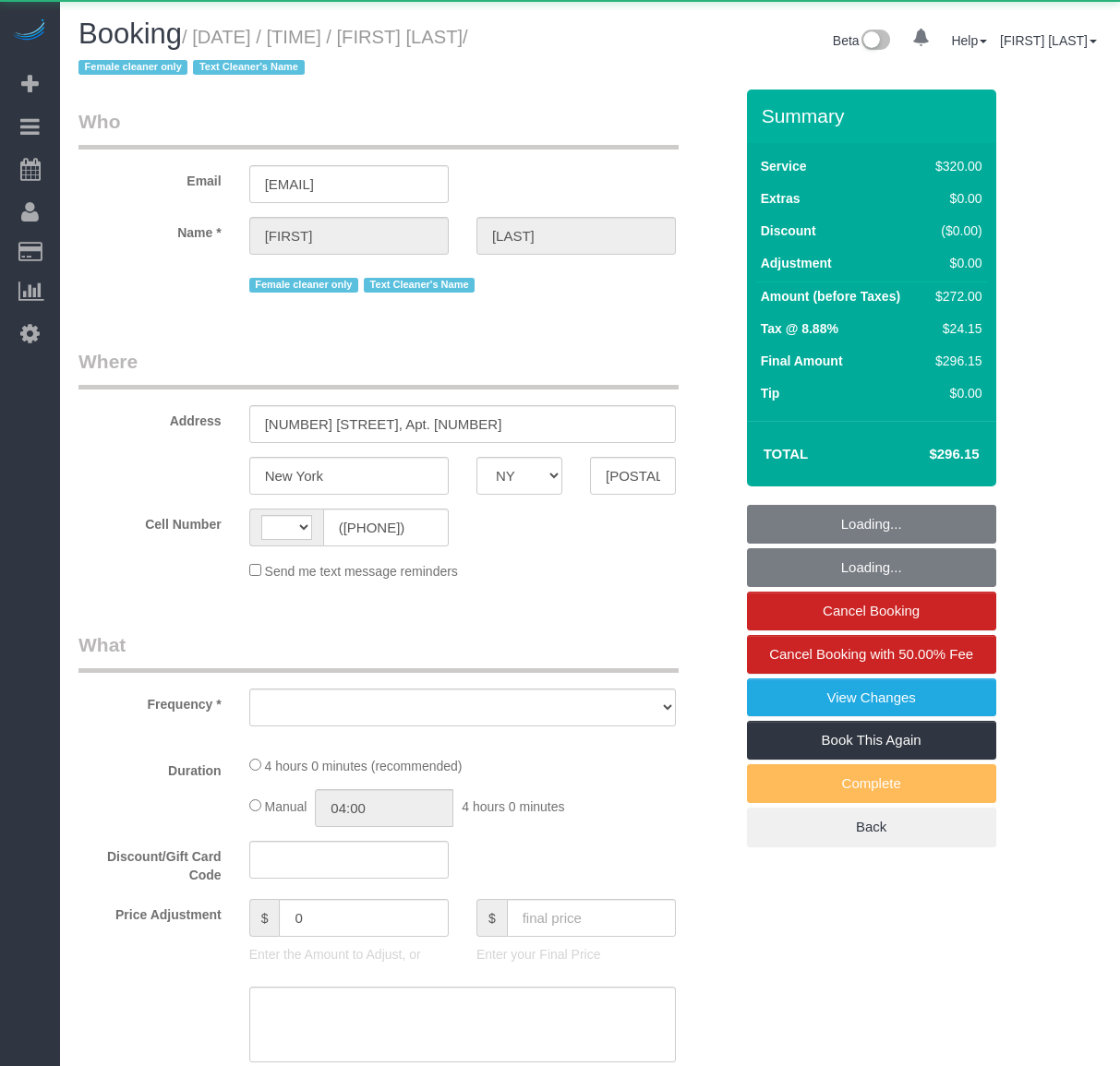 scroll, scrollTop: 0, scrollLeft: 0, axis: both 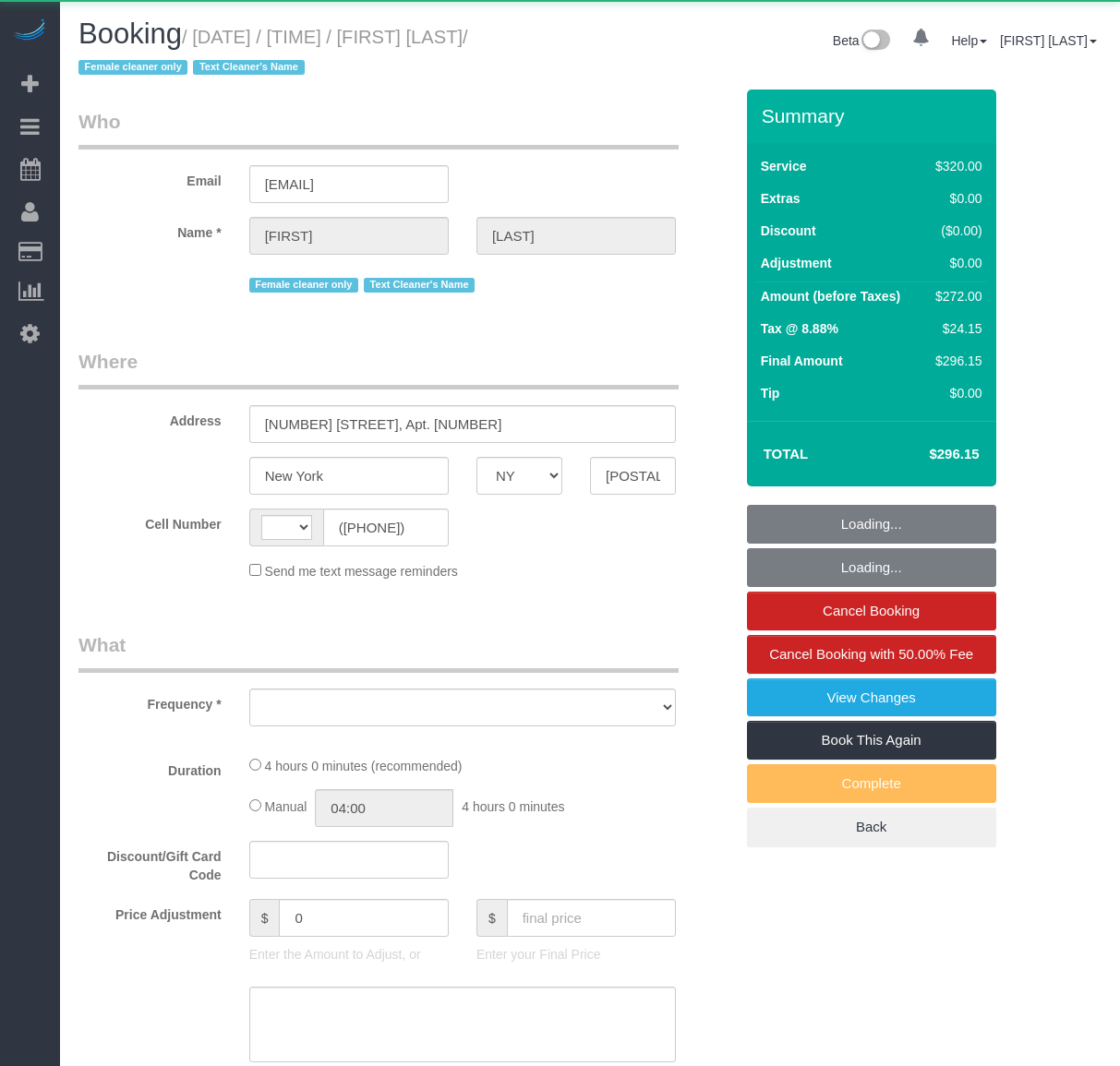 select on "string:US" 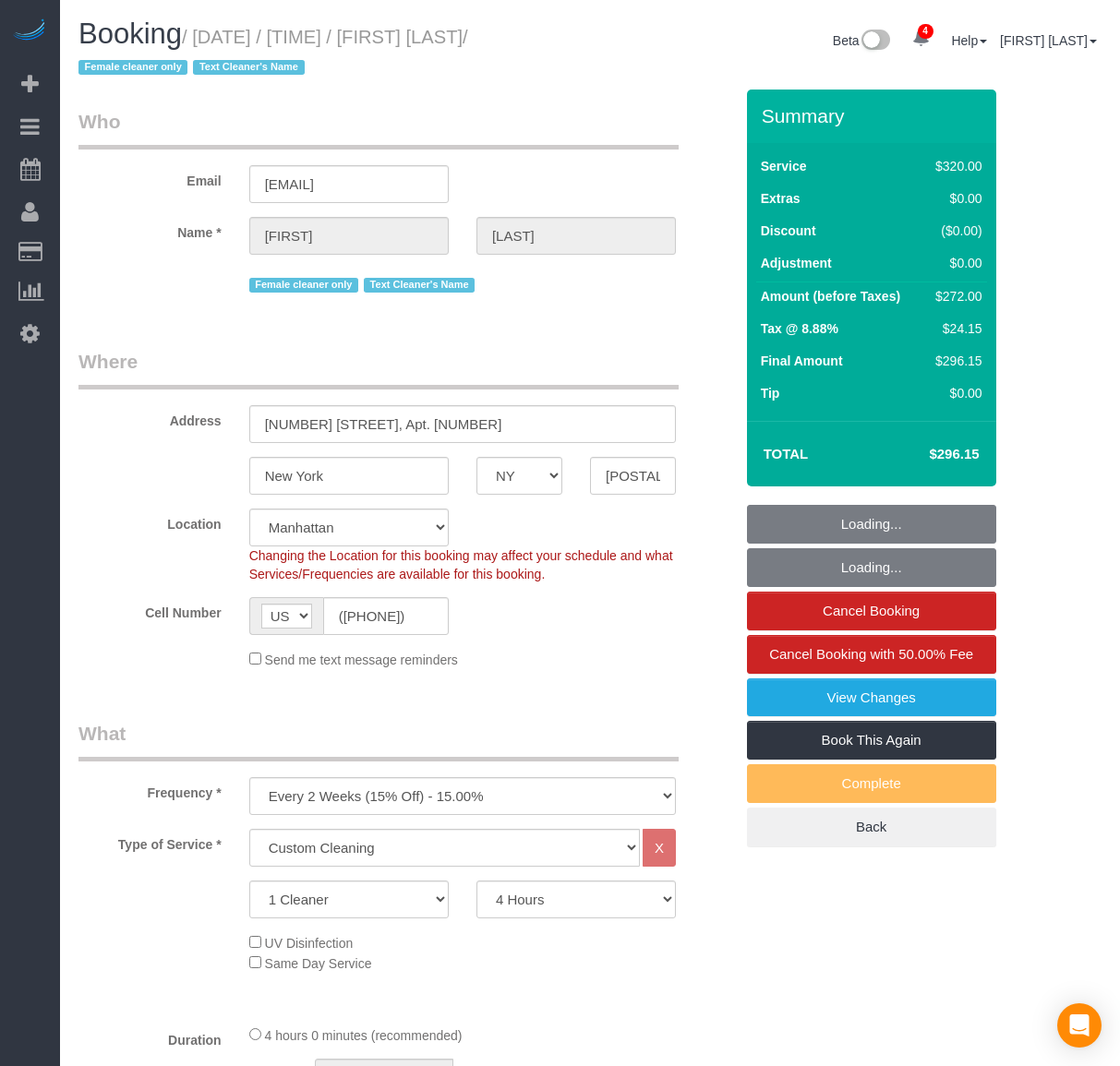 select on "object:1375" 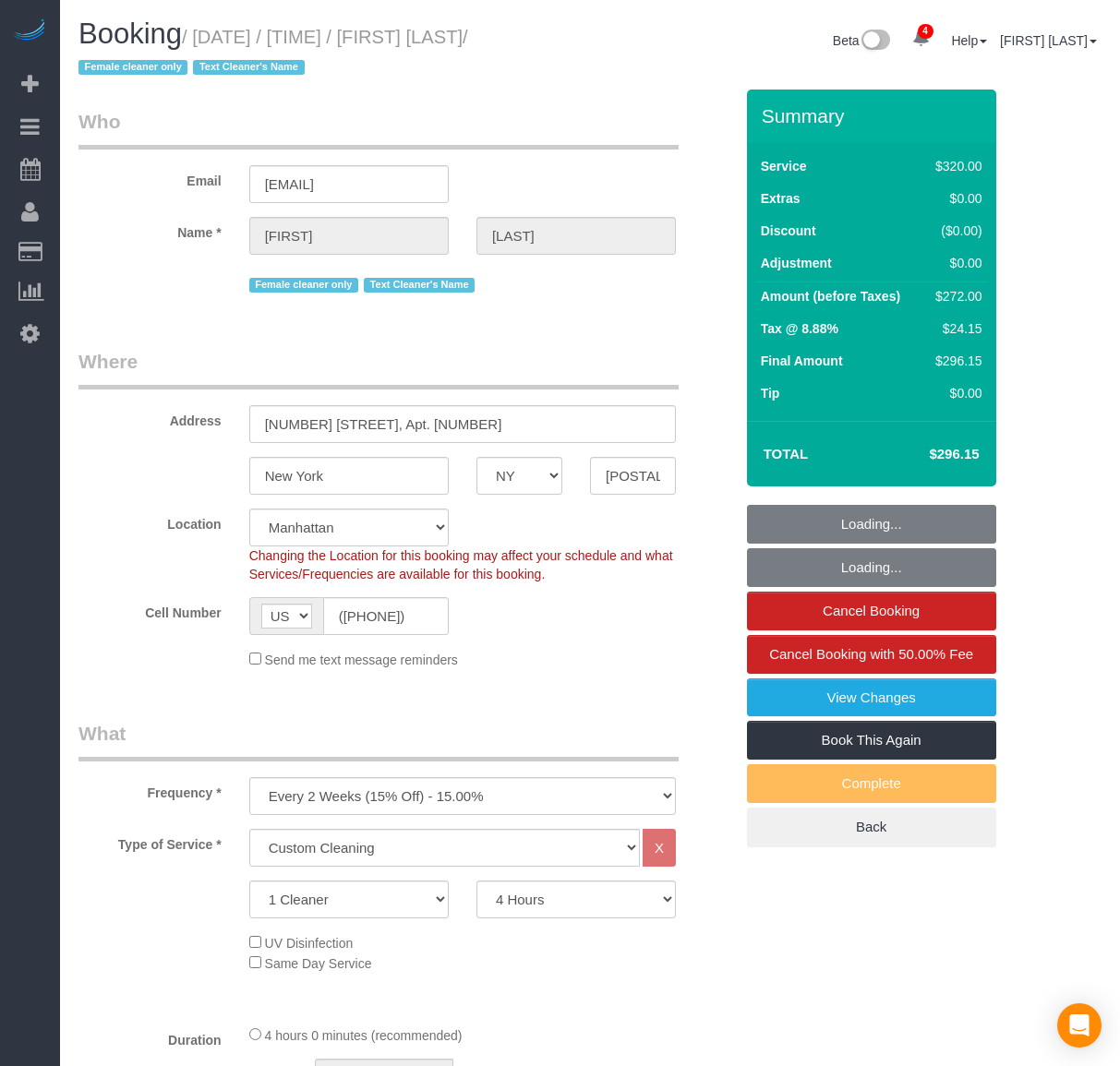 select on "string:stripe-pm_1RdfN24VGloSiKo70jTmvZbS" 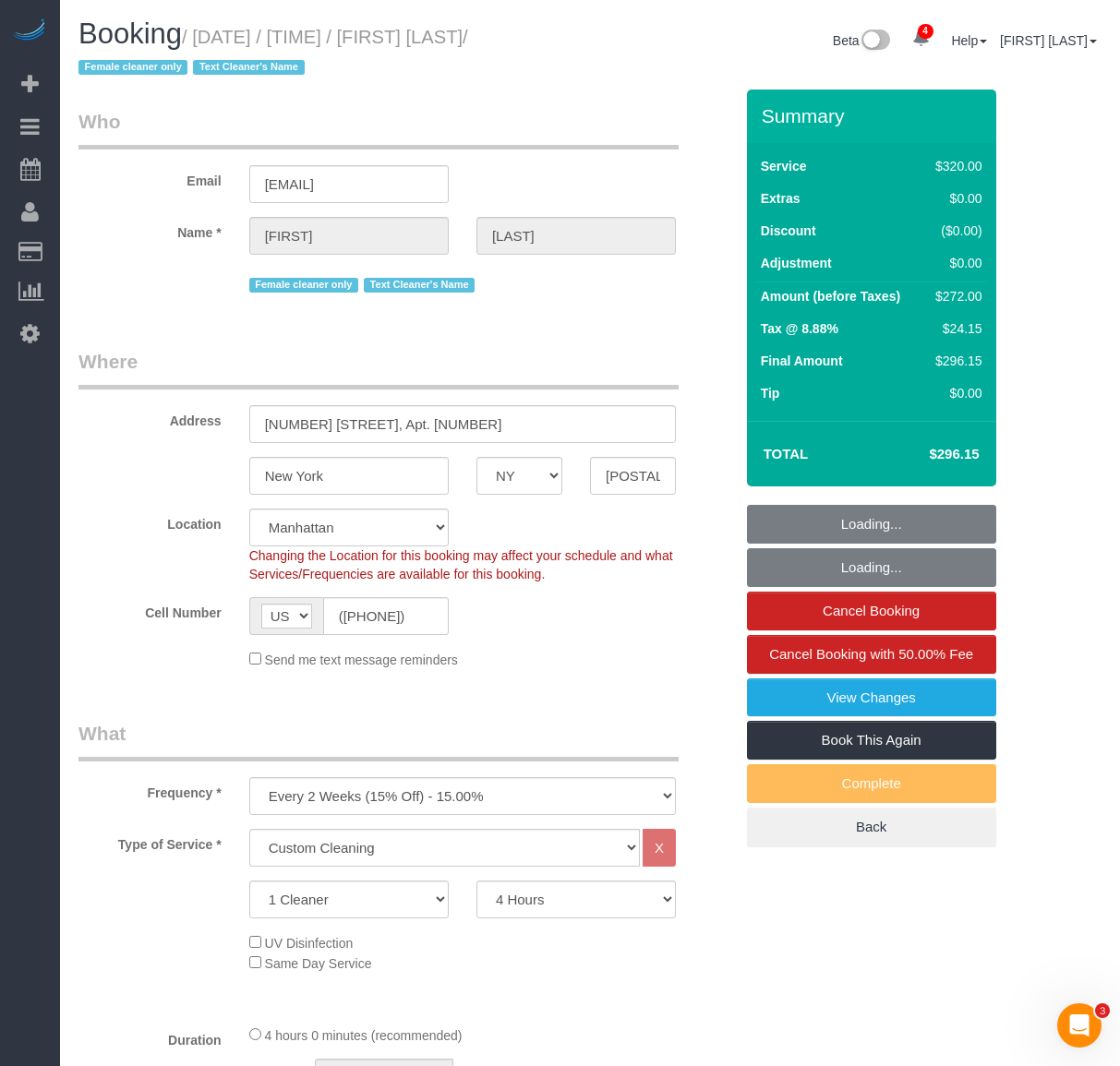 scroll, scrollTop: 0, scrollLeft: 0, axis: both 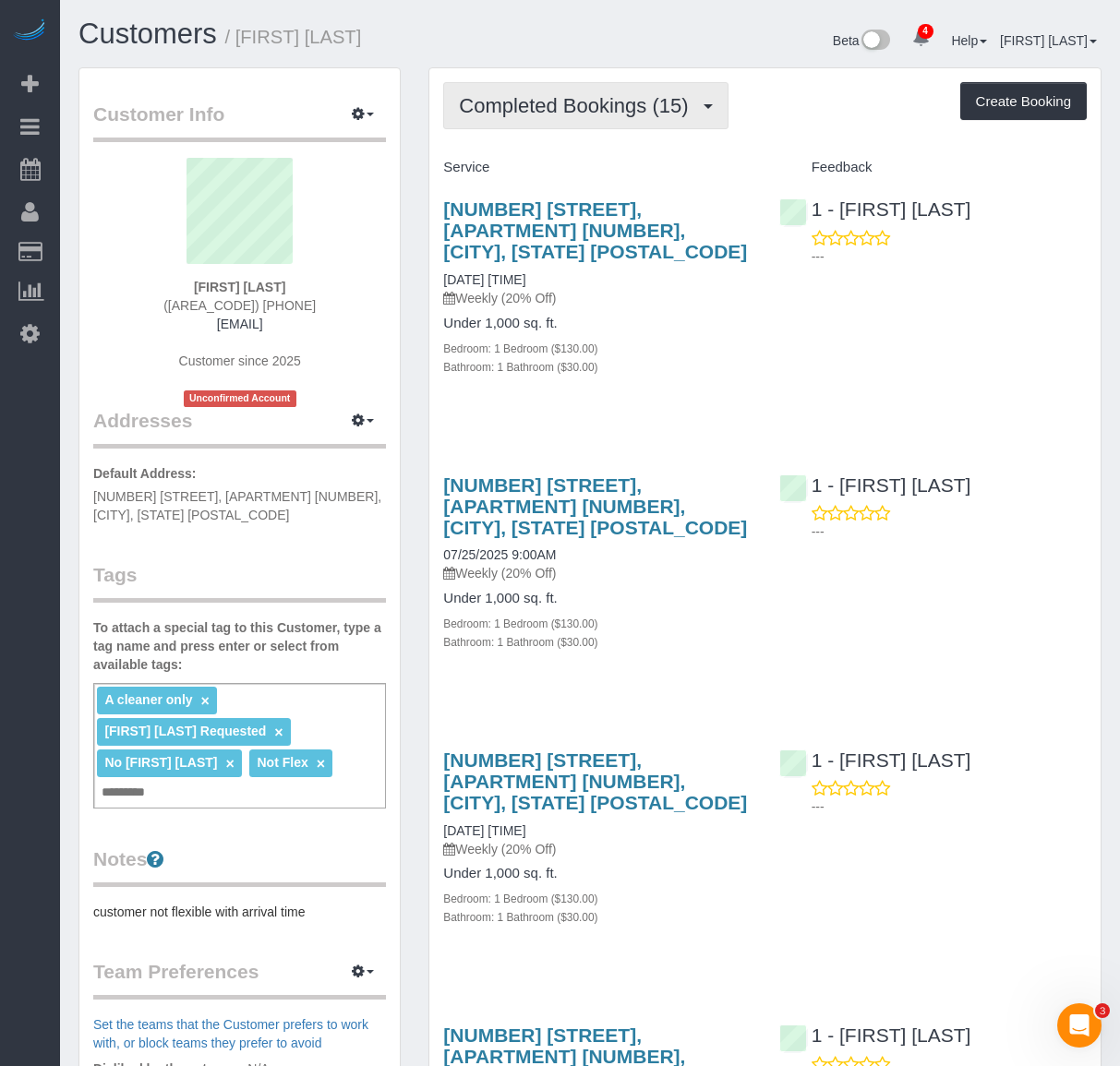 click on "Completed Bookings (15)" at bounding box center (578, 105) 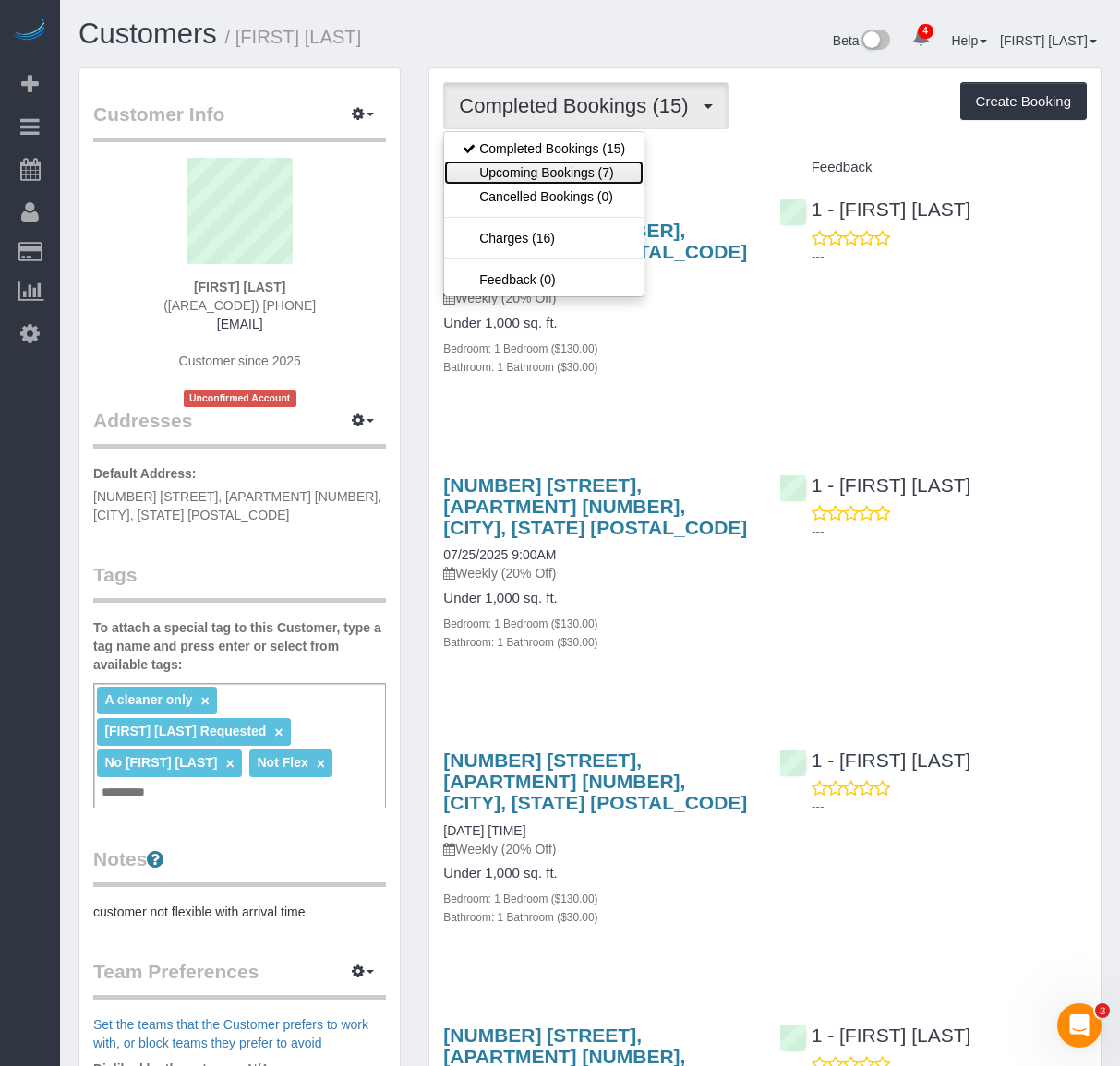 click on "Upcoming Bookings (7)" at bounding box center [544, 173] 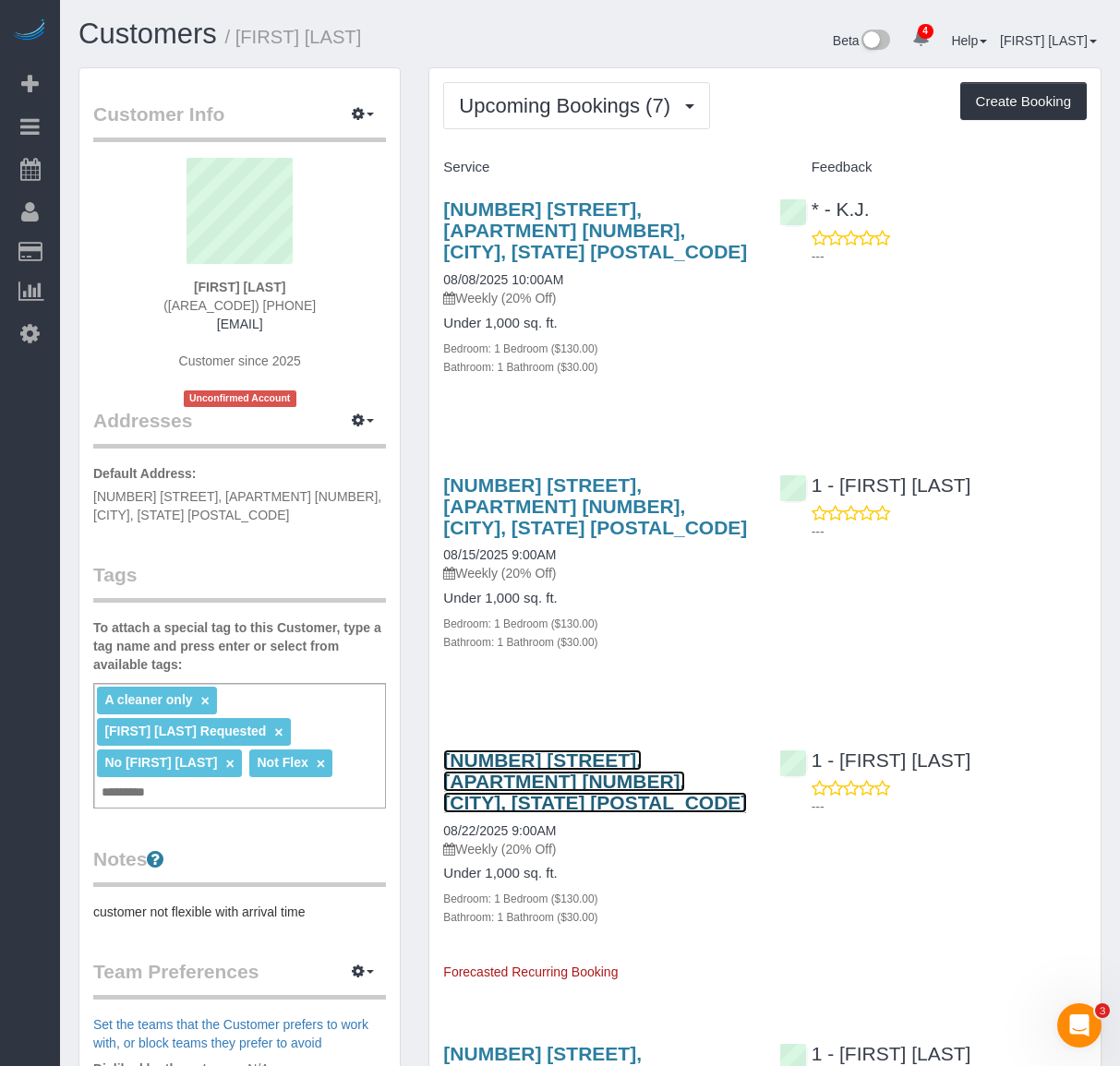 click on "[NUMBER] [STREET], [APARTMENT] [NUMBER], [CITY], [STATE] [POSTAL_CODE]" at bounding box center (595, 781) 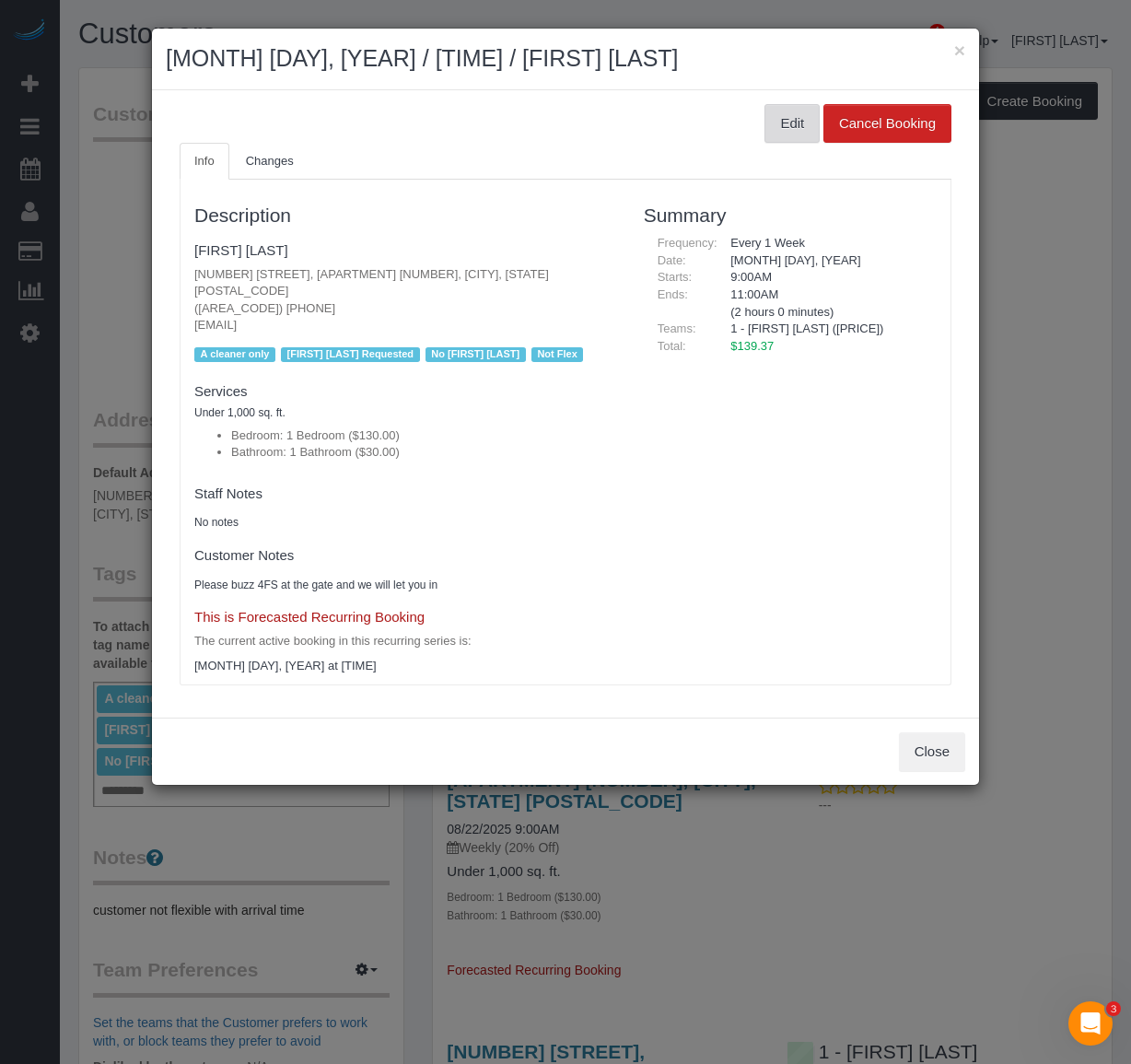 click on "Edit" at bounding box center (792, 123) 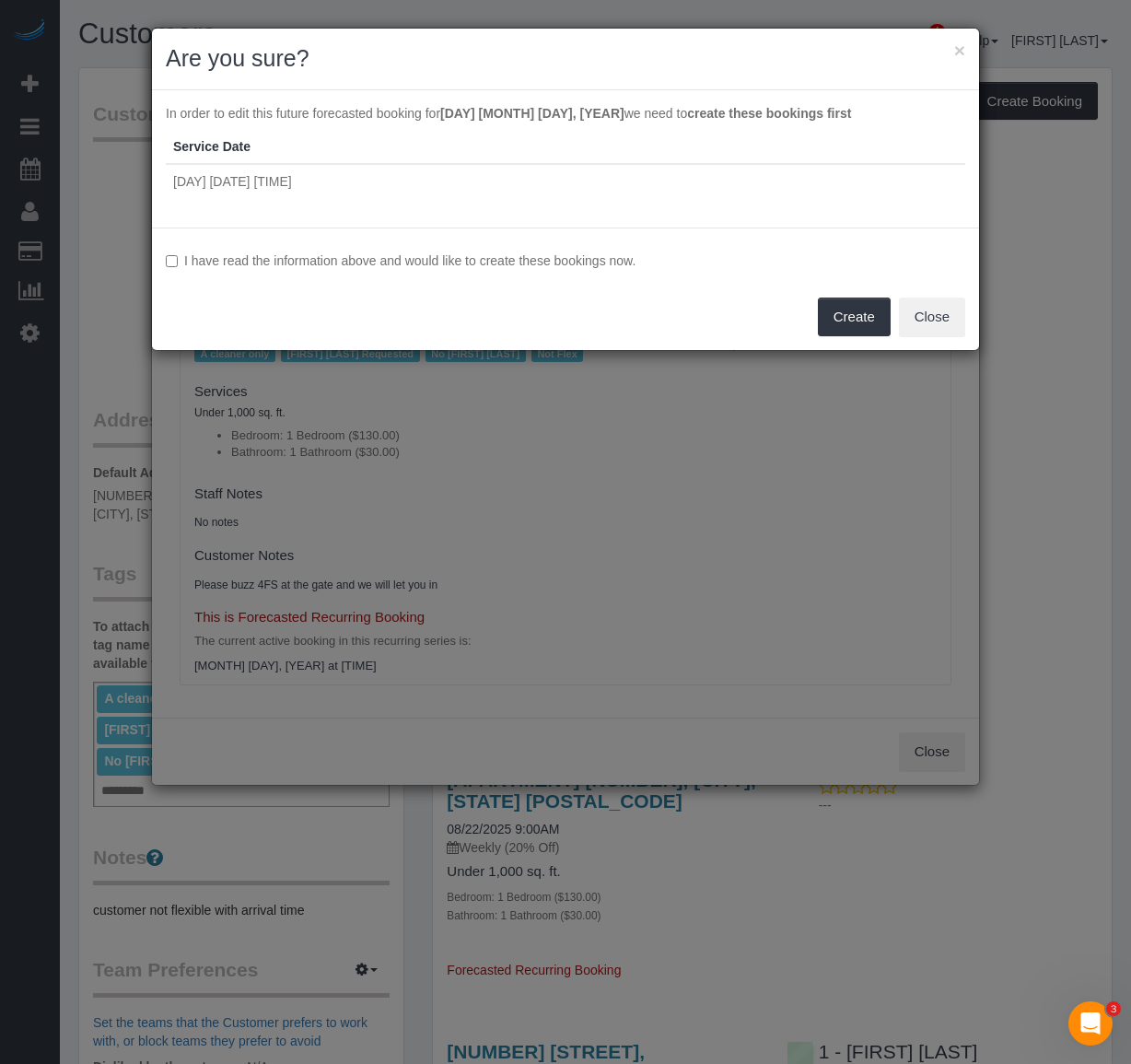 click on "I have read the information above and would like to create these bookings now.
Create
Close" at bounding box center (566, 288) 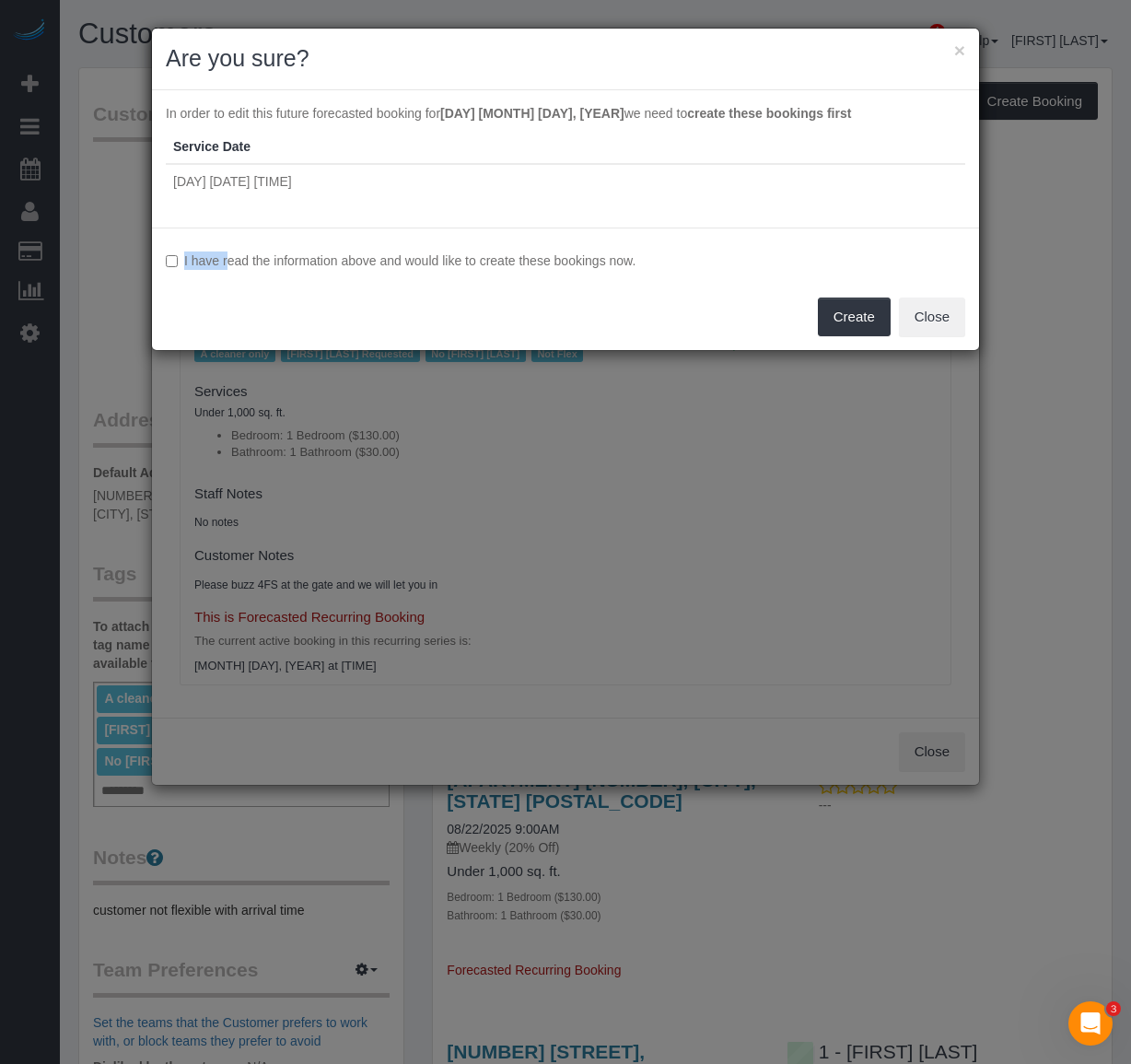 click on "I have read the information above and would like to create these bookings now.
Create
Close" at bounding box center (566, 288) 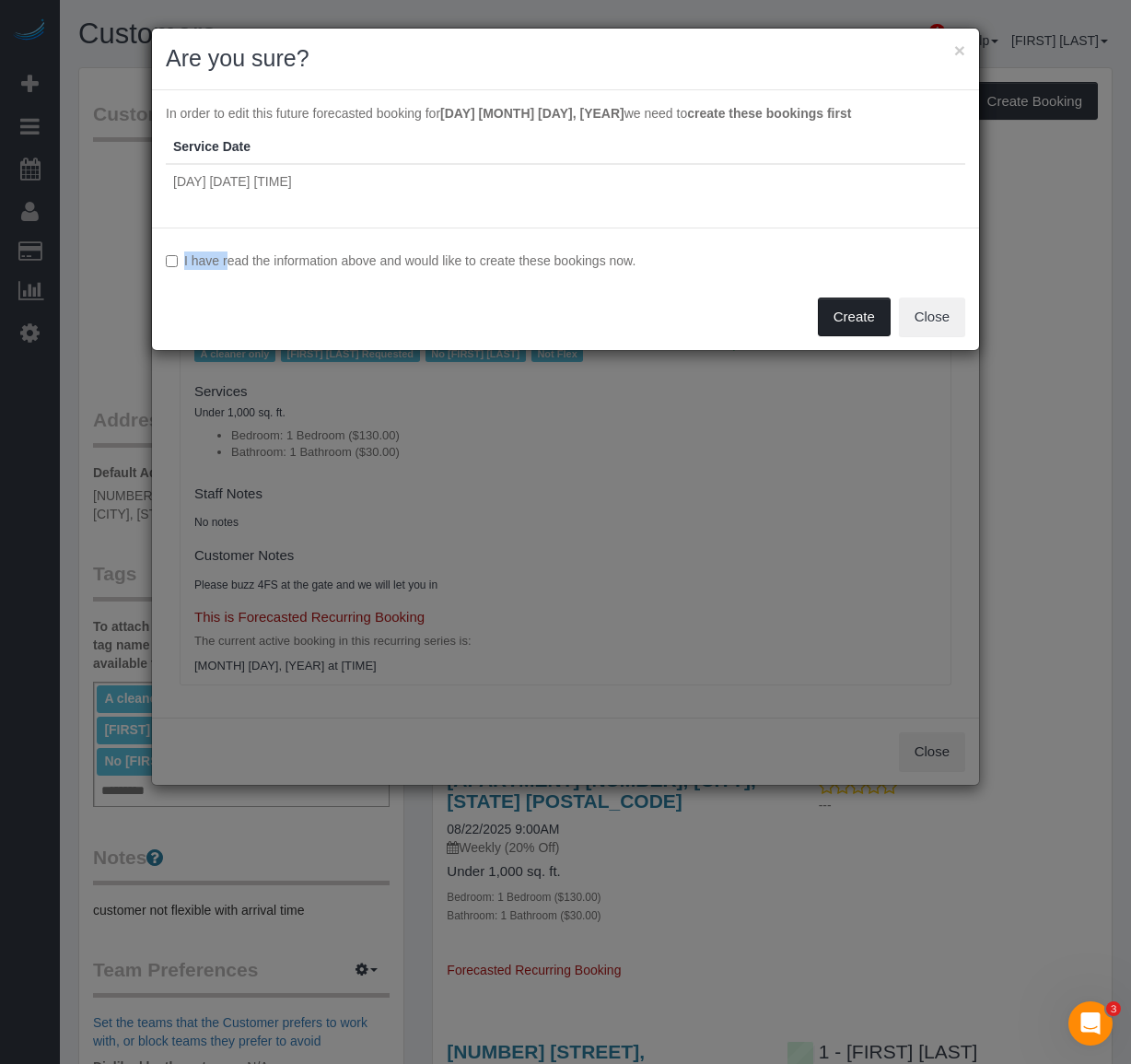 click on "Create" at bounding box center (854, 317) 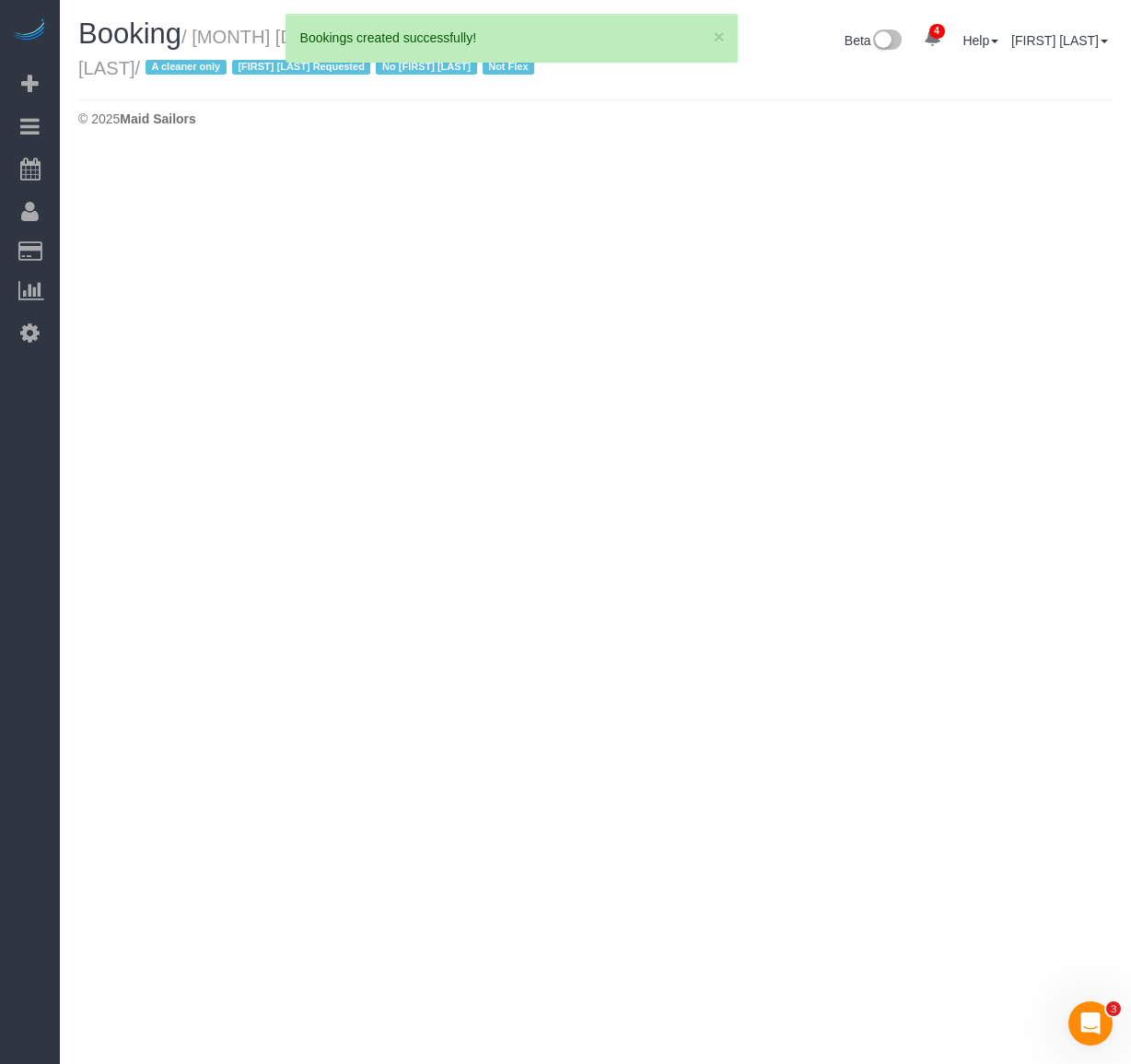 select on "NY" 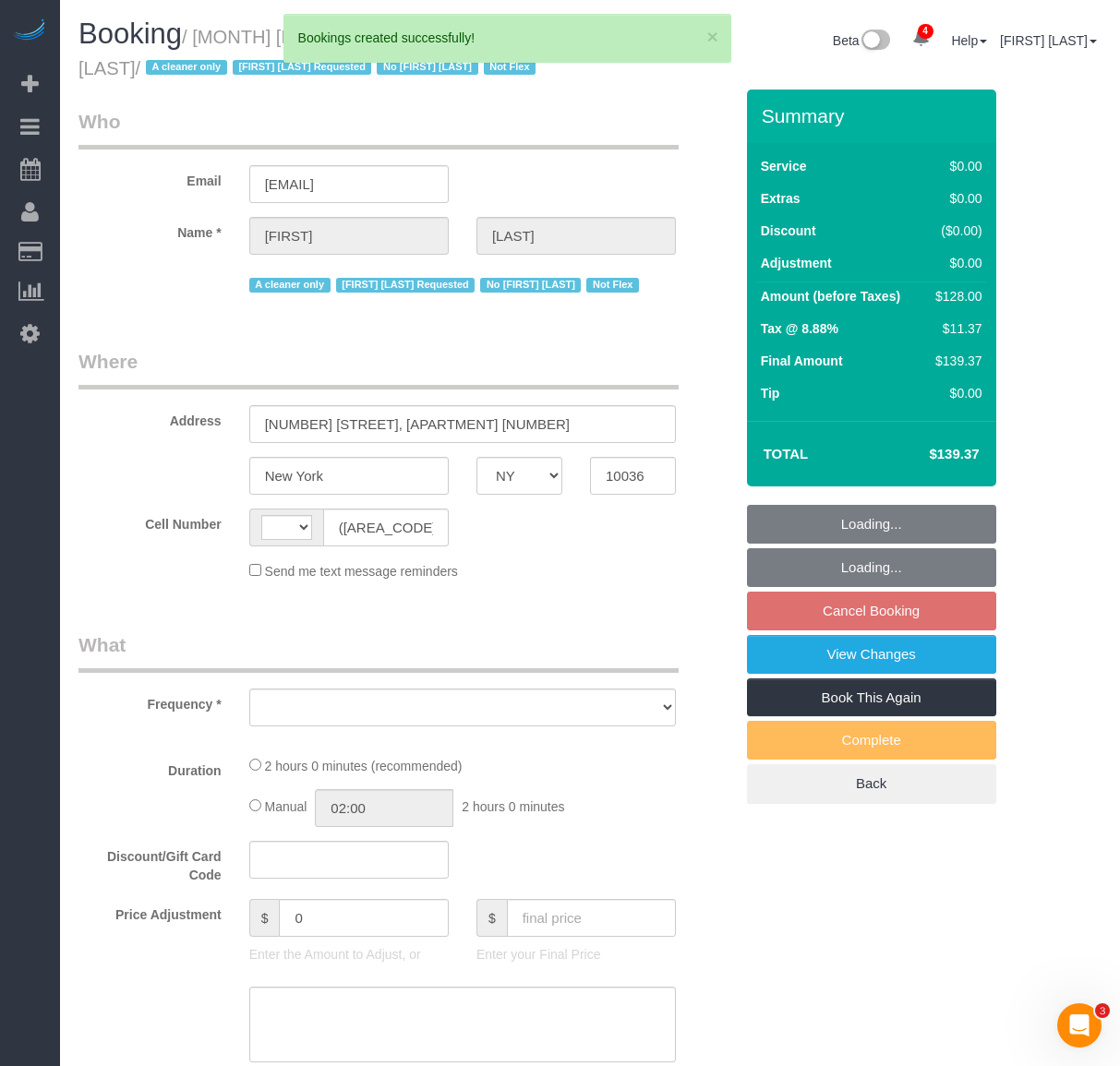 select on "spot2" 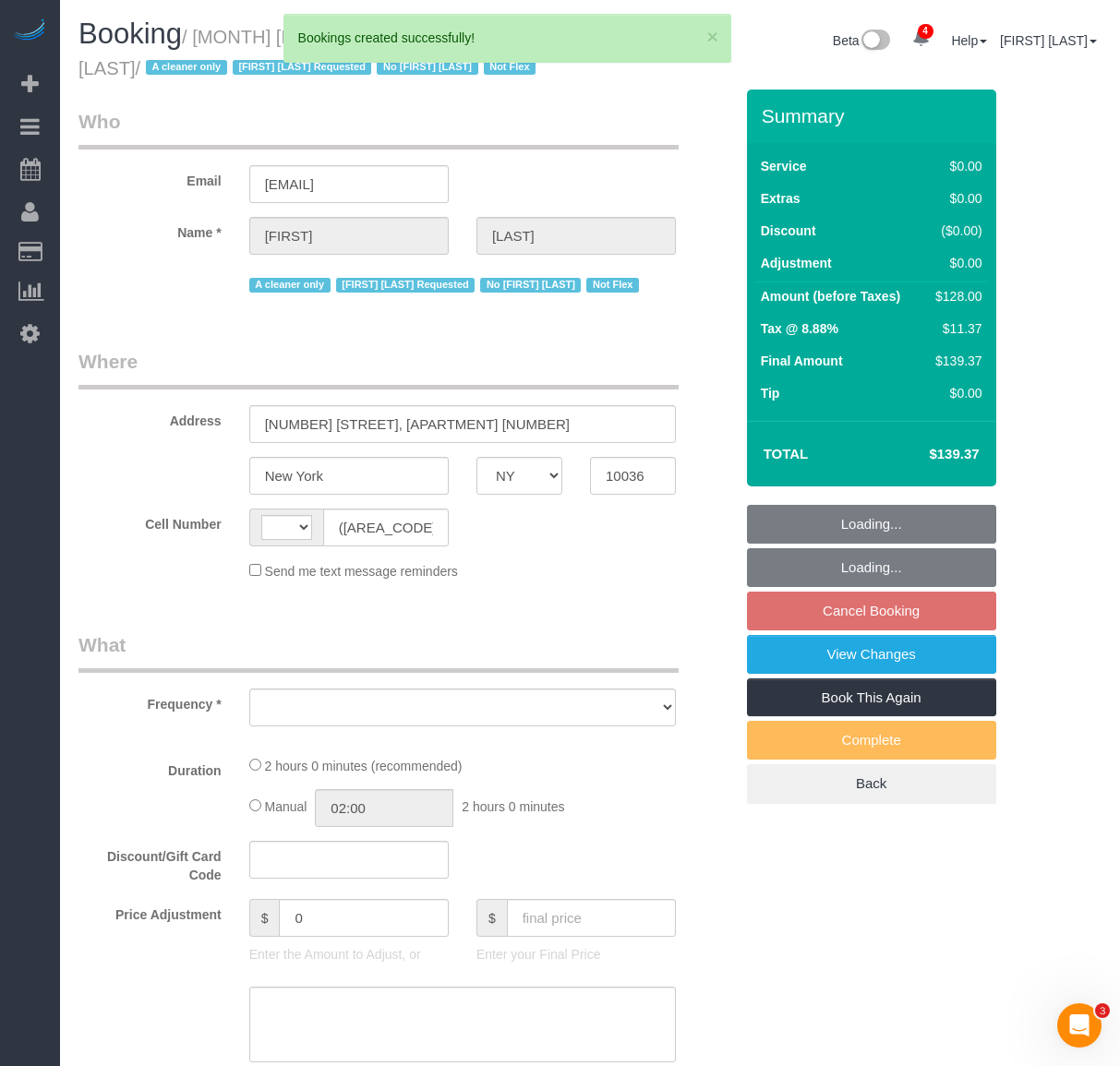select on "number:89" 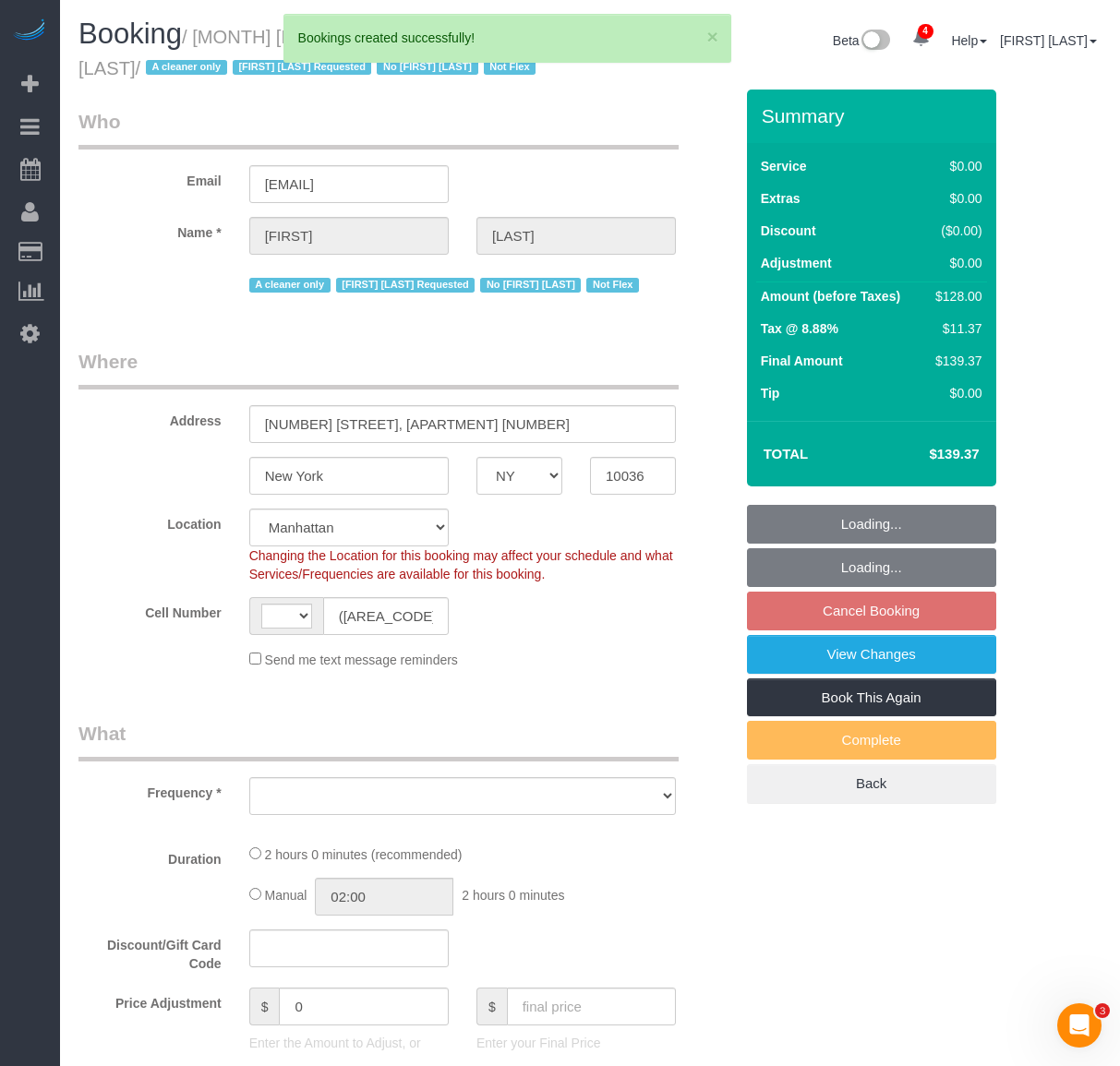 select on "spot59" 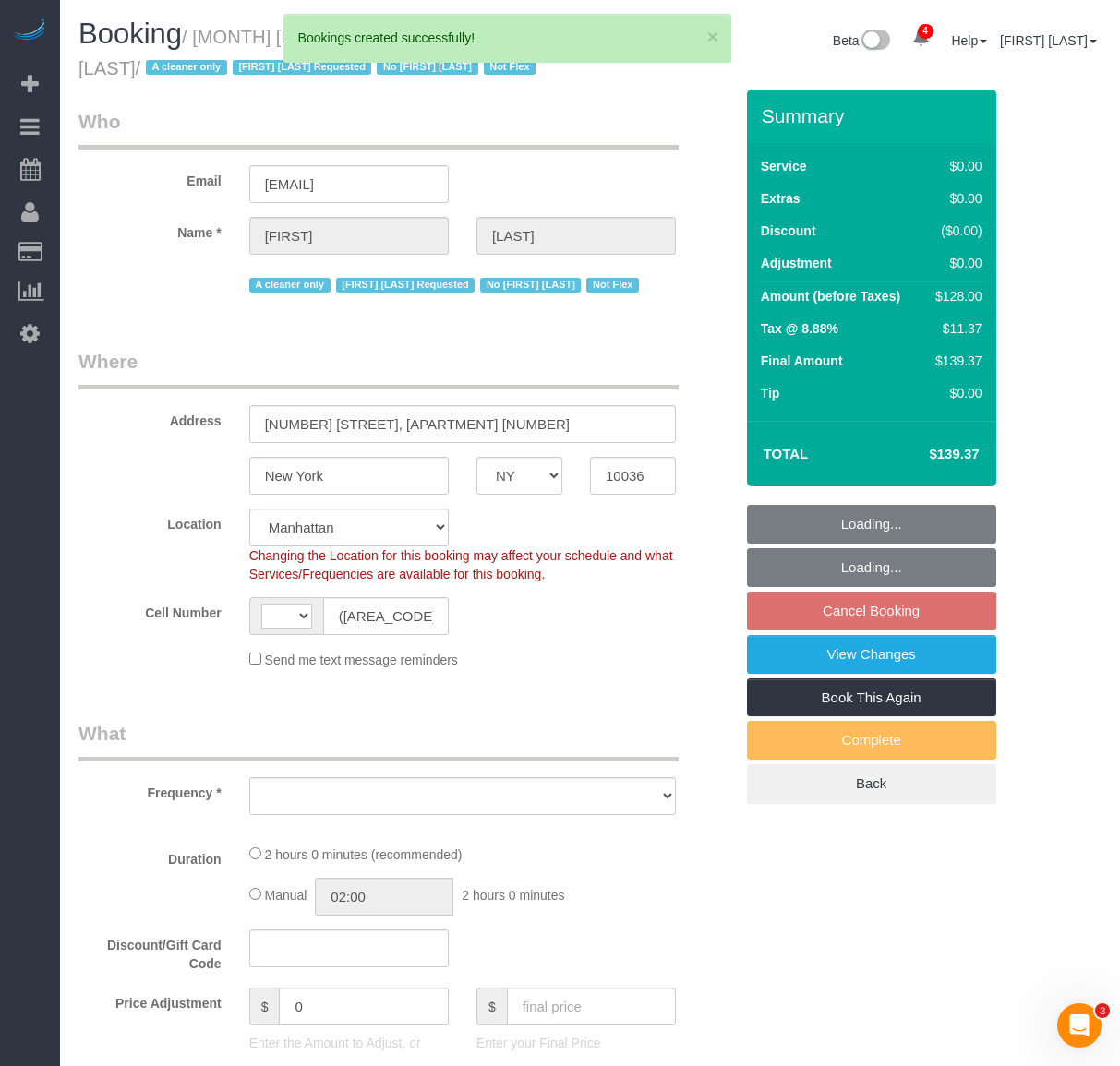 select on "string:US" 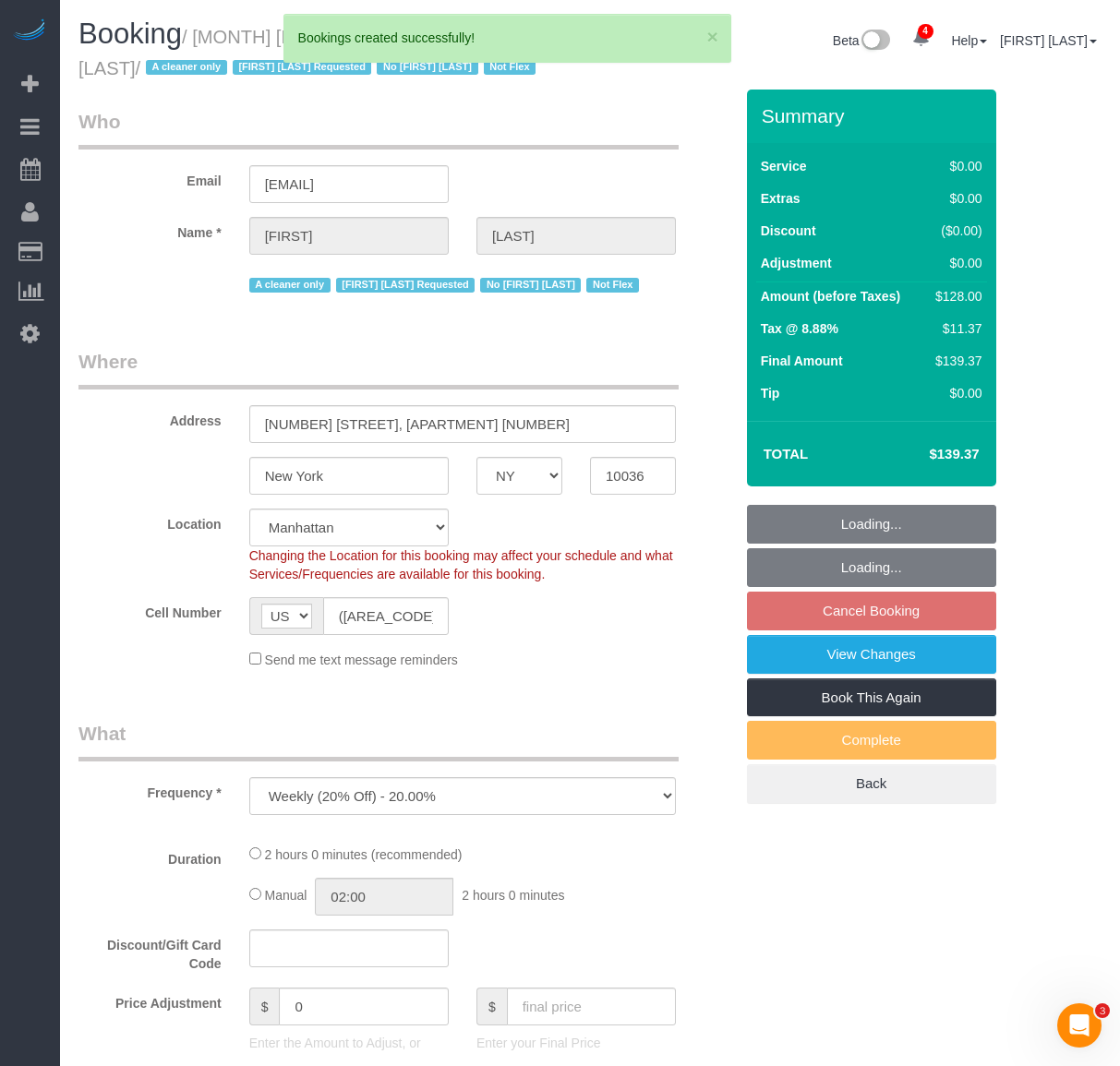 select on "object:2395" 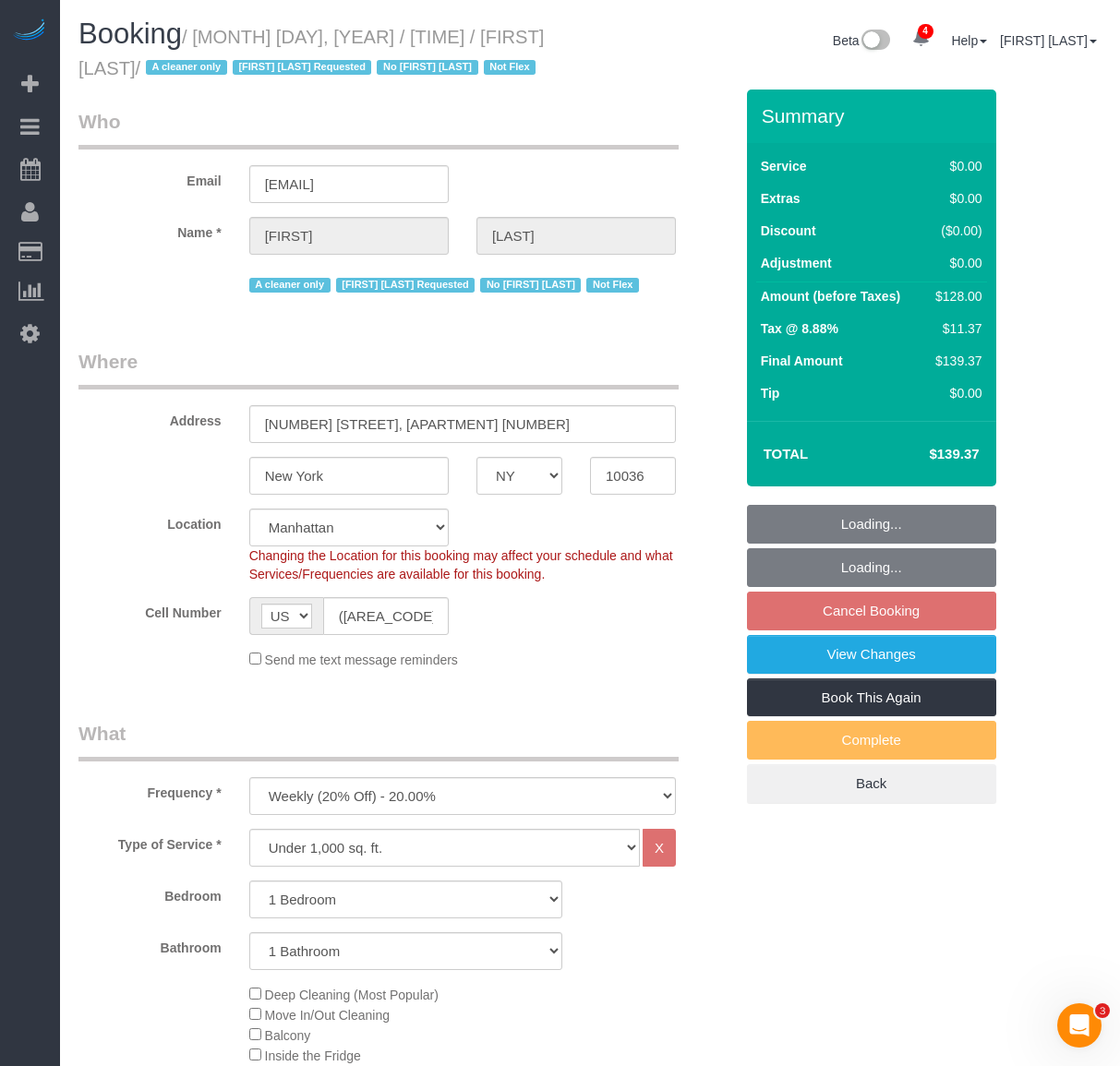 select on "1" 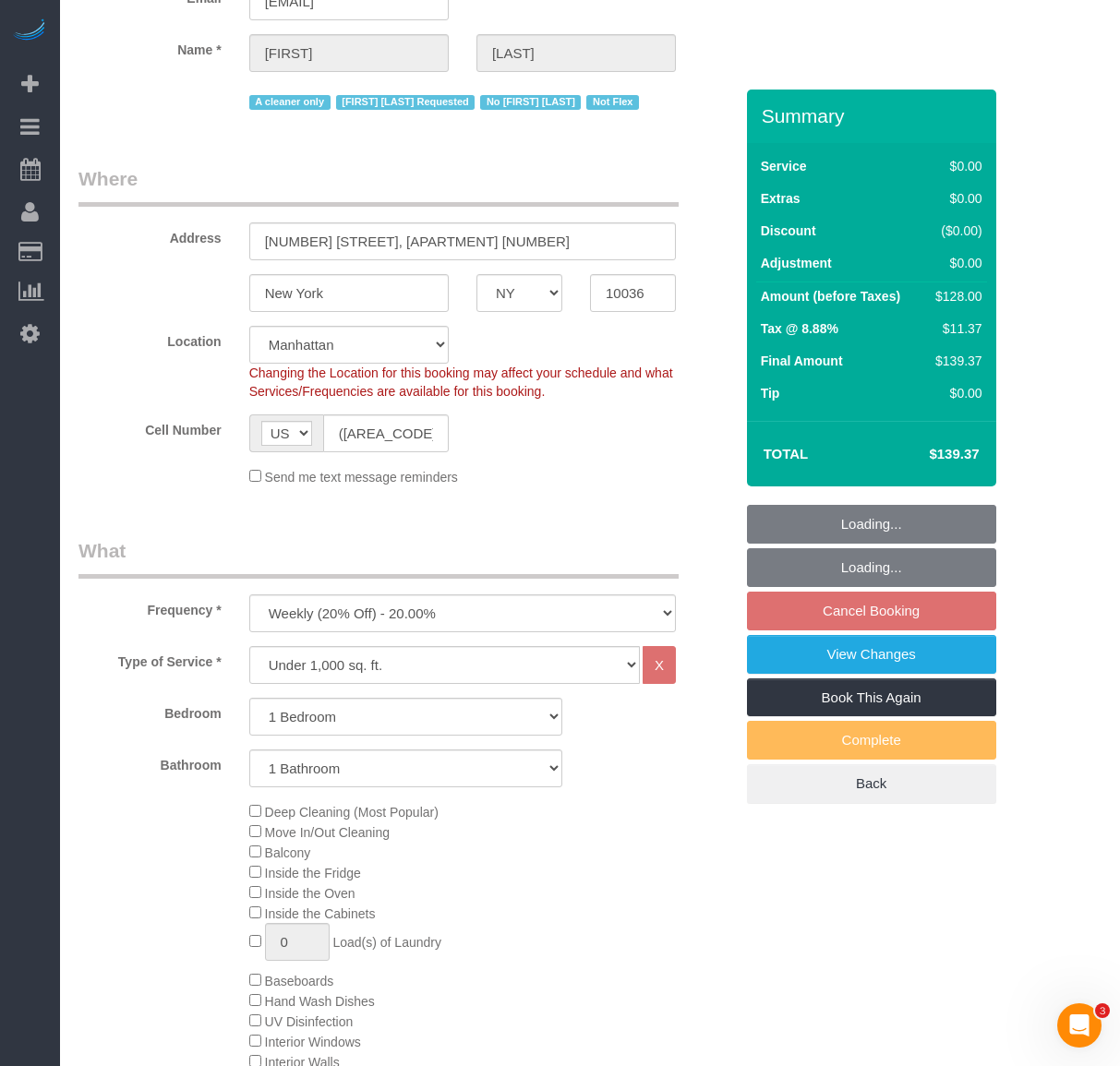 scroll, scrollTop: 185, scrollLeft: 0, axis: vertical 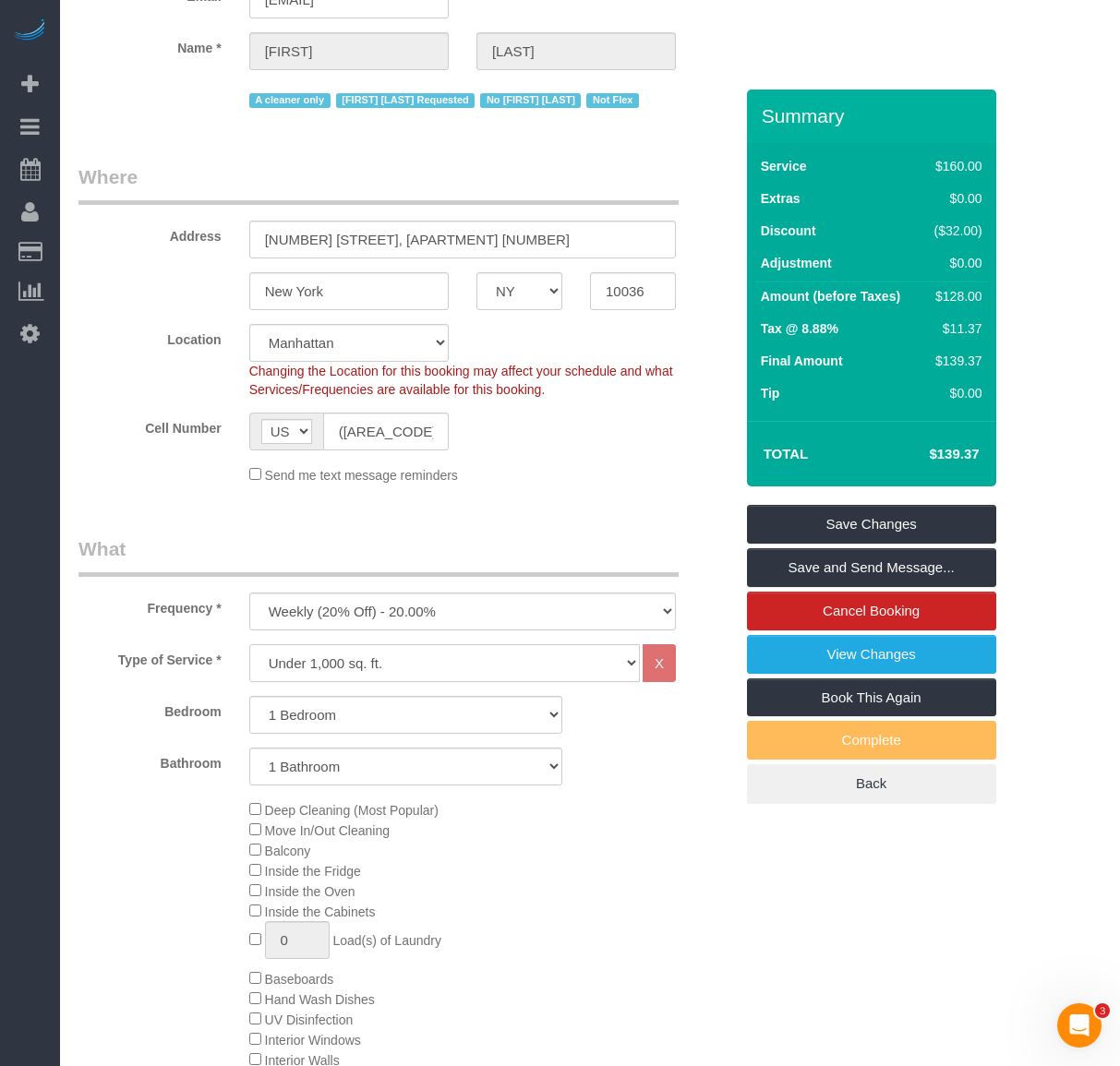 click on "Under 1,000 sq. ft. 1,001 - 1,500 sq. ft. 1,500+ sq. ft. Custom Cleaning Office Cleaning Airbnb Cleaning Post Construction Cleaning RE-CLEAN Hourly Rate - 8.0 Hourly Rate - 7.5 Late Cancellation - Invoice Purposes Hourly Rate (30% OFF) Bungalow Living Hello Alfred - Standard Cleaning Hello Alfred - Hourly Rate TULU - Standard Cleaning TULU - Hourly Rate Hourly Rate (15% OFF) Hourly Rate (20% OFF) Hourly Rate (25% OFF) Hourly Rate (22.5% OFF) Charity Clean Outsite - Hourly Rate Floor Cleaning 100/hr 140/hr Upholstery Cleaning Hourly Rate (Comped Cleaning) Power Washing Carpet/Rug Cleaning Floor Cleaning - 25% OFF Couch Cleaning Partnership Flat Rate Pricing Partnership Hourly Rate Staff Office Hours" 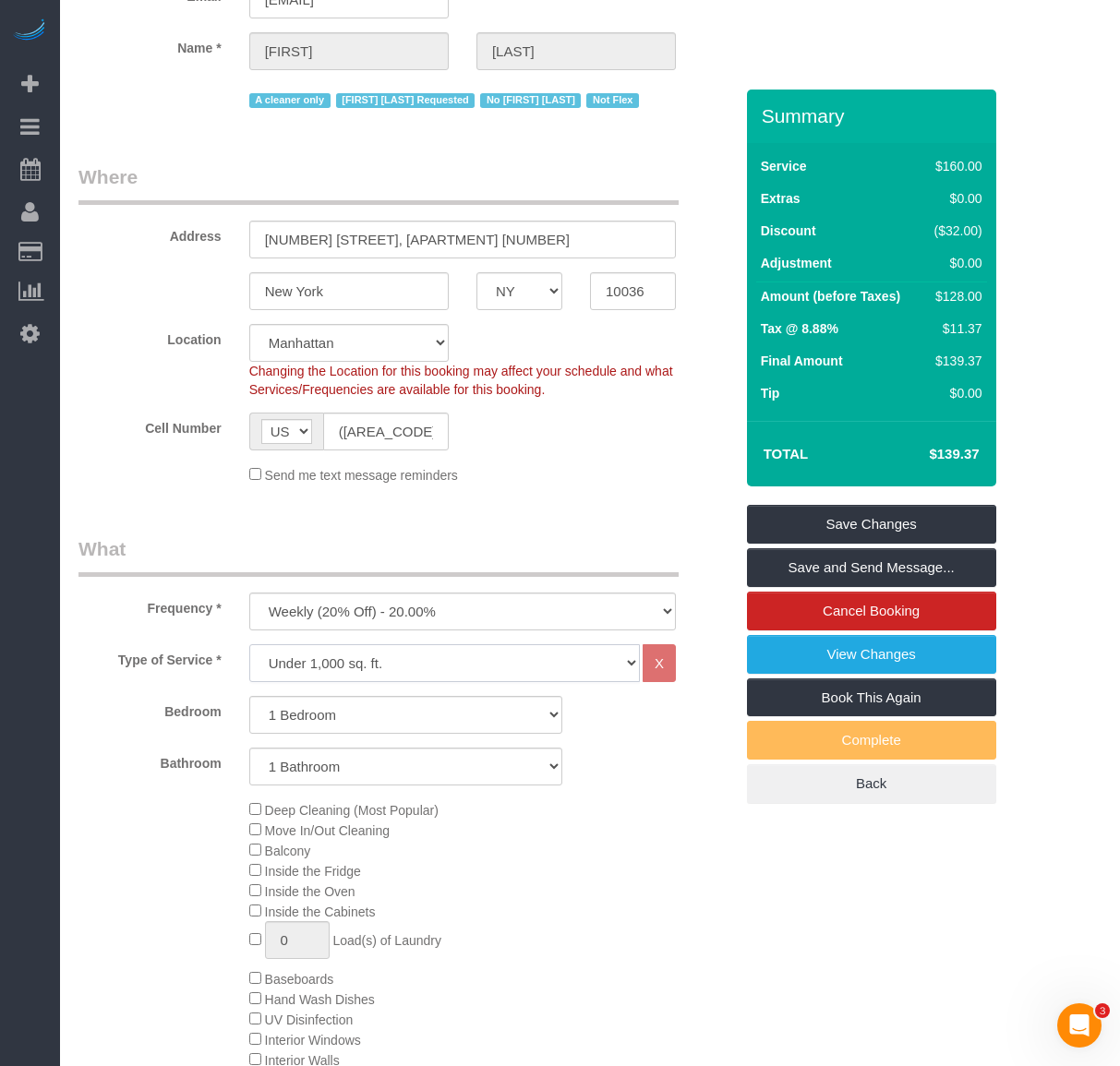 click on "Under 1,000 sq. ft. 1,001 - 1,500 sq. ft. 1,500+ sq. ft. Custom Cleaning Office Cleaning Airbnb Cleaning Post Construction Cleaning RE-CLEAN Hourly Rate - 8.0 Hourly Rate - 7.5 Late Cancellation - Invoice Purposes Hourly Rate (30% OFF) Bungalow Living Hello Alfred - Standard Cleaning Hello Alfred - Hourly Rate TULU - Standard Cleaning TULU - Hourly Rate Hourly Rate (15% OFF) Hourly Rate (20% OFF) Hourly Rate (25% OFF) Hourly Rate (22.5% OFF) Charity Clean Outsite - Hourly Rate Floor Cleaning 100/hr 140/hr Upholstery Cleaning Hourly Rate (Comped Cleaning) Power Washing Carpet/Rug Cleaning Floor Cleaning - 25% OFF Couch Cleaning Partnership Flat Rate Pricing Partnership Hourly Rate Staff Office Hours" 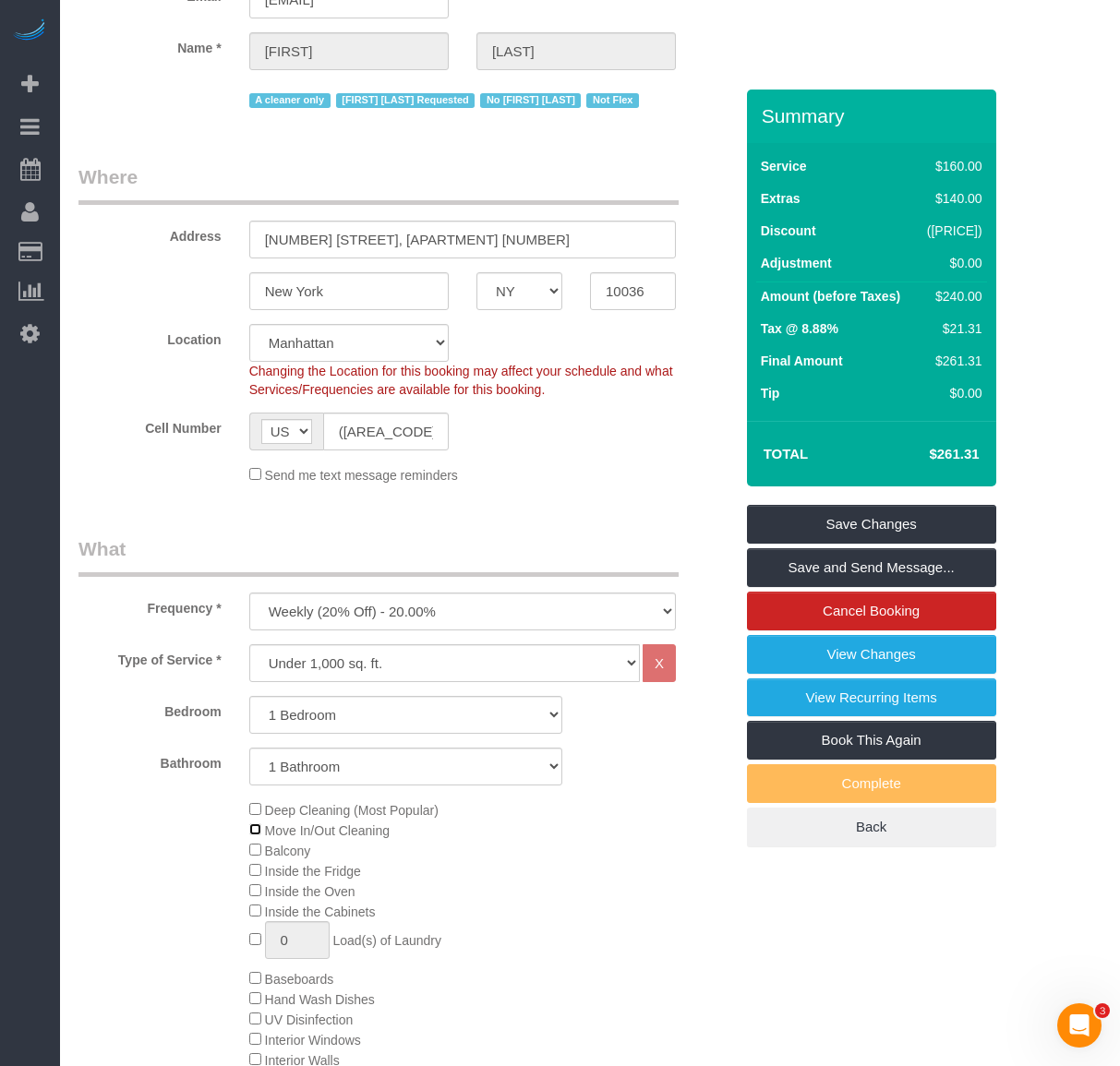 select on "spot116" 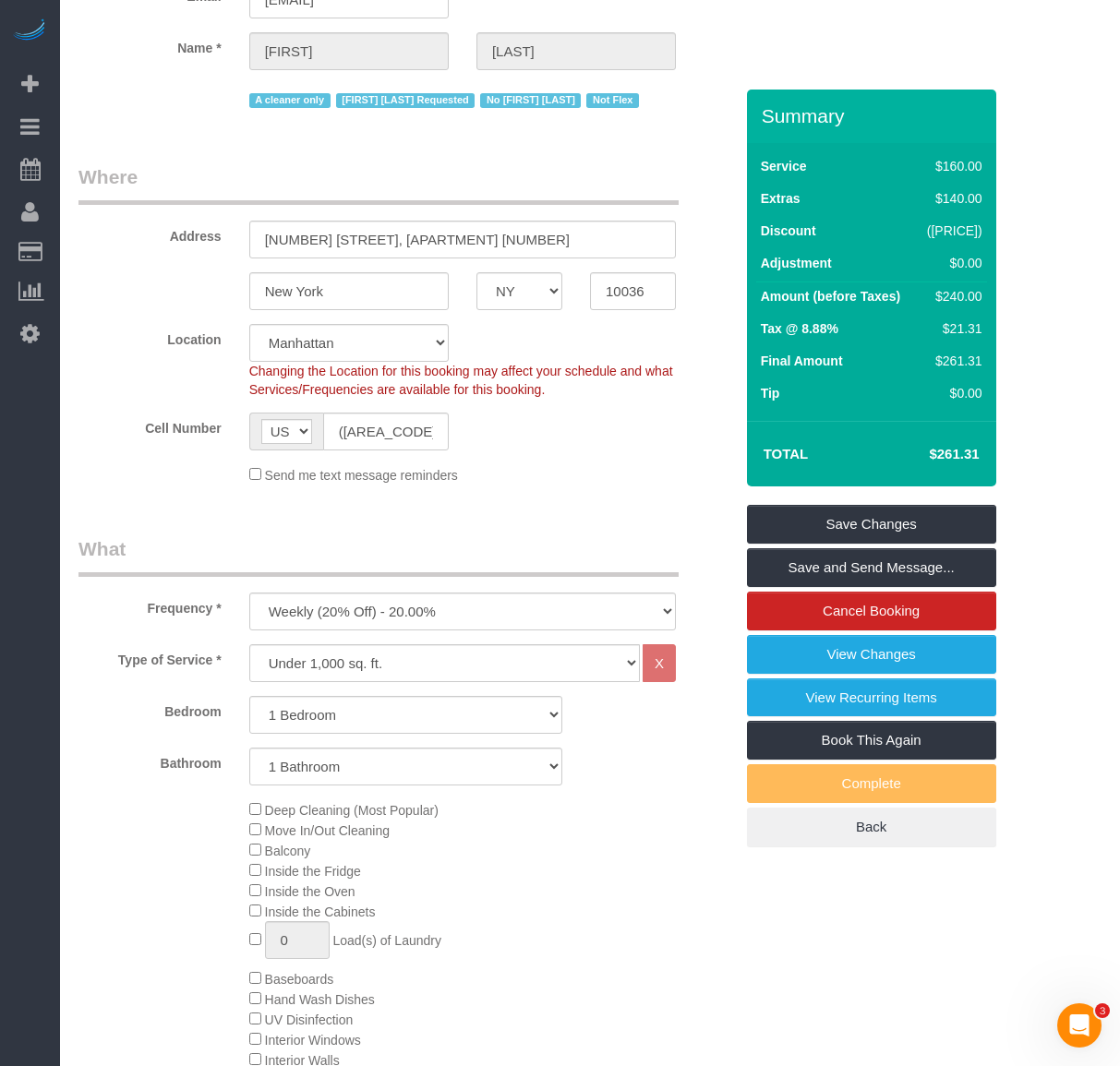 click on "$261.31" at bounding box center [926, 454] 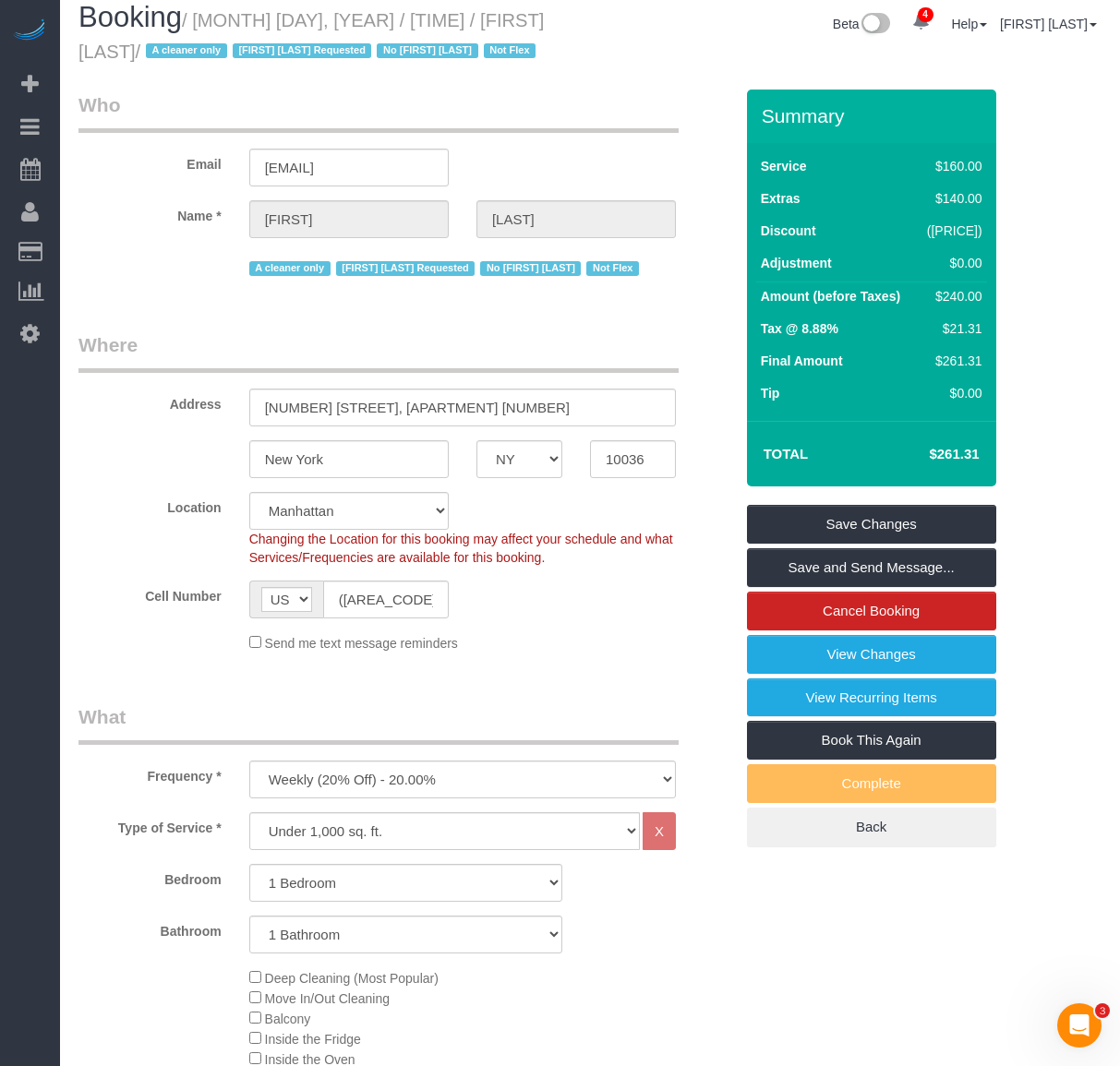 scroll, scrollTop: 0, scrollLeft: 0, axis: both 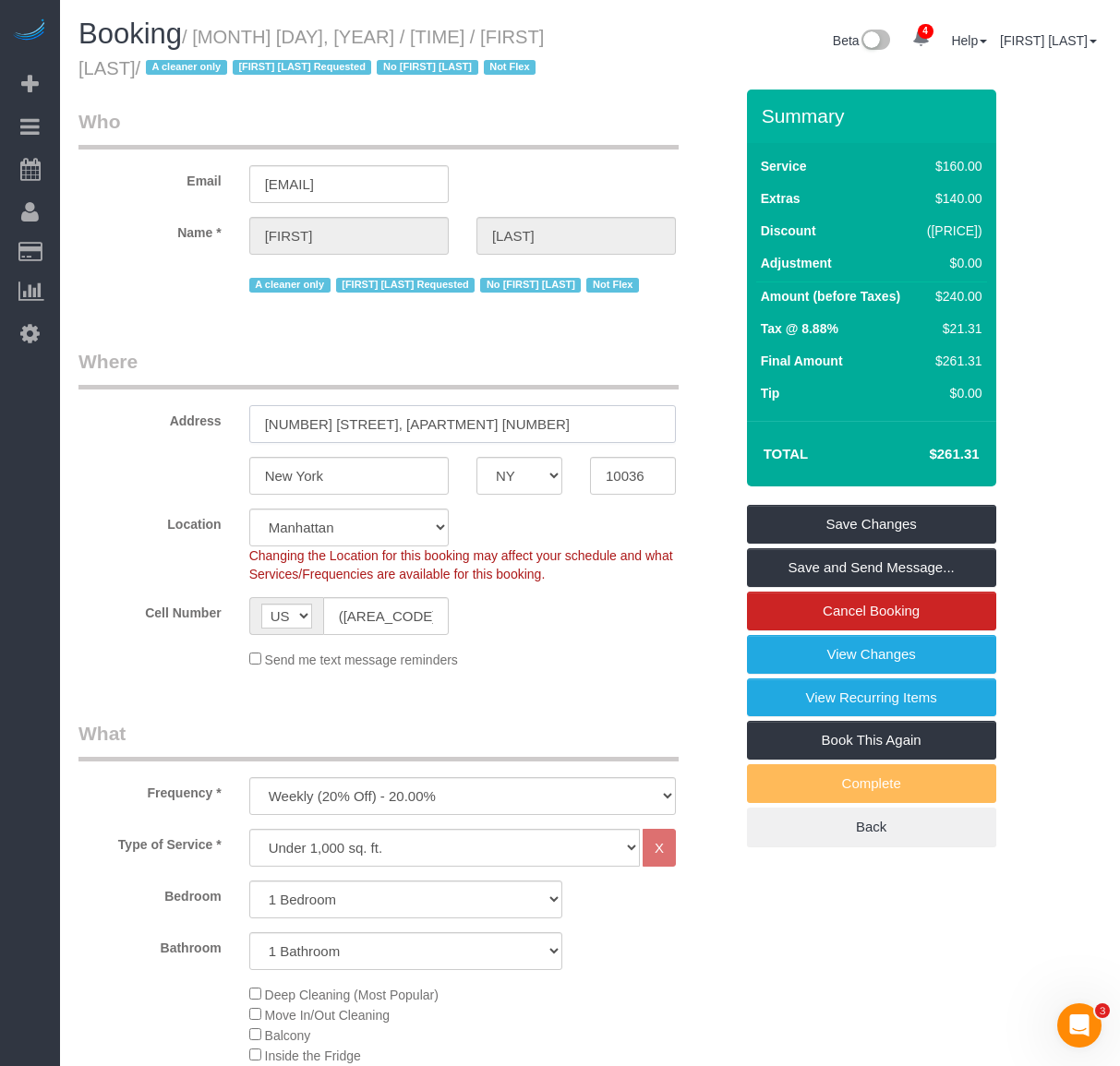 click on "359 West 45th Street, Apt. 4FS" at bounding box center (463, 424) 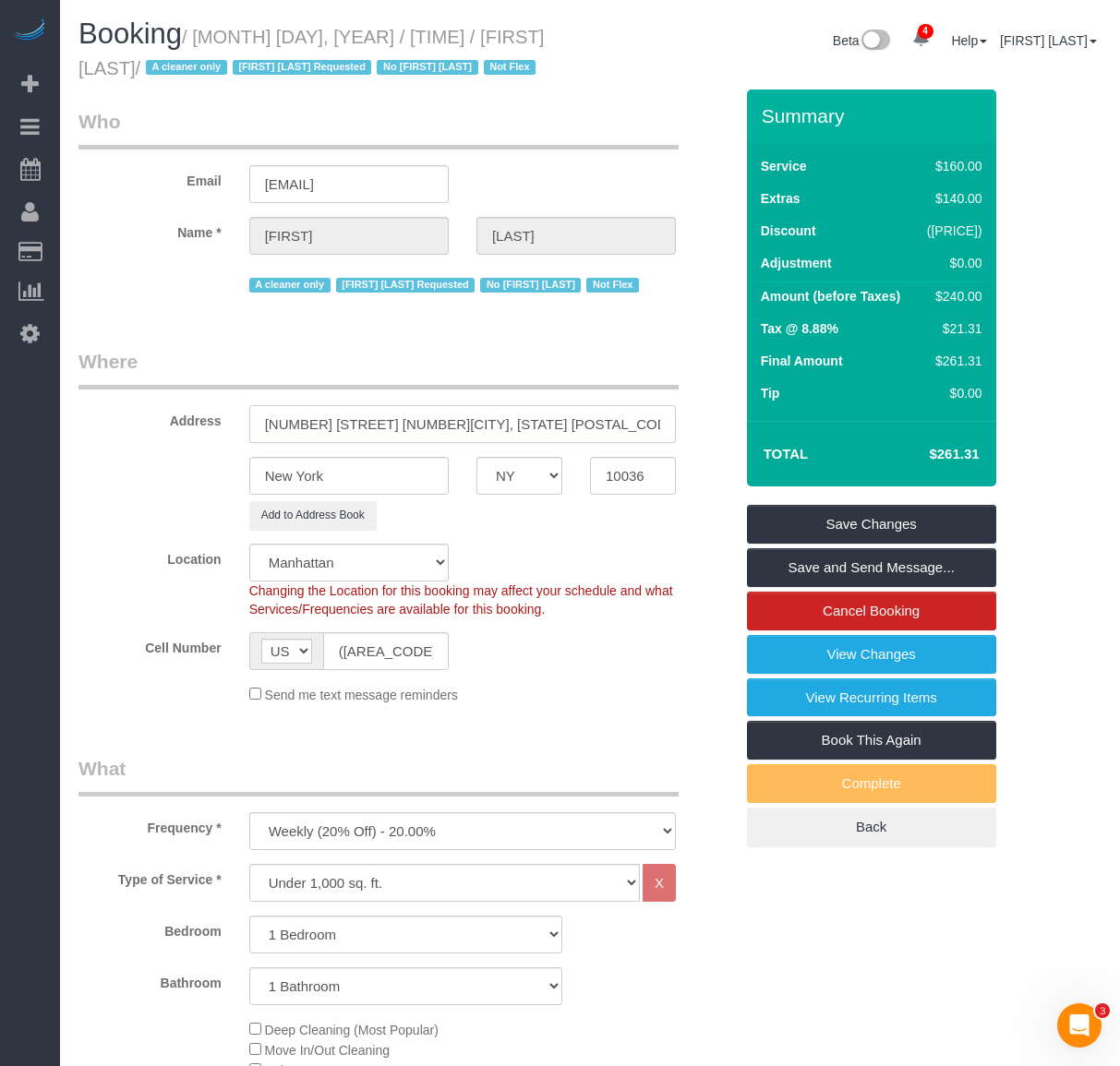 click on "776 6th Ave #36jNew York, NY 10001" at bounding box center (463, 424) 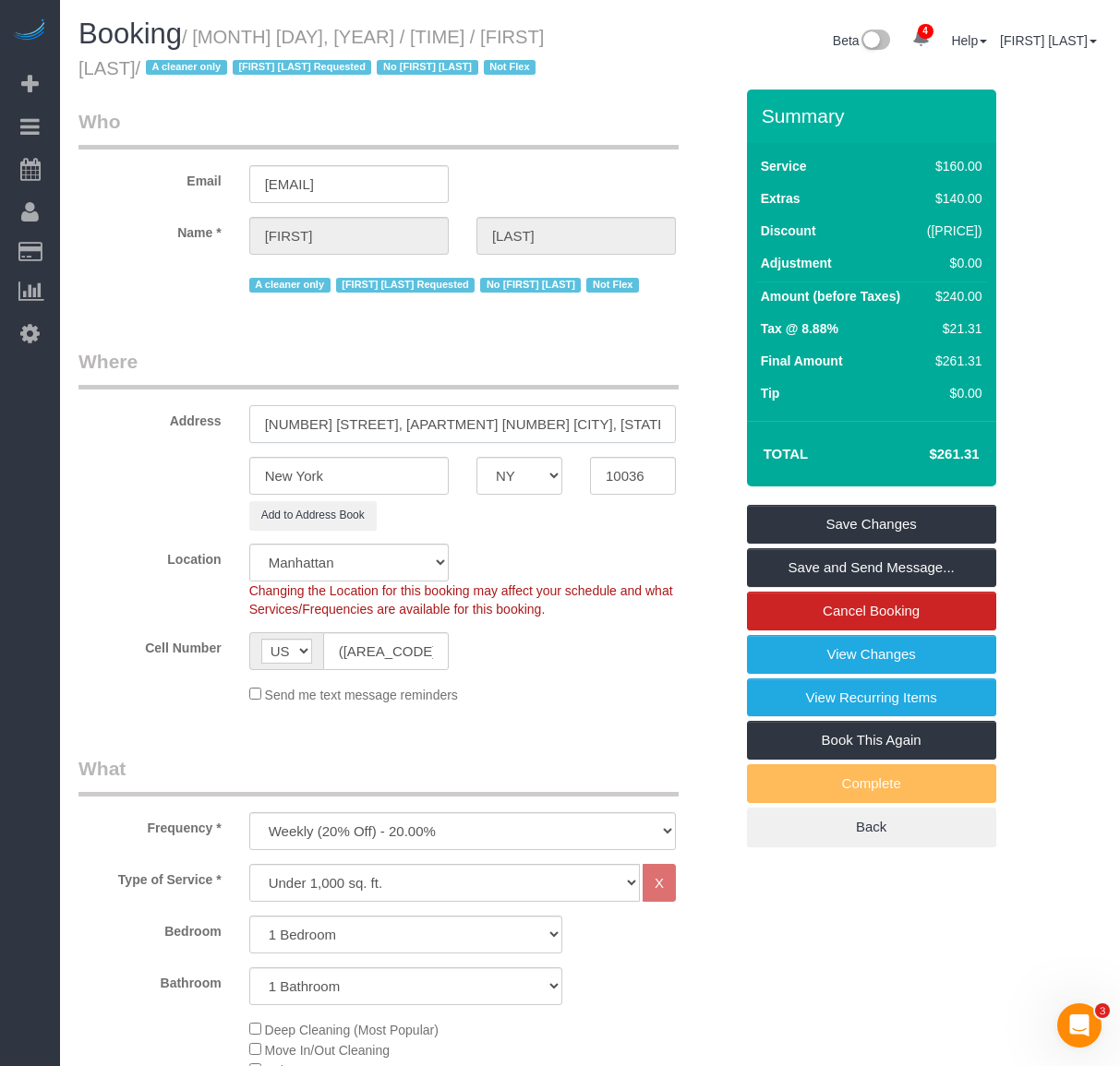 type on "776 6th Avenue, Apt. 36J New York, NY 10001" 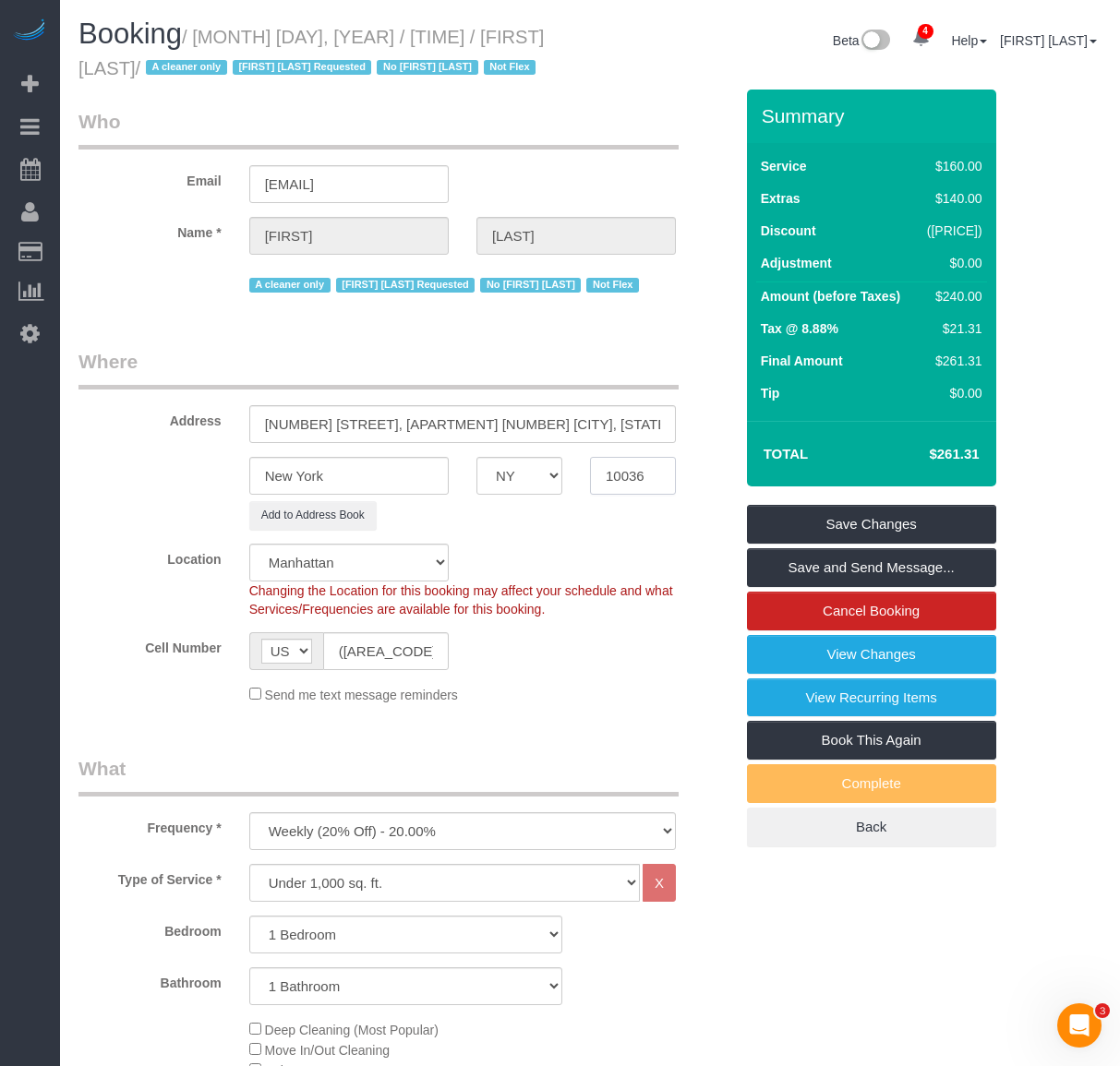 click on "4
Beta
Your Notifications
You have 0 alerts
×
You have 4  to charge for 08/07/2025
×
You have 2  to charge for 08/06/2025
×
You have 6  to charge for 08/05/2025
×" at bounding box center [560, 533] 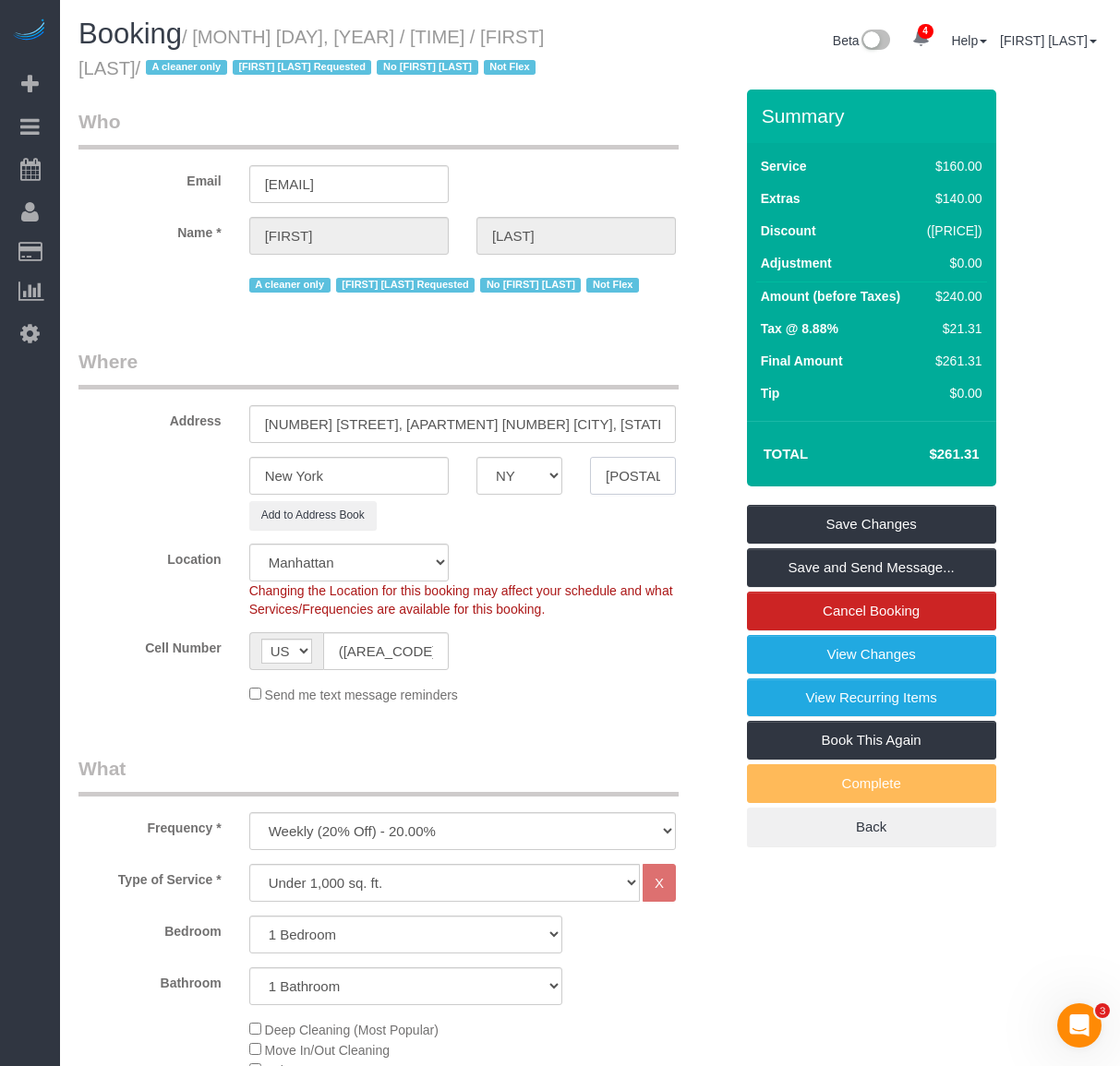 type on "10001" 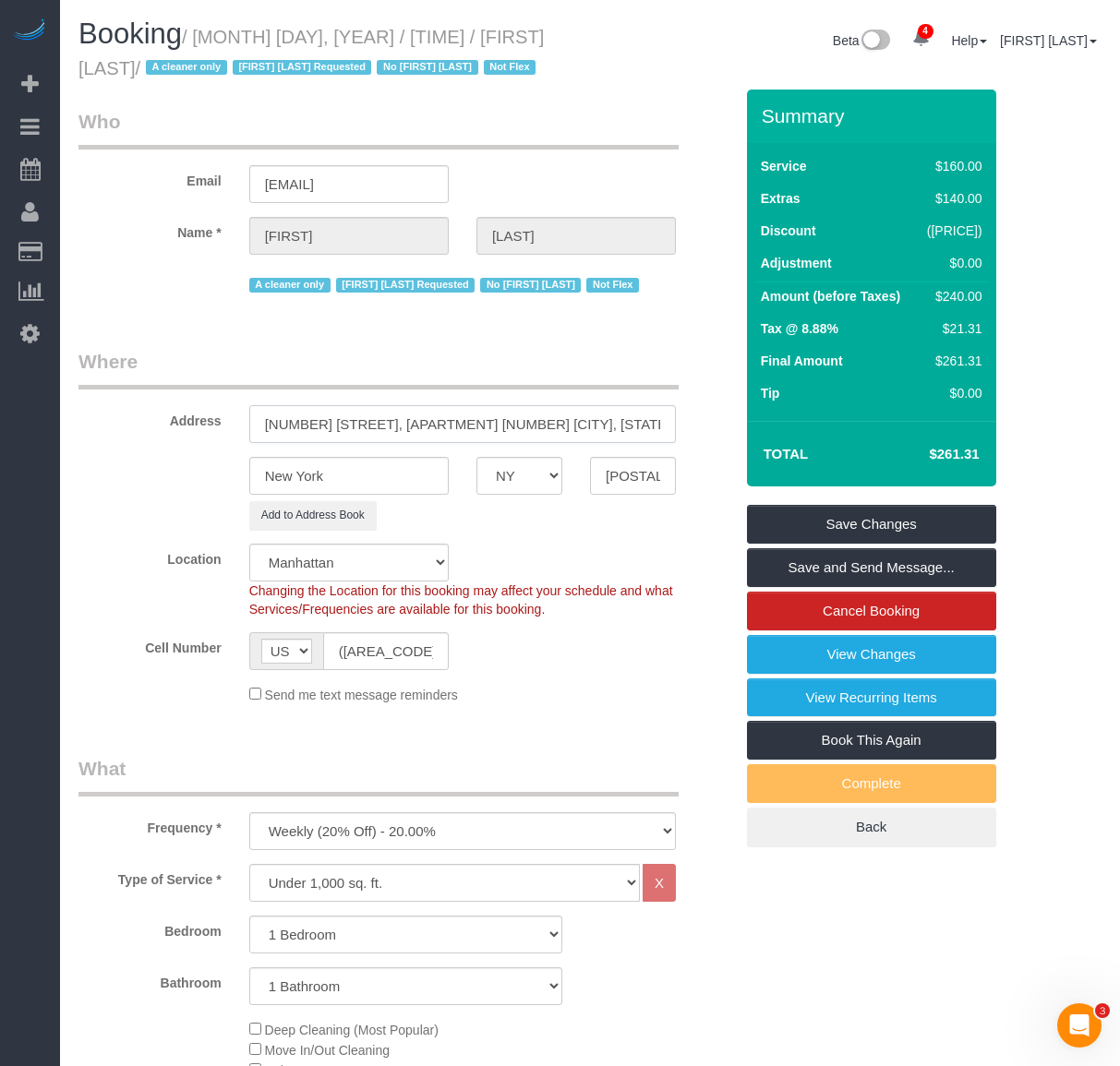 drag, startPoint x: 418, startPoint y: 427, endPoint x: 601, endPoint y: 472, distance: 188.45159 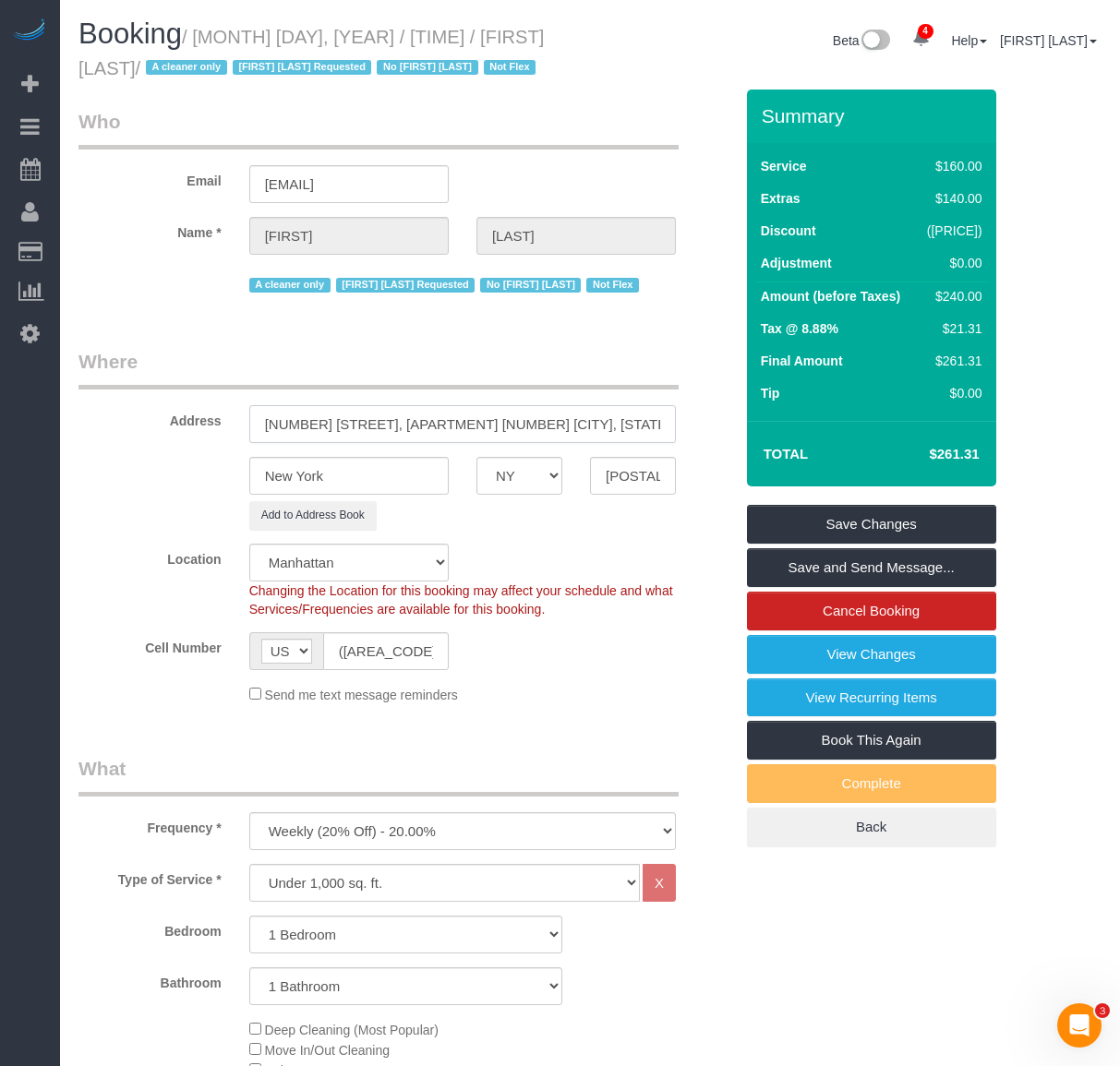 click on "Address
776 6th Avenue, Apt. 36J New York, NY 10001
New York
AK
AL
AR
AZ
CA
CO
CT
DC
DE
FL
GA
HI
IA
ID
IL
IN
KS
KY
LA
MA
MD
ME
MI
MN
MO
MS
MT
NC
ND
NE
NH
NJ
NM
NV
NY
OH
OK
OR
PA
RI
SC
SD
TN
TX
UT
VA" at bounding box center (405, 438) 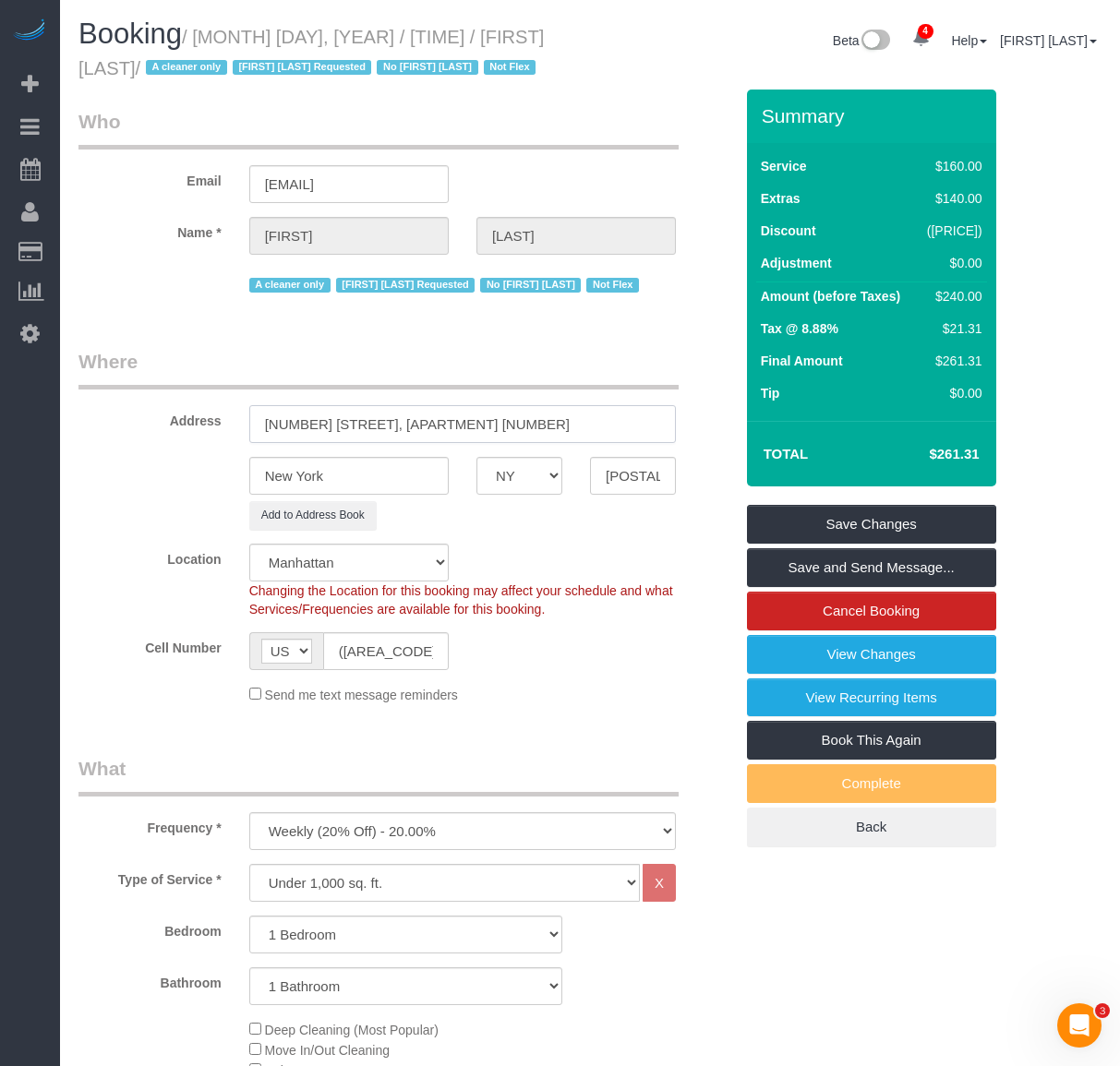 type on "776 6th Avenue, Apt. 36J" 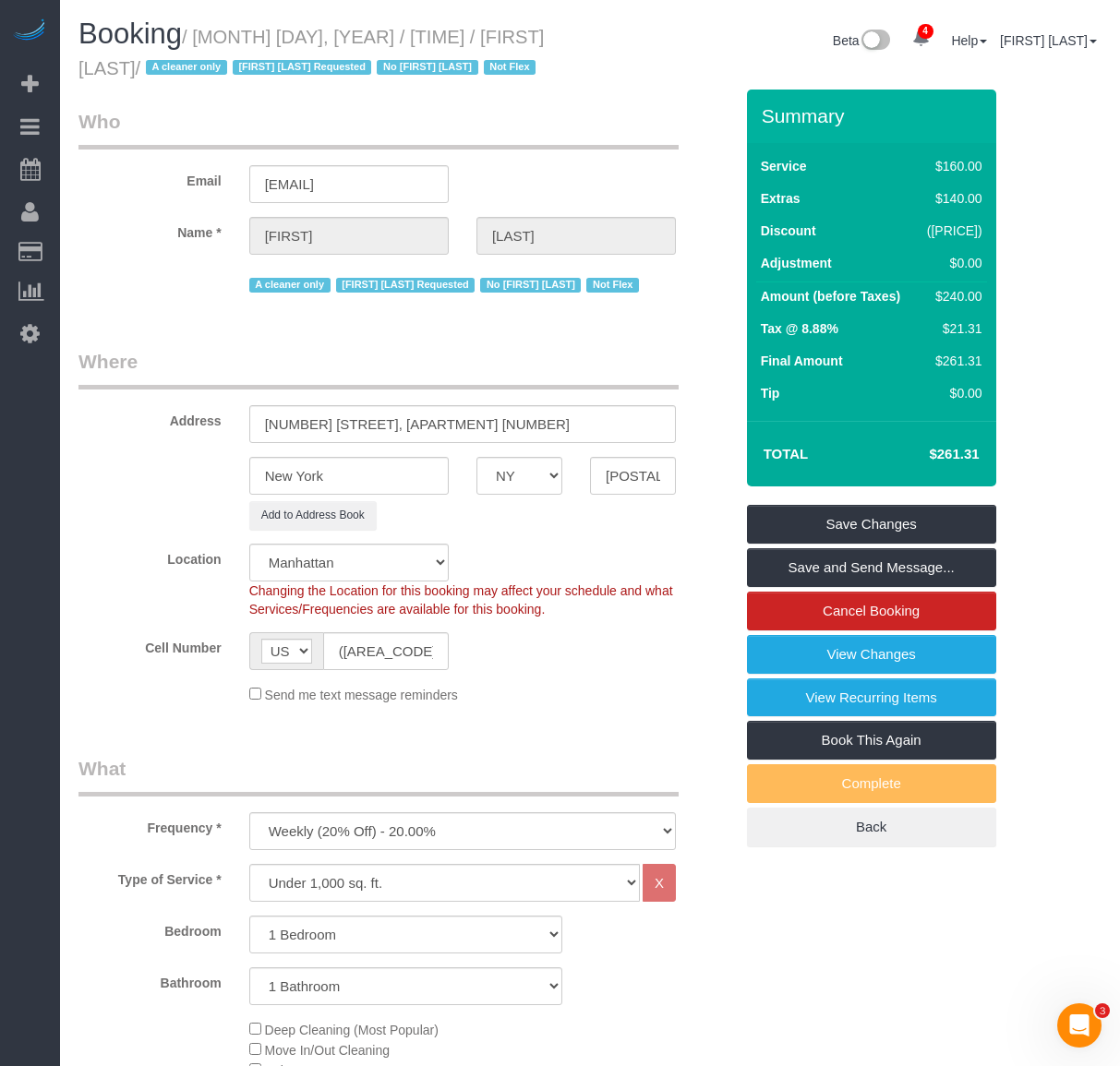 click on "Add to Address Book" at bounding box center (463, 515) 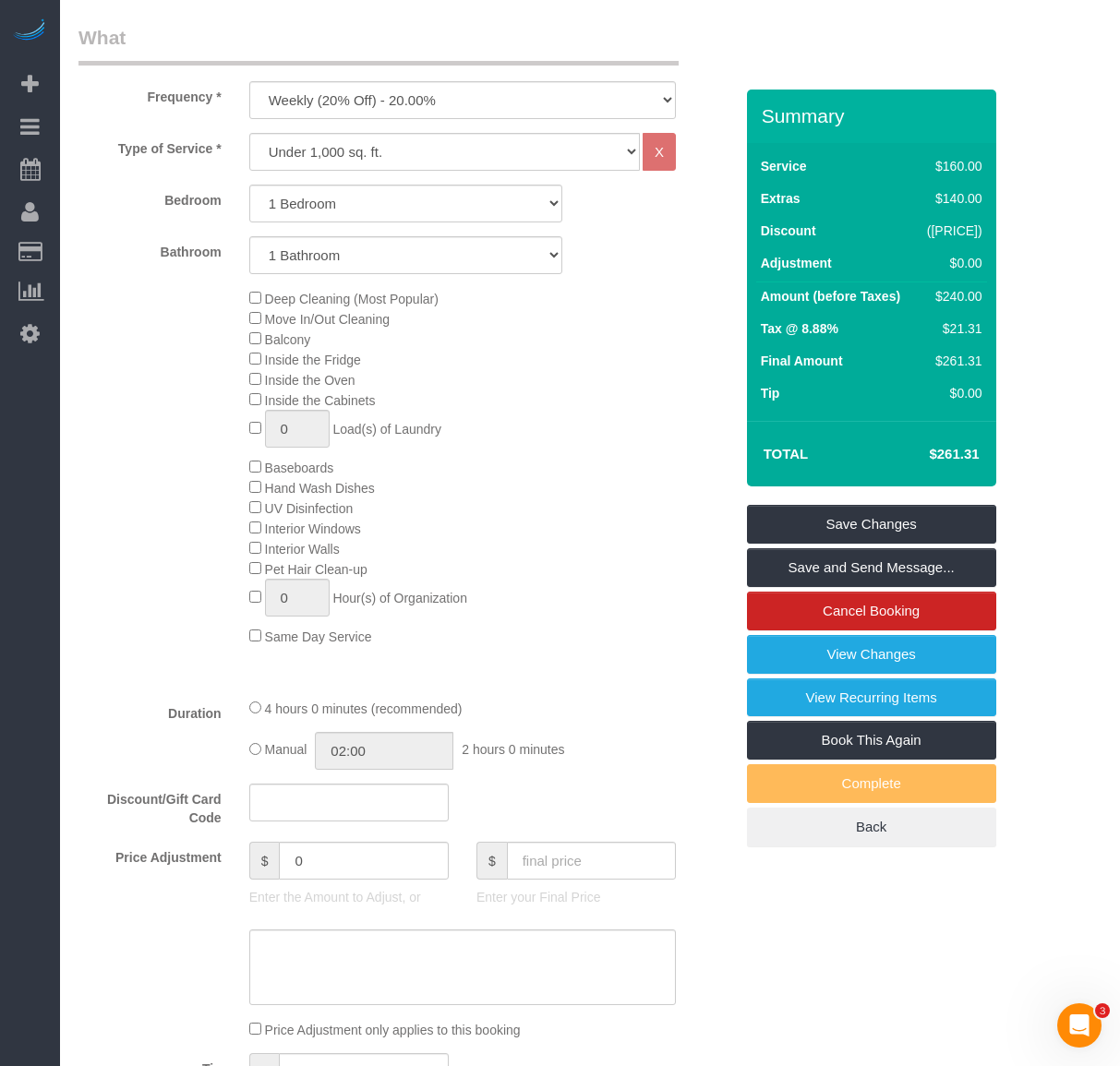 scroll, scrollTop: 646, scrollLeft: 0, axis: vertical 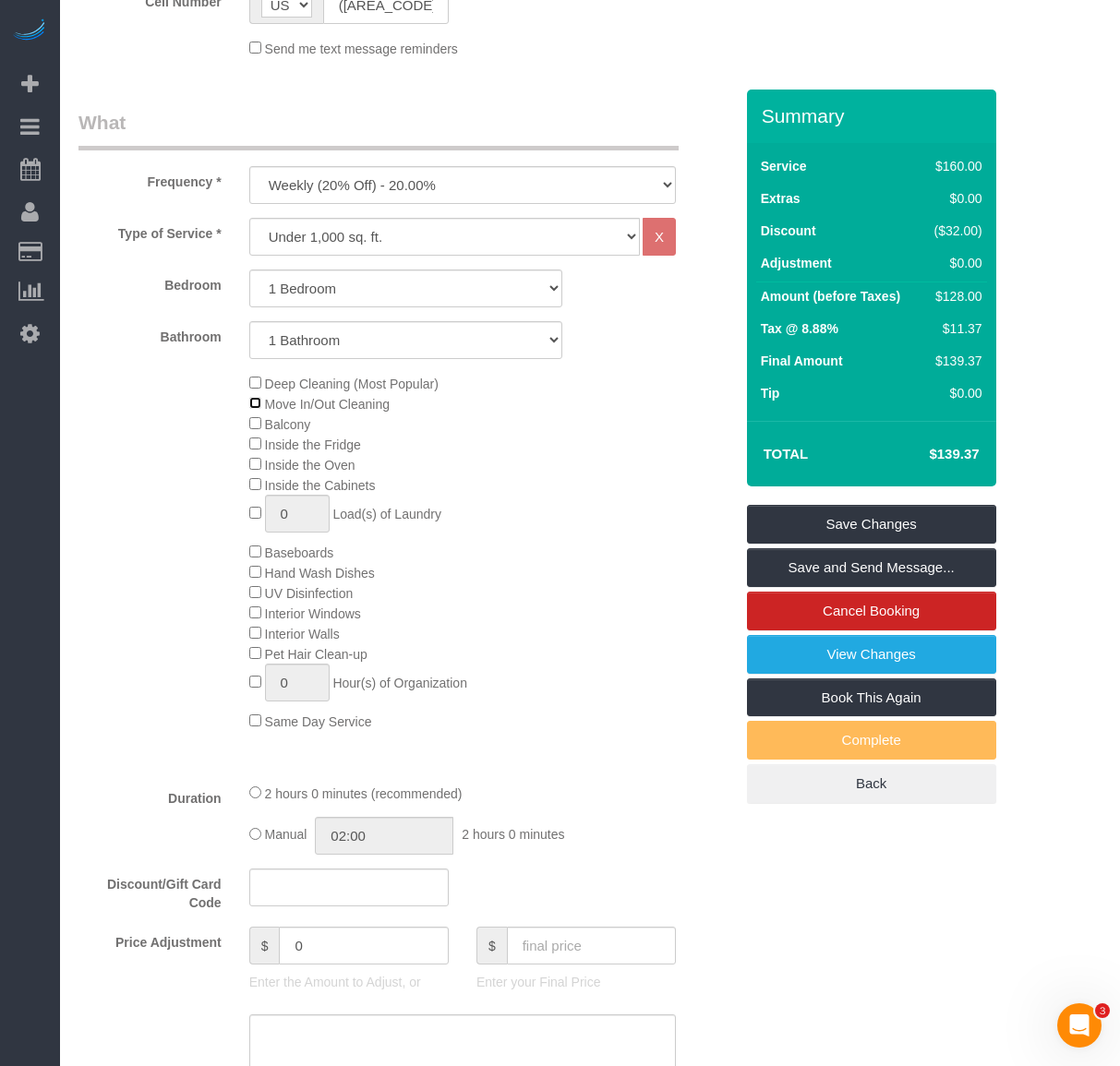 select on "spot173" 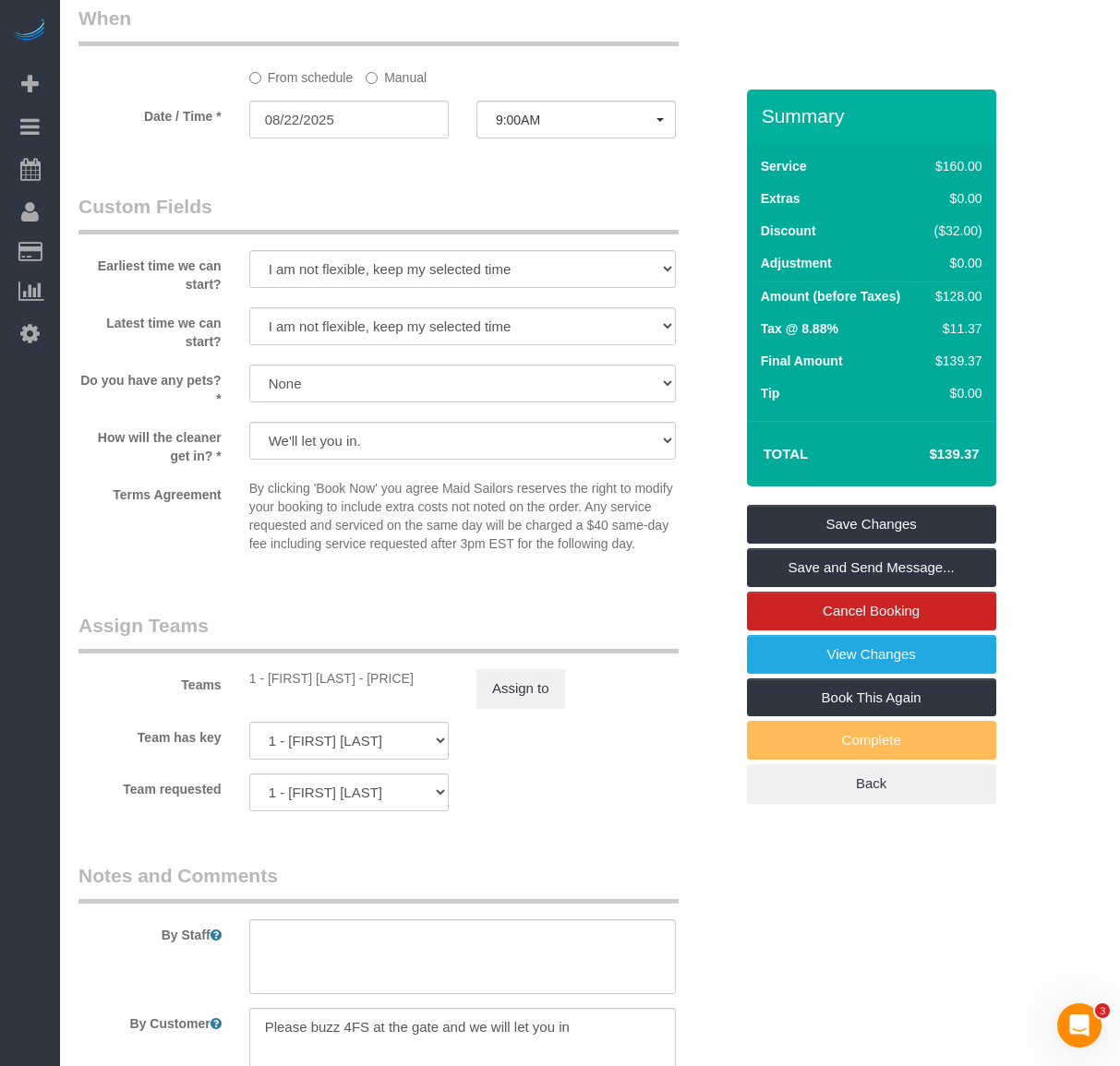 scroll, scrollTop: 1938, scrollLeft: 0, axis: vertical 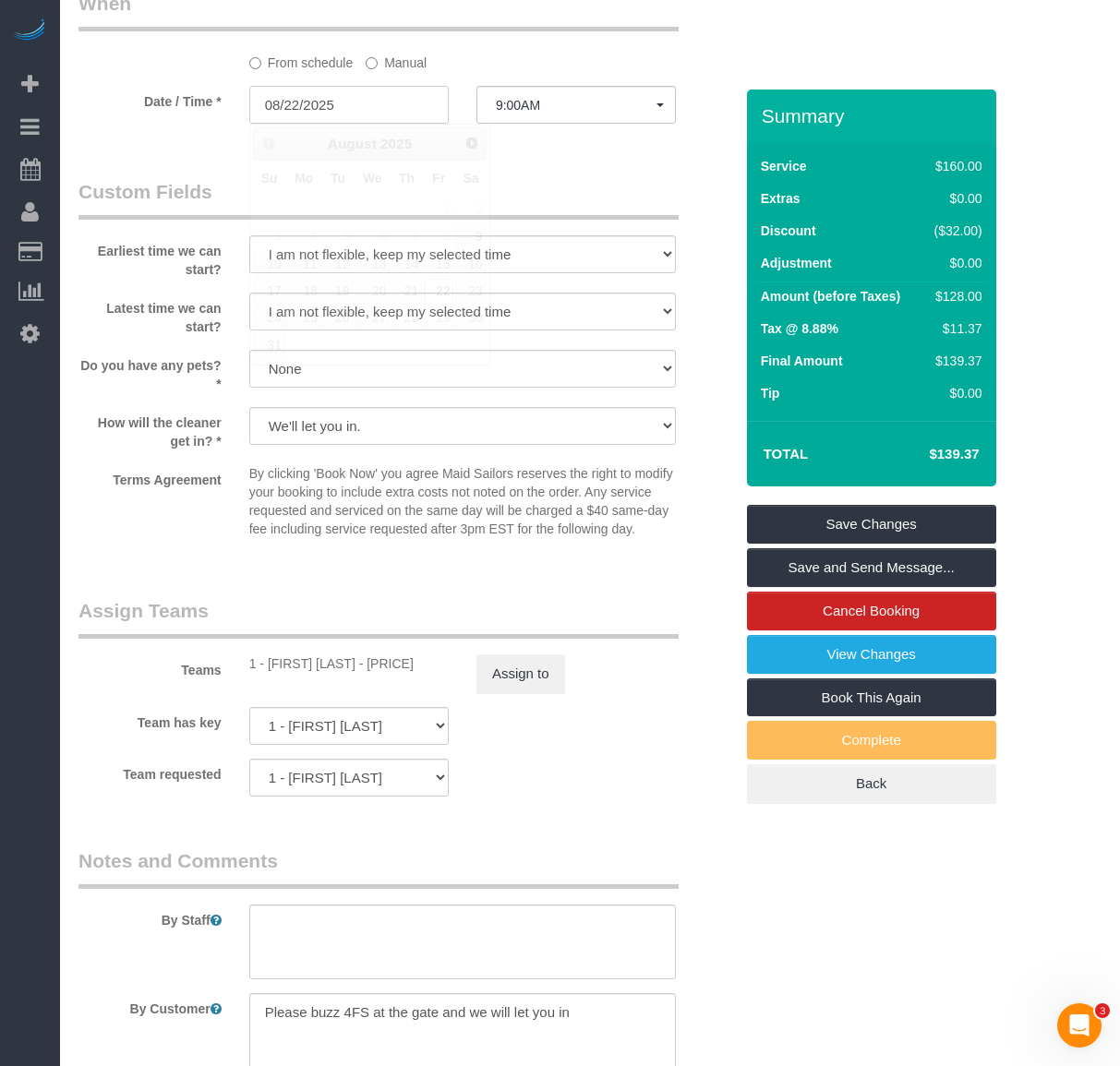 click on "08/22/2025" at bounding box center [349, 104] 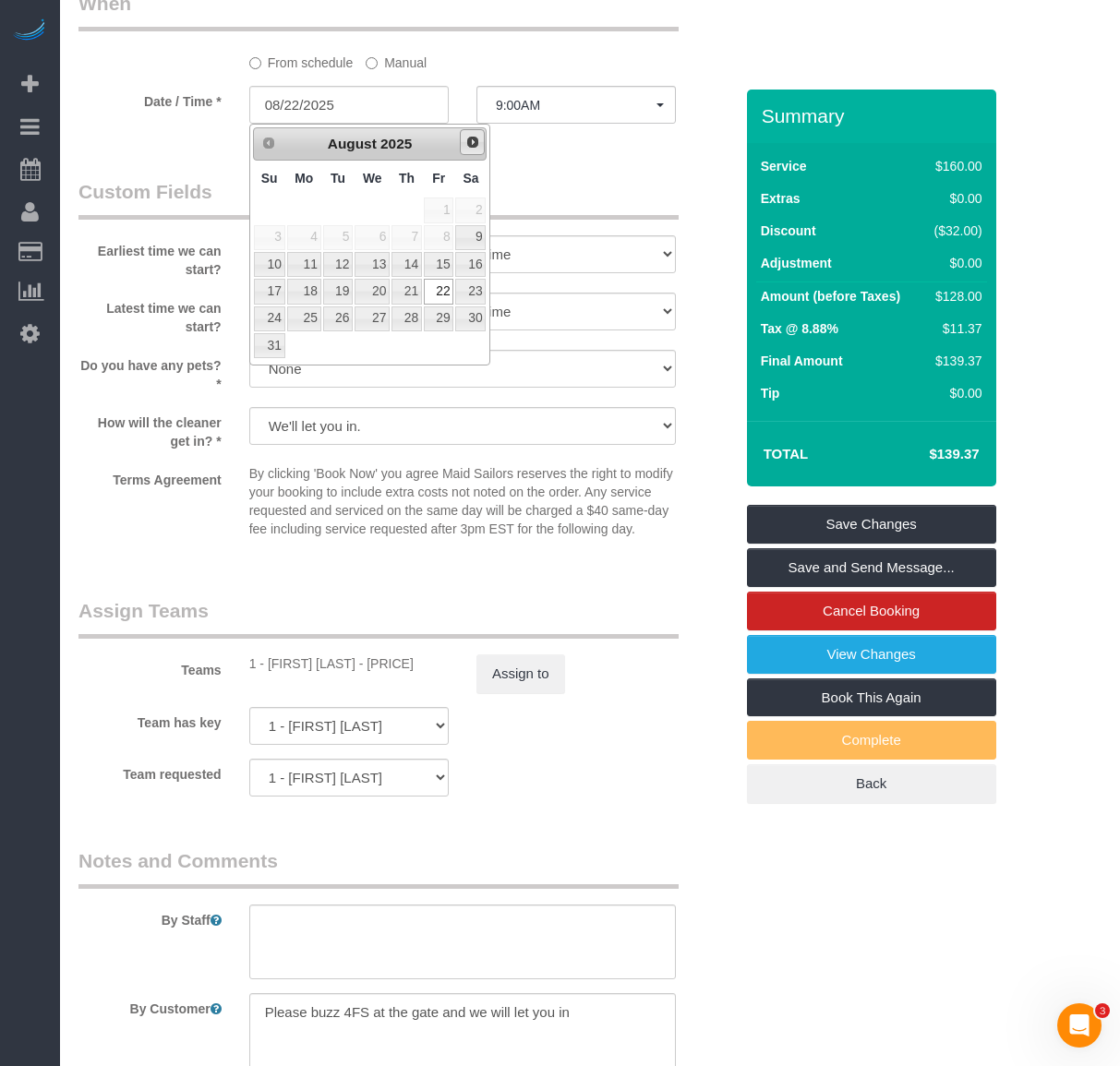 click on "Next" at bounding box center [473, 142] 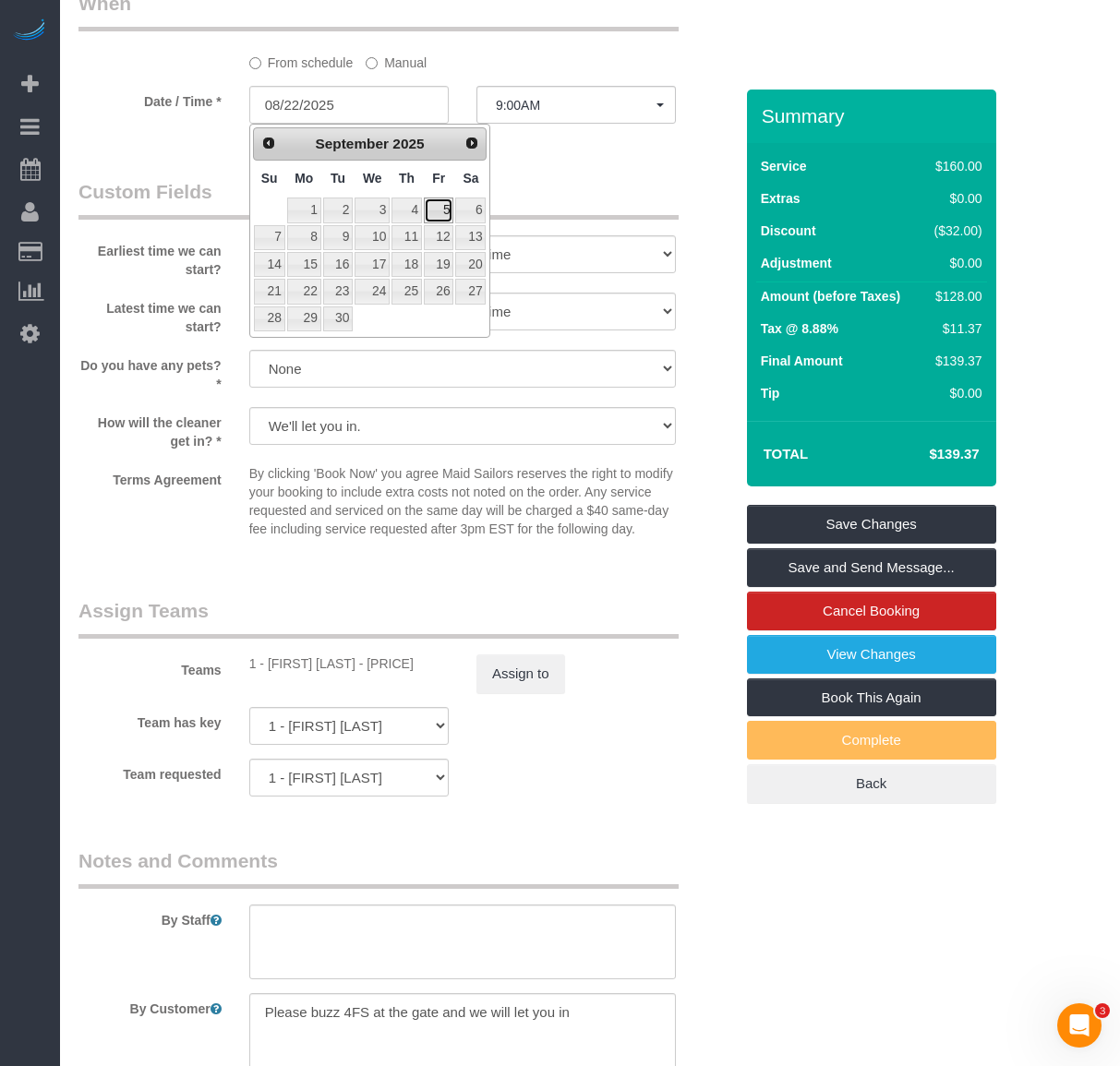 drag, startPoint x: 445, startPoint y: 205, endPoint x: 497, endPoint y: 184, distance: 56.0803 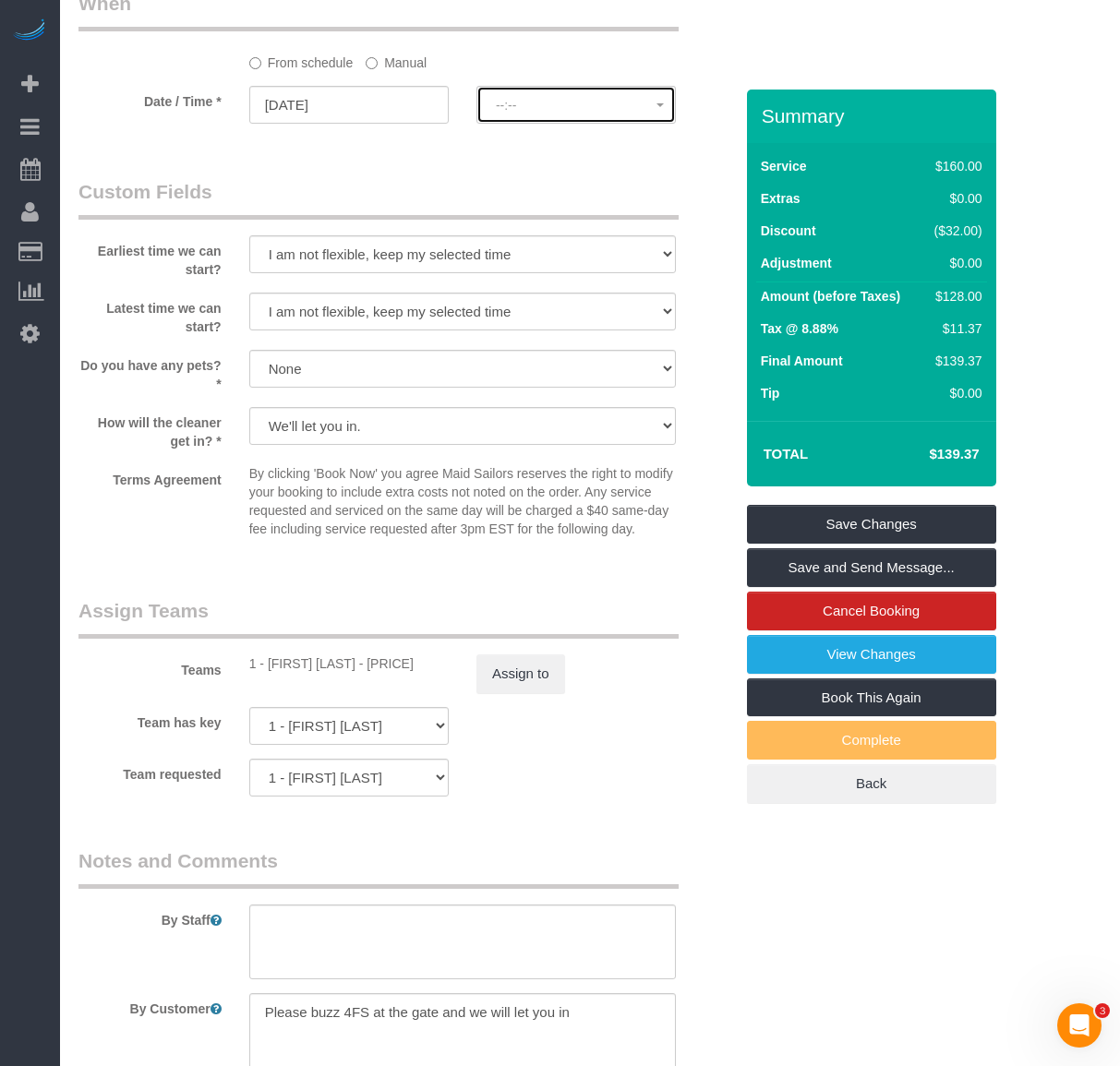 click on "--:--" 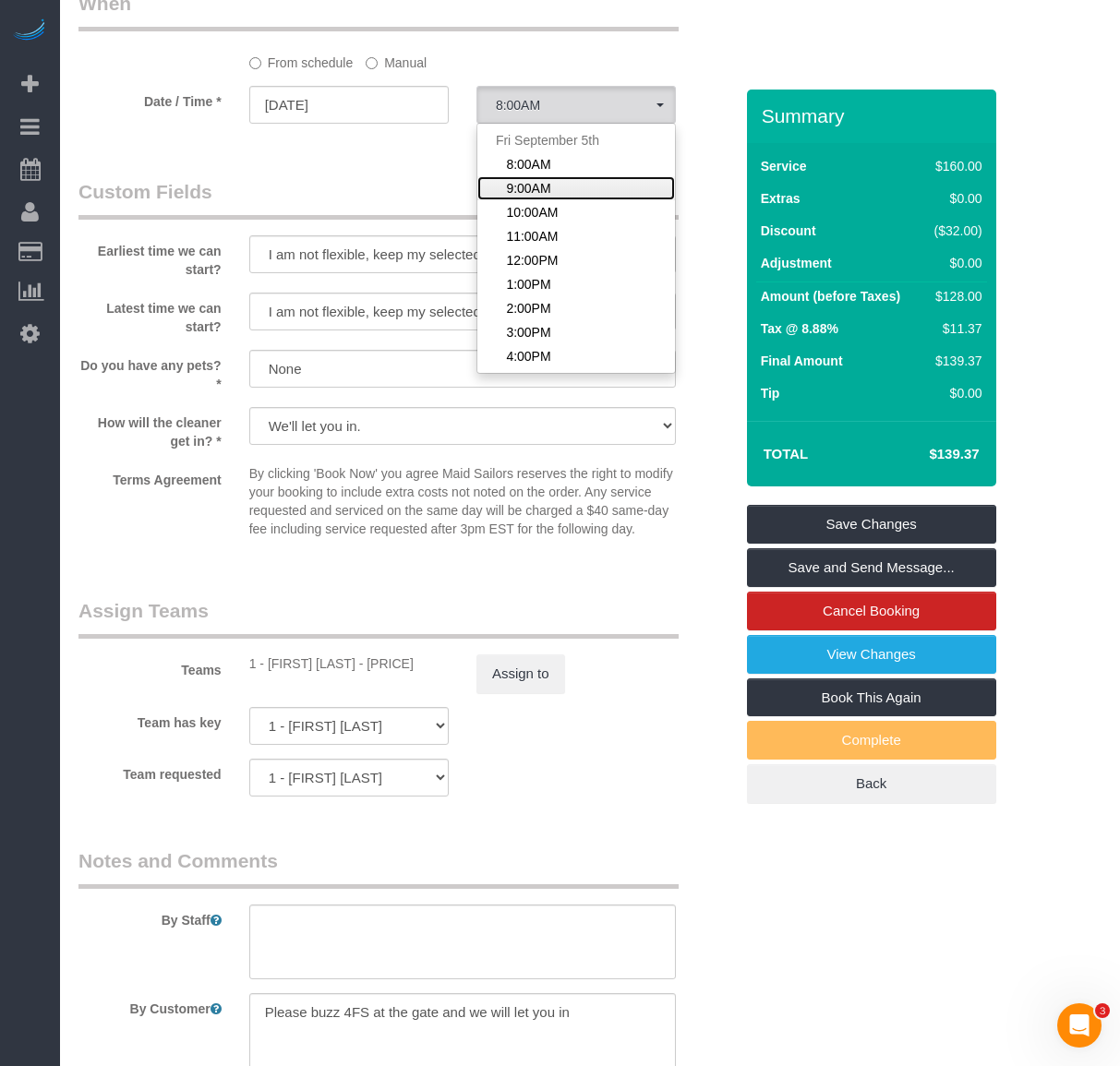 click on "9:00AM" 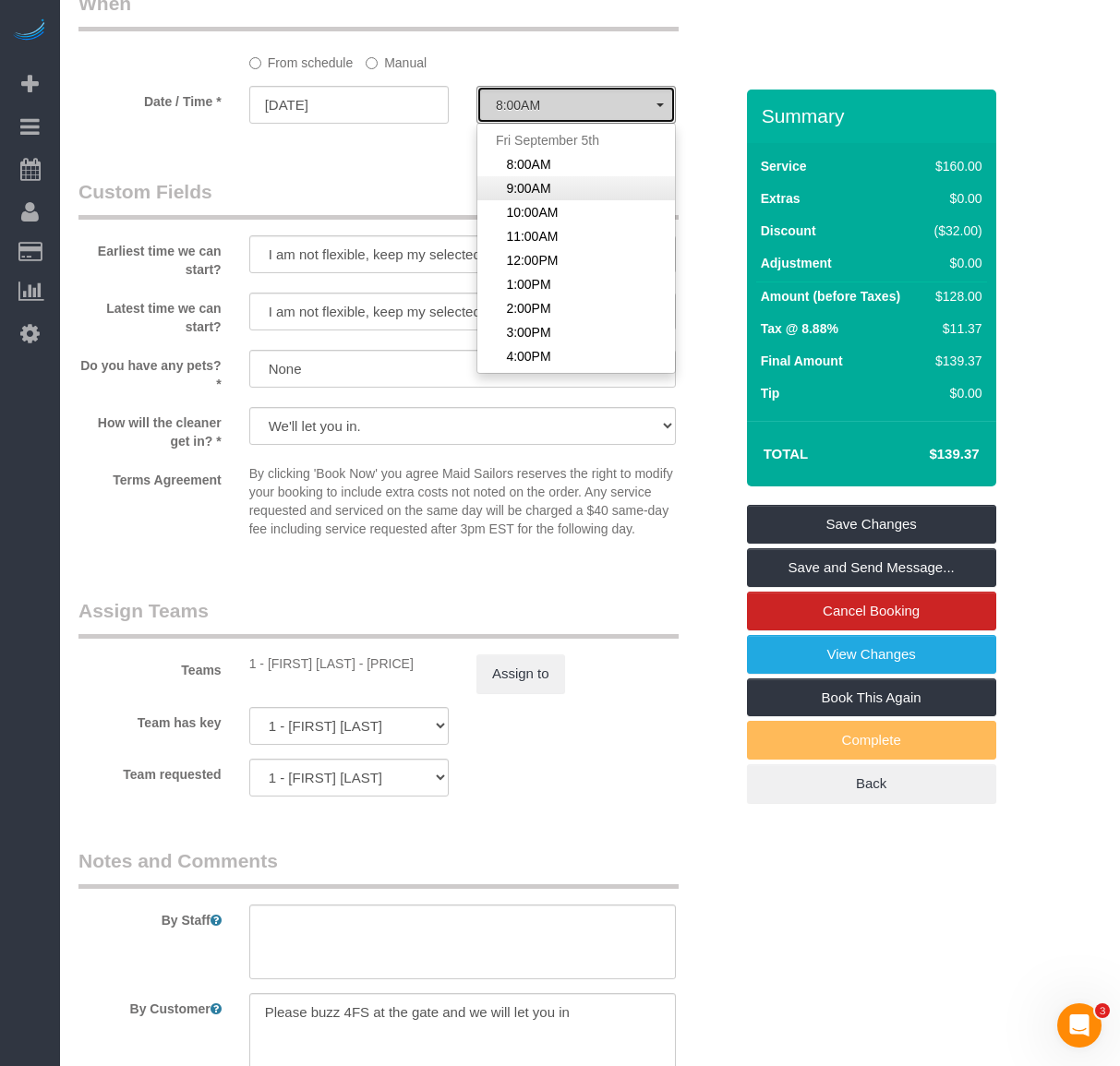 select on "spot230" 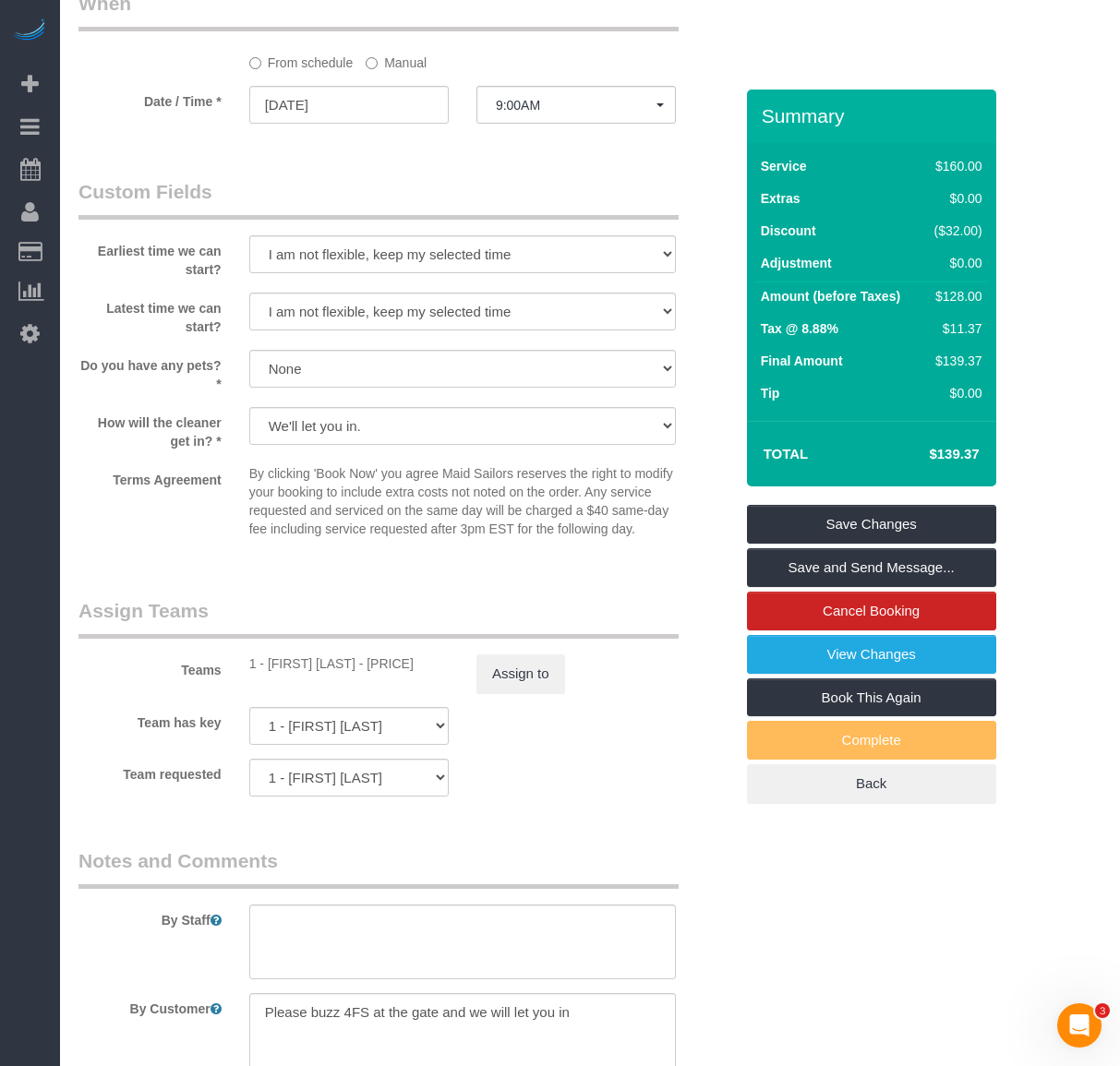 click on "Custom Fields" at bounding box center (379, 198) 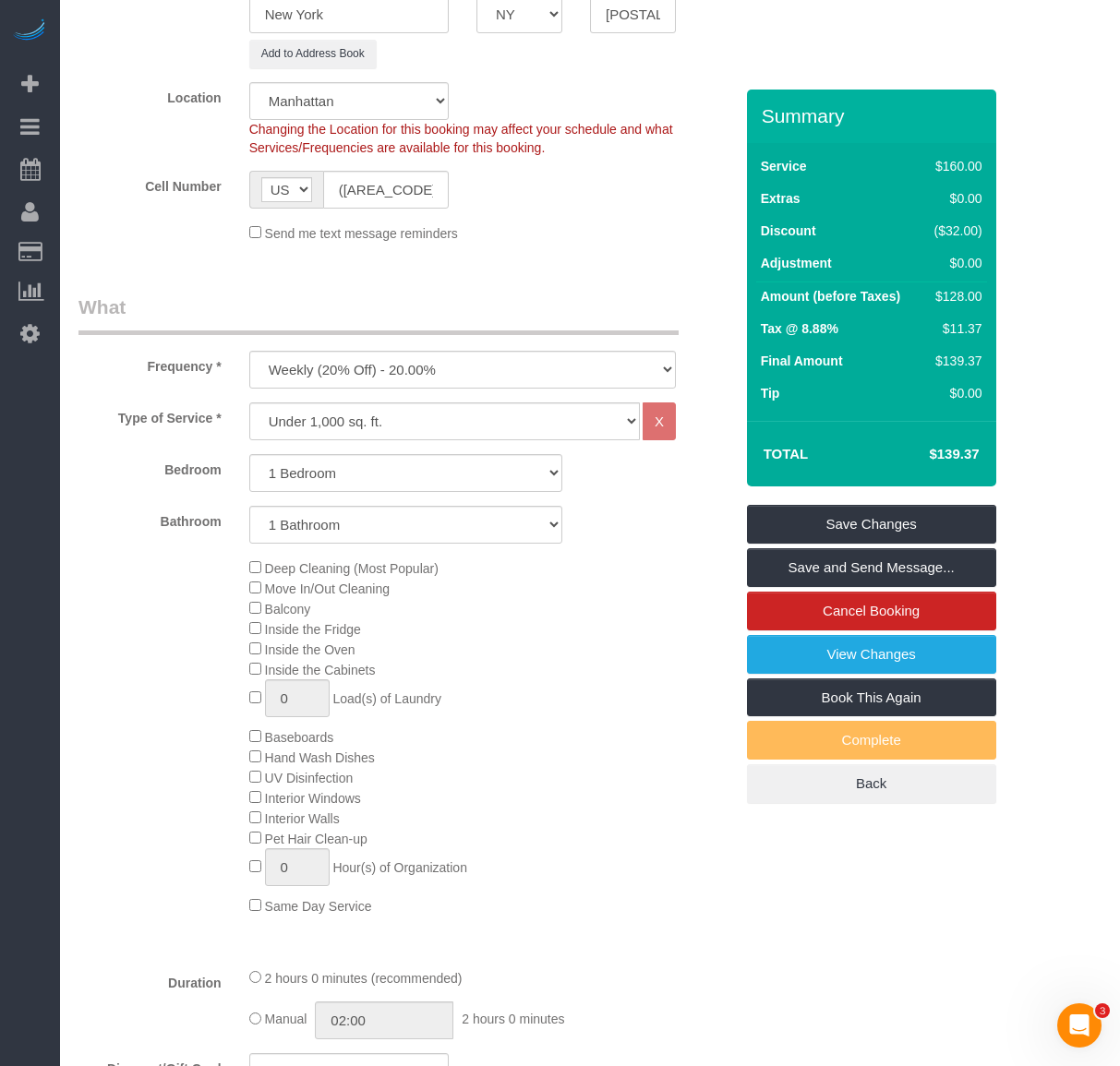 scroll, scrollTop: 0, scrollLeft: 0, axis: both 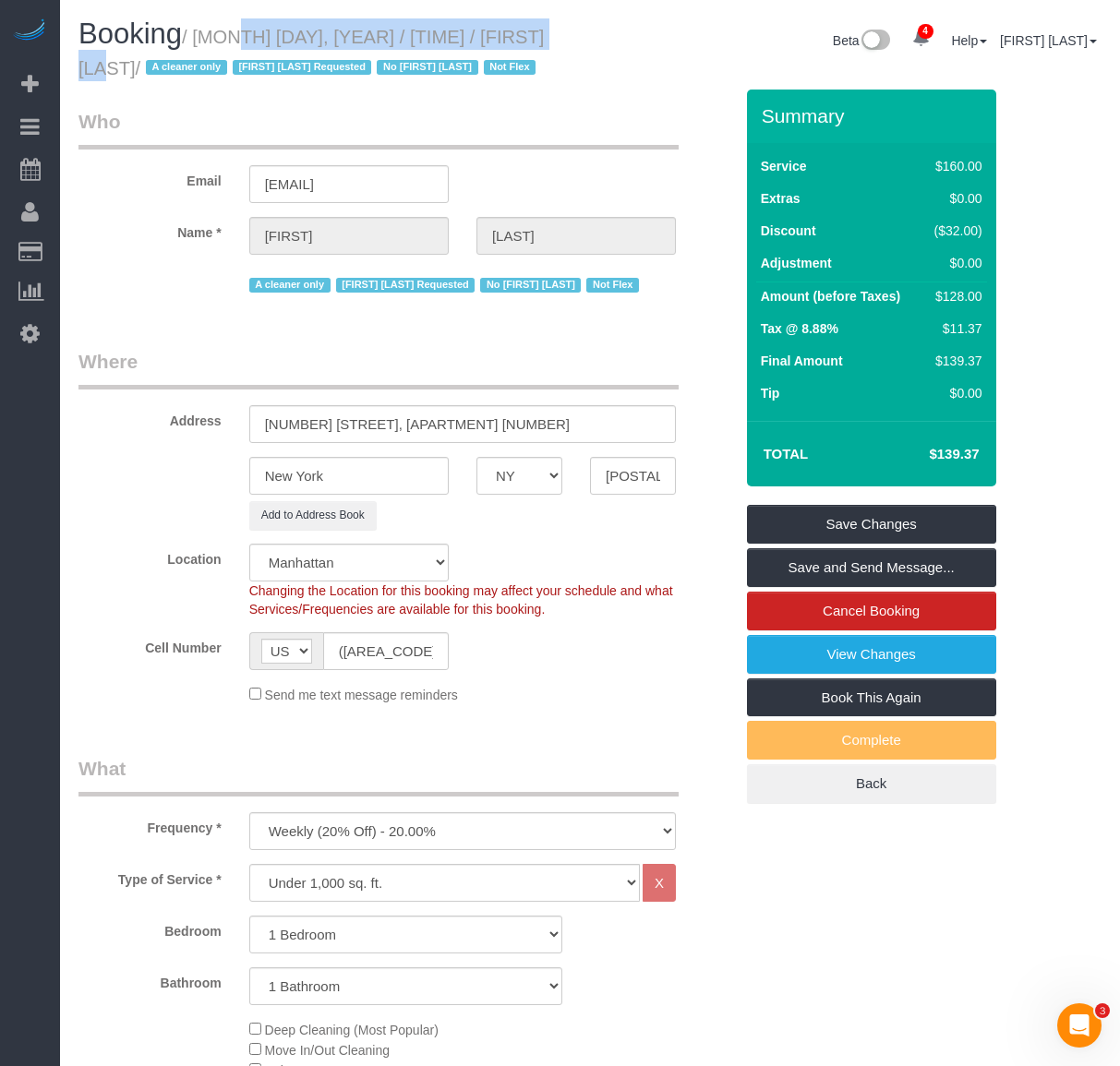 drag, startPoint x: 199, startPoint y: 34, endPoint x: 546, endPoint y: 46, distance: 347.20743 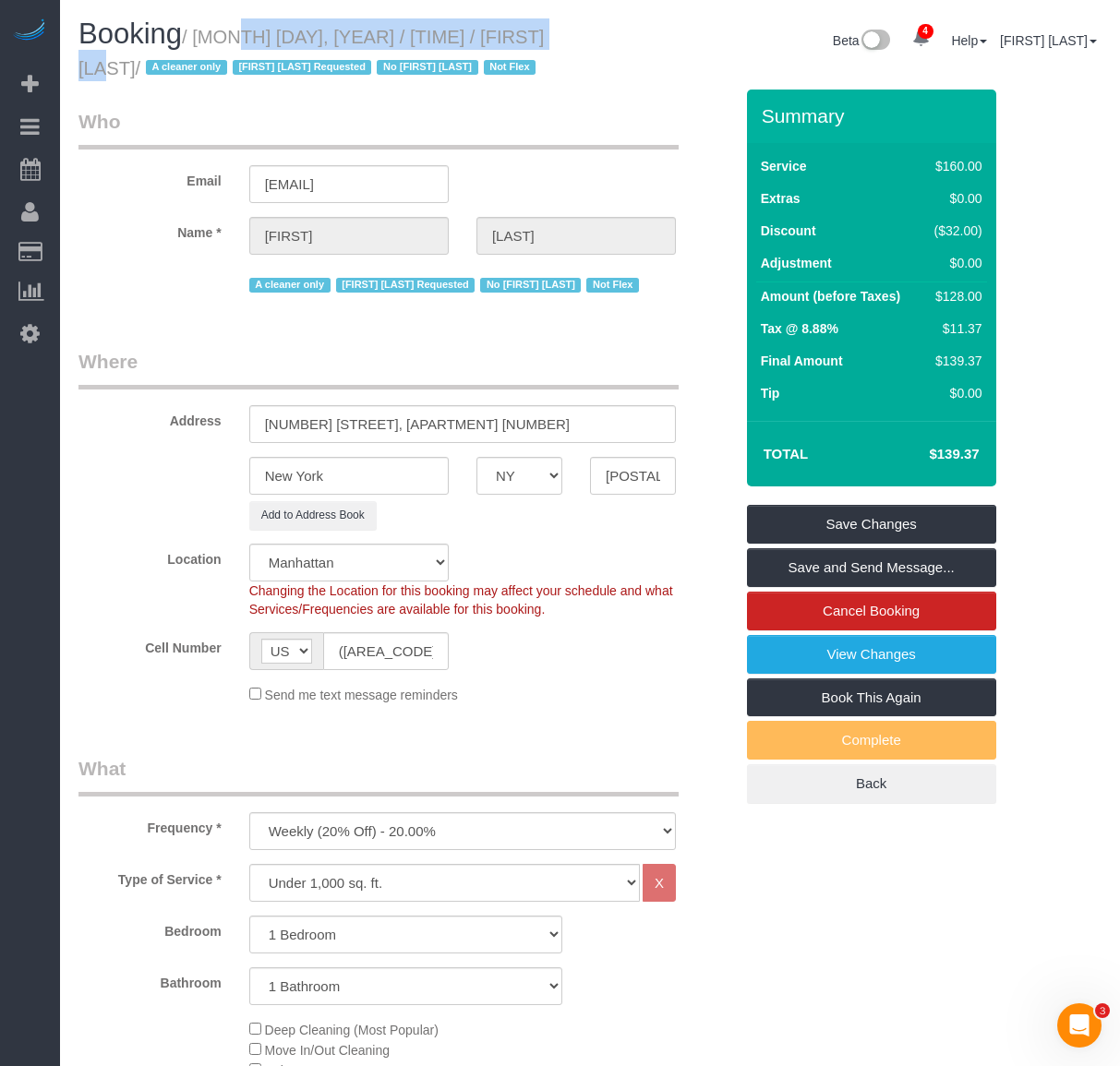 click on "/ August 22, 2025 / 9:00AM / Mike Kowalski
/
A cleaner only
Elba Lobo Varela Requested
No Patricia Sinche
Not Flex" at bounding box center [311, 53] 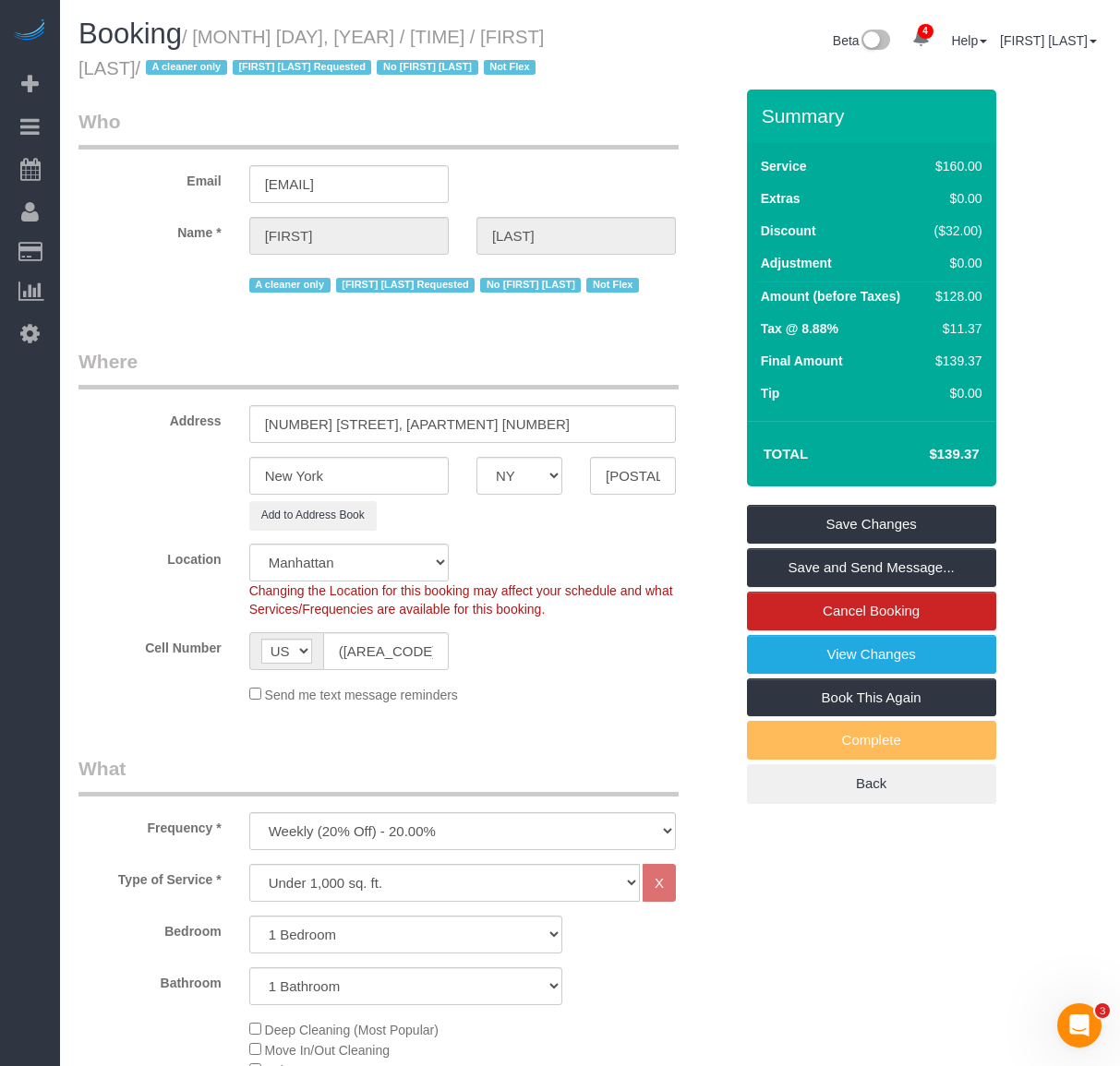 click on "Who
Email
mkowalski.mak@gmail.com
Name *
Mike
Kowalski
A cleaner only
Elba Lobo Varela Requested
No Patricia Sinche
Not Flex
Where
Address
776 6th Avenue, Apt. 36J
New York
AK
AL
AR
AZ
CA
CO
CT
DC
DE
FL
GA
HI
IA
ID
IL
IN
KS
KY
LA
MA
MD
ME
MI
MN" at bounding box center (405, 1661) 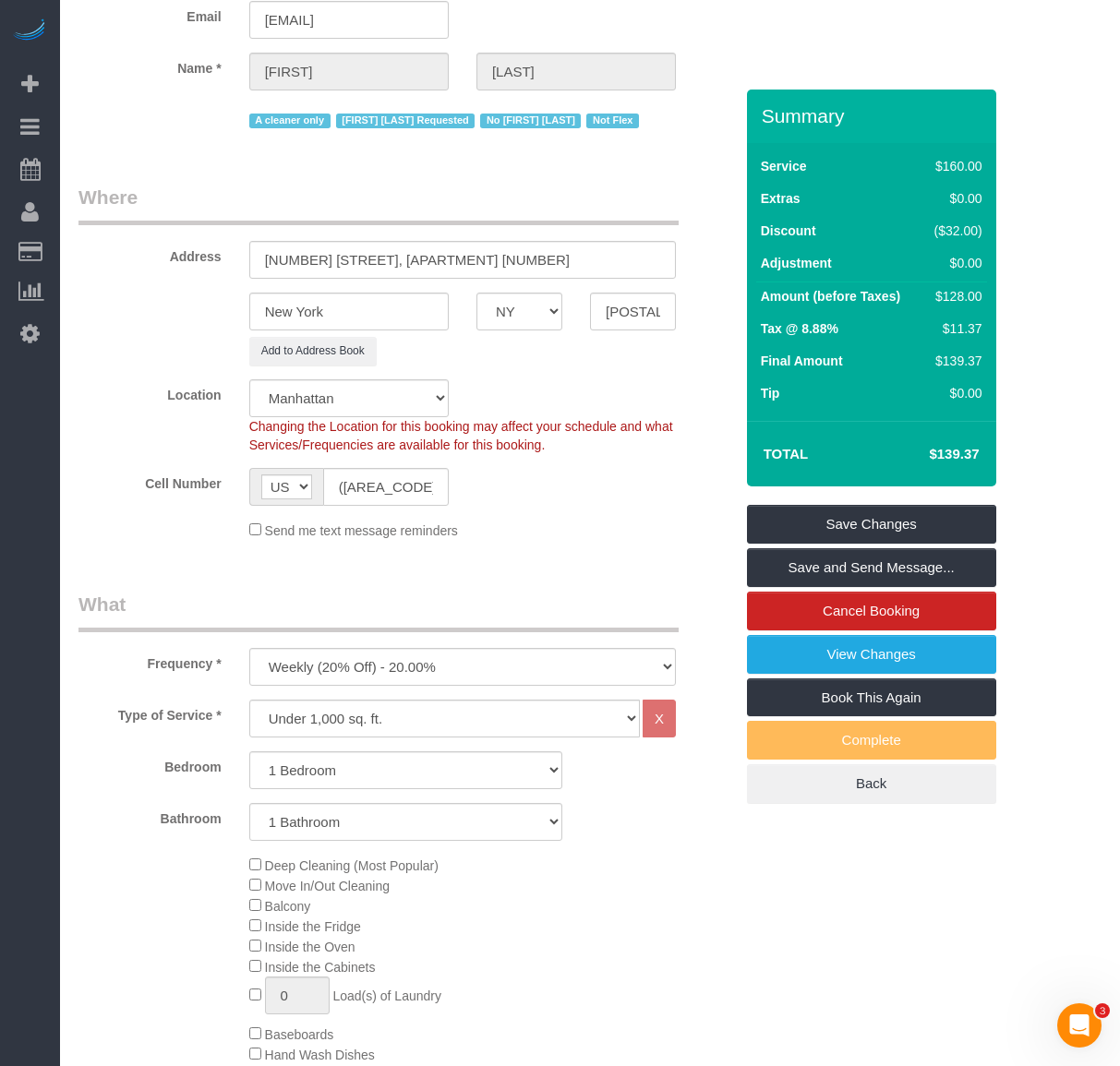 scroll, scrollTop: 92, scrollLeft: 0, axis: vertical 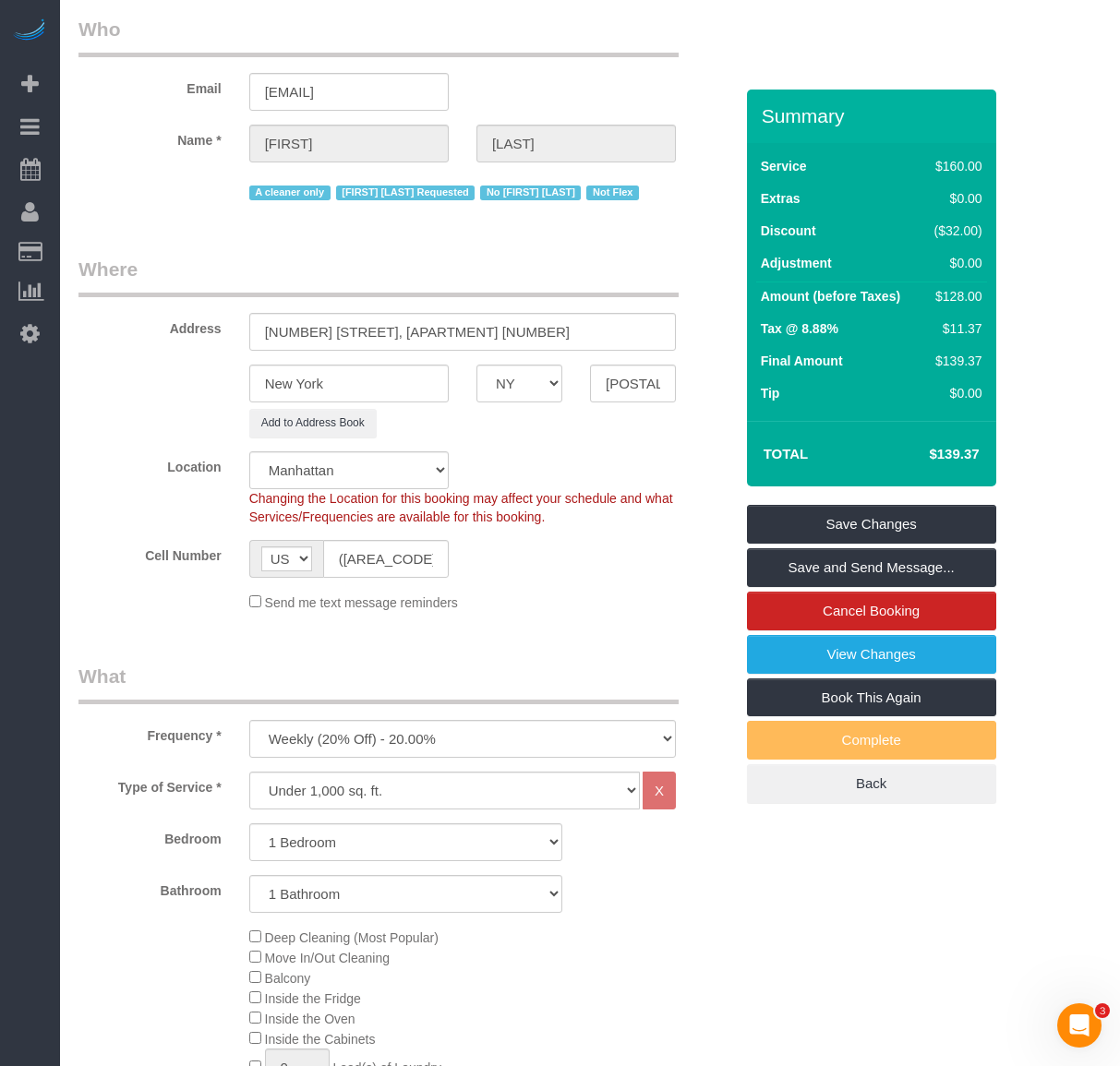 click on "Send me text message reminders" 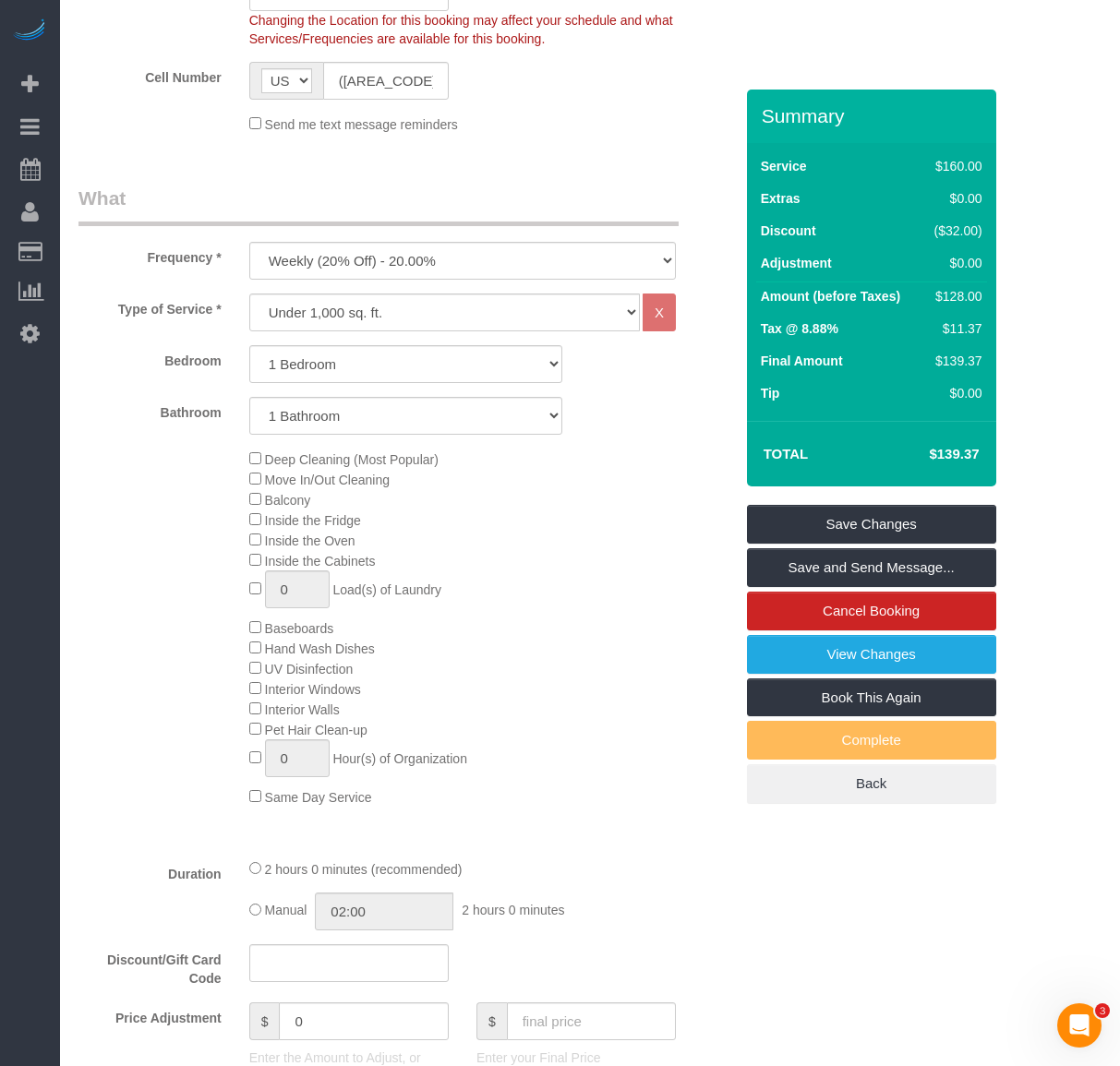 scroll, scrollTop: 554, scrollLeft: 0, axis: vertical 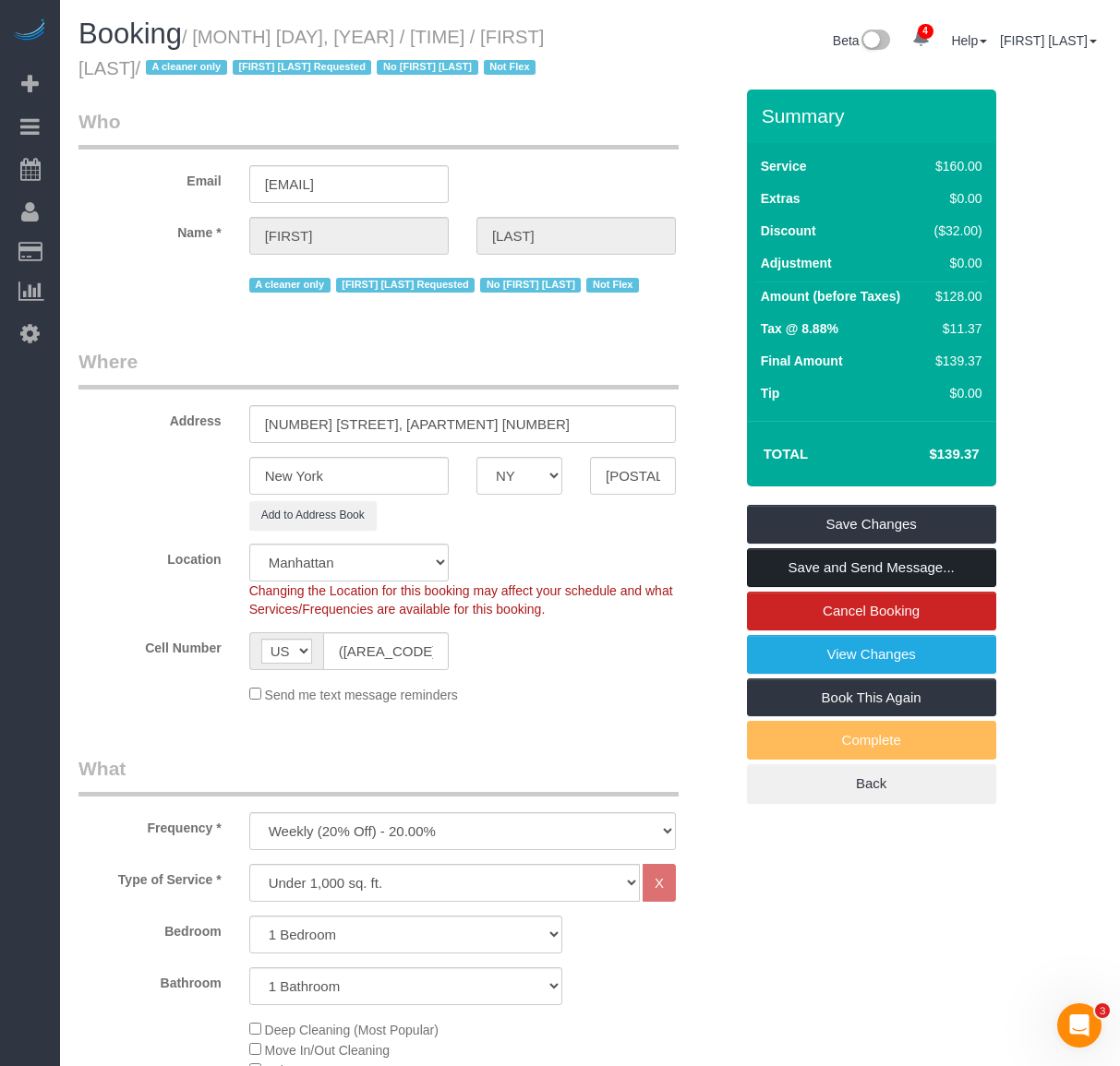 click on "Save and Send Message..." at bounding box center [872, 568] 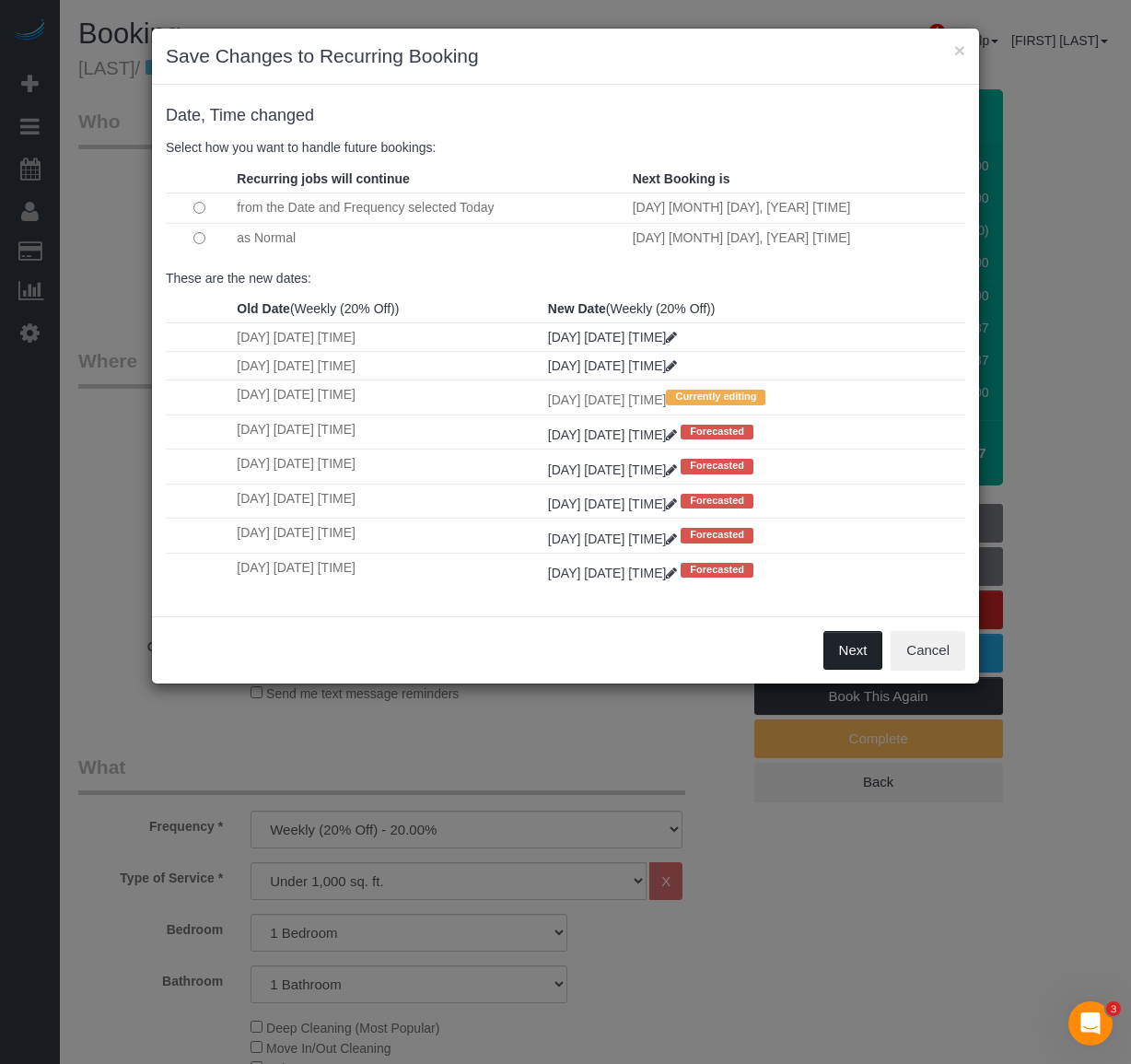 click on "Next" at bounding box center (853, 650) 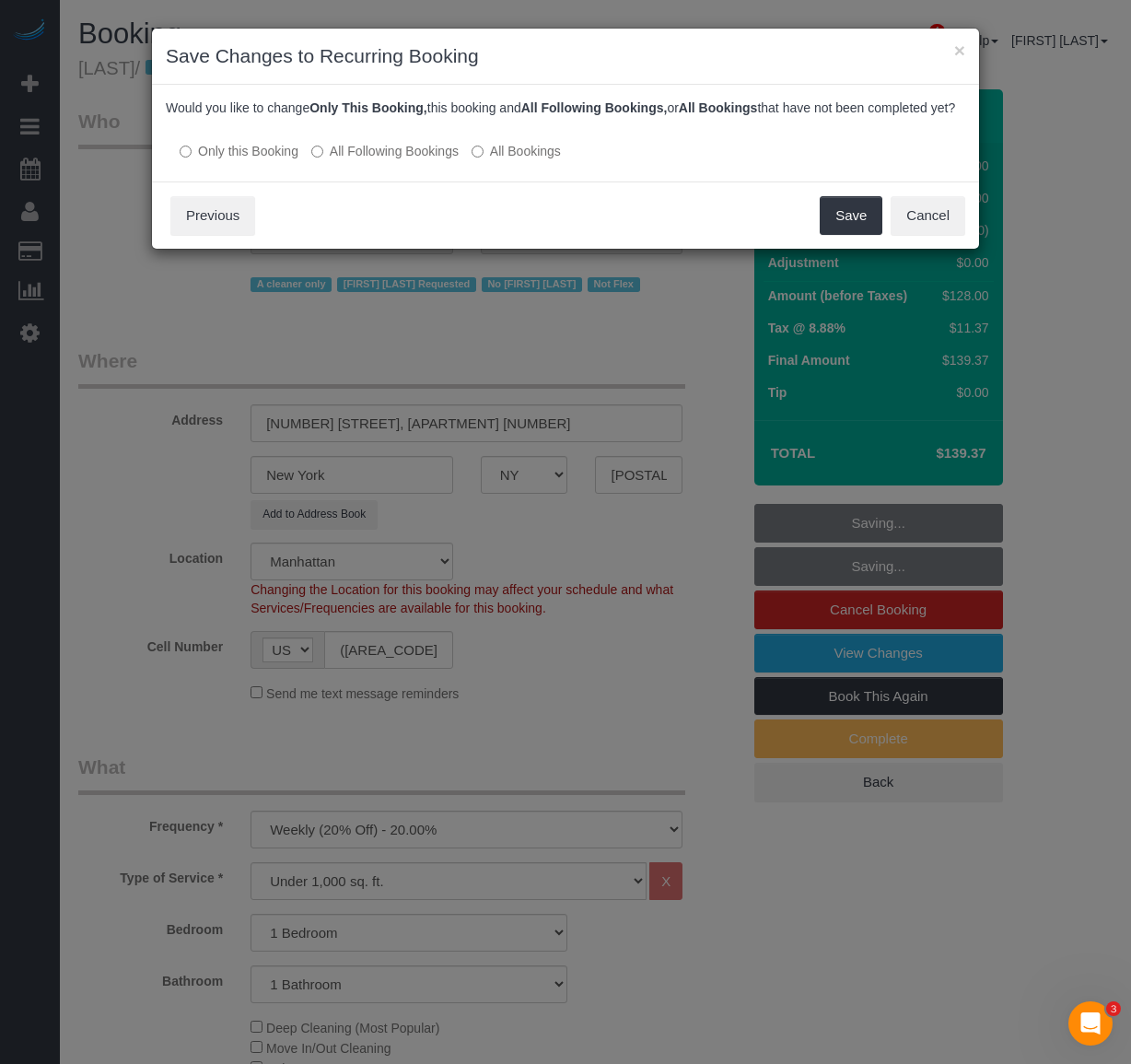 click on "Only this Booking
All Following Bookings
All Bookings" at bounding box center [566, 150] 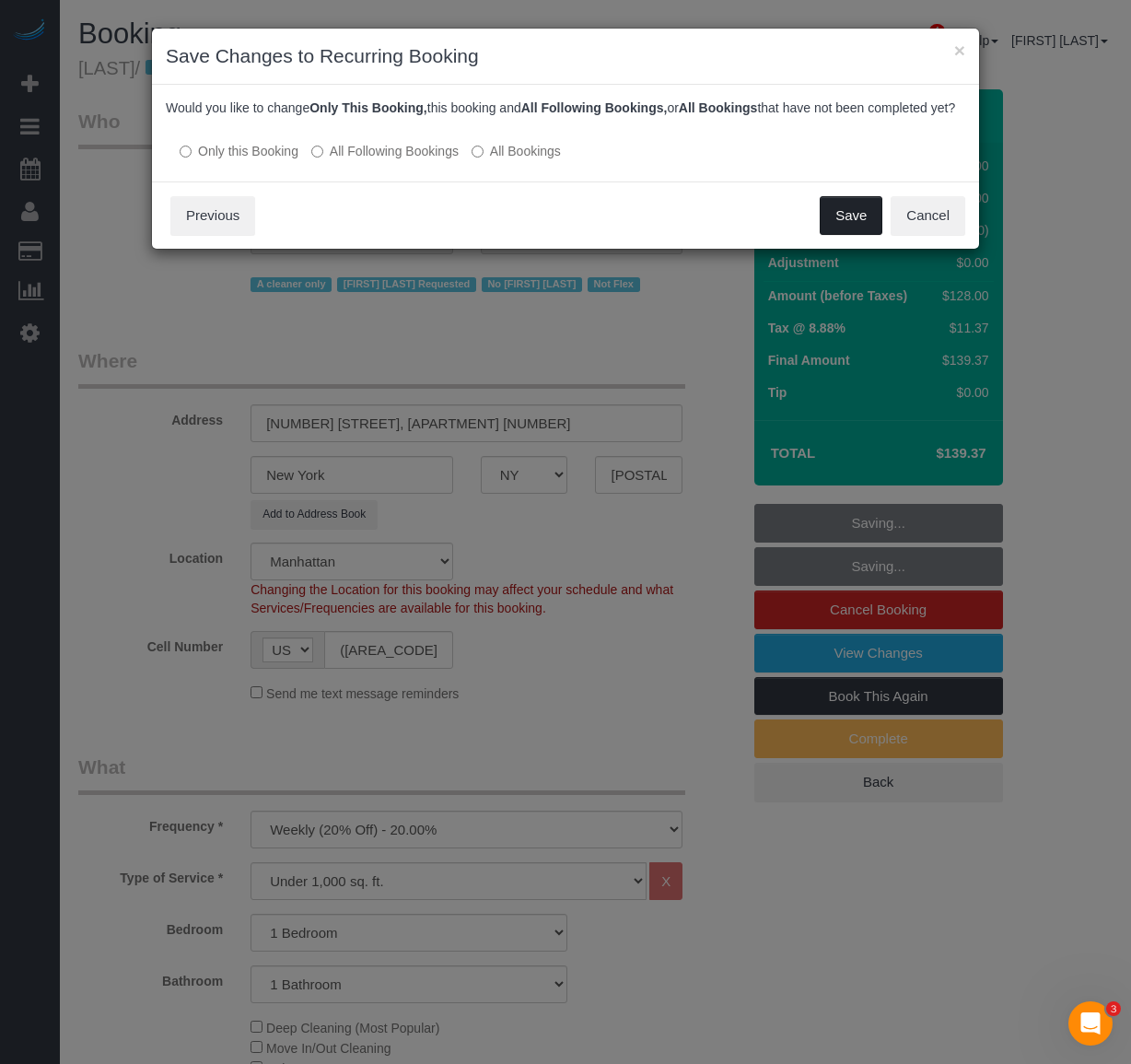 click on "Save" at bounding box center [851, 216] 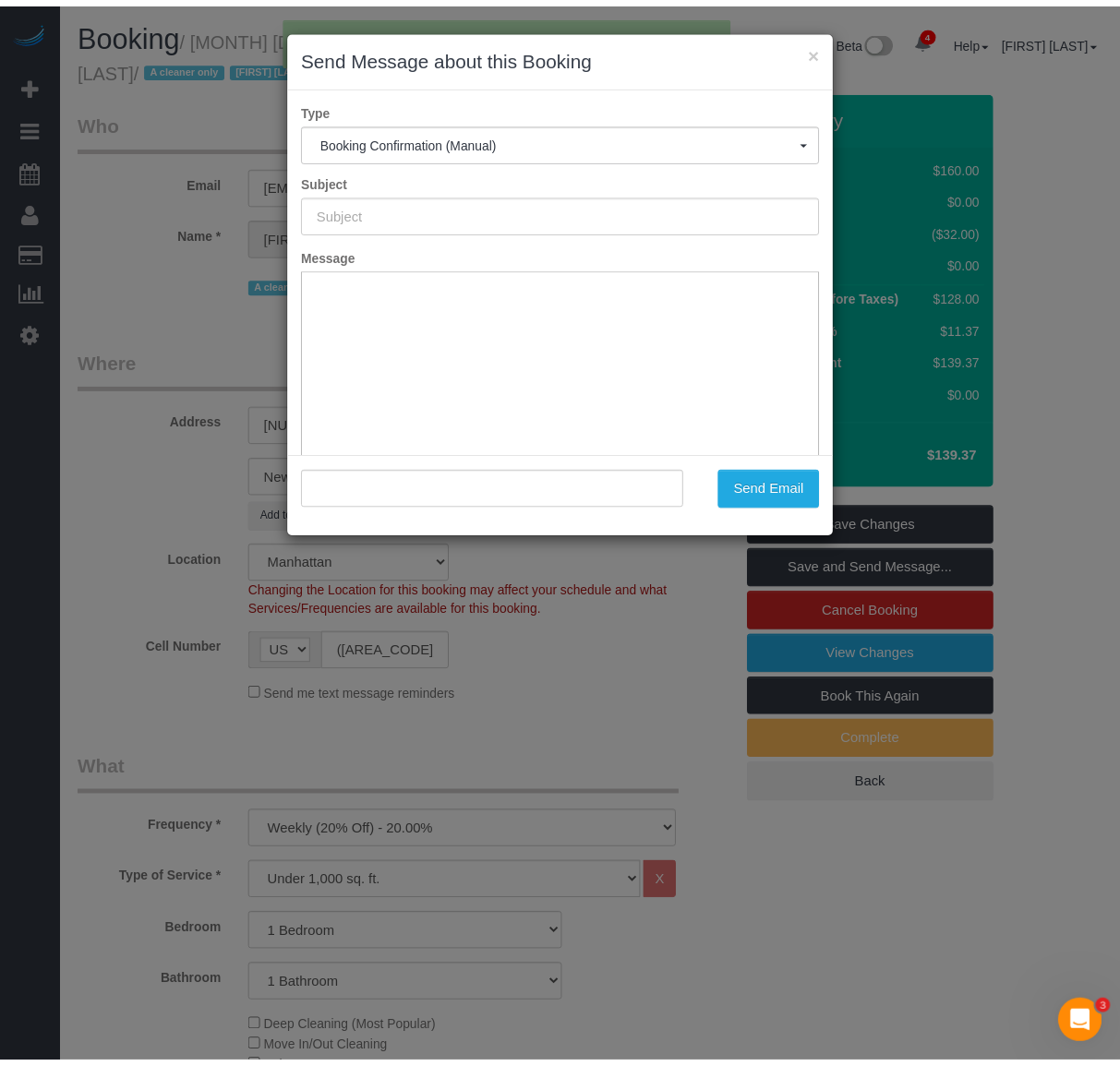 scroll, scrollTop: 0, scrollLeft: 0, axis: both 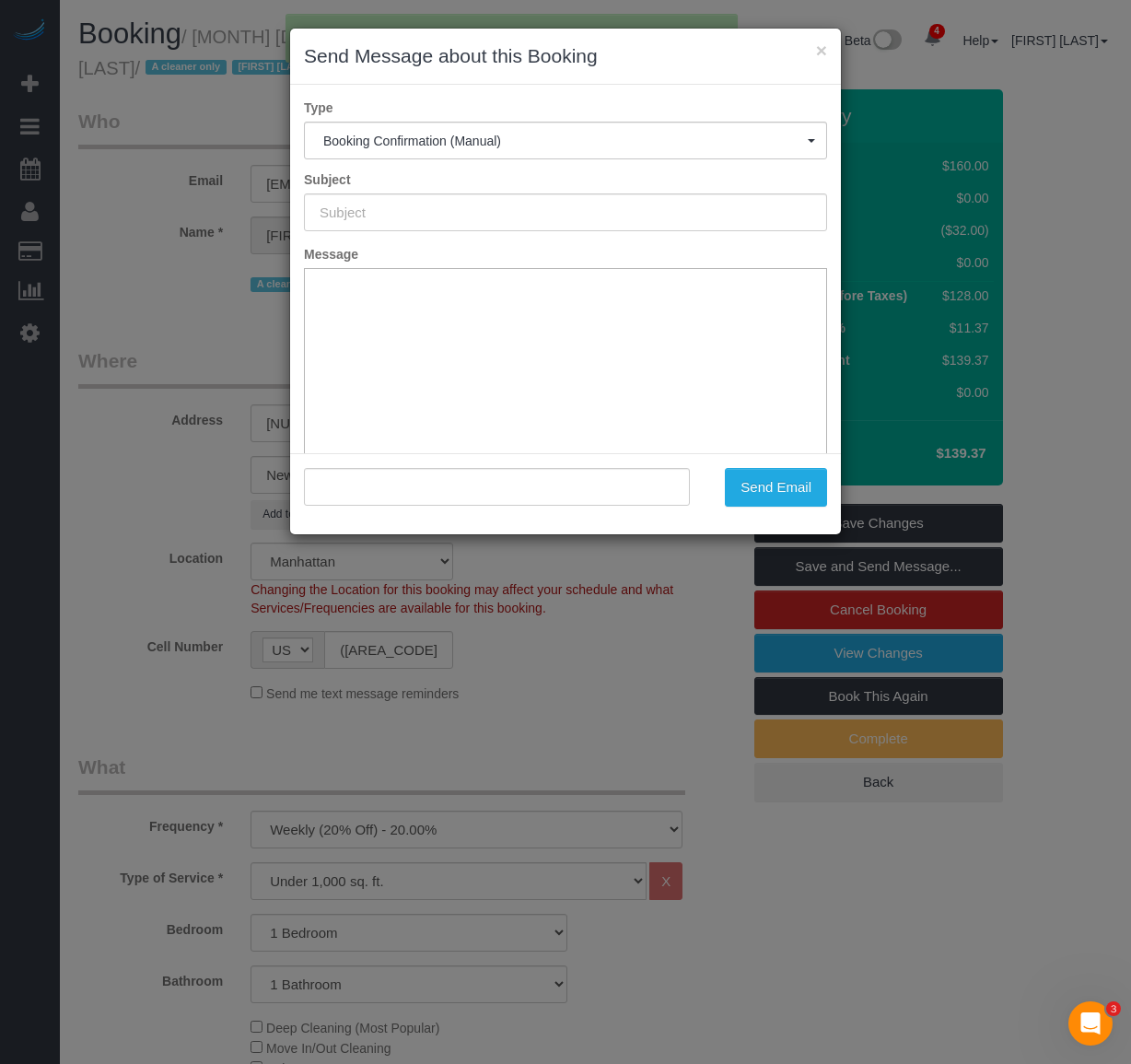 type on "Cleaning Confirmed for 09/05/2025 at 9:00am" 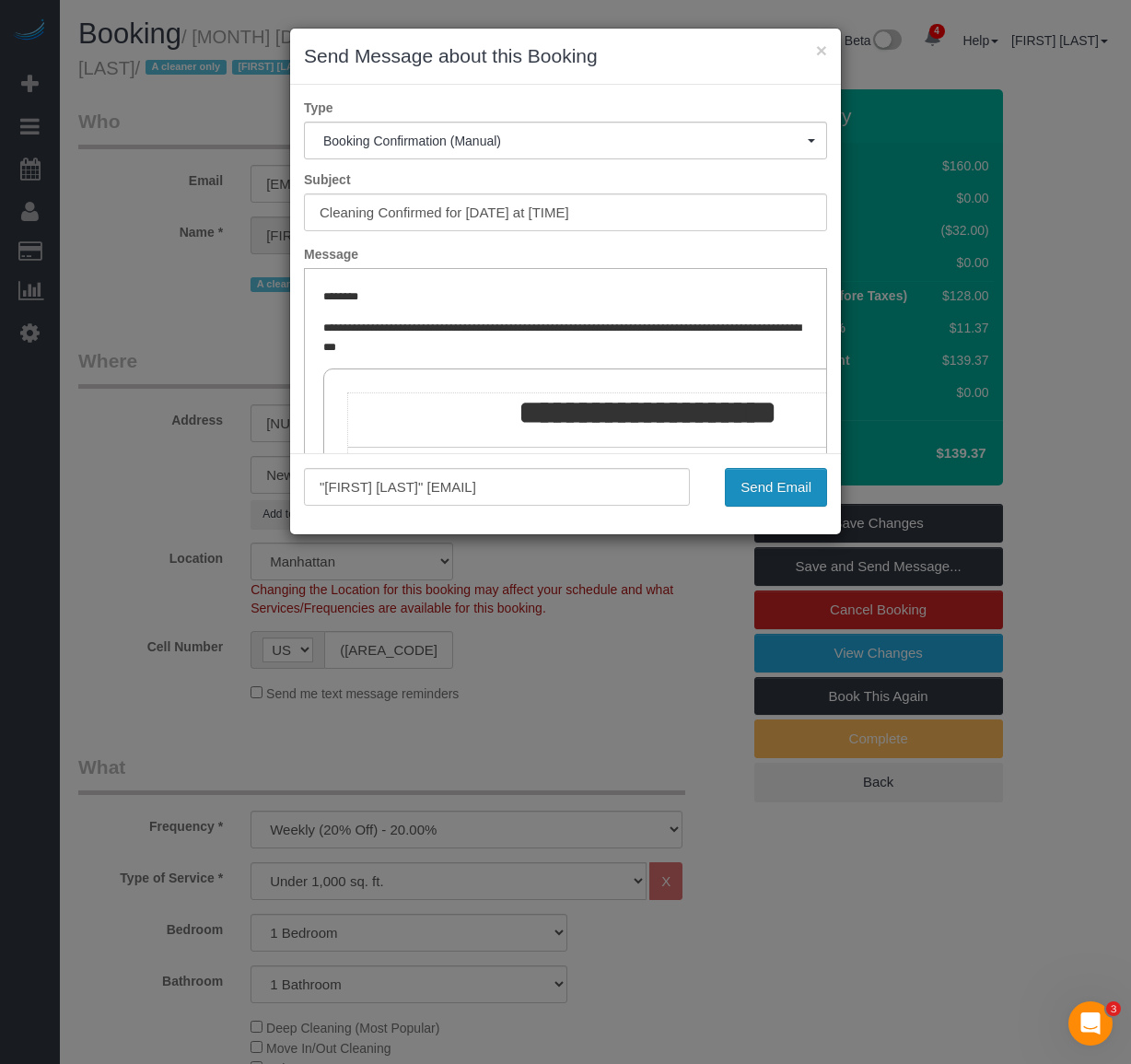 click on "Send Email" at bounding box center [775, 487] 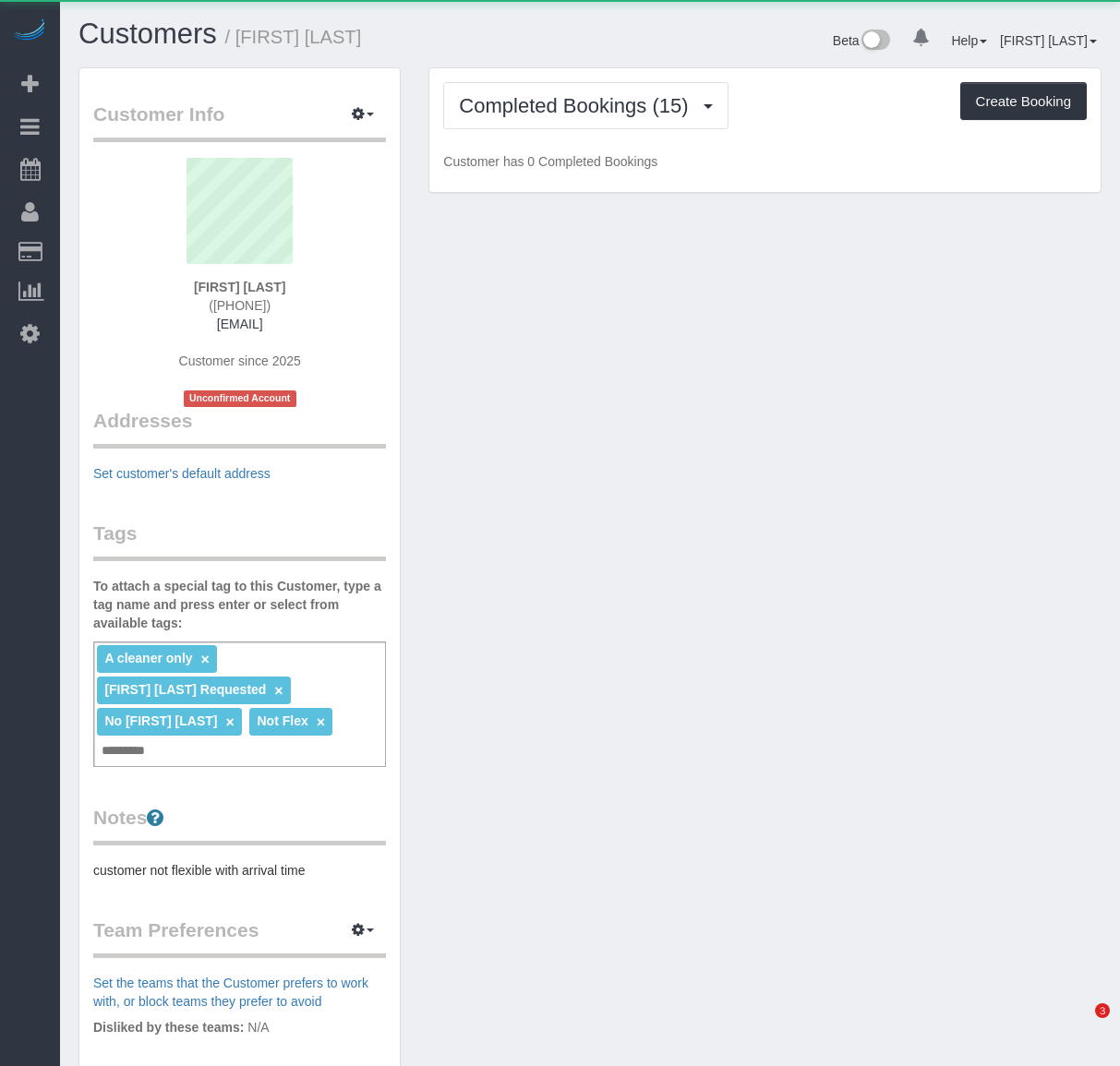 scroll, scrollTop: 0, scrollLeft: 0, axis: both 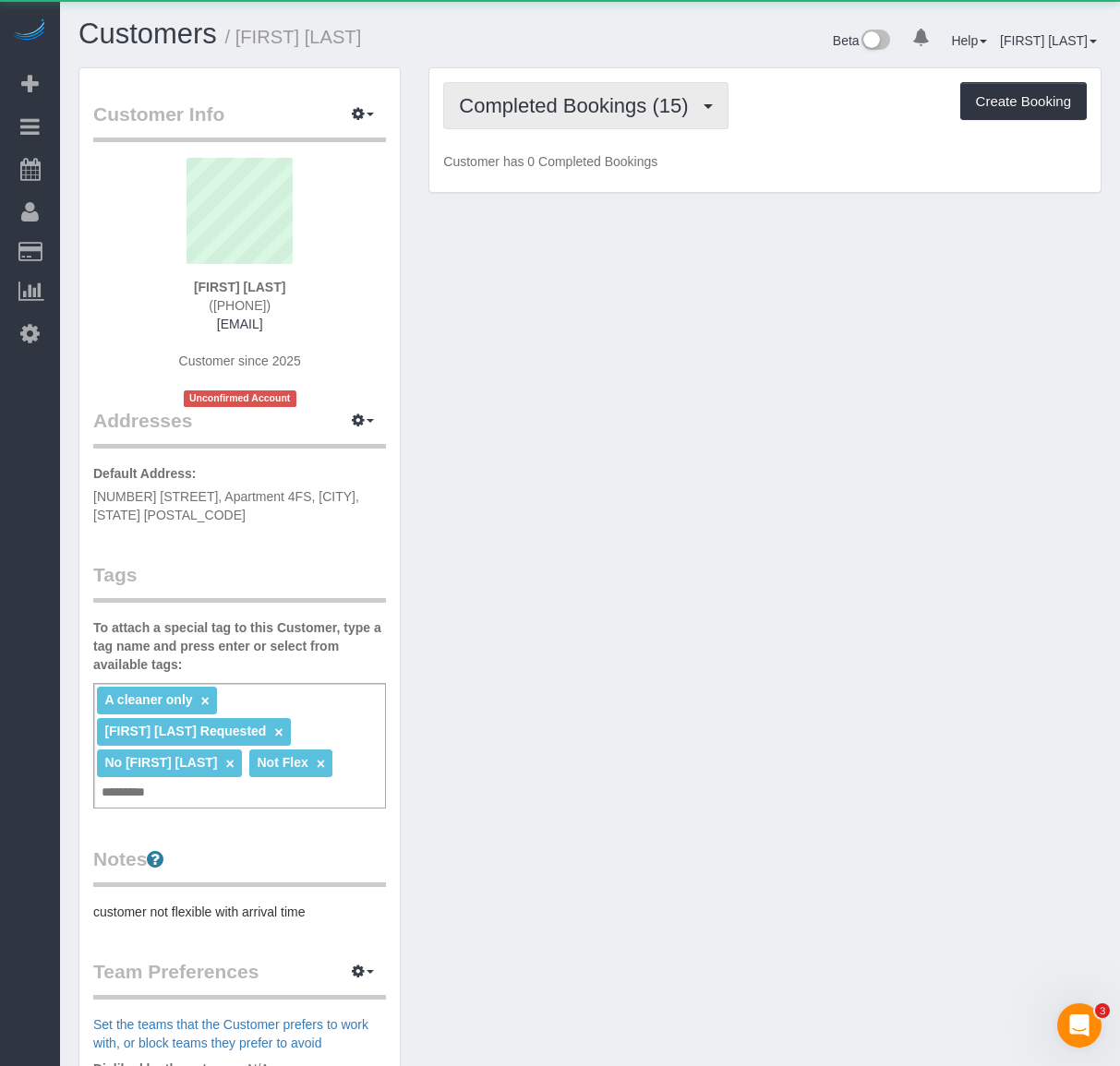 click on "Completed Bookings (15)" at bounding box center (585, 105) 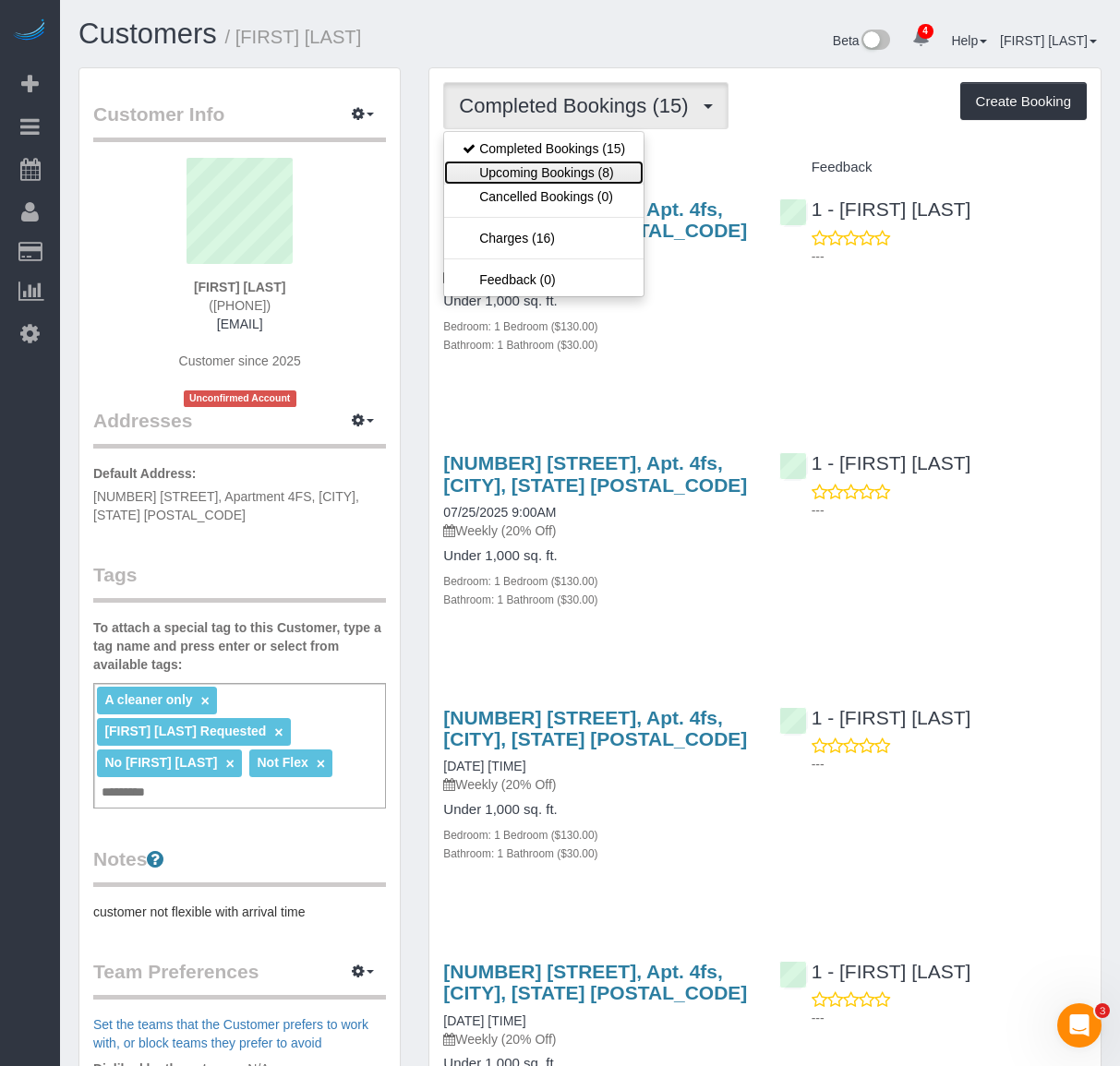 click on "Upcoming Bookings (8)" at bounding box center [544, 173] 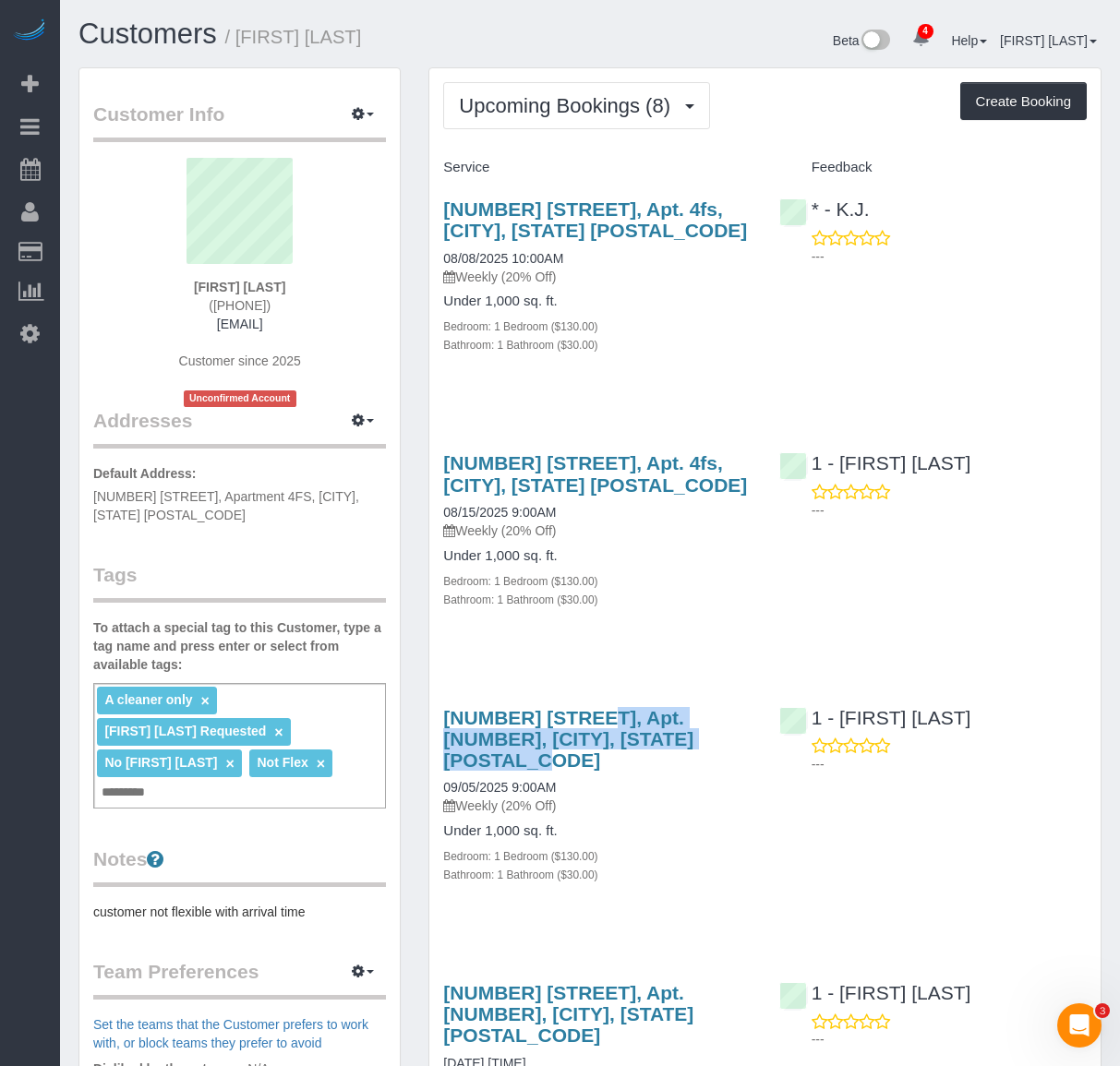drag, startPoint x: 615, startPoint y: 742, endPoint x: 440, endPoint y: 716, distance: 176.92089 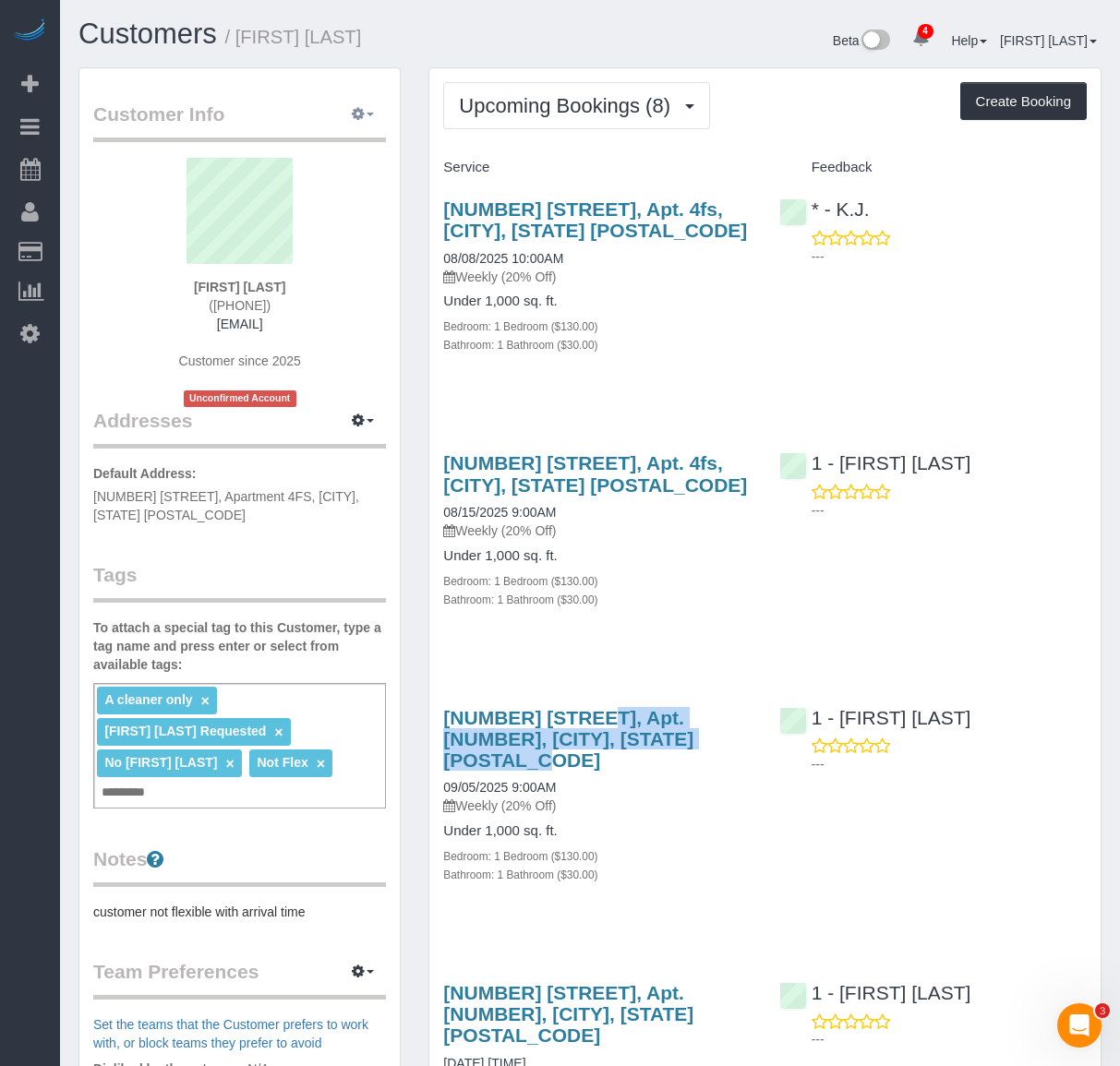 click at bounding box center (358, 114) 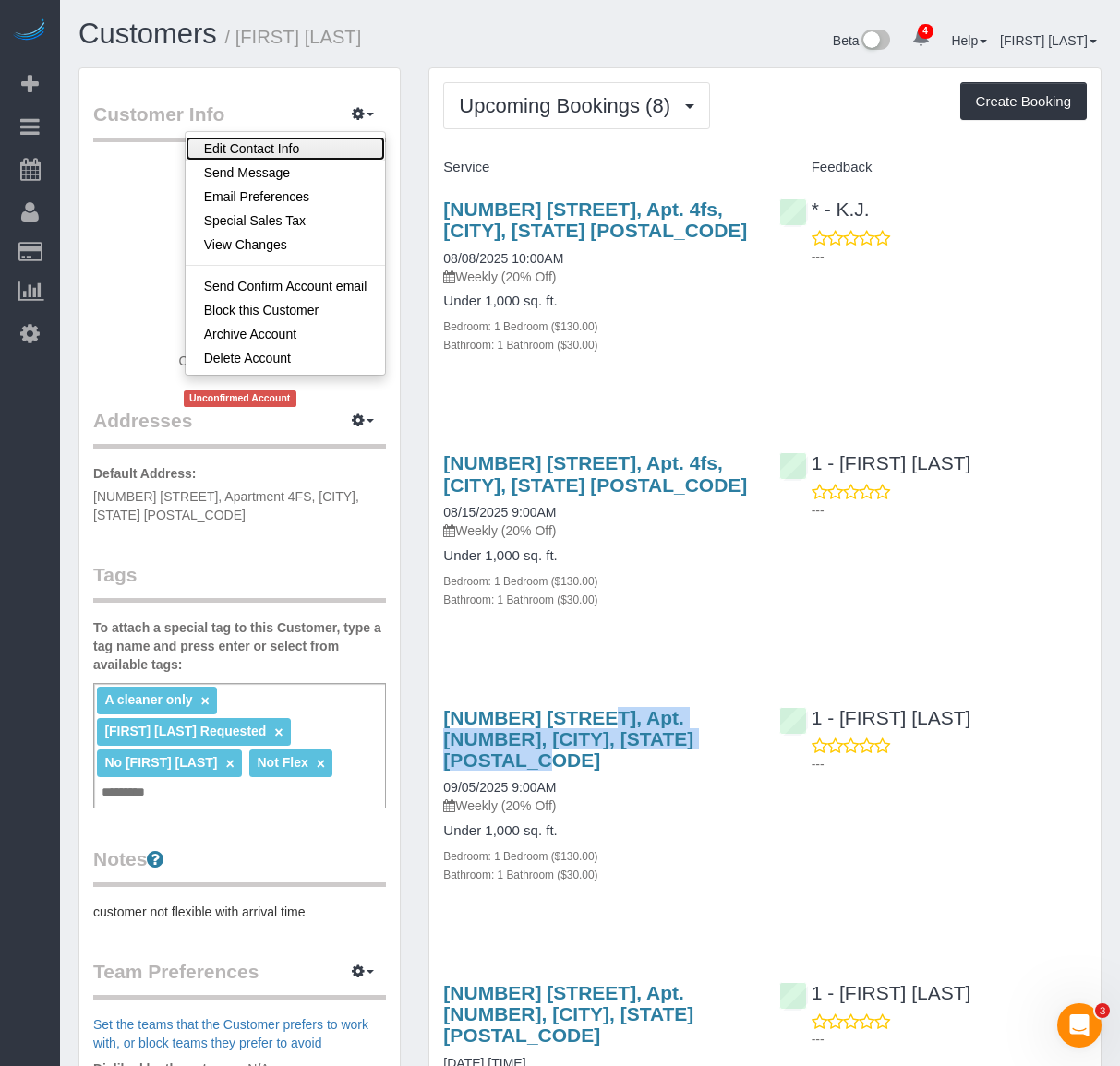 click on "Edit Contact Info" at bounding box center (285, 149) 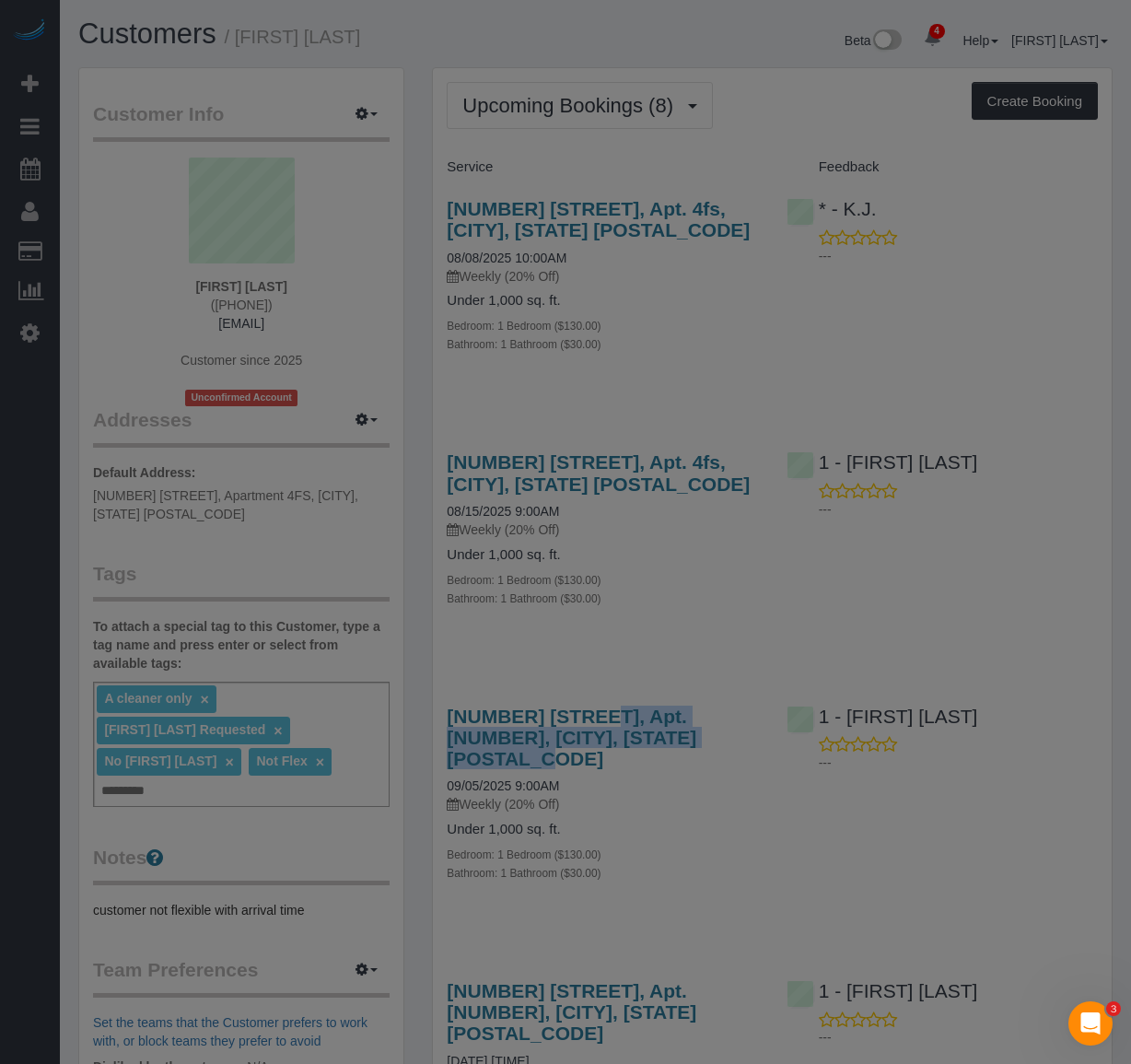 select on "NY" 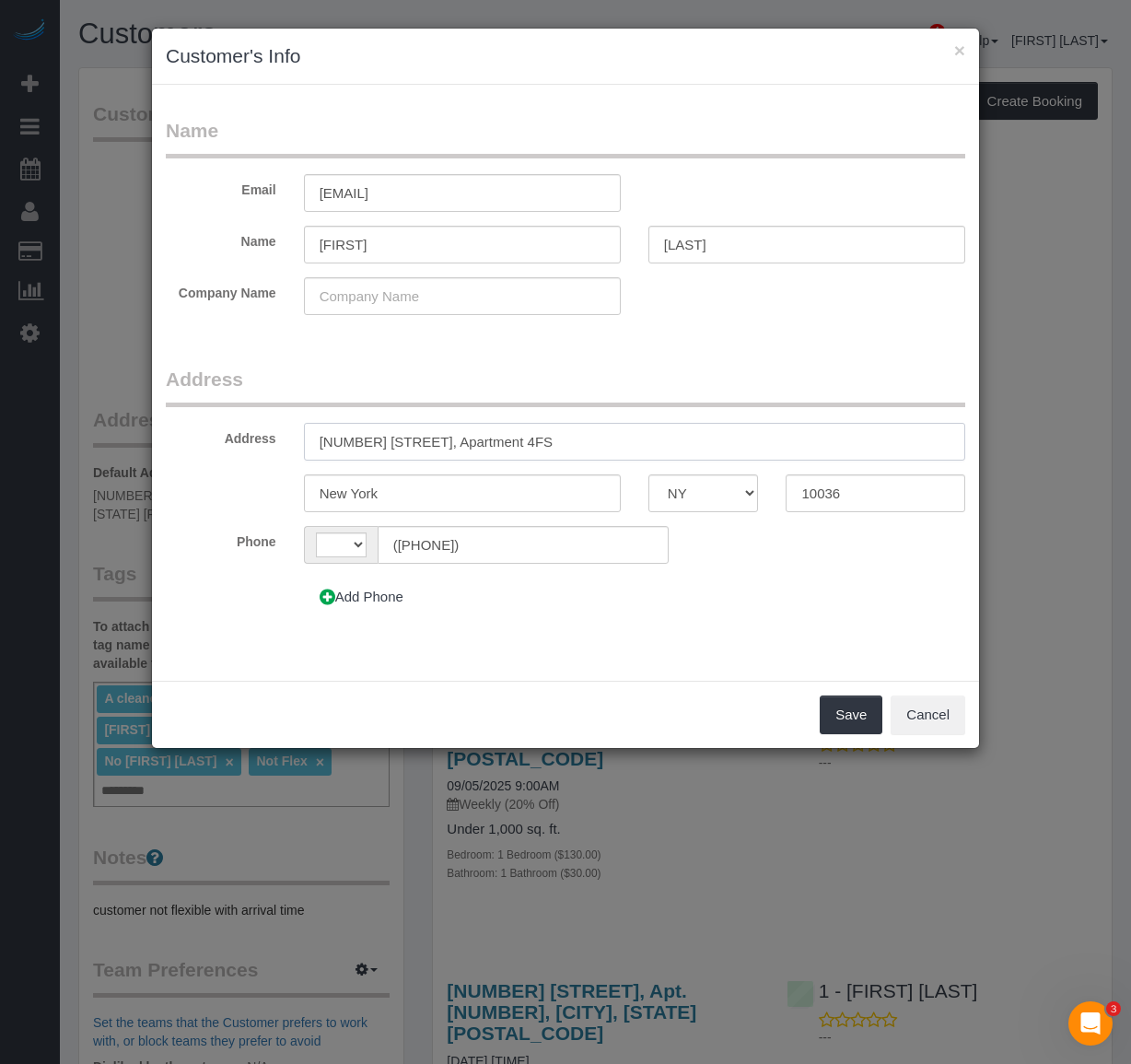 click on "[NUMBER] [STREET], Apartment 4FS" at bounding box center (635, 441) 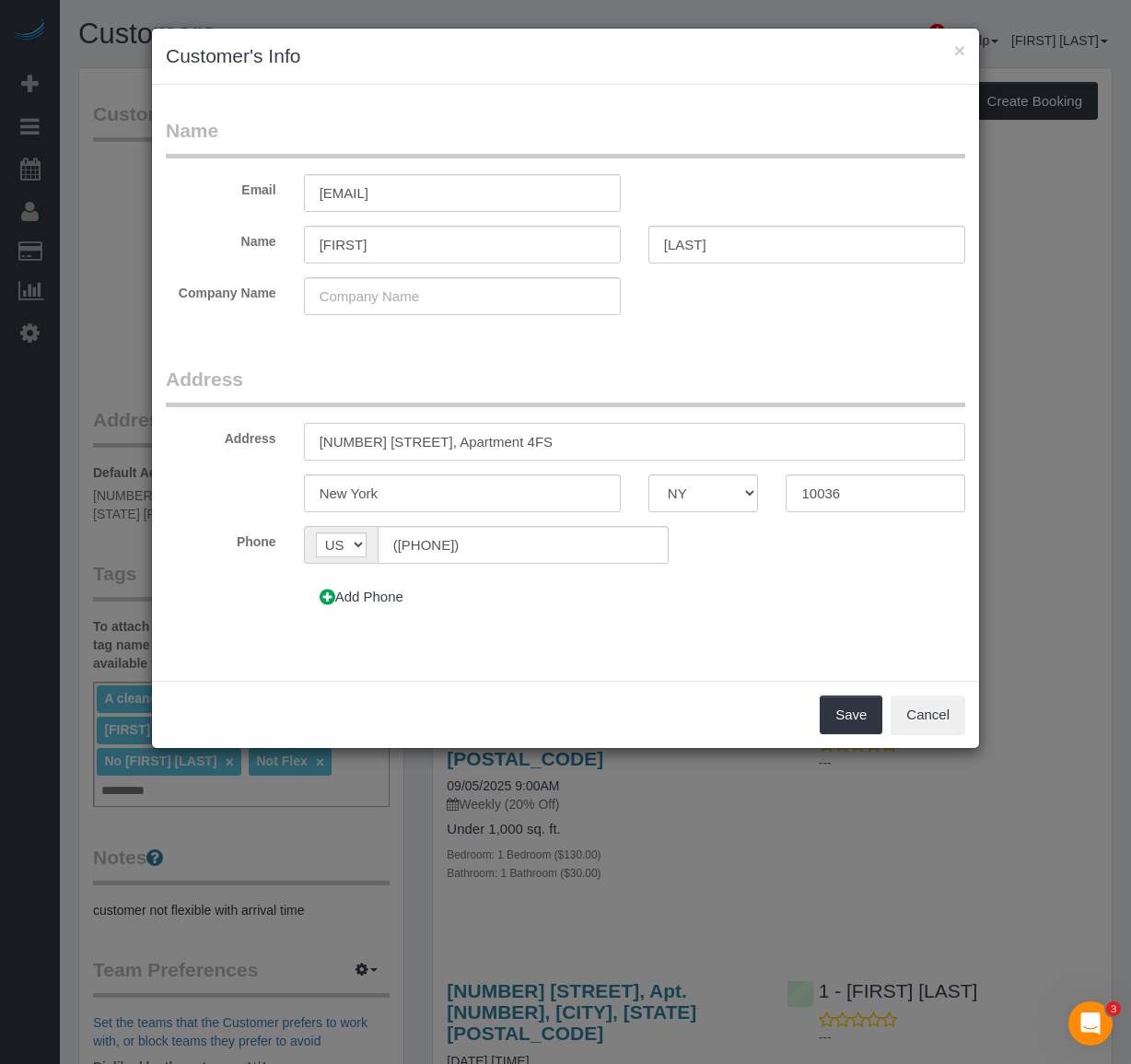 paste on "[NUMBER] [STREET], Apt. [NUMBER], [CITY], [STATE] [POSTAL_CODE]" 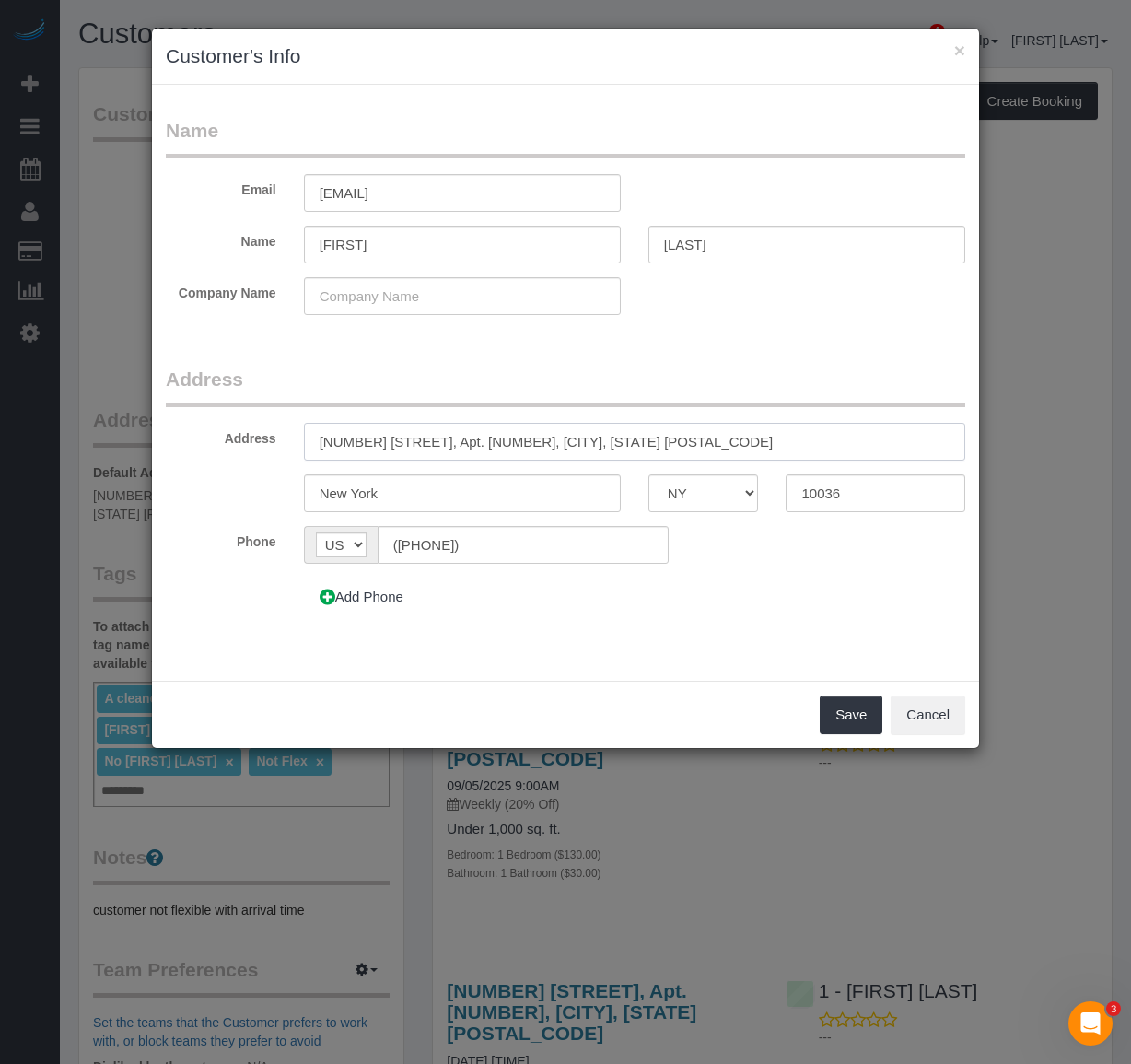 click on "[NUMBER] [STREET], Apt. [NUMBER], [CITY], [STATE] [POSTAL_CODE]" at bounding box center (635, 441) 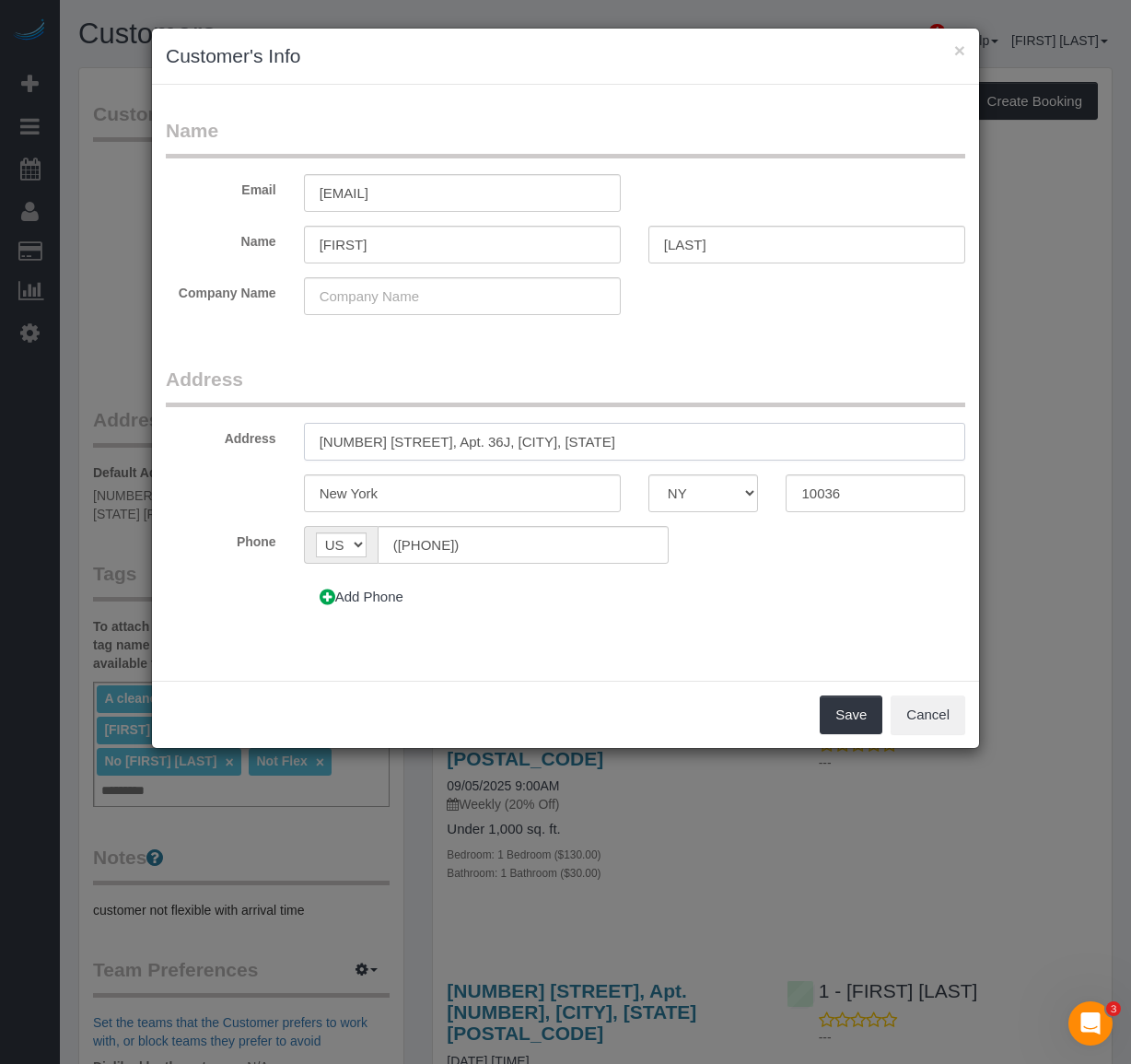 type on "[NUMBER] [STREET], Apt. 36J, [CITY], [STATE]" 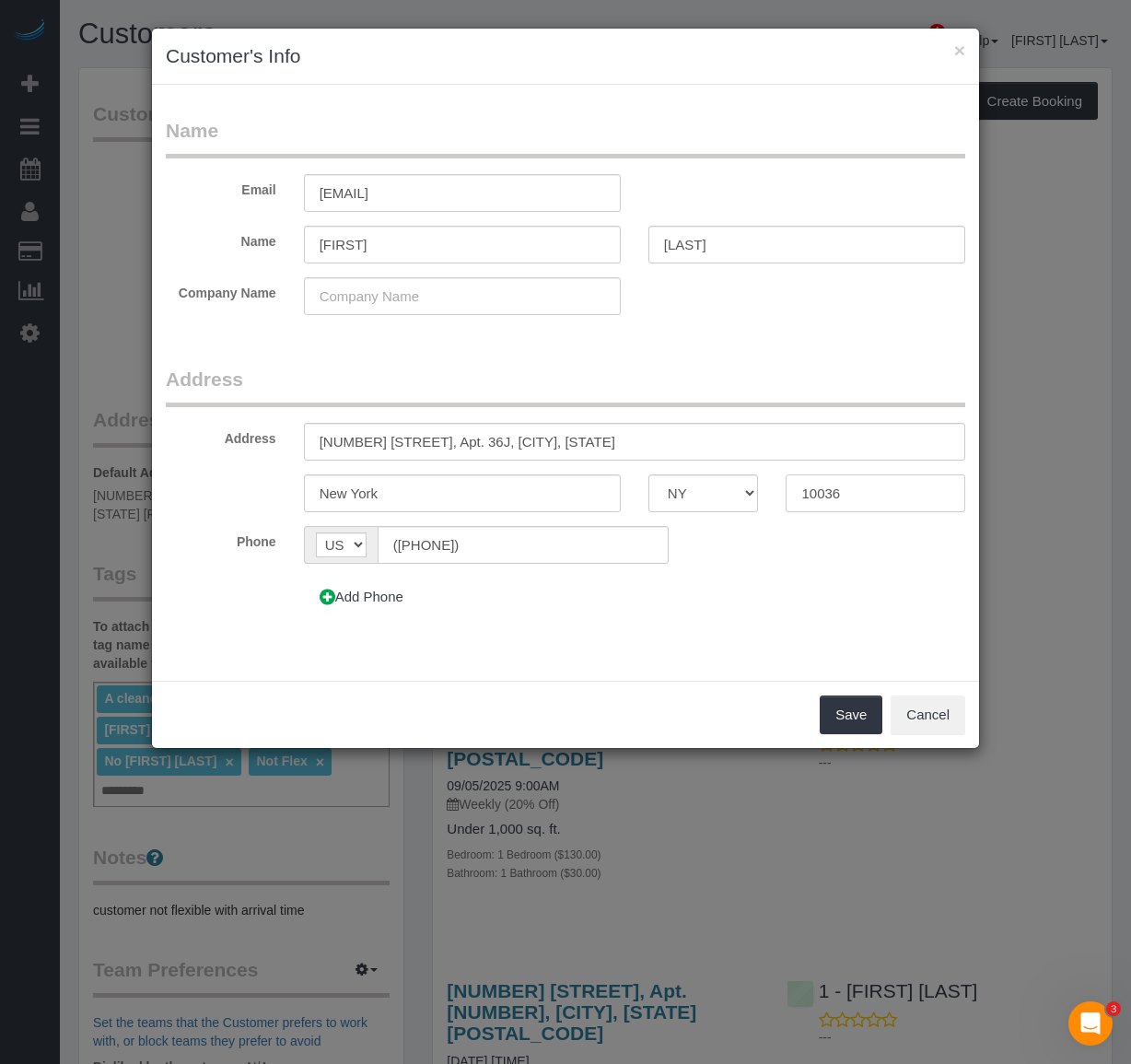 click on "10036" at bounding box center (875, 493) 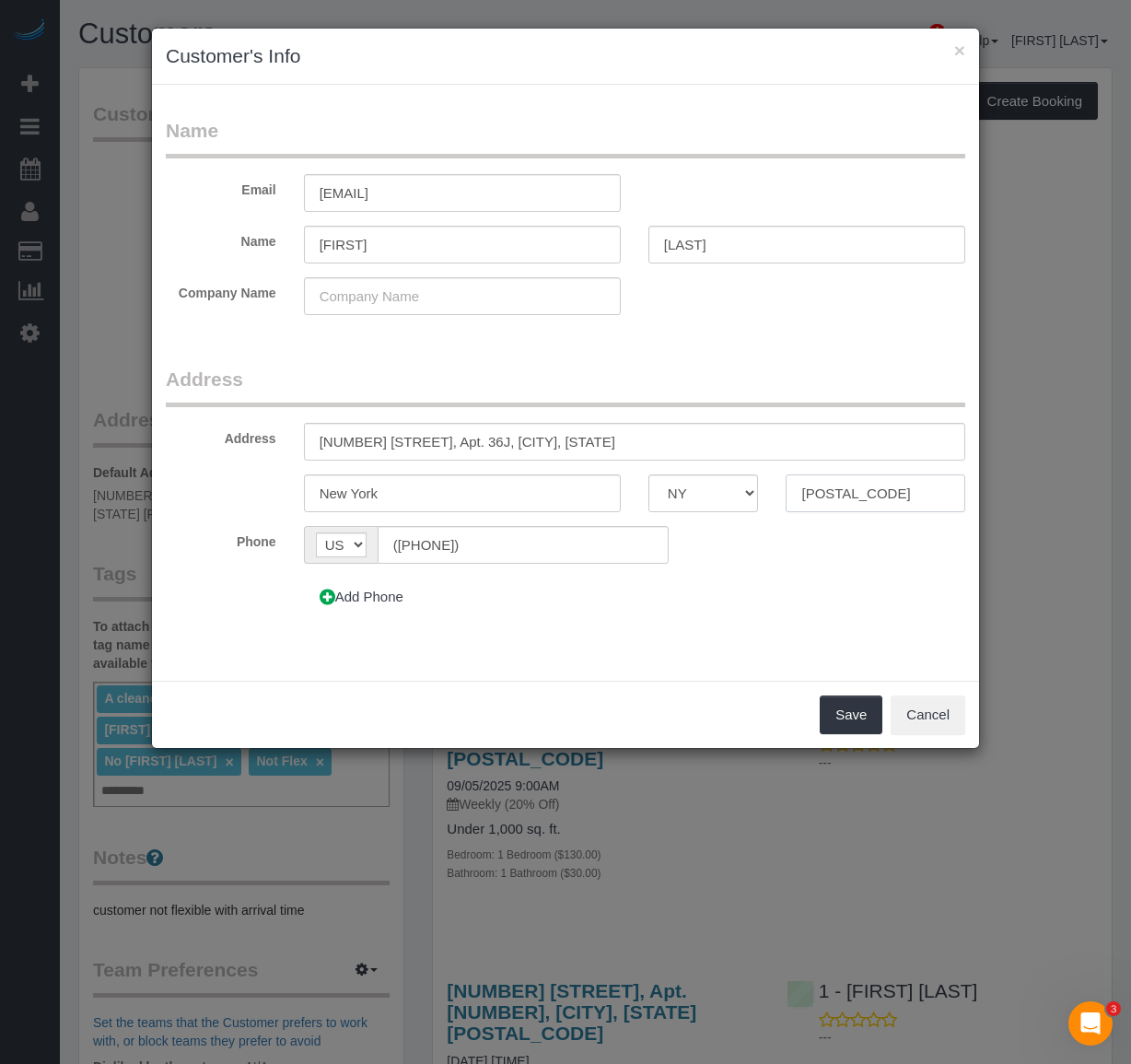 type on "10001" 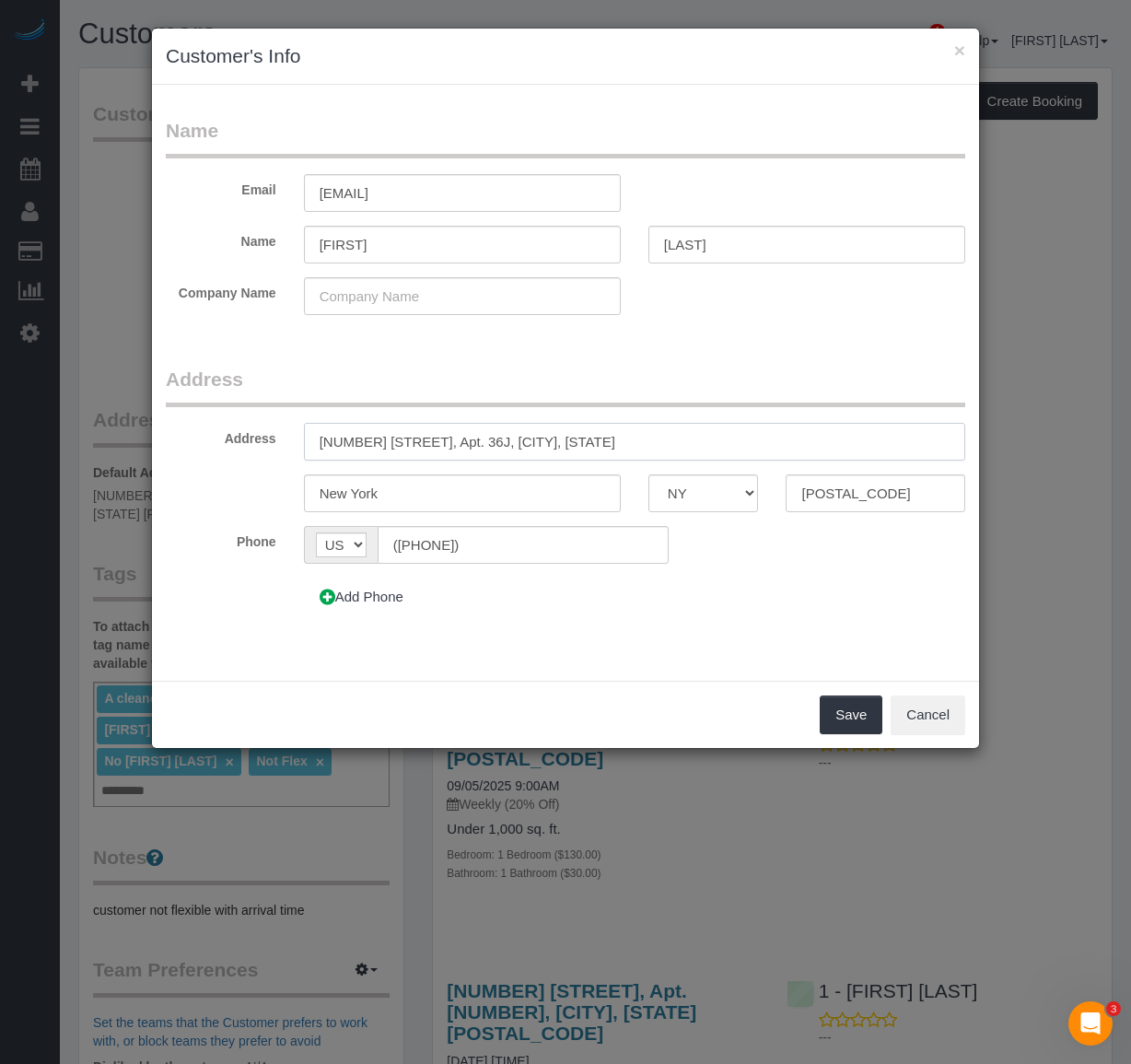 drag, startPoint x: 484, startPoint y: 434, endPoint x: 747, endPoint y: 489, distance: 268.6894 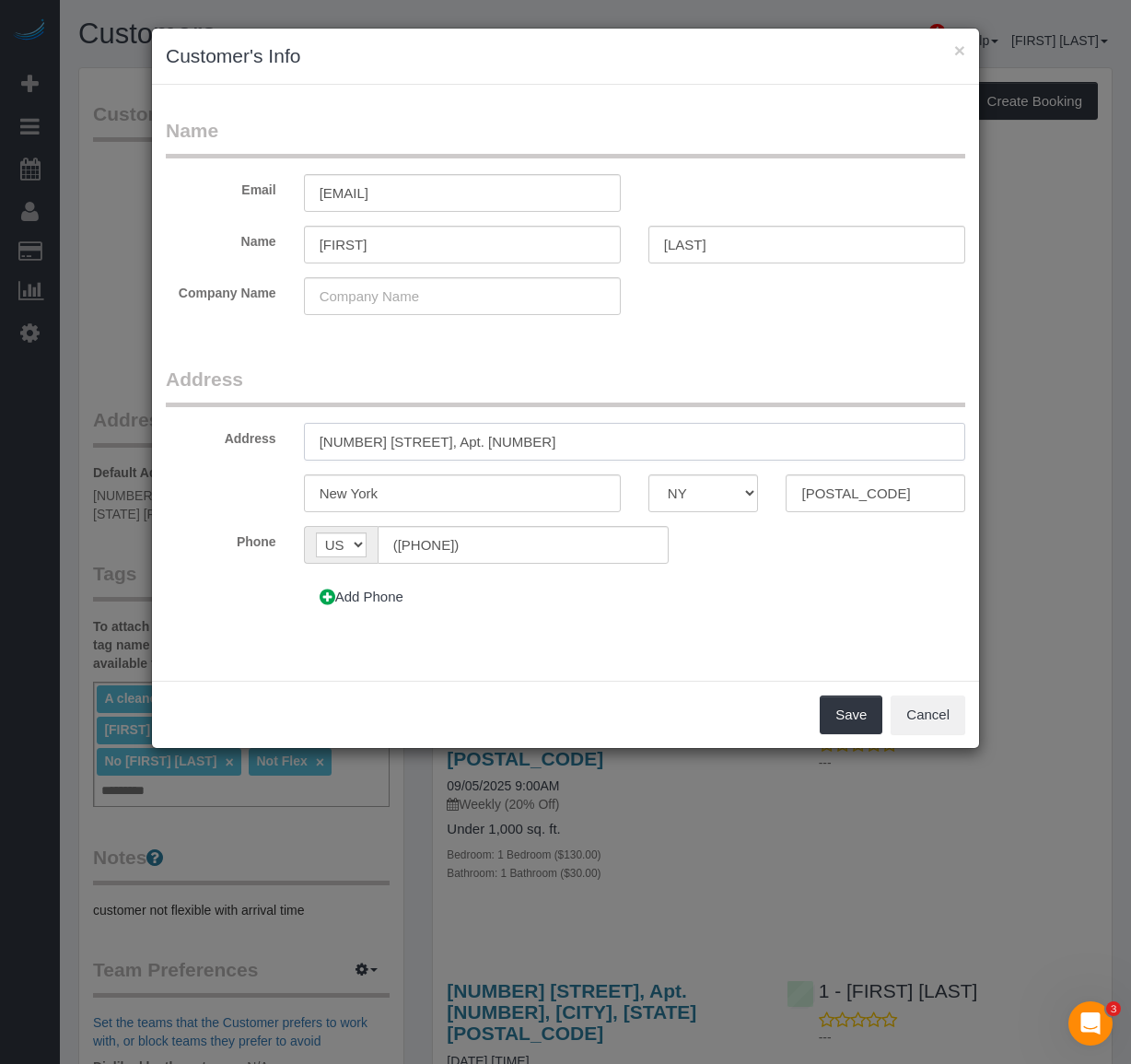 type on "776 6th Avenue, Apt. 36J" 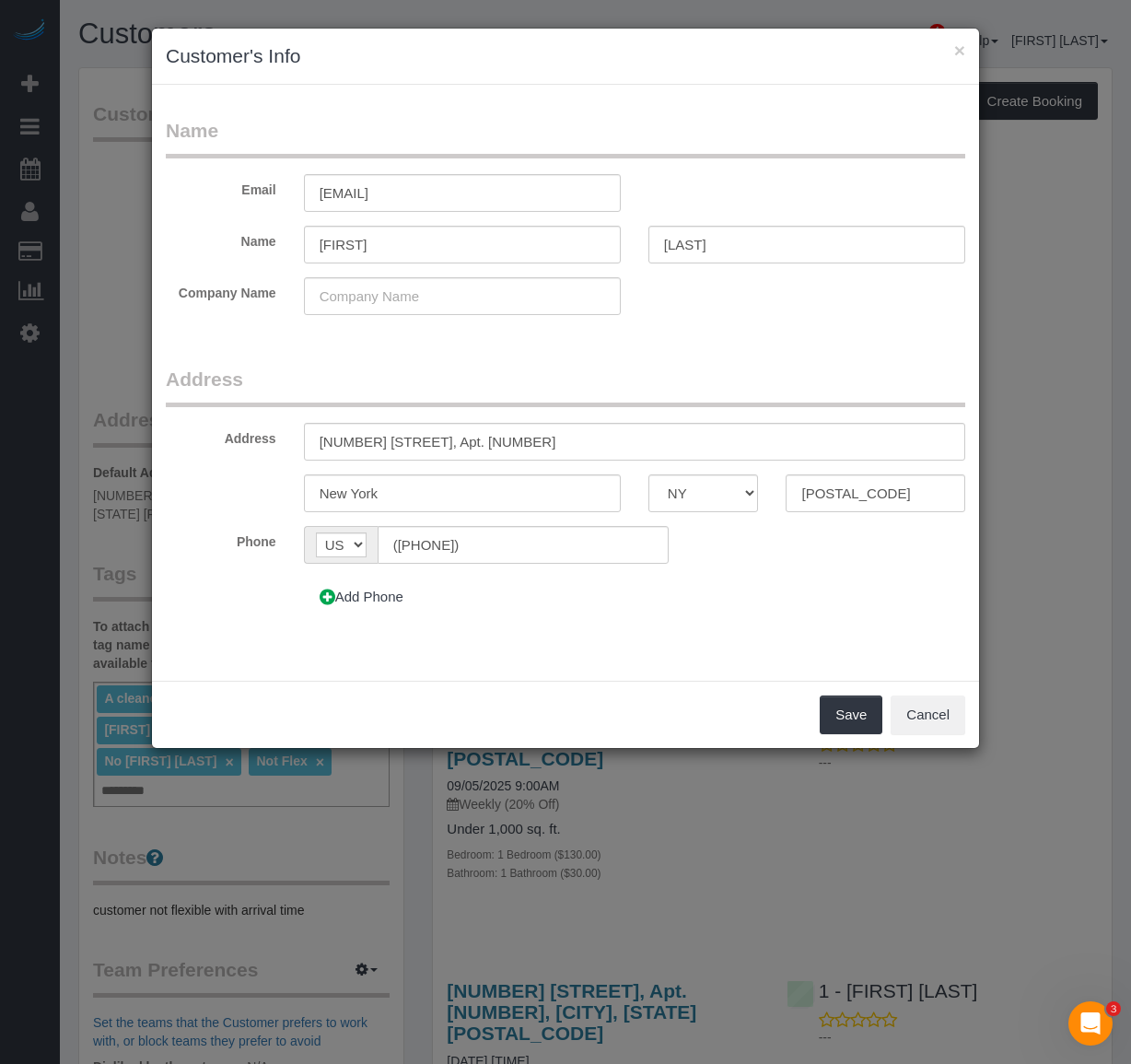 click on "Add Phone" at bounding box center [496, 597] 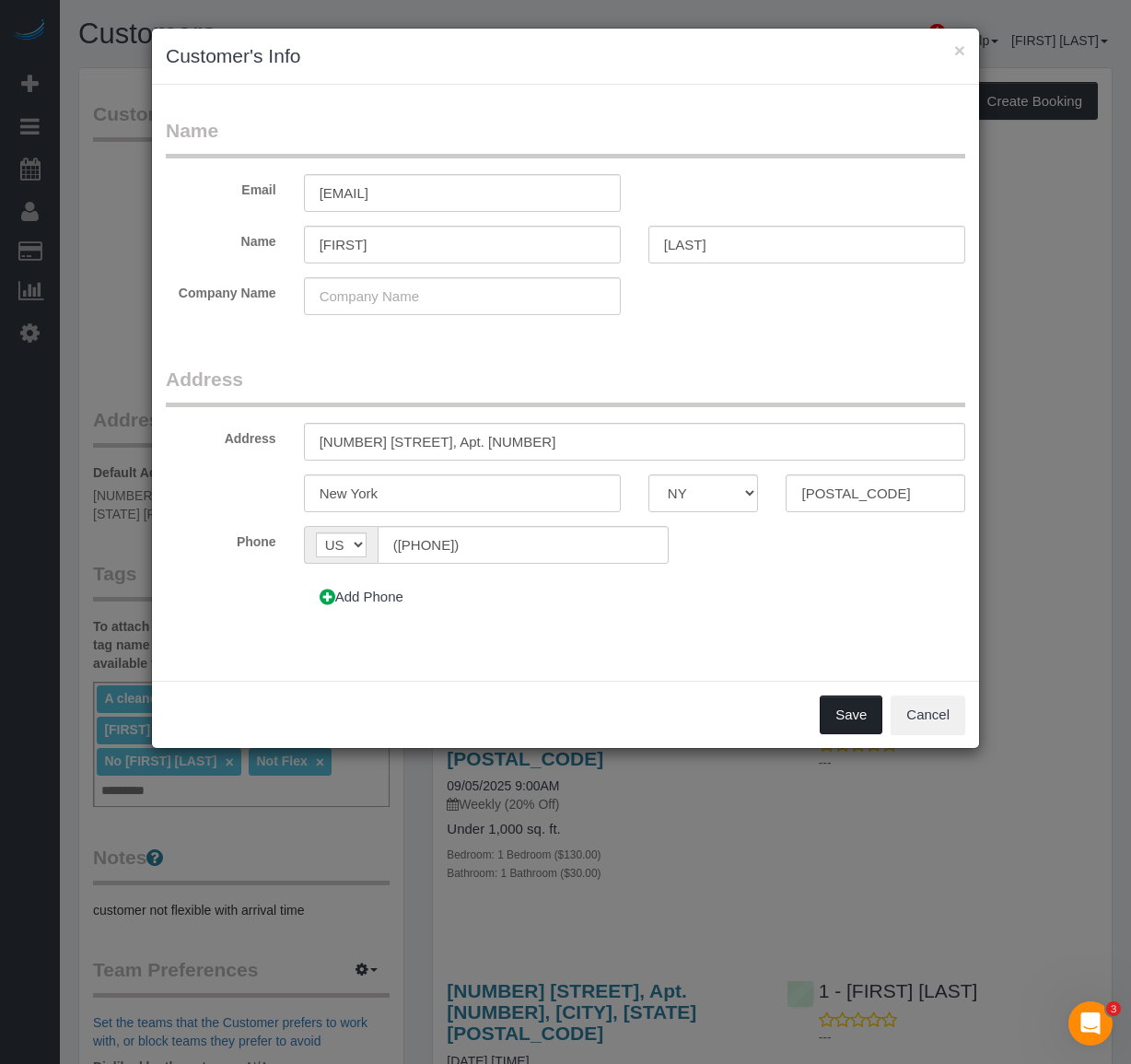 click on "Save" at bounding box center [851, 715] 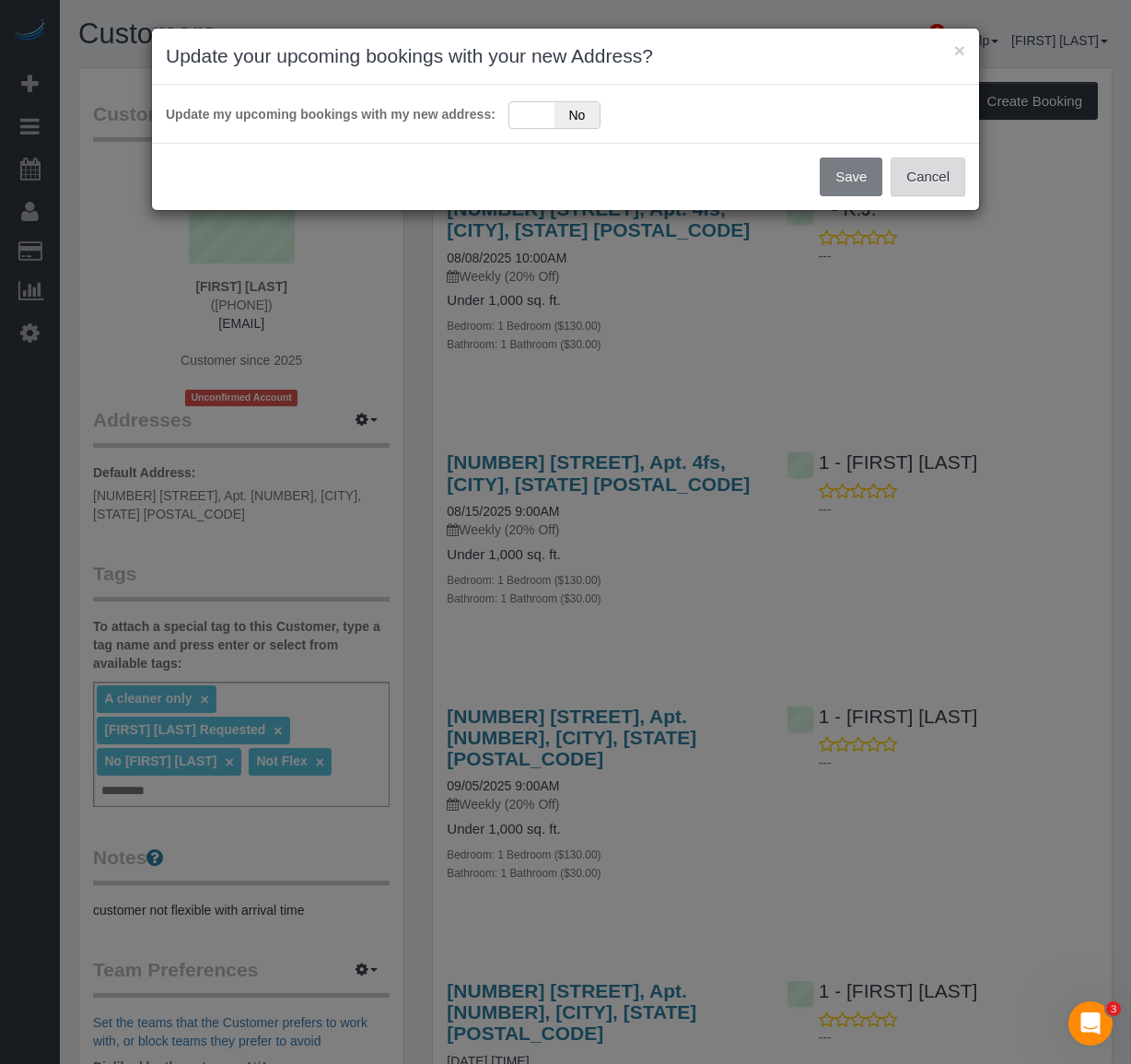 click on "Cancel" at bounding box center [927, 177] 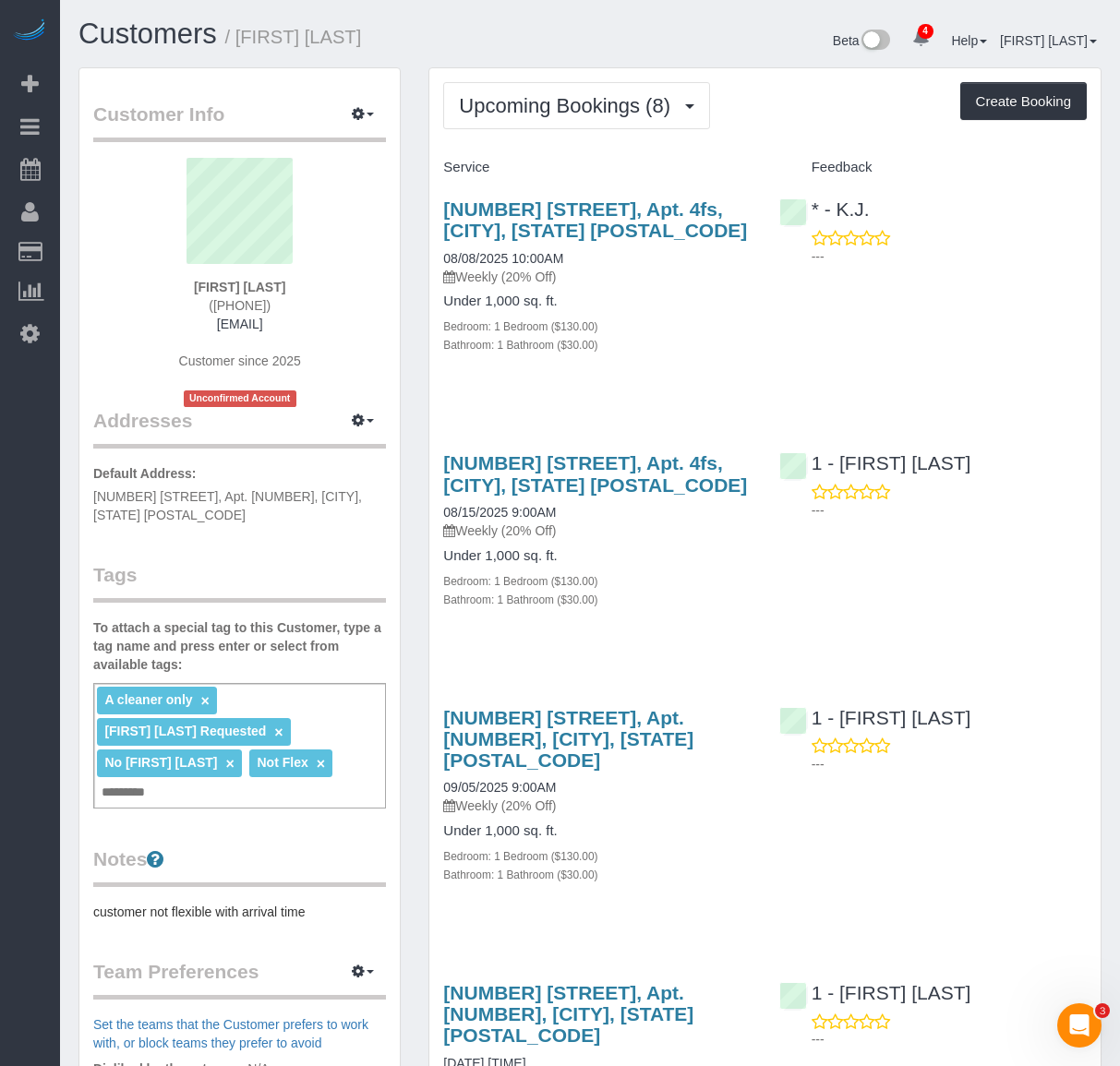 click on "customer not flexible with arrival time" at bounding box center [239, 912] 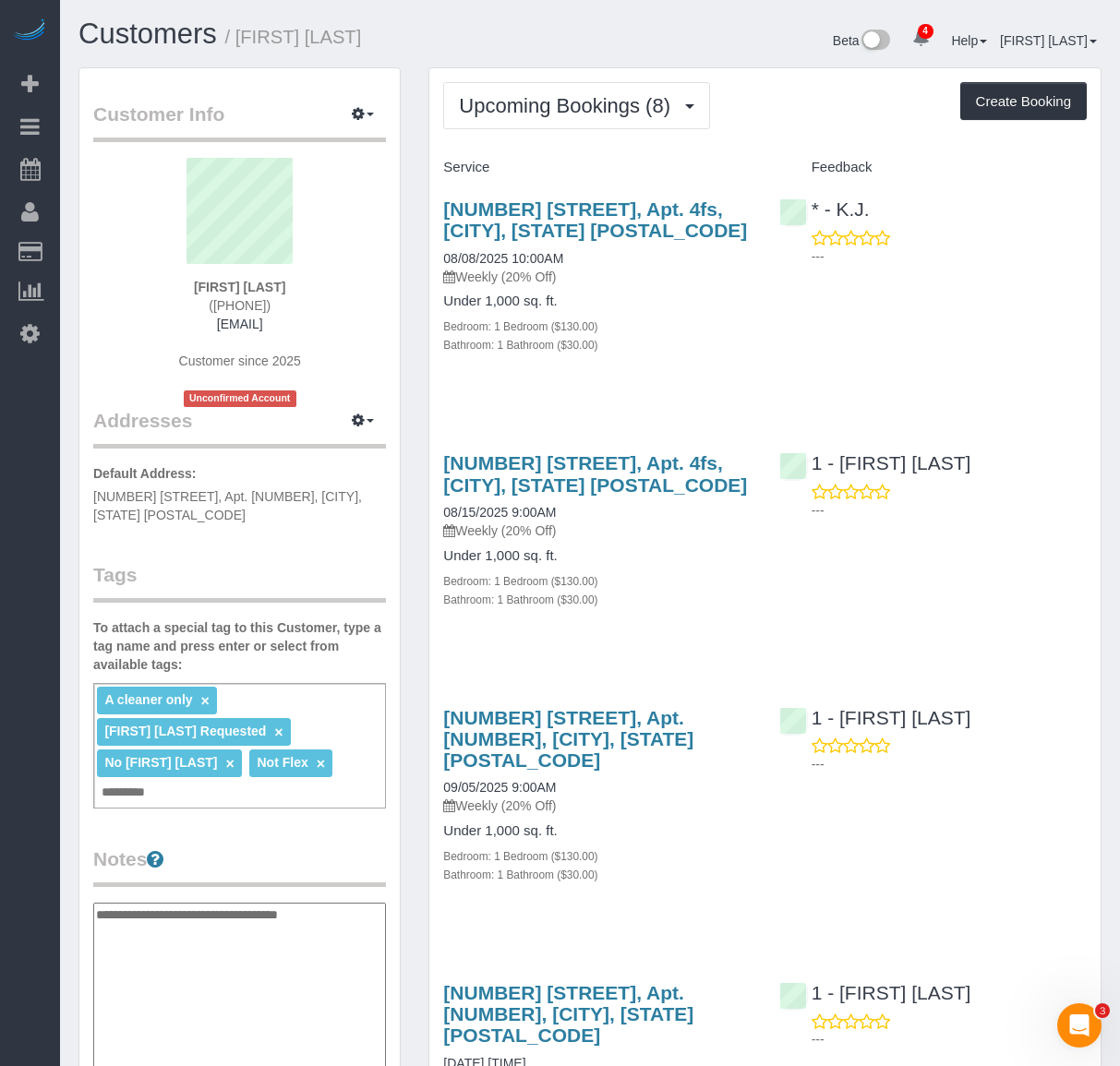 click on "**********" at bounding box center (239, 998) 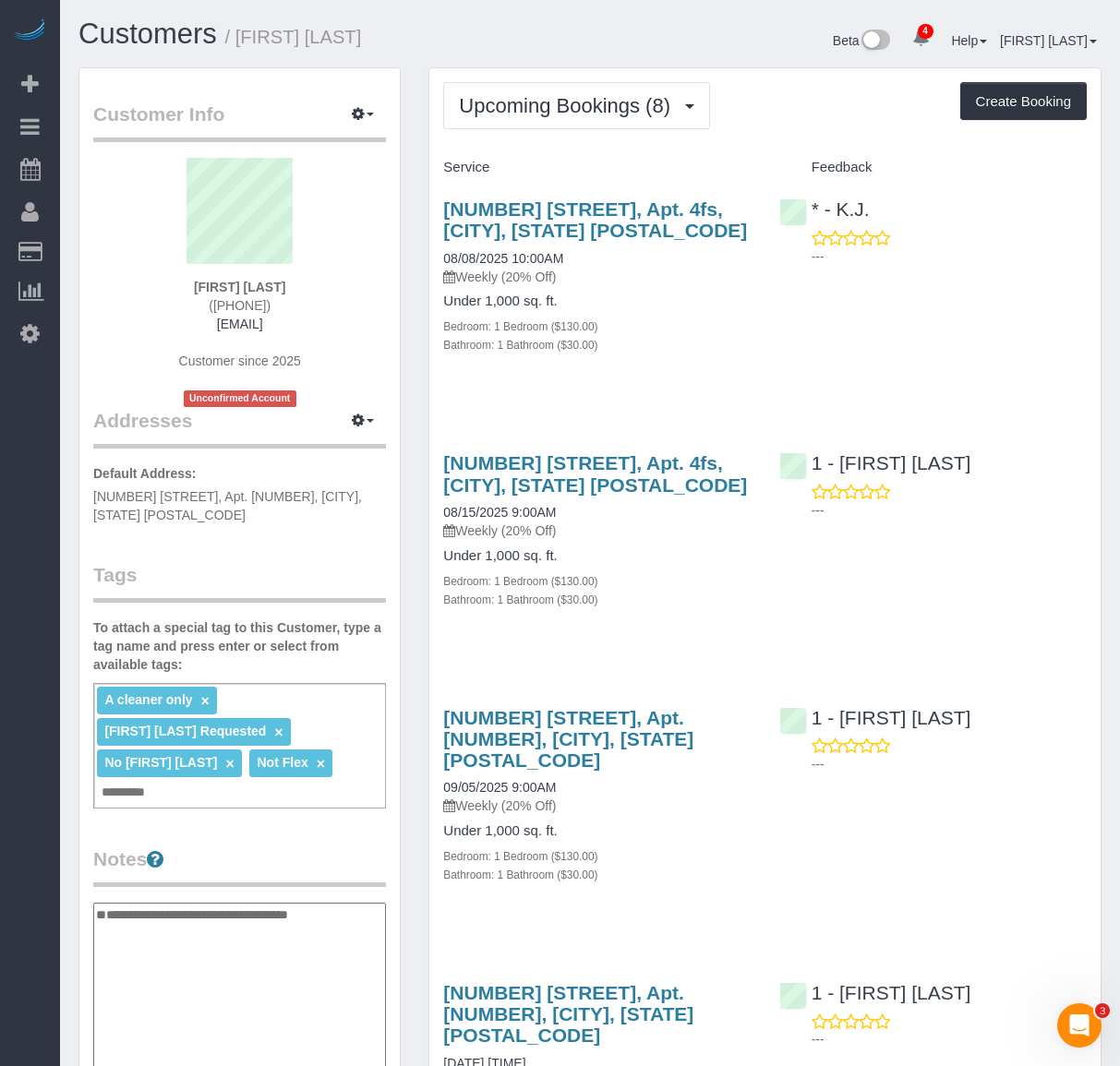 type on "**********" 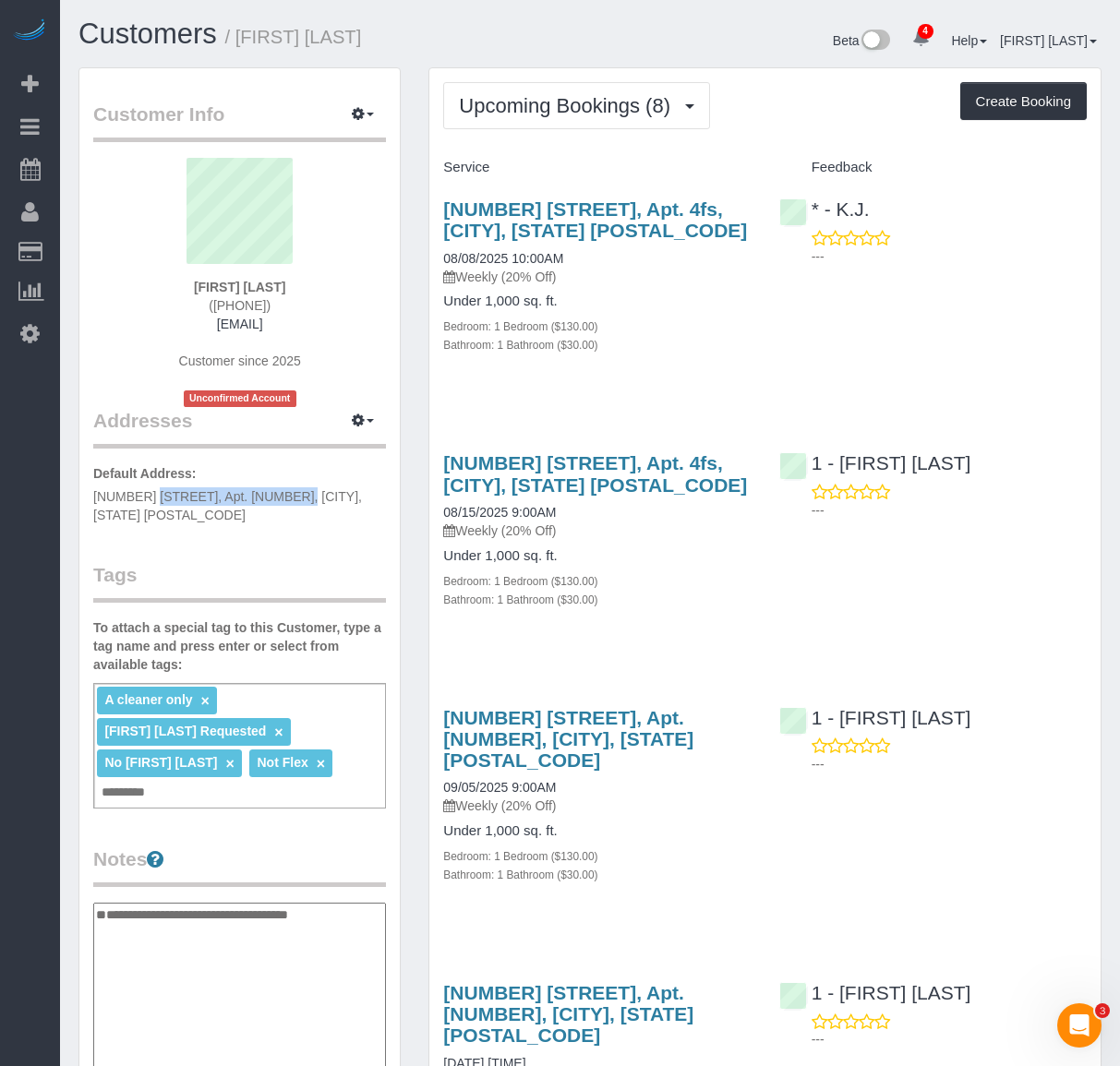 drag, startPoint x: 90, startPoint y: 494, endPoint x: 234, endPoint y: 499, distance: 144.08678 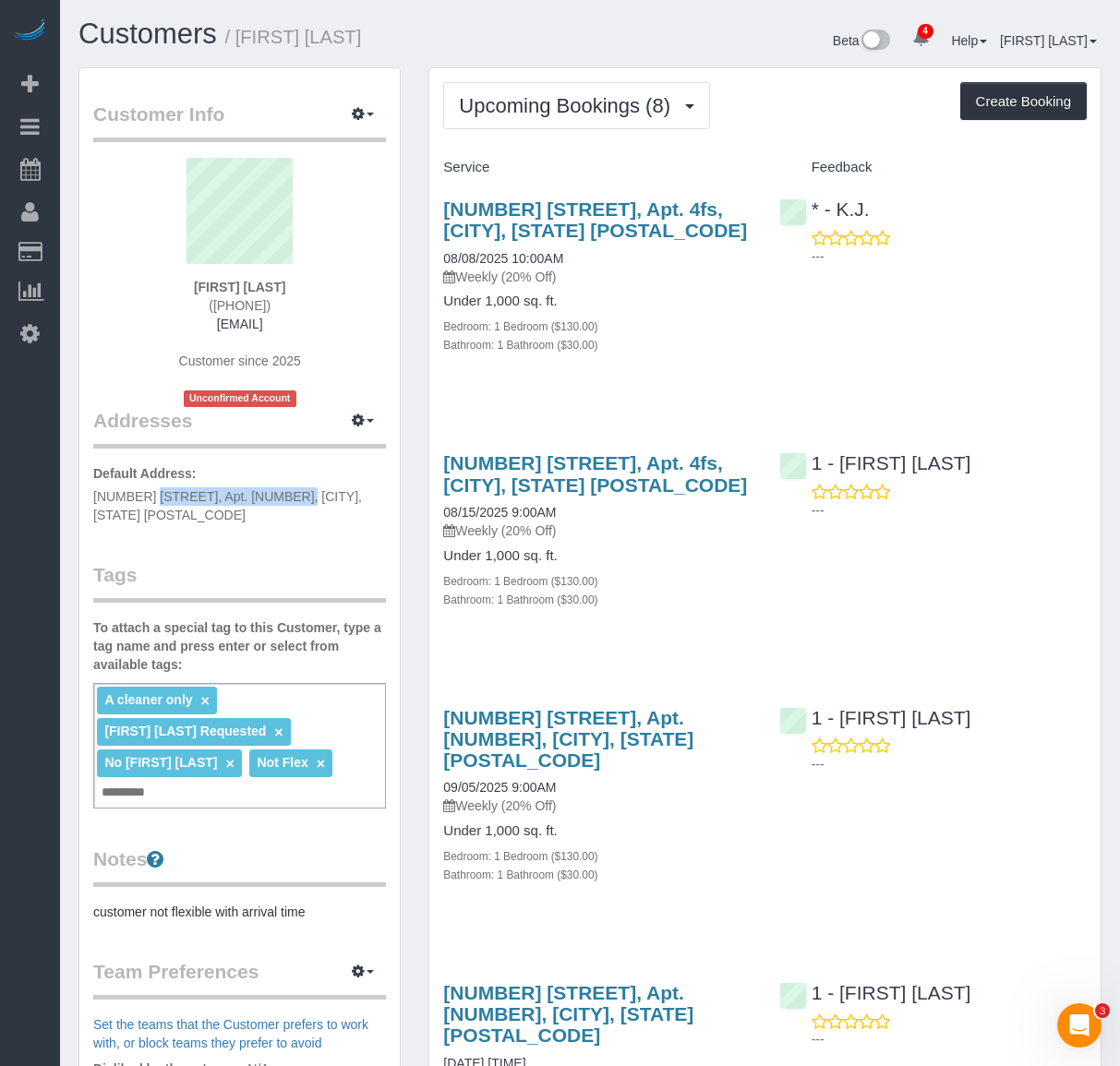 copy on "776 6th Avenue, Apt. 36J" 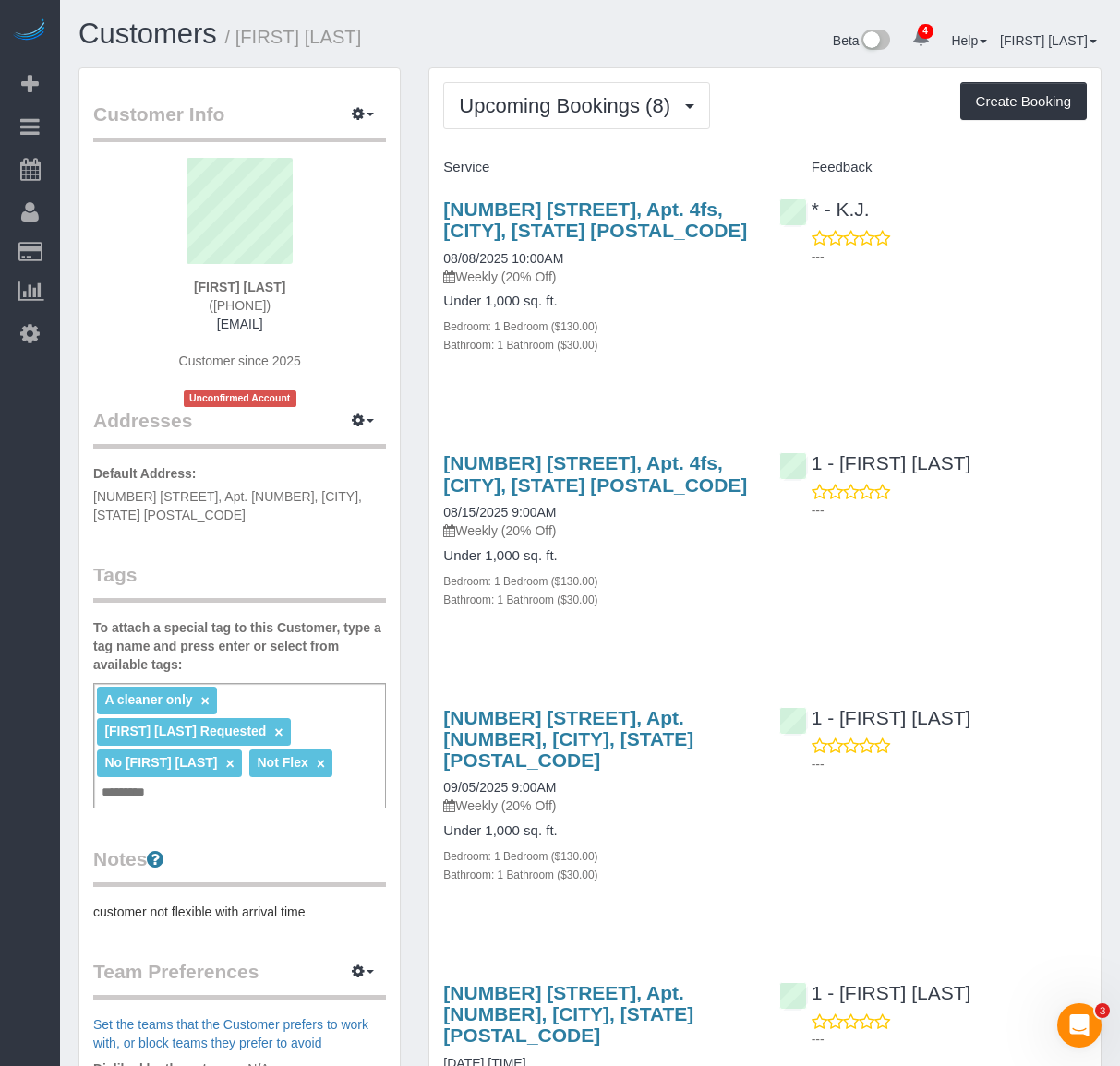click on "customer not flexible with arrival time" at bounding box center (239, 912) 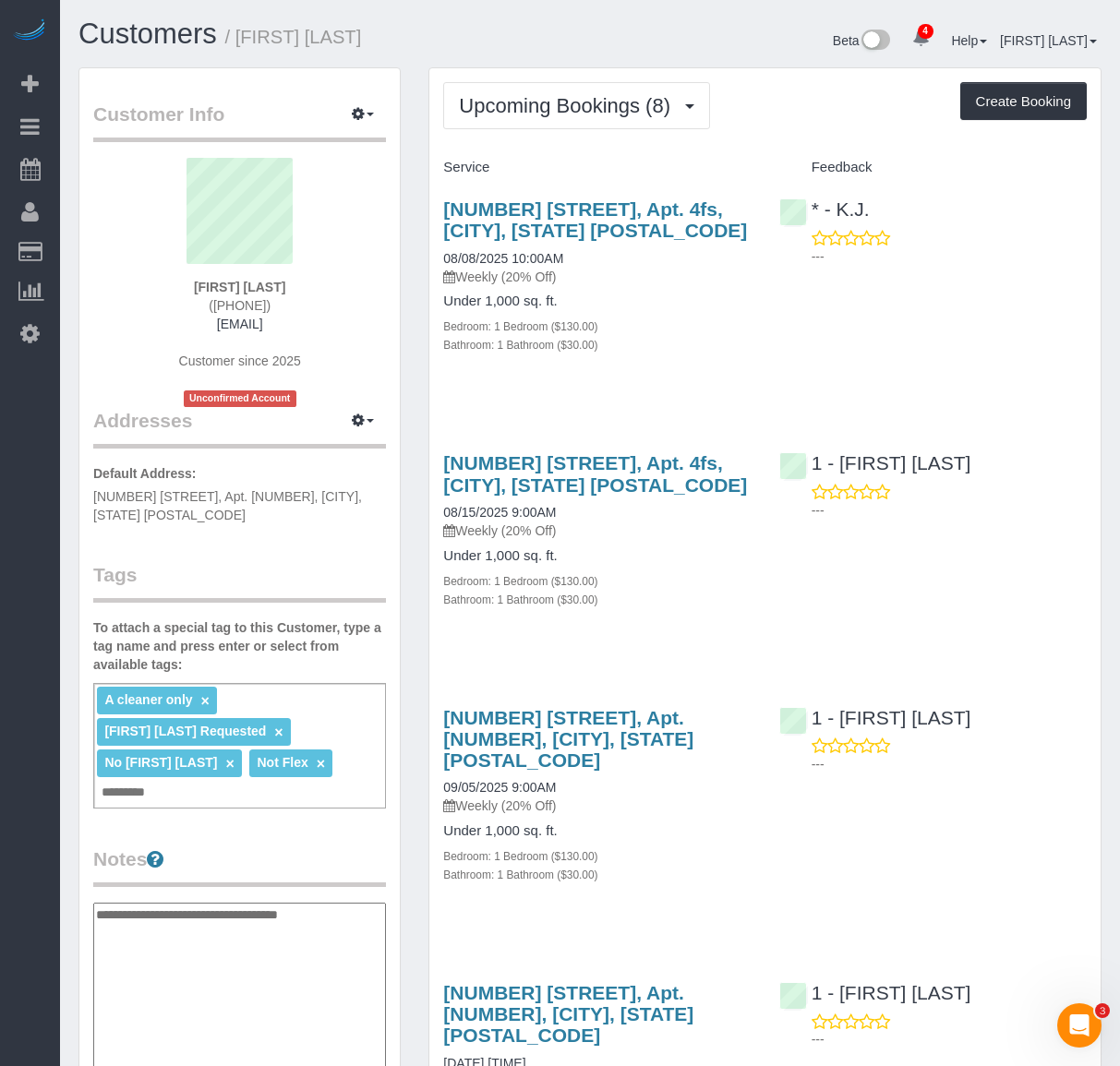 click on "**********" at bounding box center [239, 998] 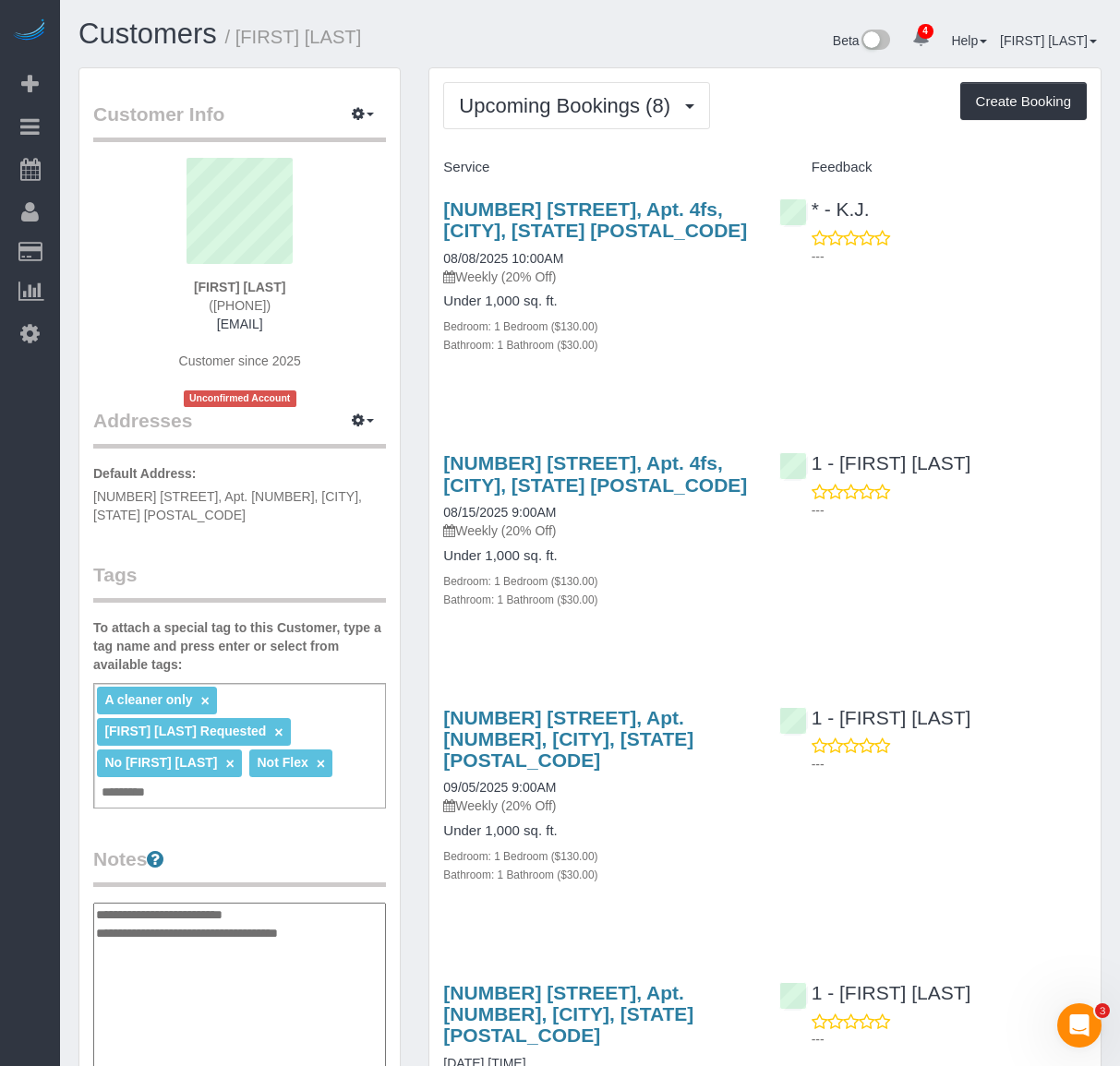 click on "**********" at bounding box center [239, 998] 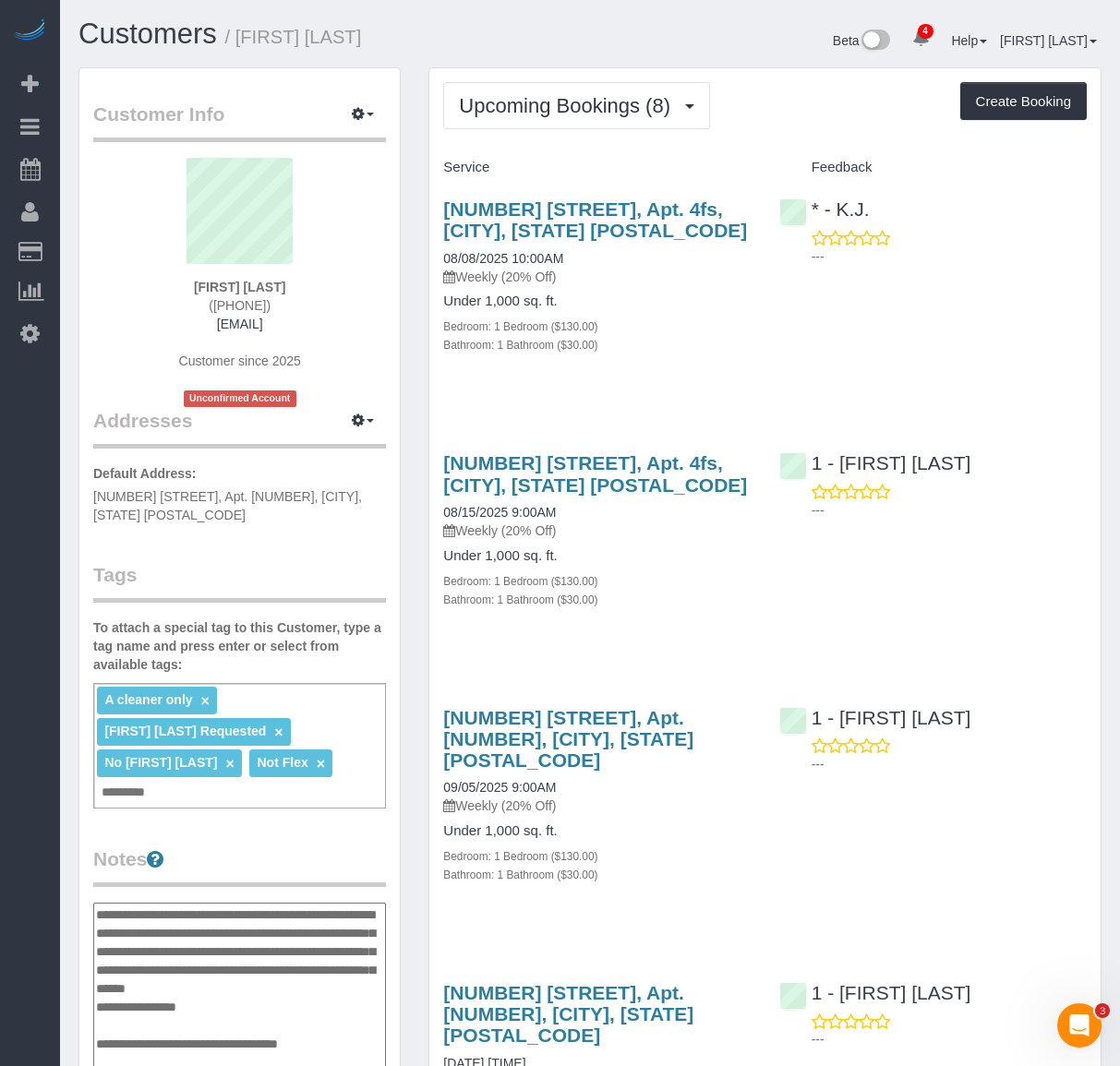 type on "**********" 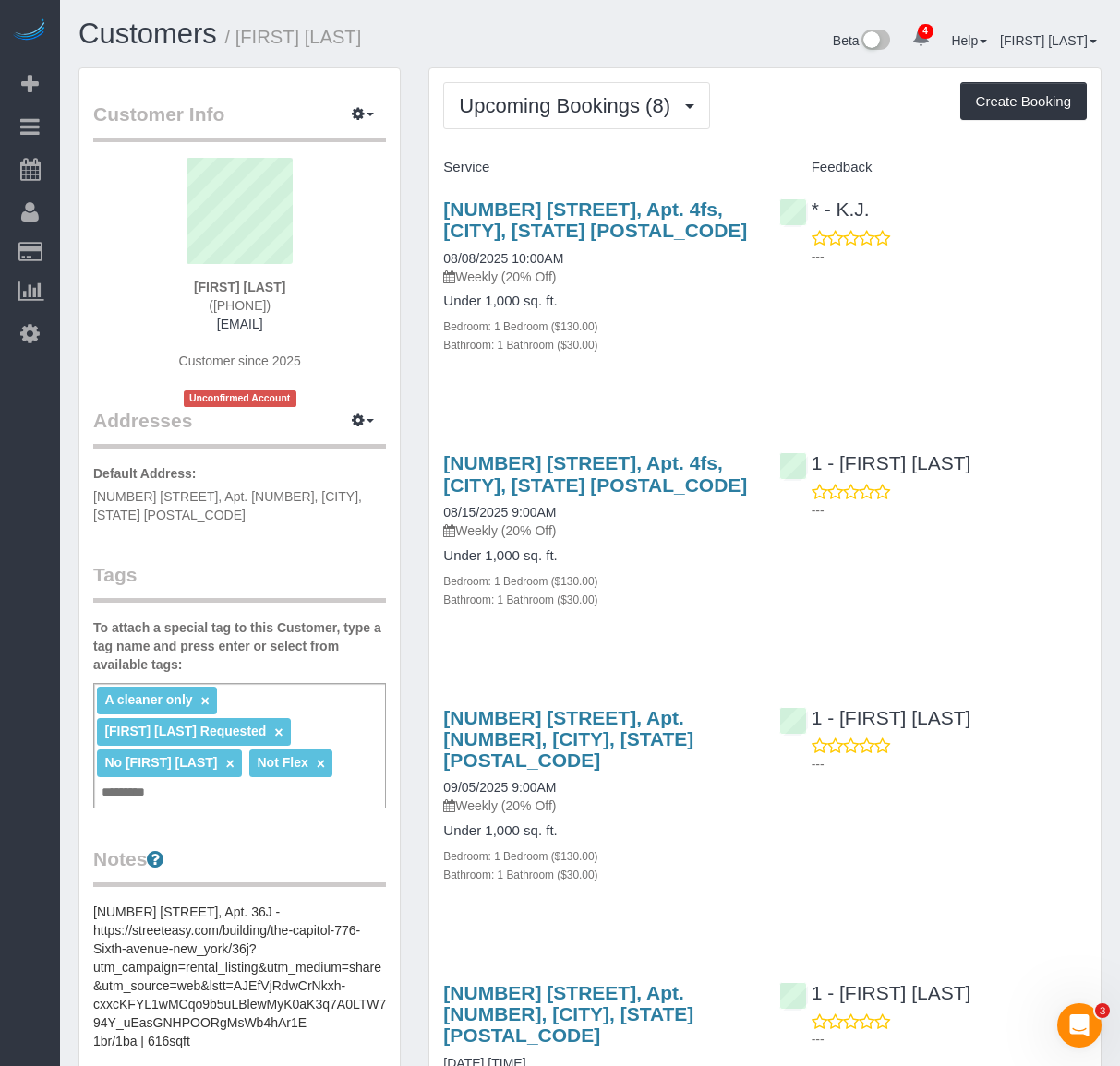 click on "A cleaner only   × Elba Lobo Varela Requested   × No Patricia Sinche   × Not Flex   × Add a tag" at bounding box center [239, 746] 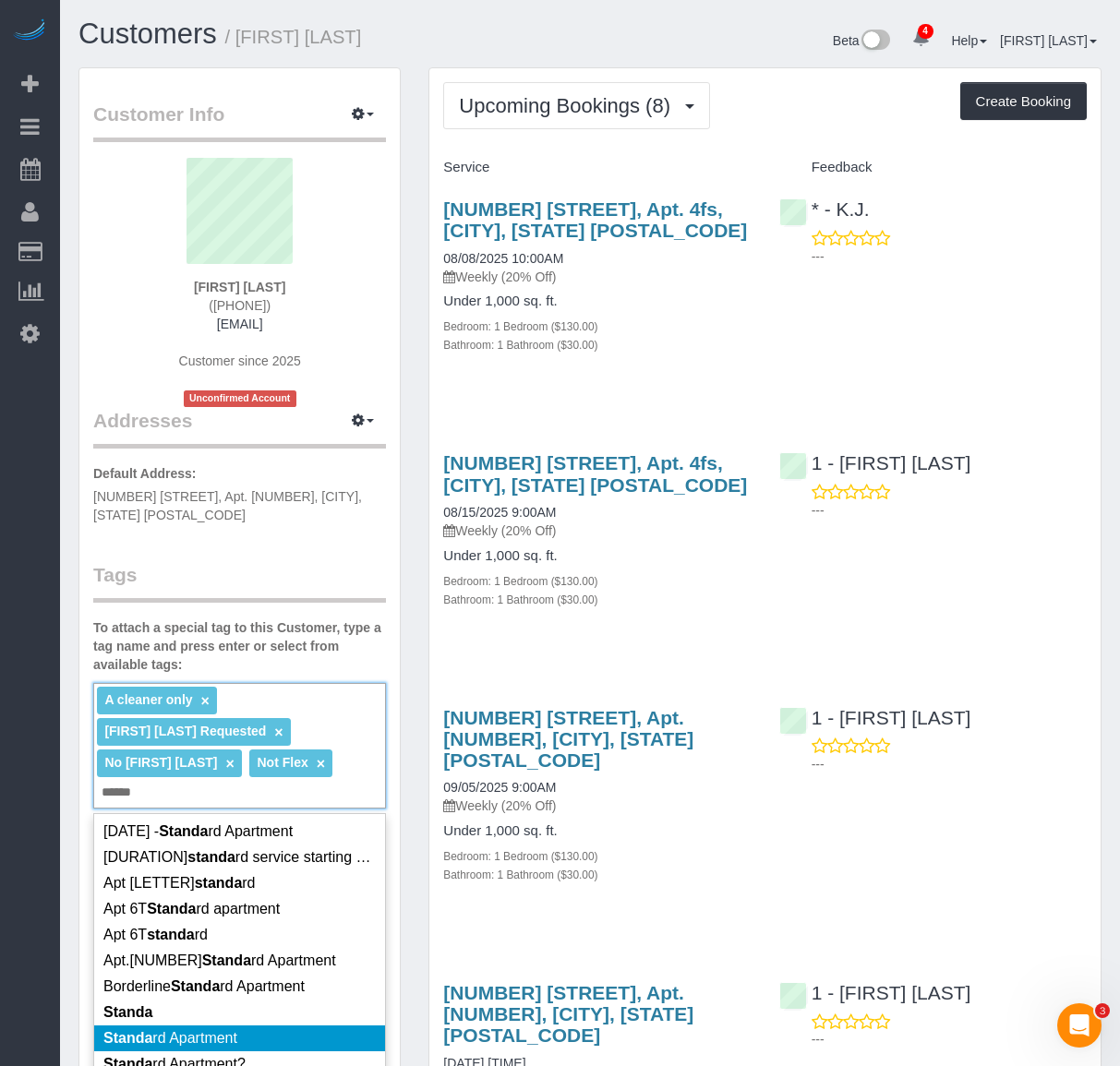 type on "******" 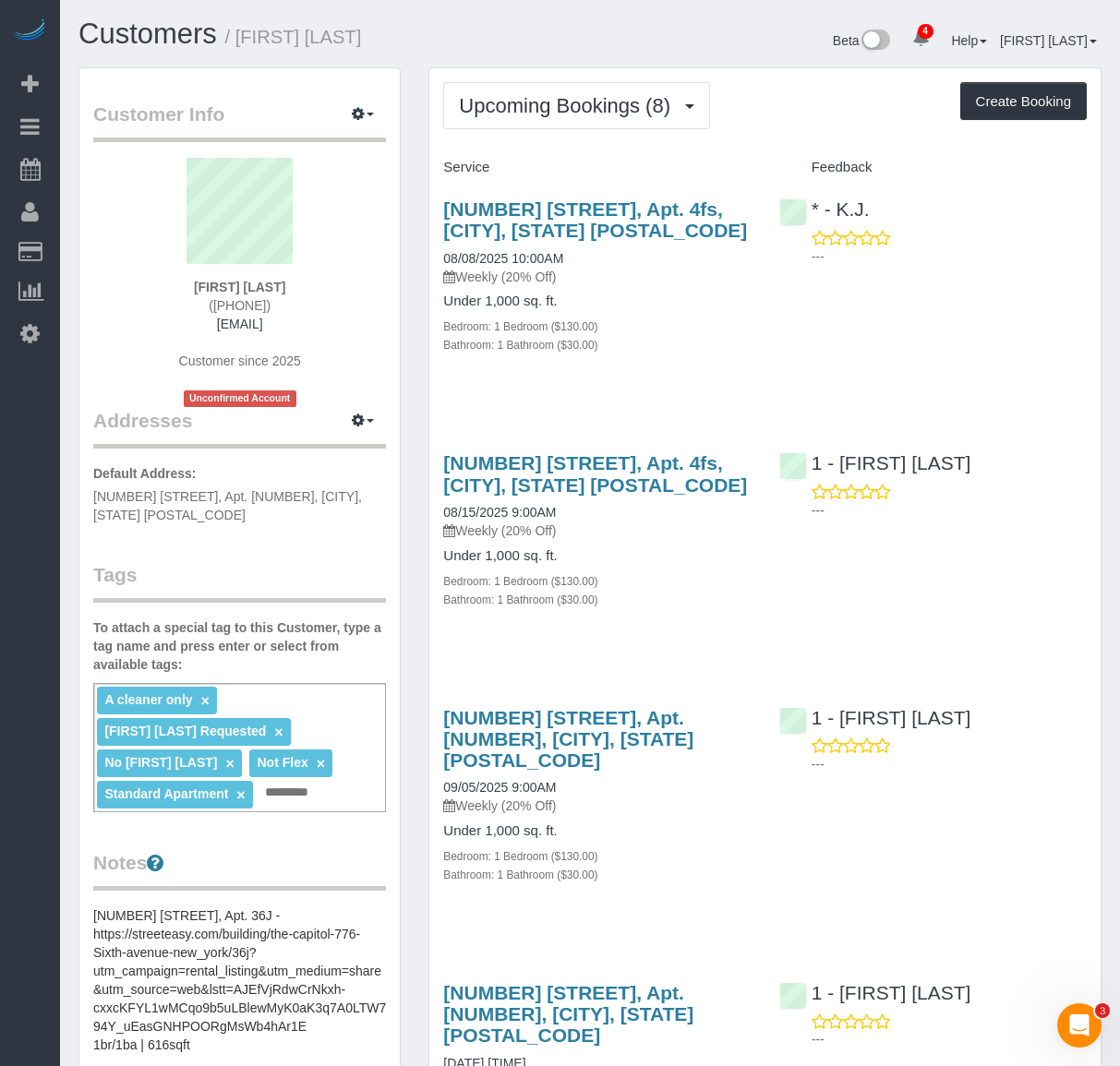 click on "Customer Info
Edit Contact Info
Send Message
Email Preferences
Special Sales Tax
View Changes
Send Confirm Account email
Block this Customer
Archive Account
Delete Account
Mike Kowalski
(414) 699-2462" at bounding box center [239, 827] 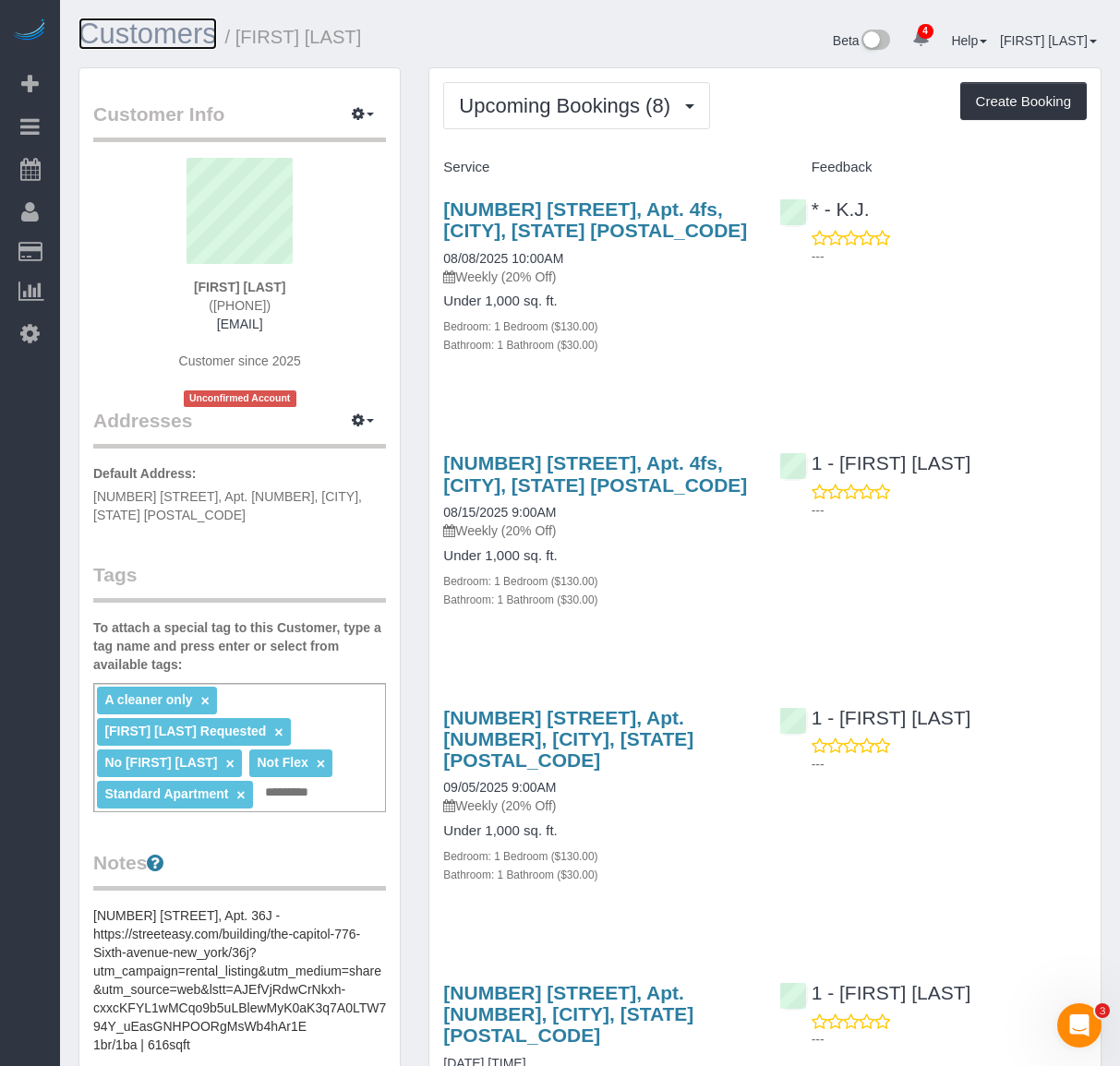 click on "Customers" at bounding box center [148, 33] 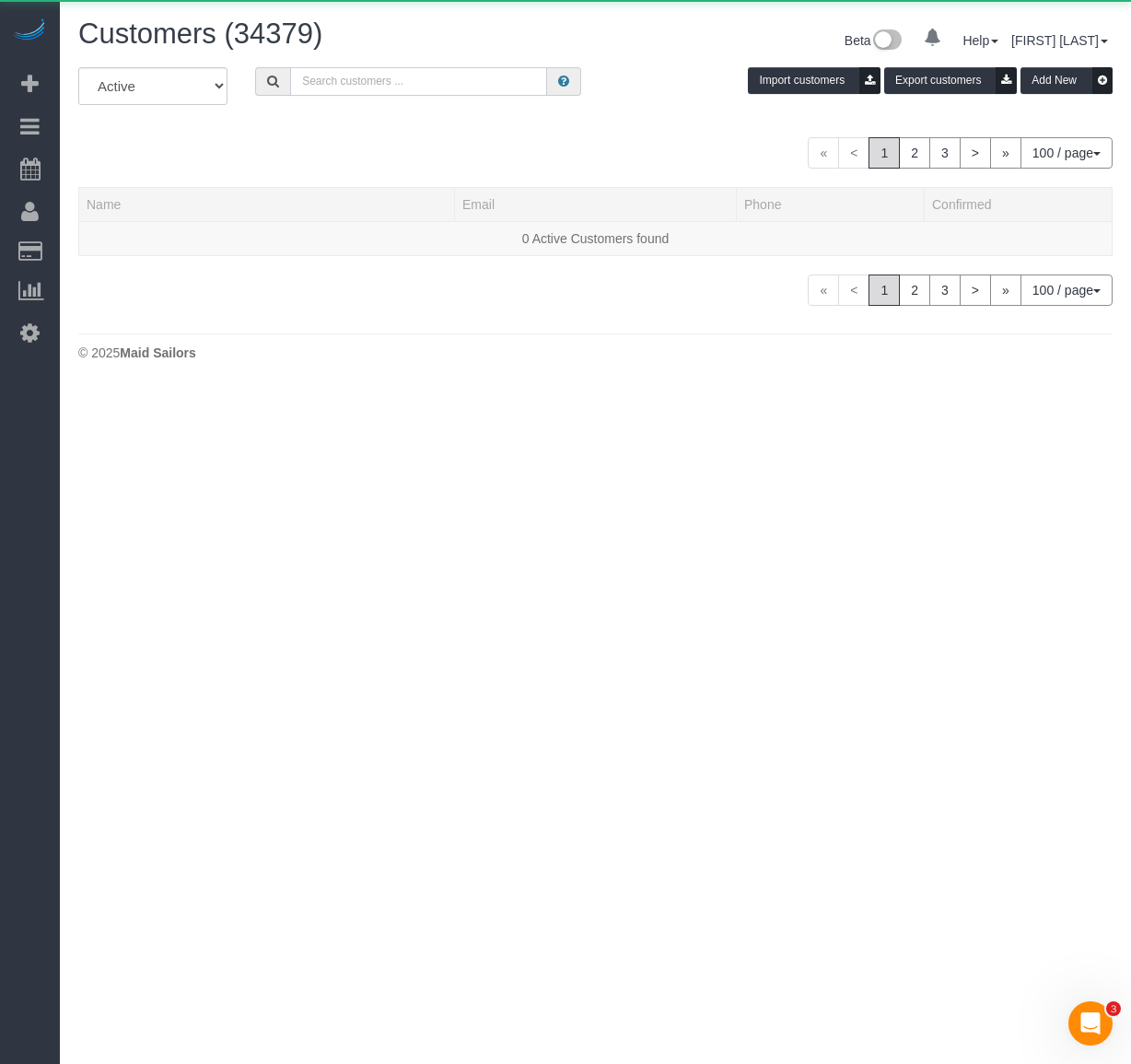 click at bounding box center [418, 81] 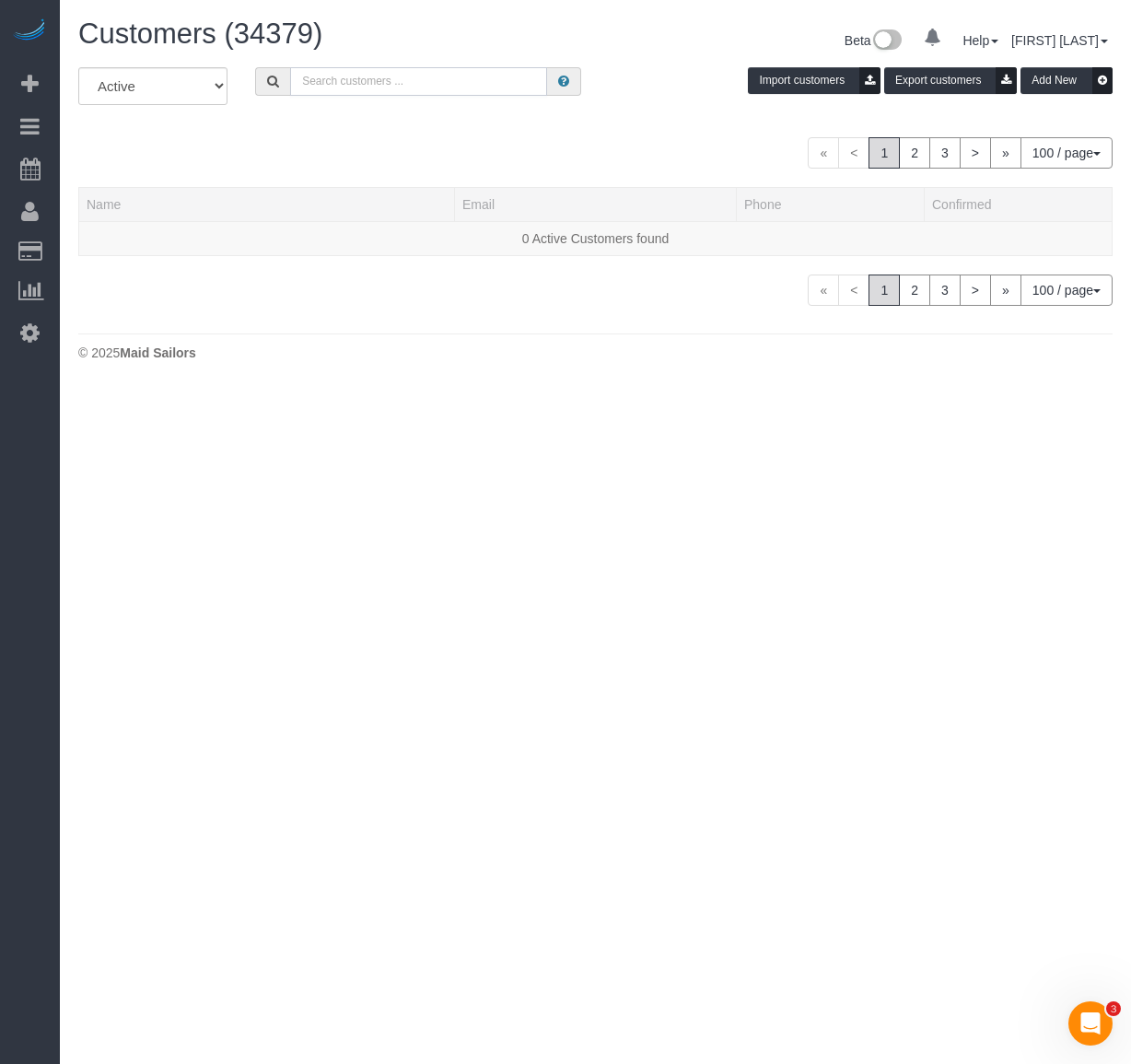 paste on "Dede Tabak" 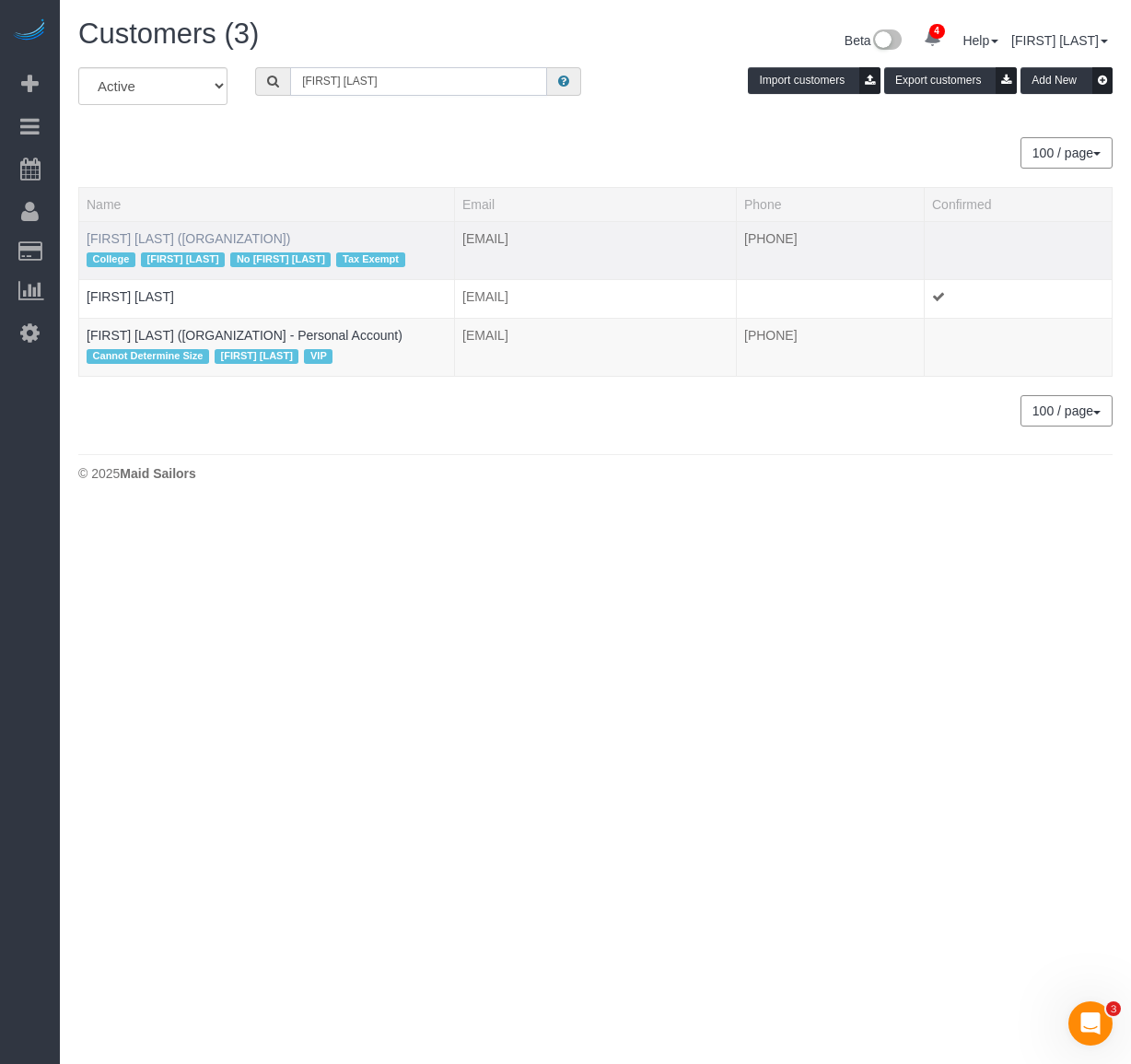 type on "Dede Tabak" 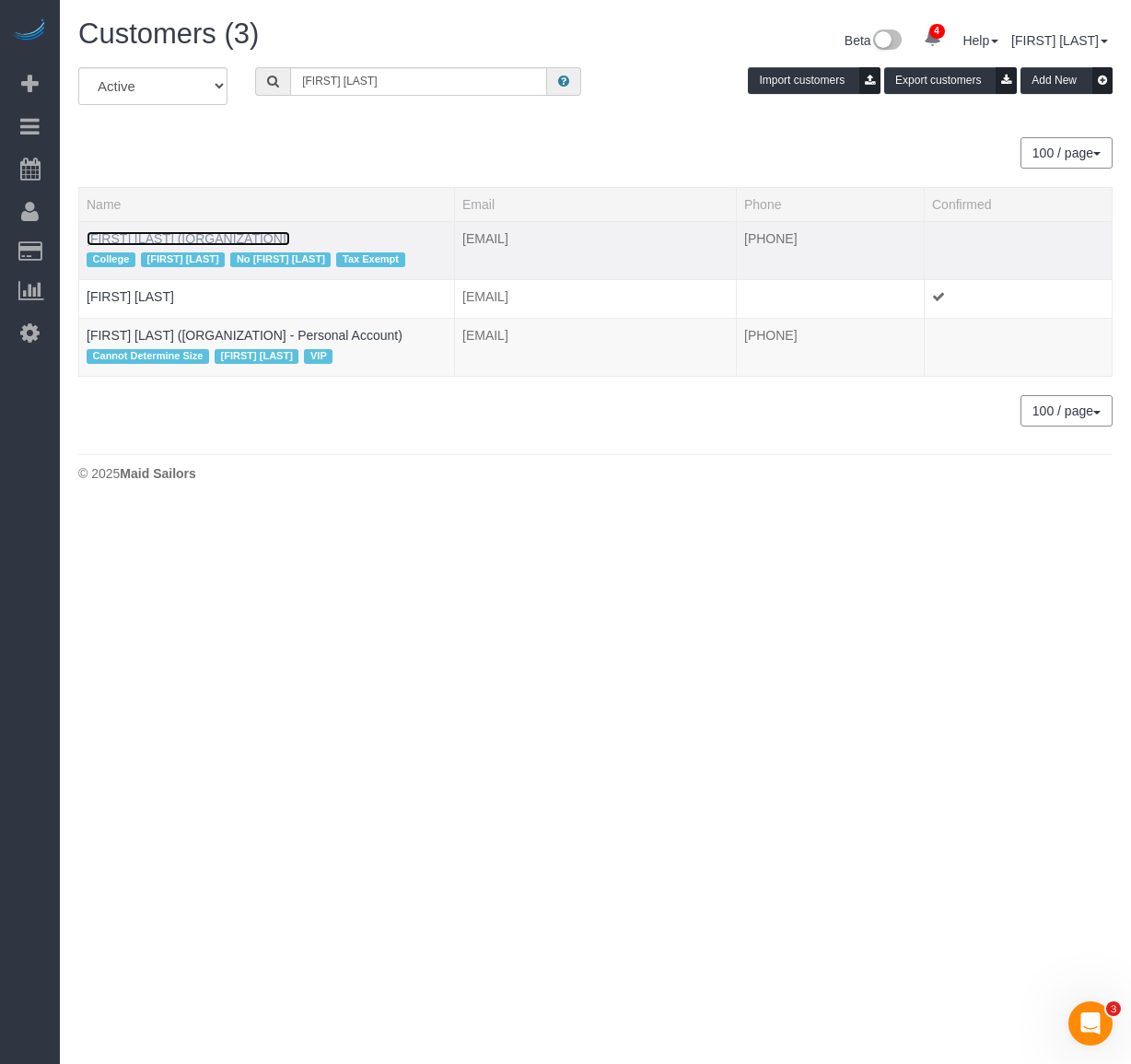click on "Dede Tabak (NYU Abu Dhabi)" at bounding box center (188, 239) 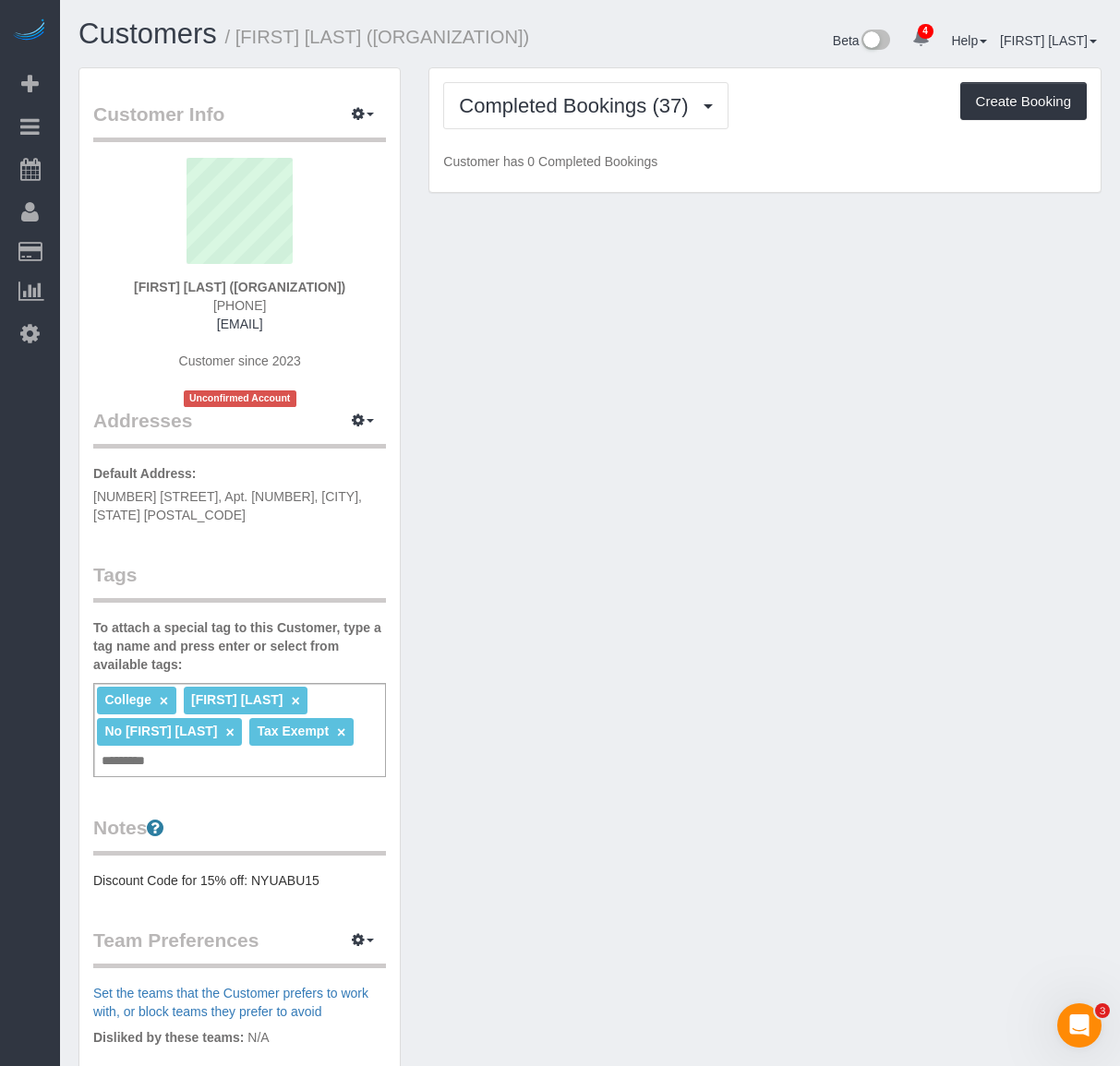 click on "Completed Bookings (37)
Completed Bookings (37)
Upcoming Bookings (4)
Cancelled Bookings (0)
Charges (35)
Feedback (12)
Create Booking
Customer has 0 Completed Bookings" at bounding box center [765, 130] 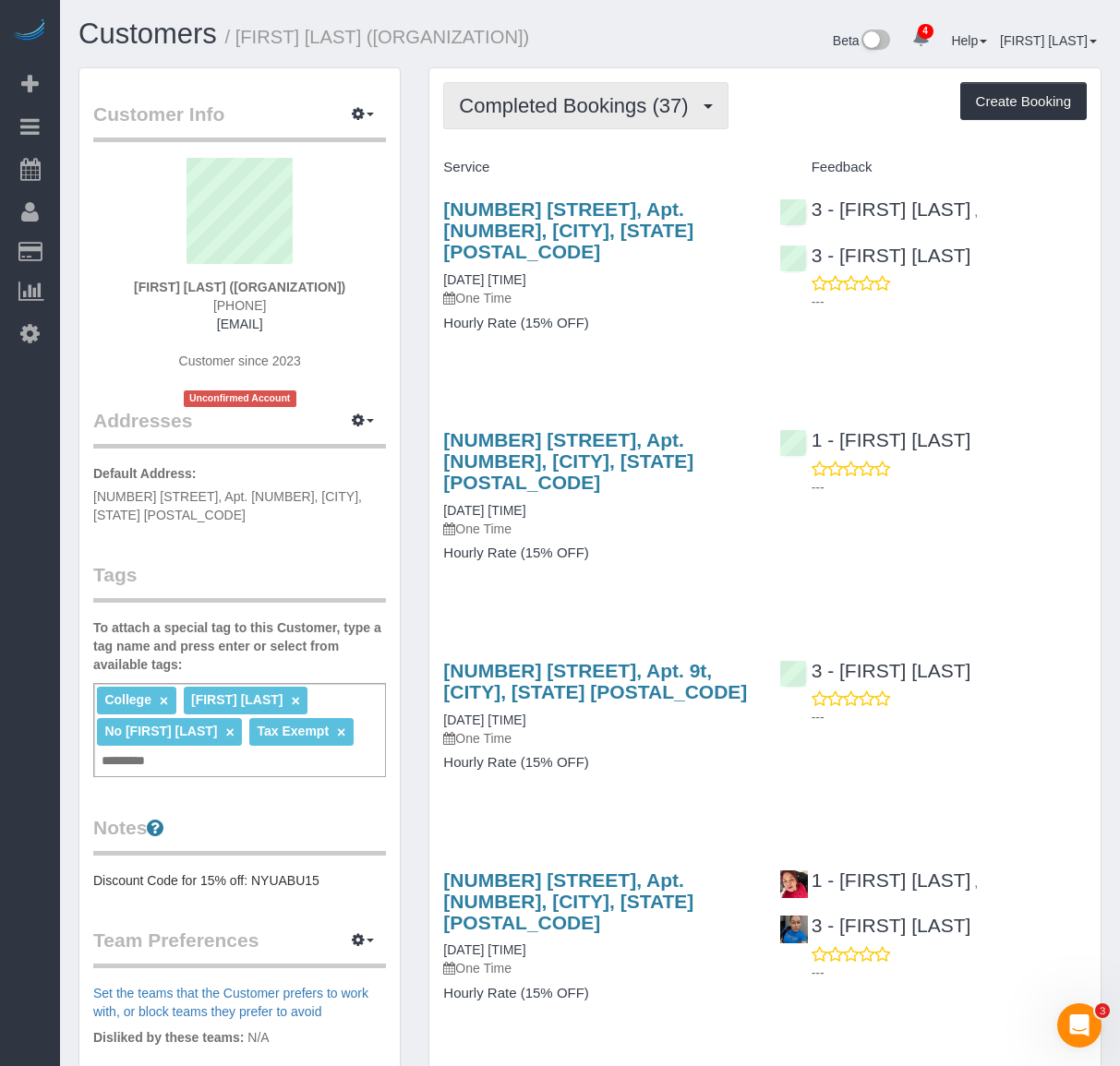 click on "Completed Bookings (37)" at bounding box center [578, 105] 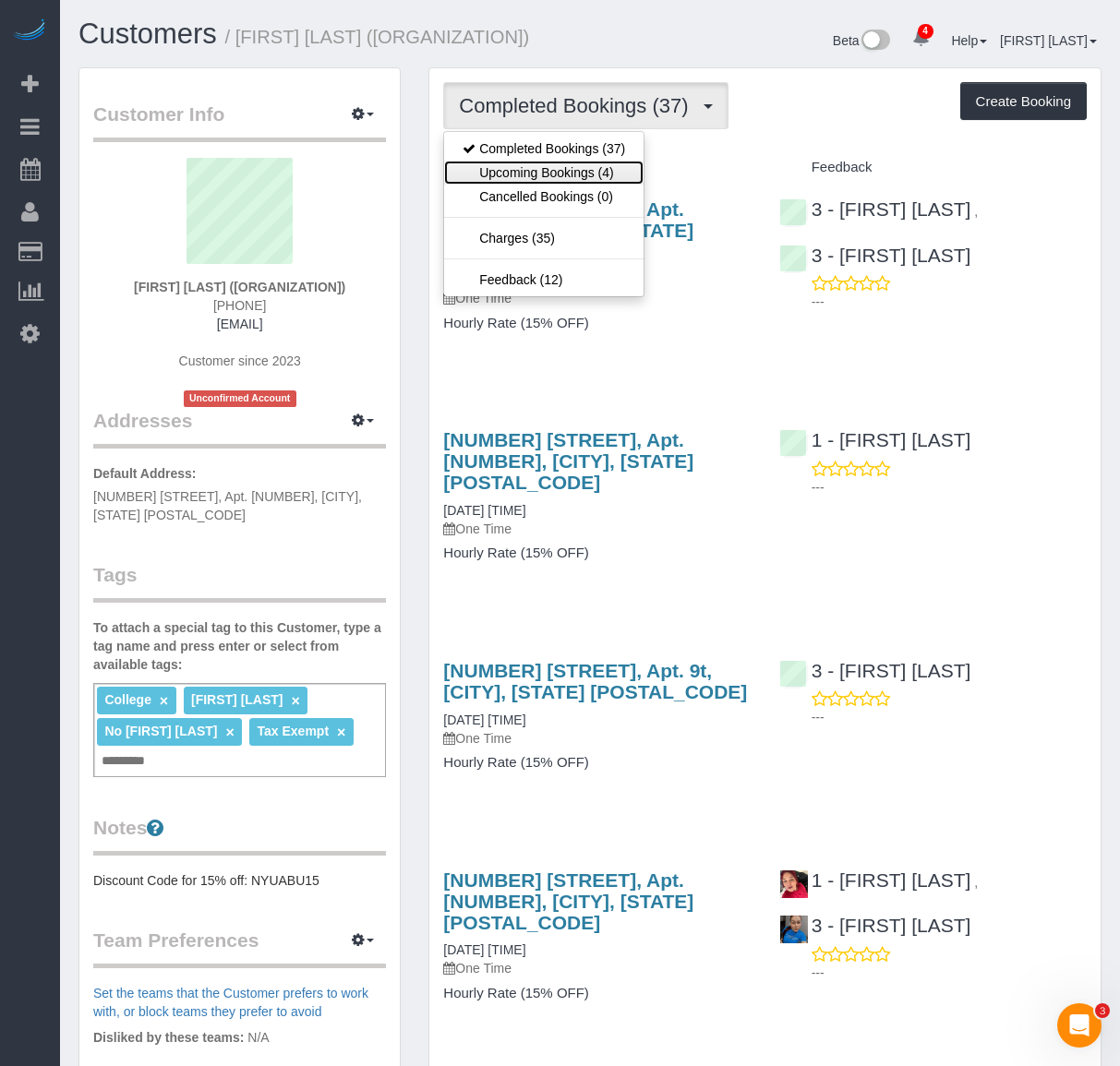 click on "Upcoming Bookings (4)" at bounding box center (544, 173) 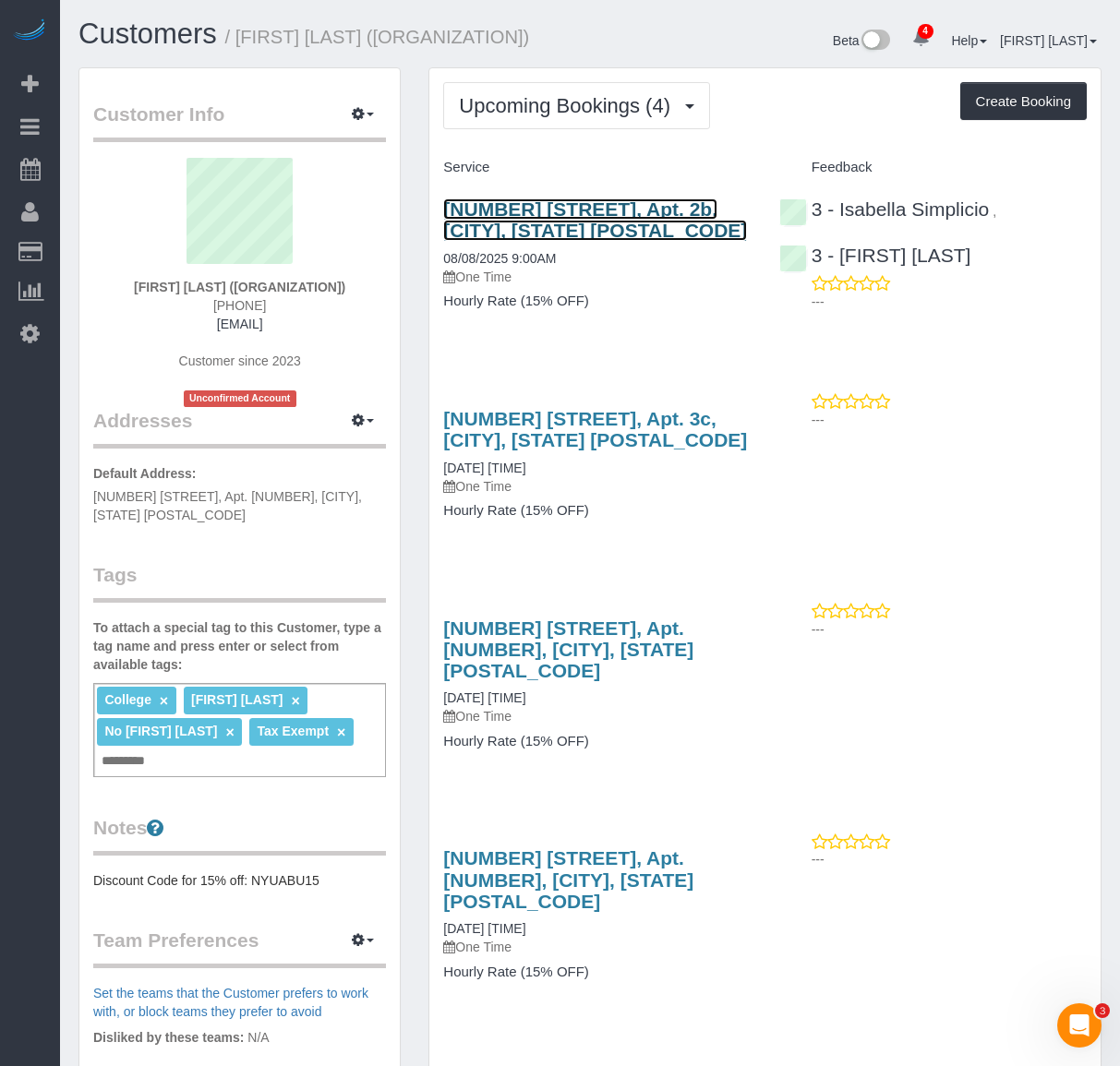click on "2 Washington Square Village, Apt. 2b, New York, NY 10012" at bounding box center [595, 220] 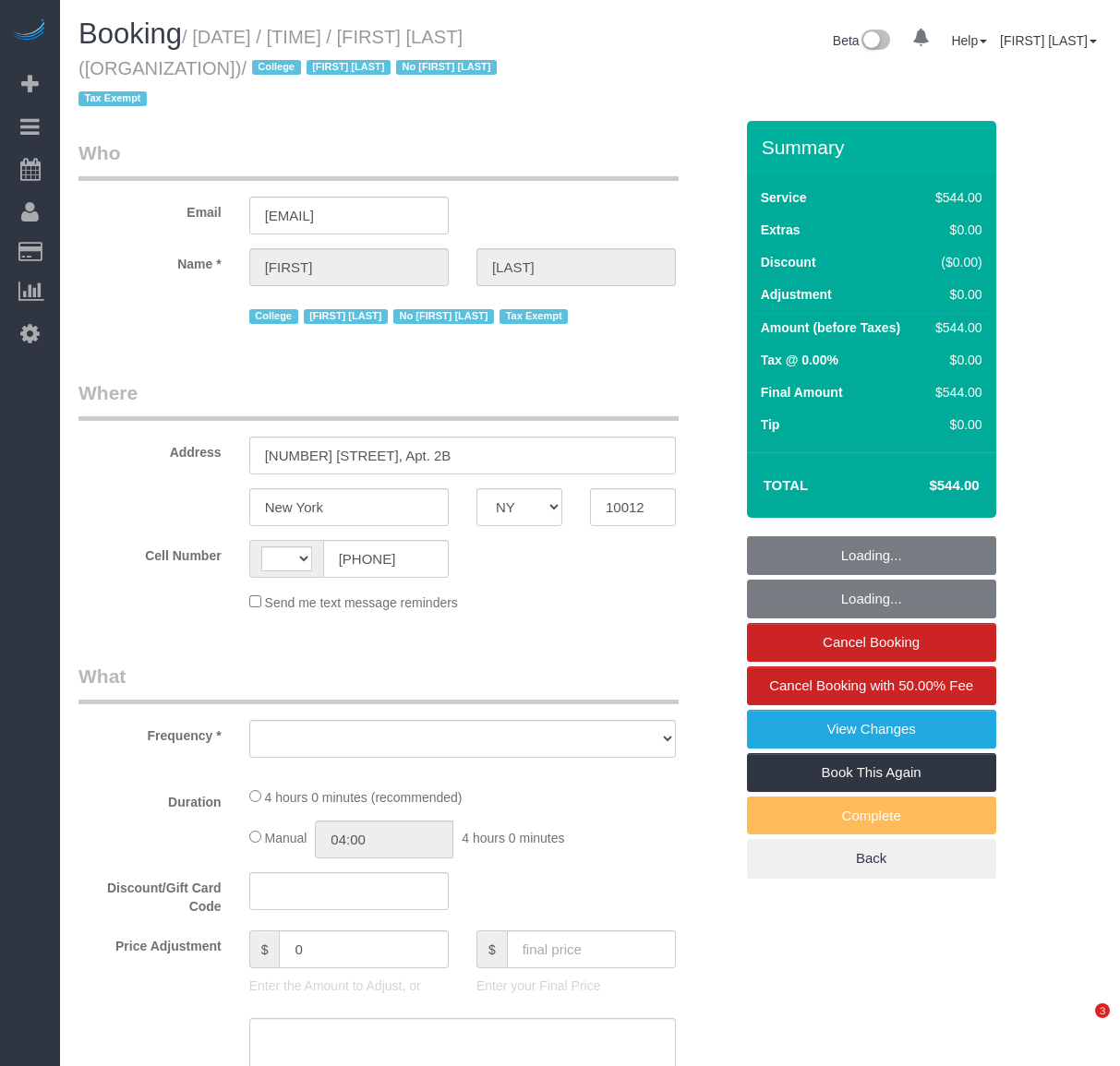 select on "NY" 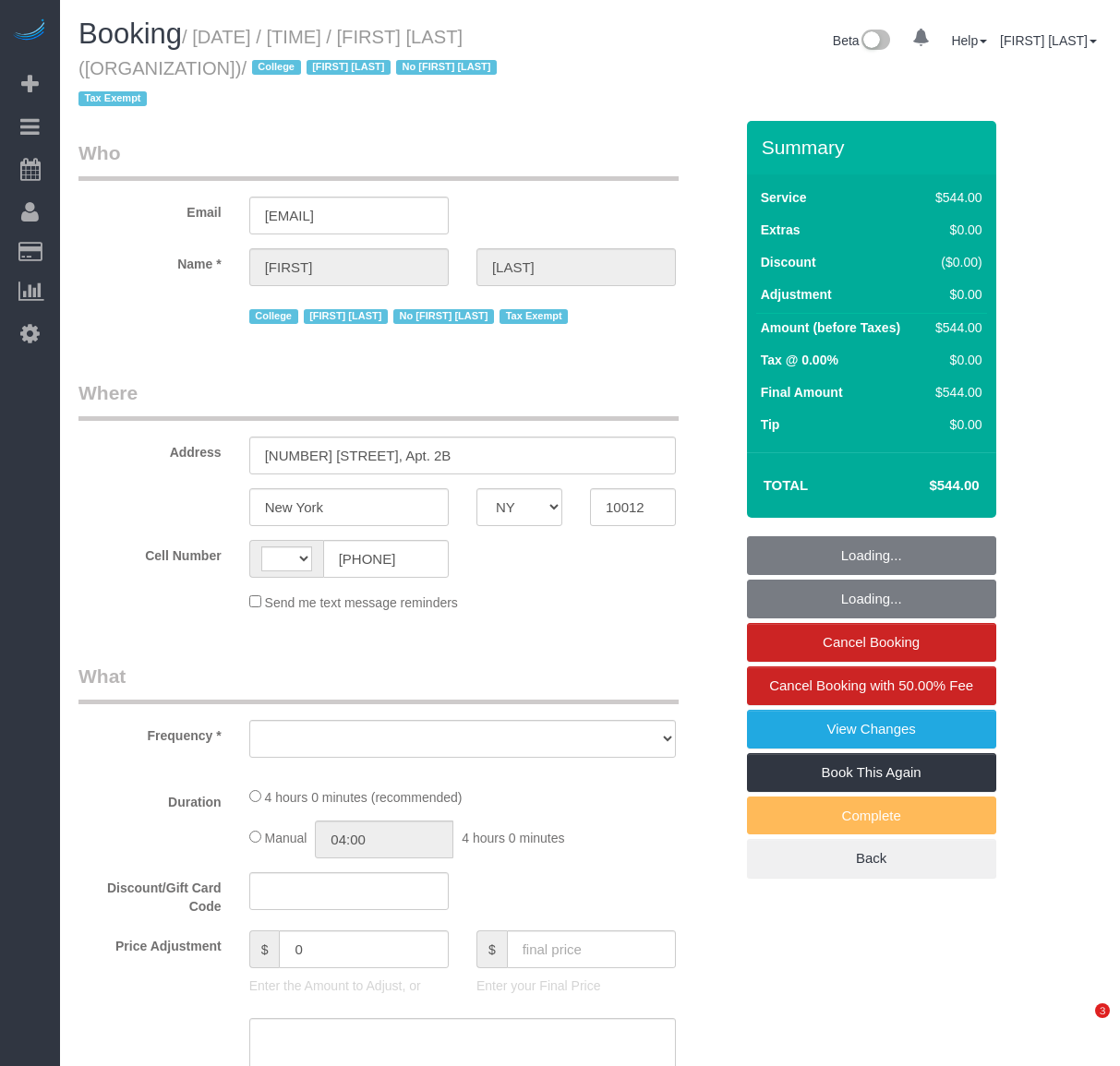 scroll, scrollTop: 0, scrollLeft: 0, axis: both 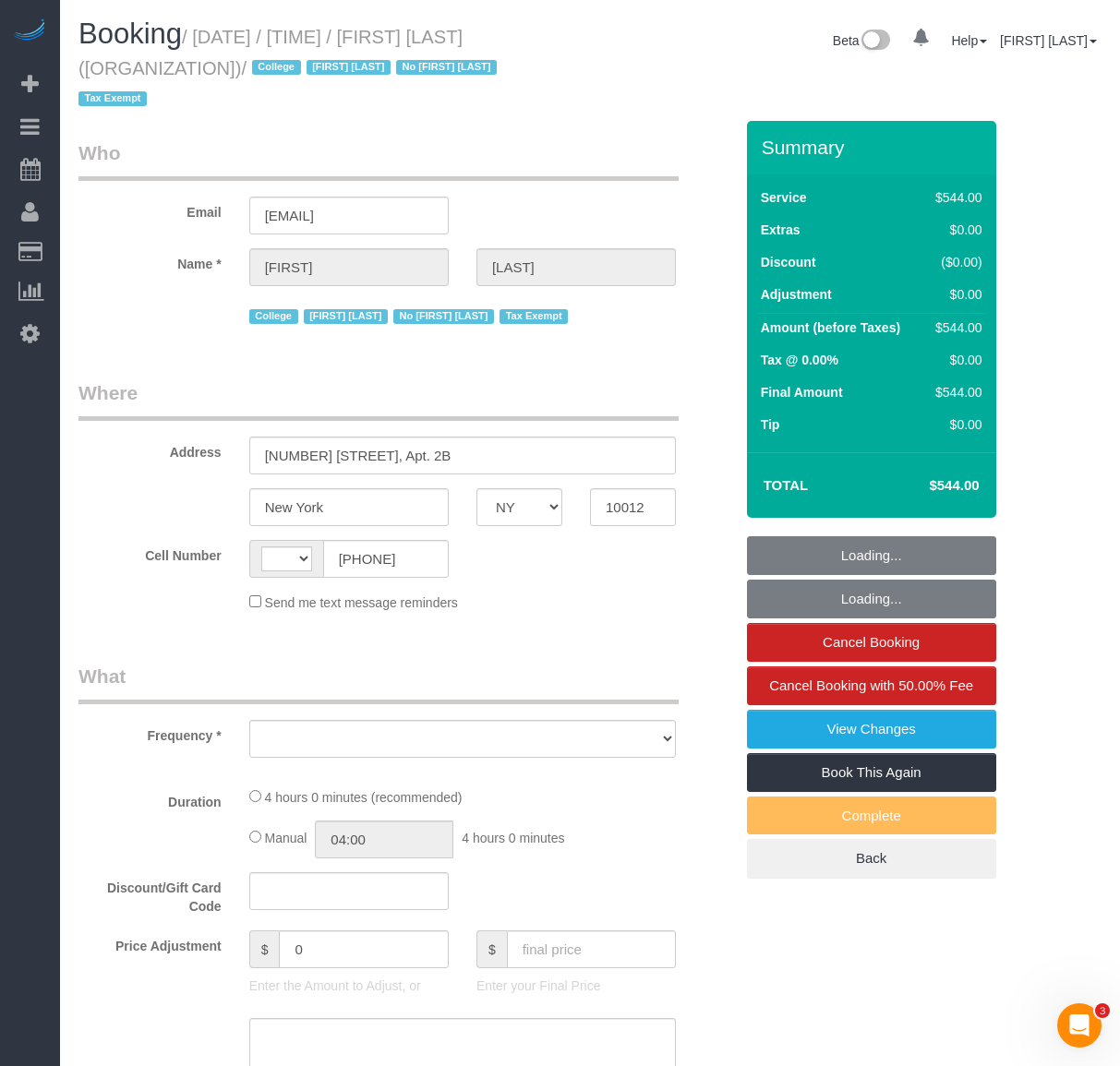 select on "2" 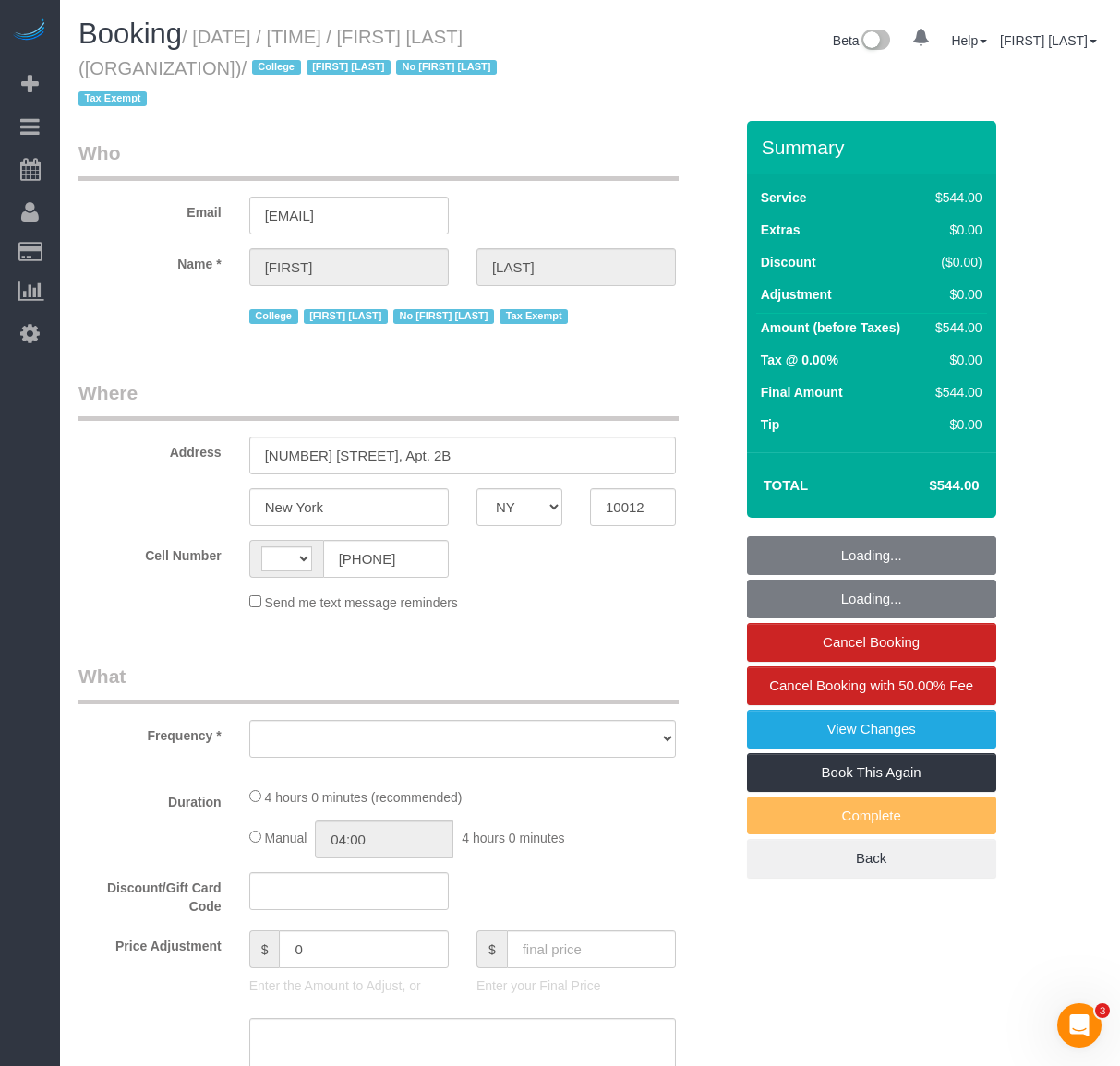 select on "240" 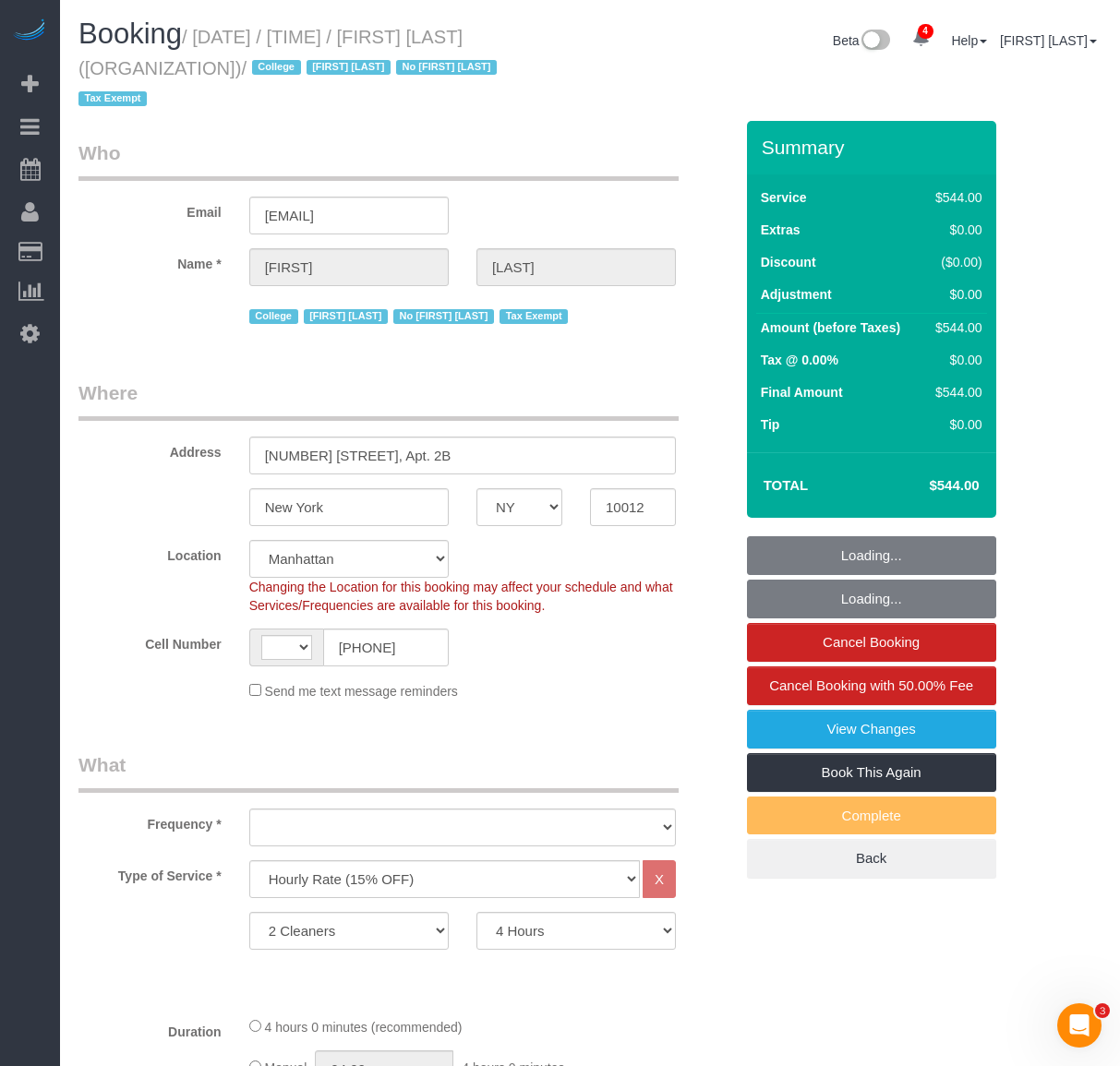 select on "string:US" 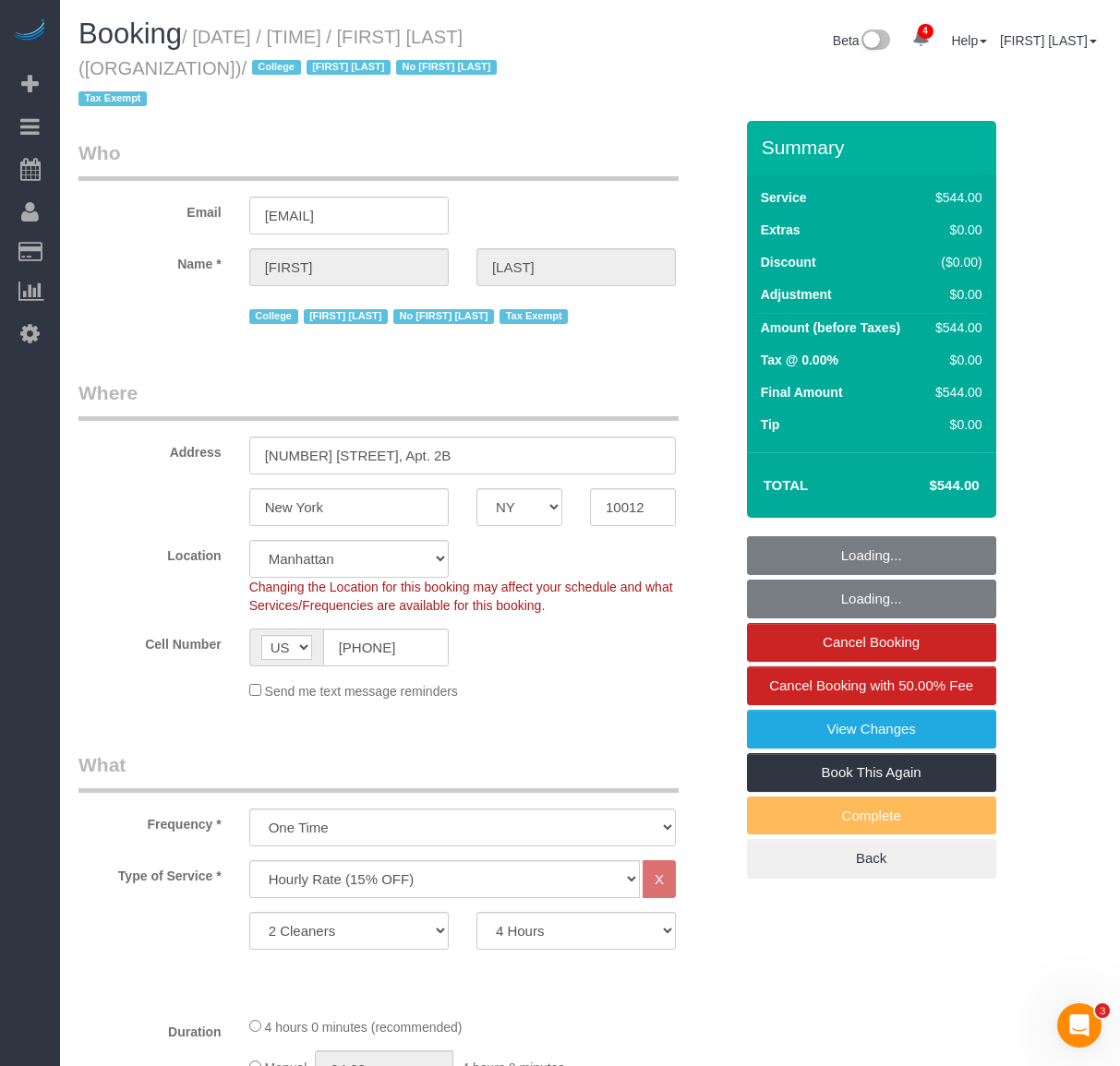 select on "object:1556" 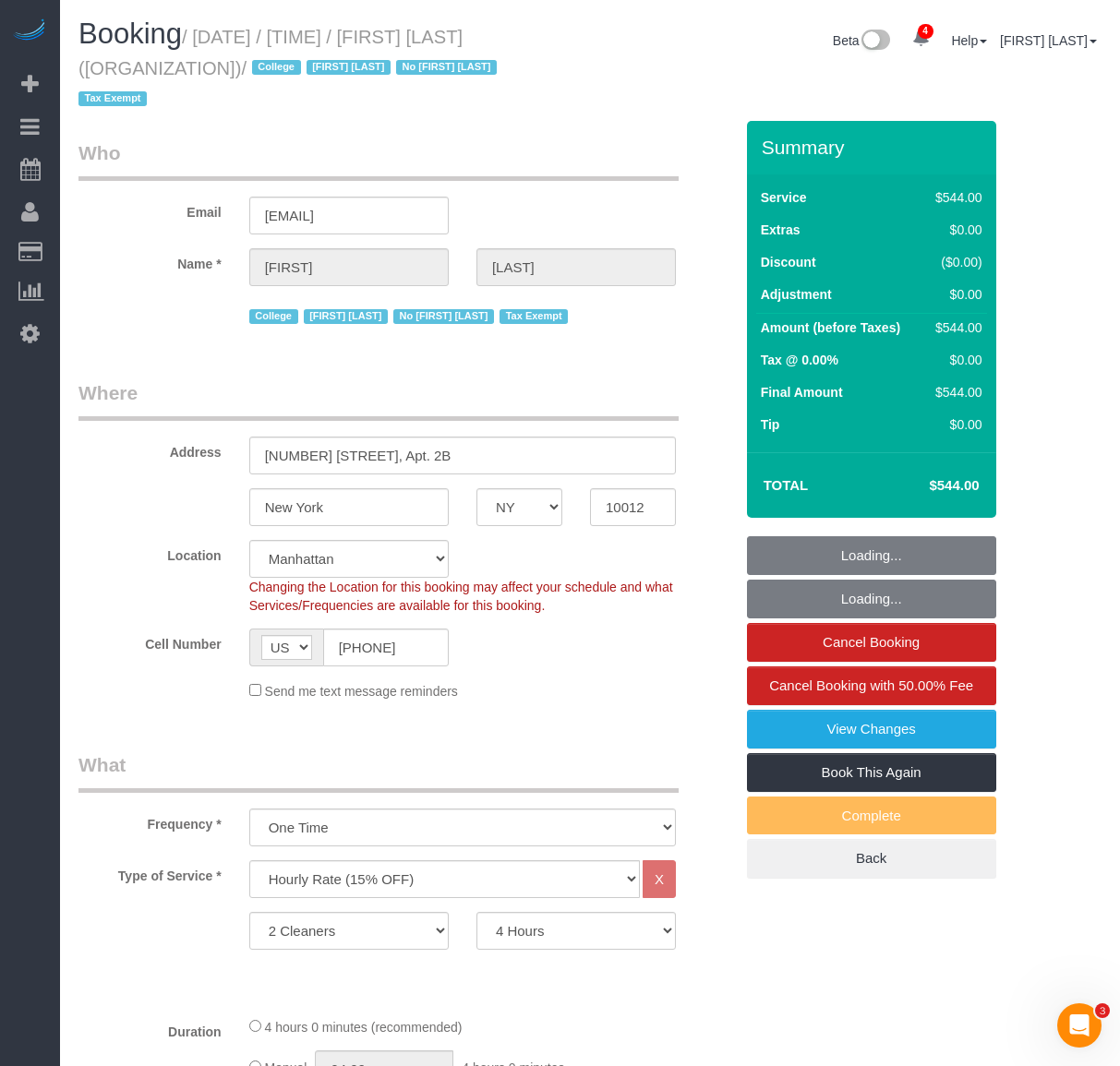 select on "spot1" 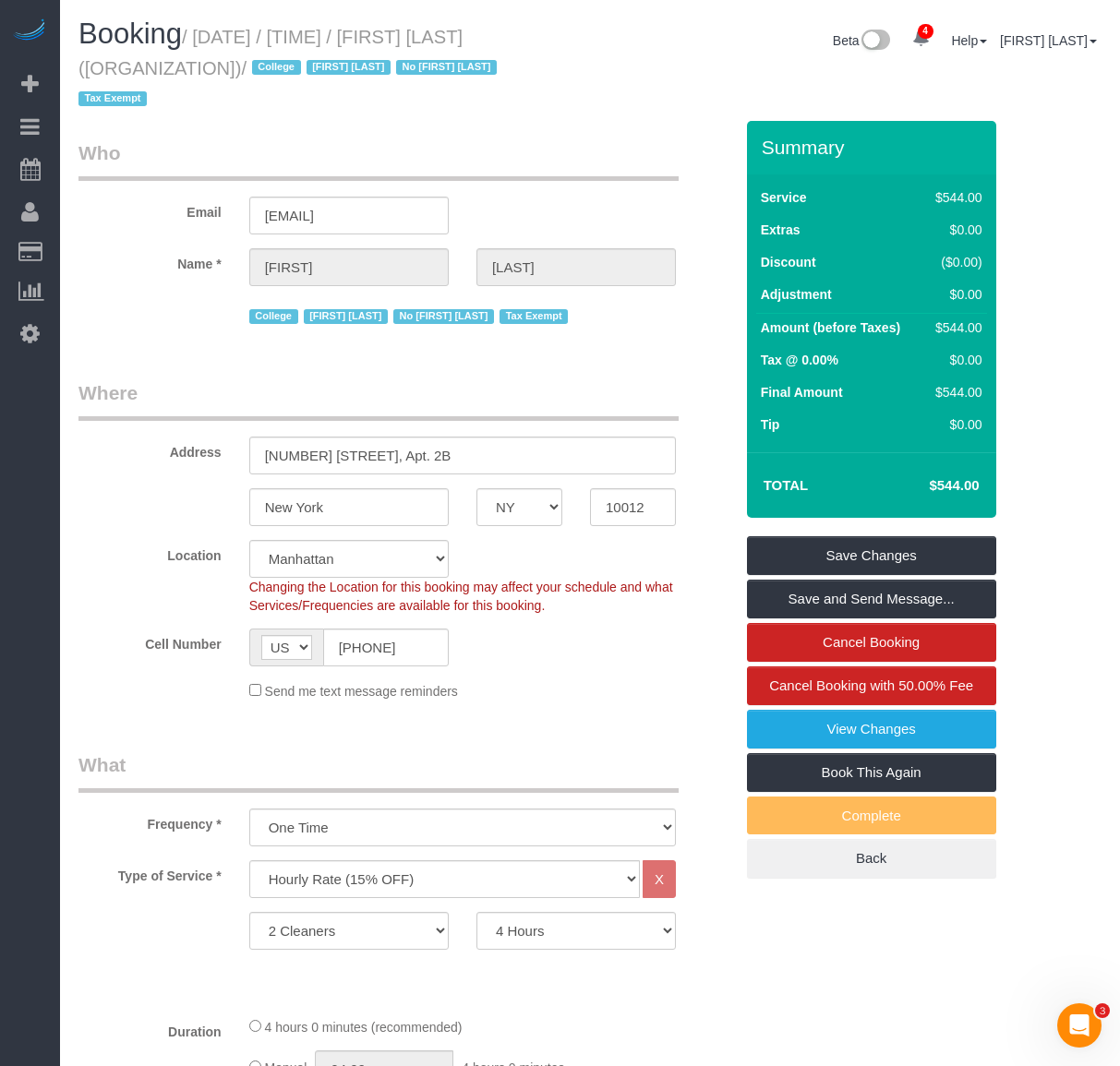 drag, startPoint x: 222, startPoint y: 70, endPoint x: 203, endPoint y: 36, distance: 38.948684 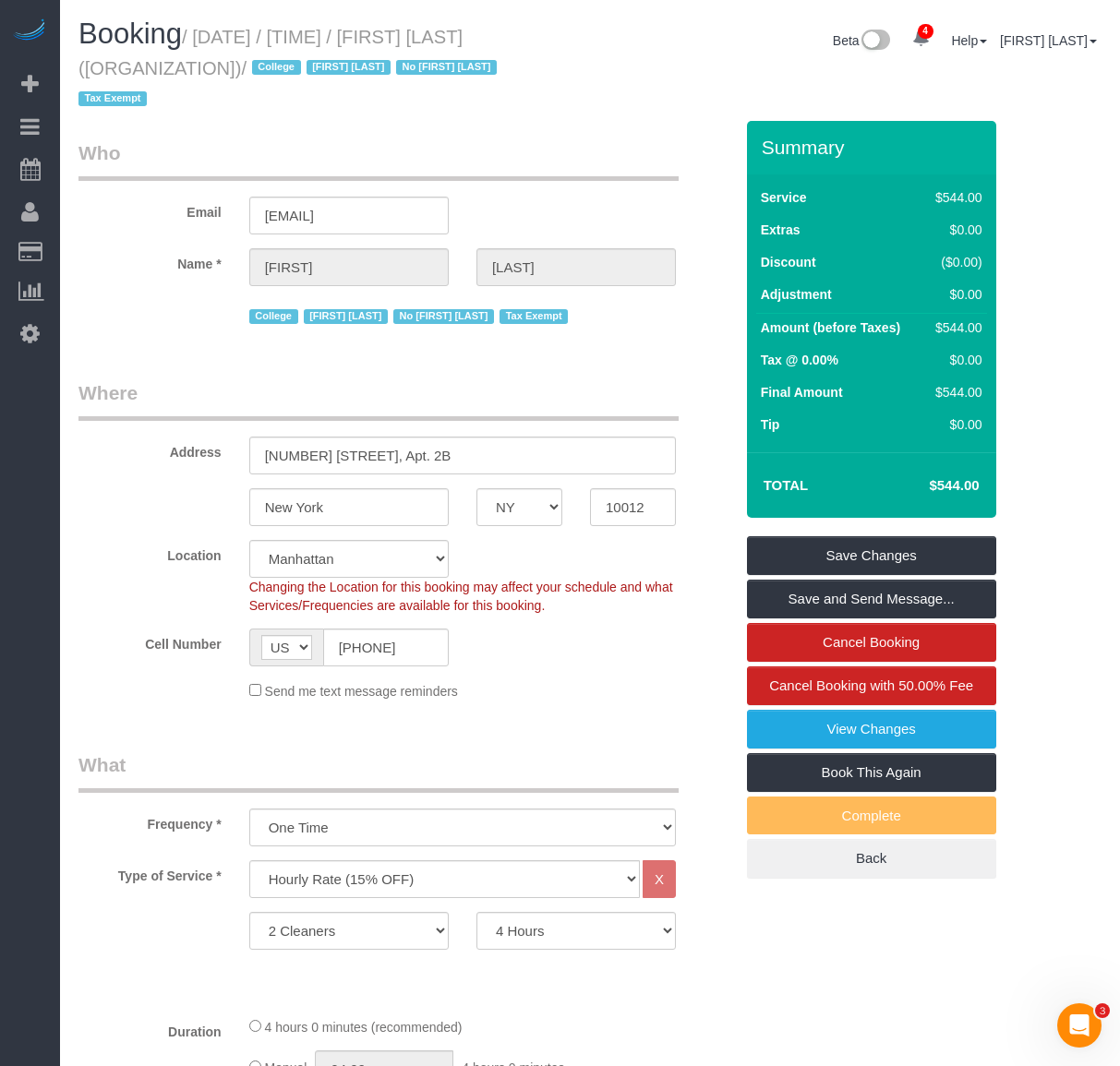 click on "/ [DATE] / [TIME] / [FIRST] [LAST] ([ORGANIZATION])
/
College
[FIRST] [LAST]
No [FIRST] [LAST]
Tax Exempt" at bounding box center (290, 68) 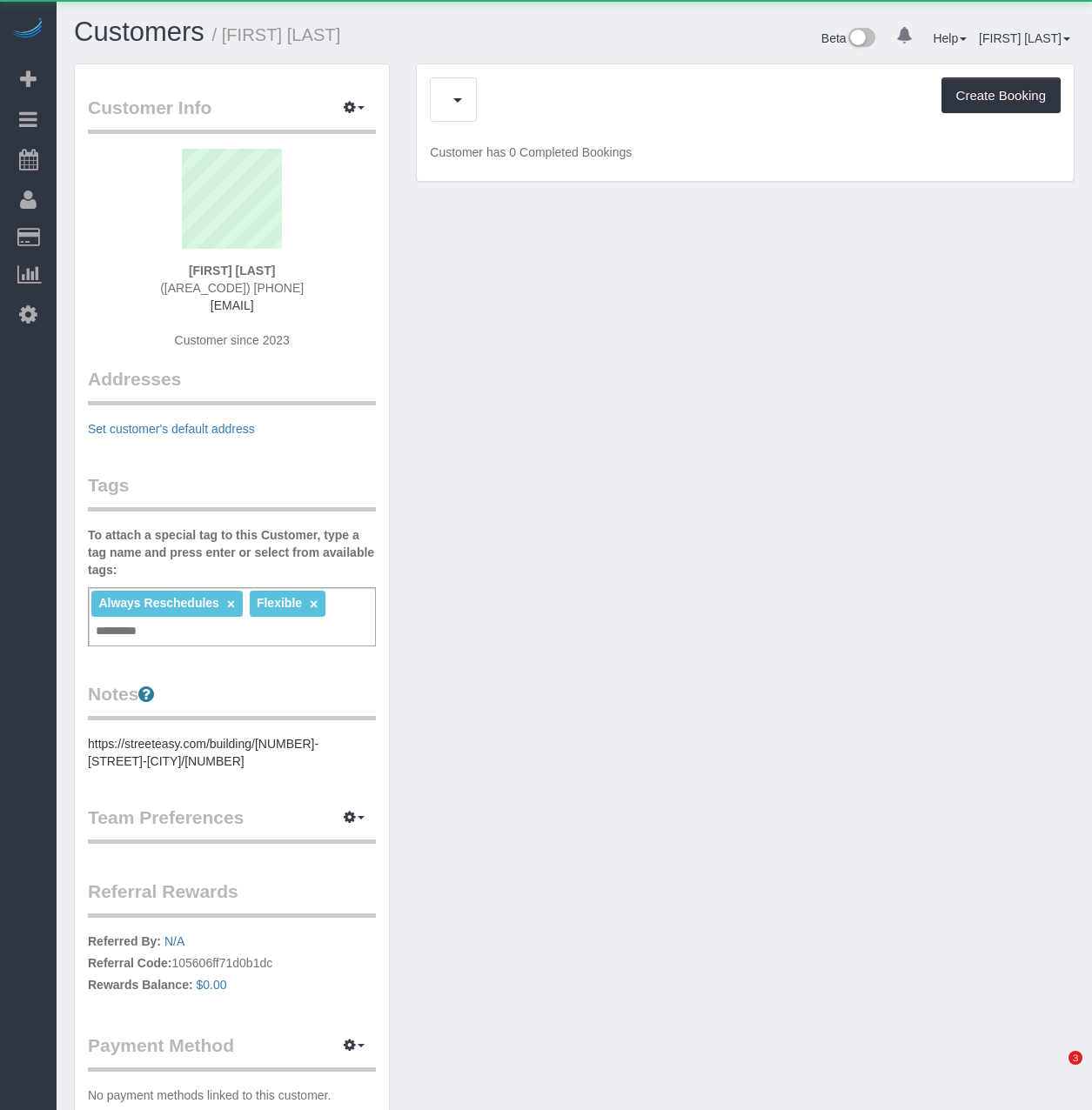 scroll, scrollTop: 0, scrollLeft: 0, axis: both 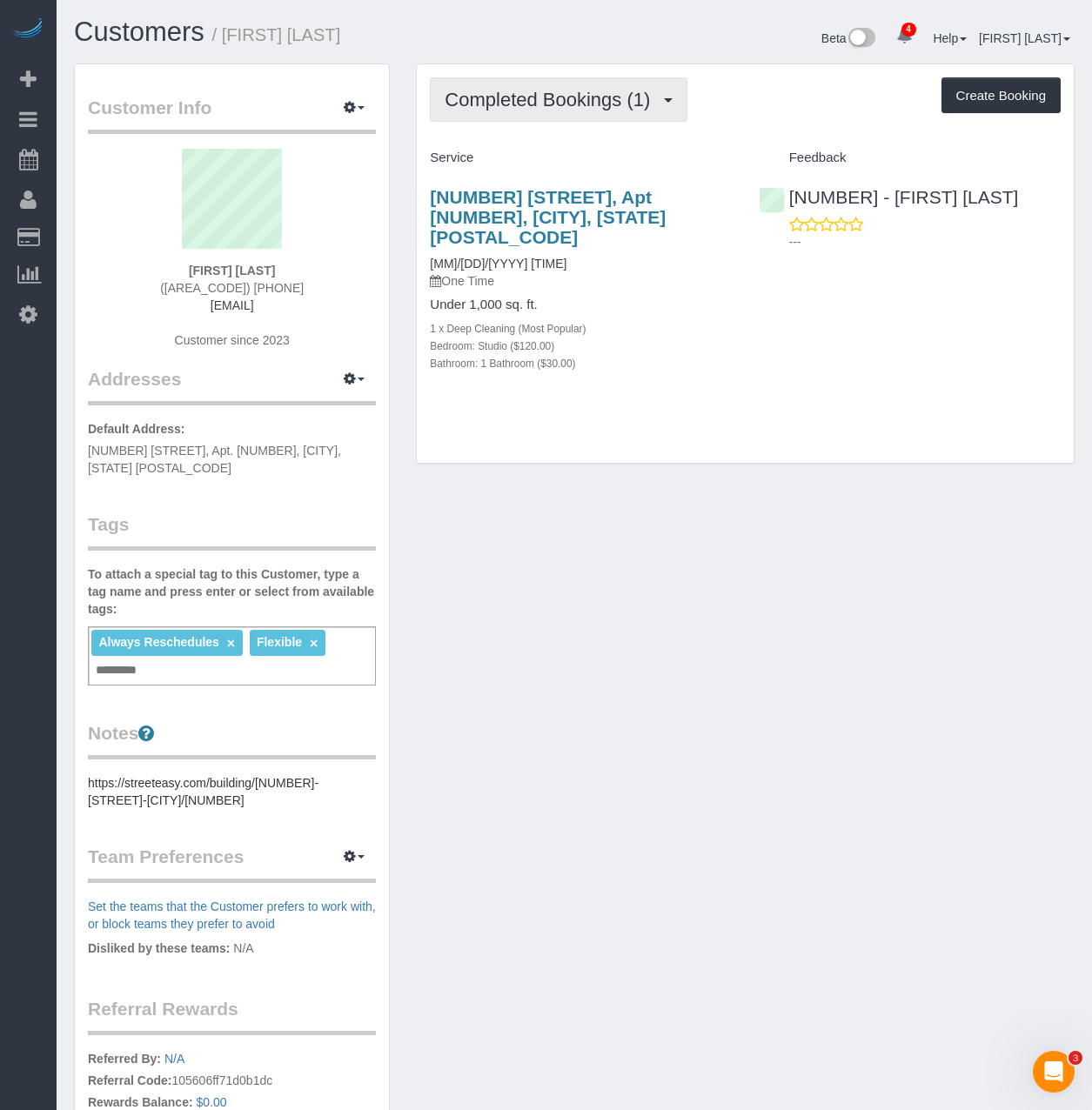 click on "Completed Bookings (1)" at bounding box center [552, 99] 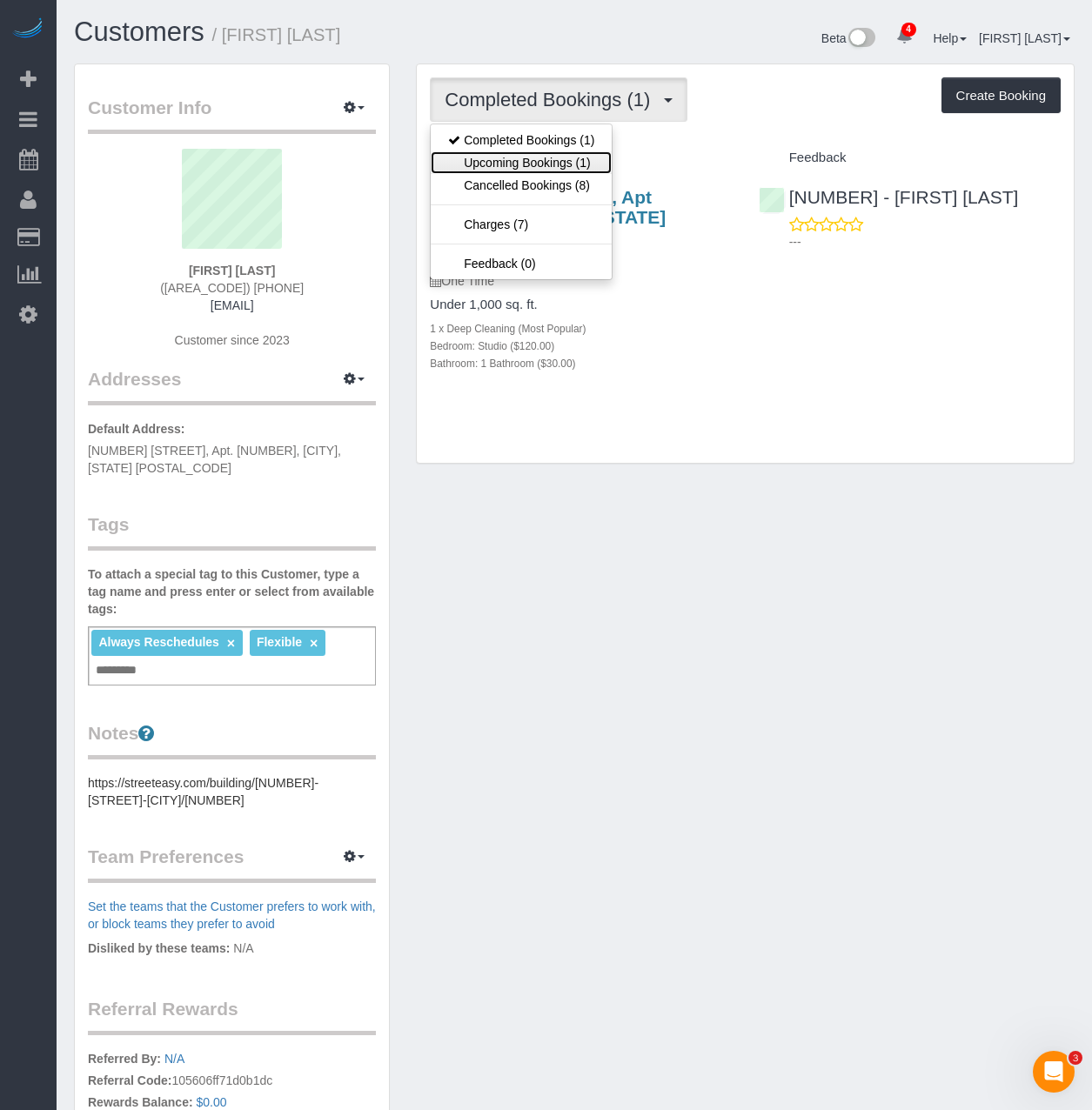 click on "Upcoming Bookings (1)" at bounding box center [521, 163] 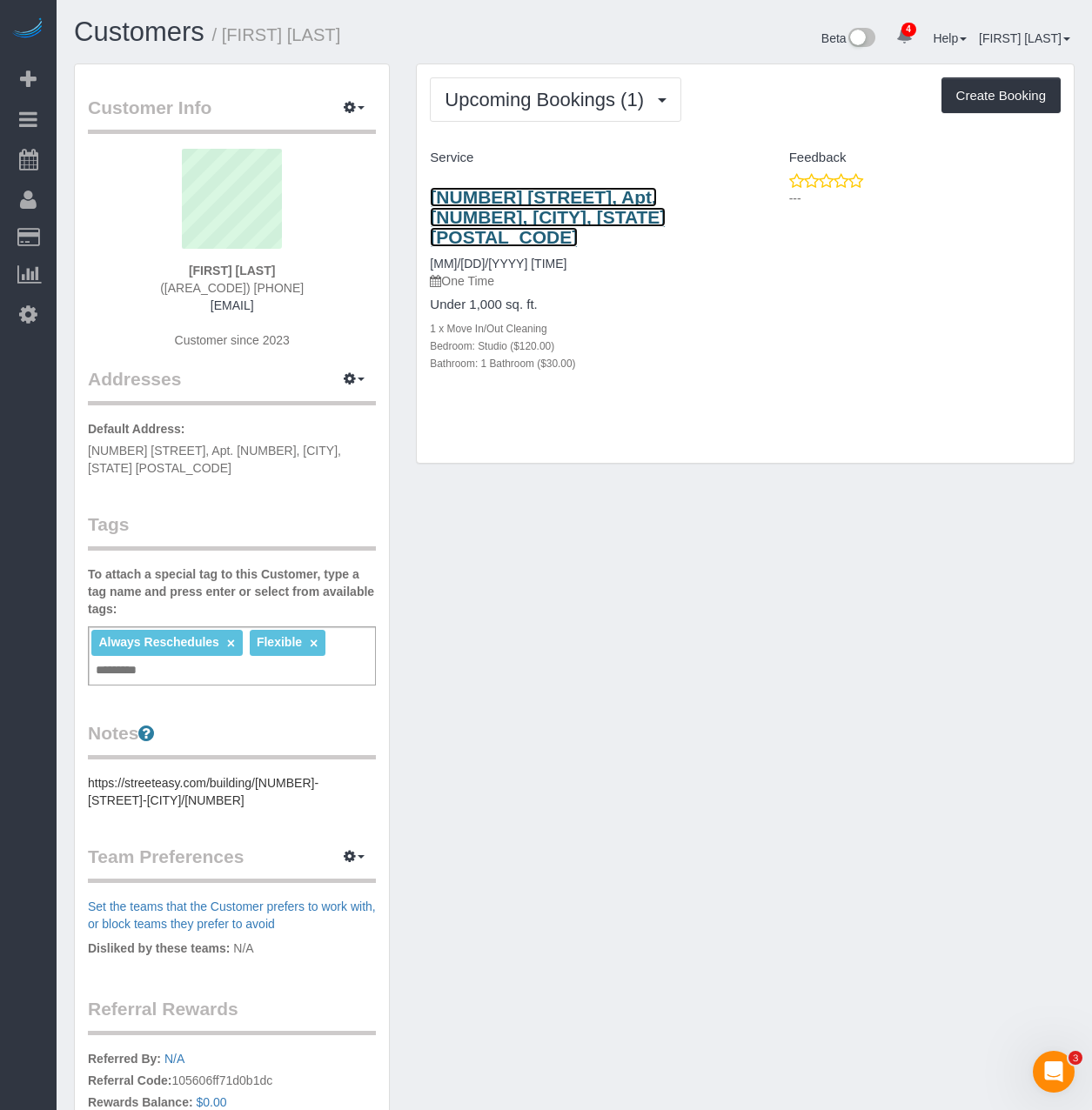 click on "[NUMBER] [STREET], Apt. [NUMBER], [CITY], [STATE] [POSTAL_CODE]" at bounding box center (547, 217) 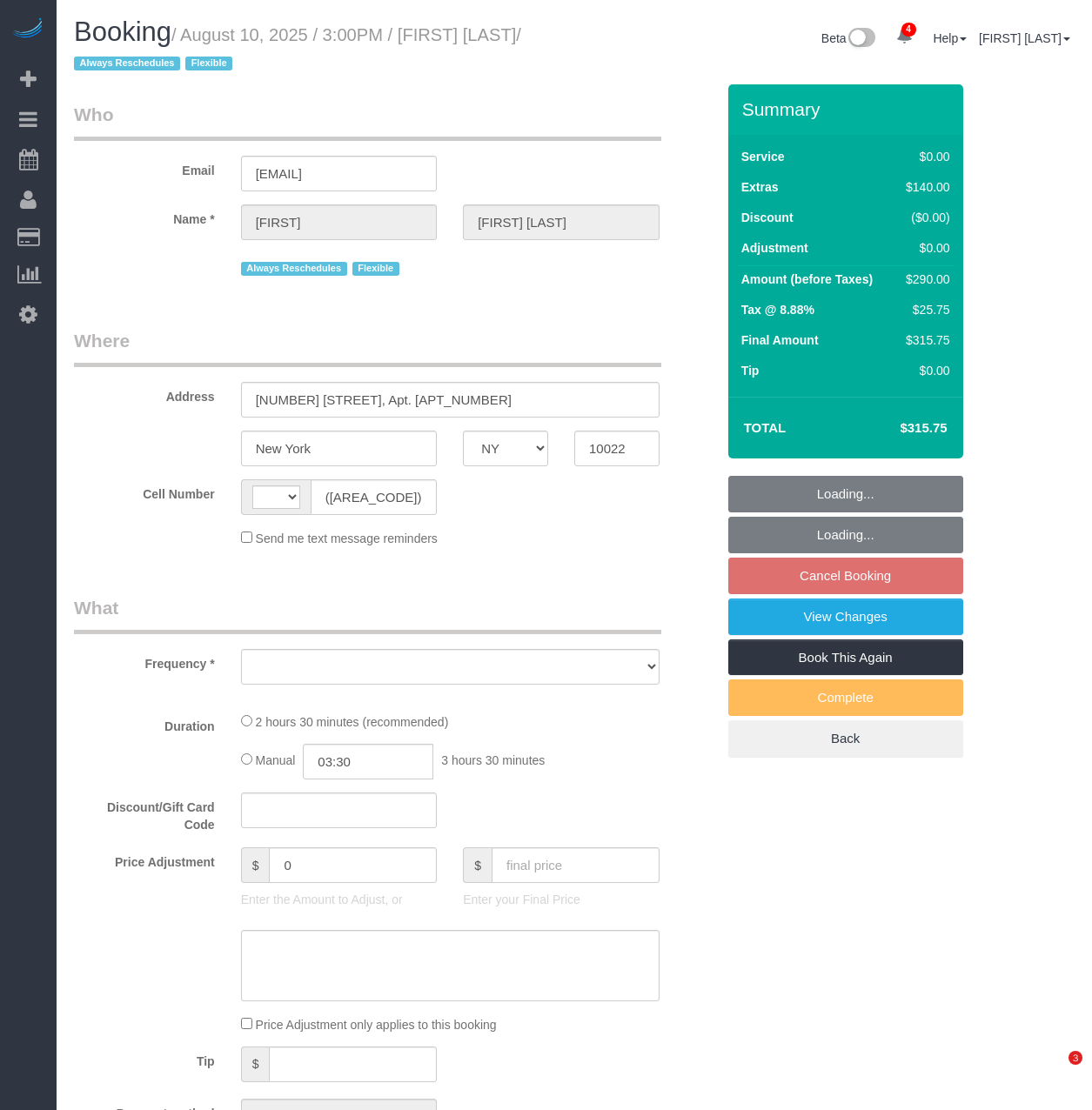 select on "NY" 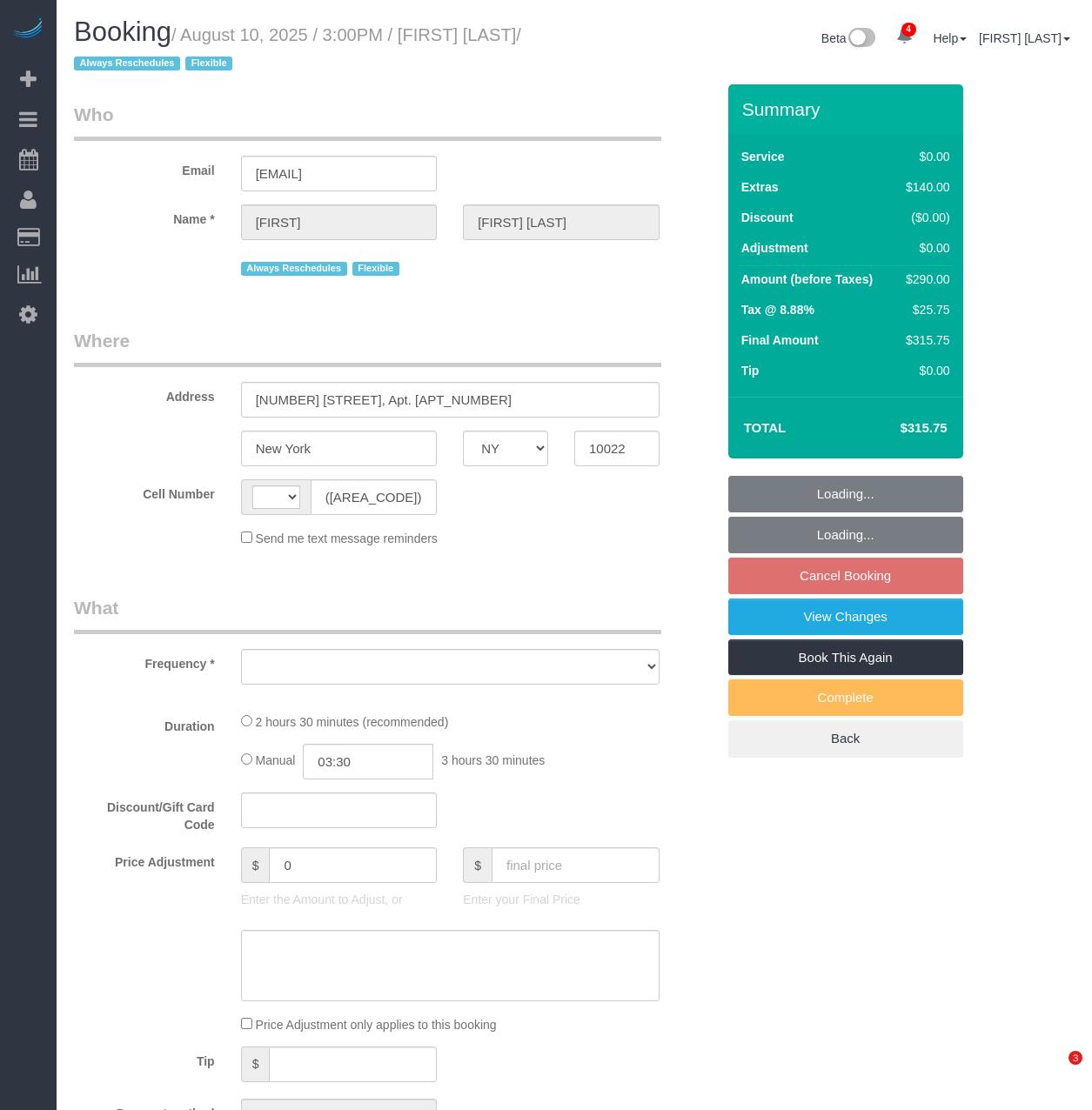 scroll, scrollTop: 0, scrollLeft: 0, axis: both 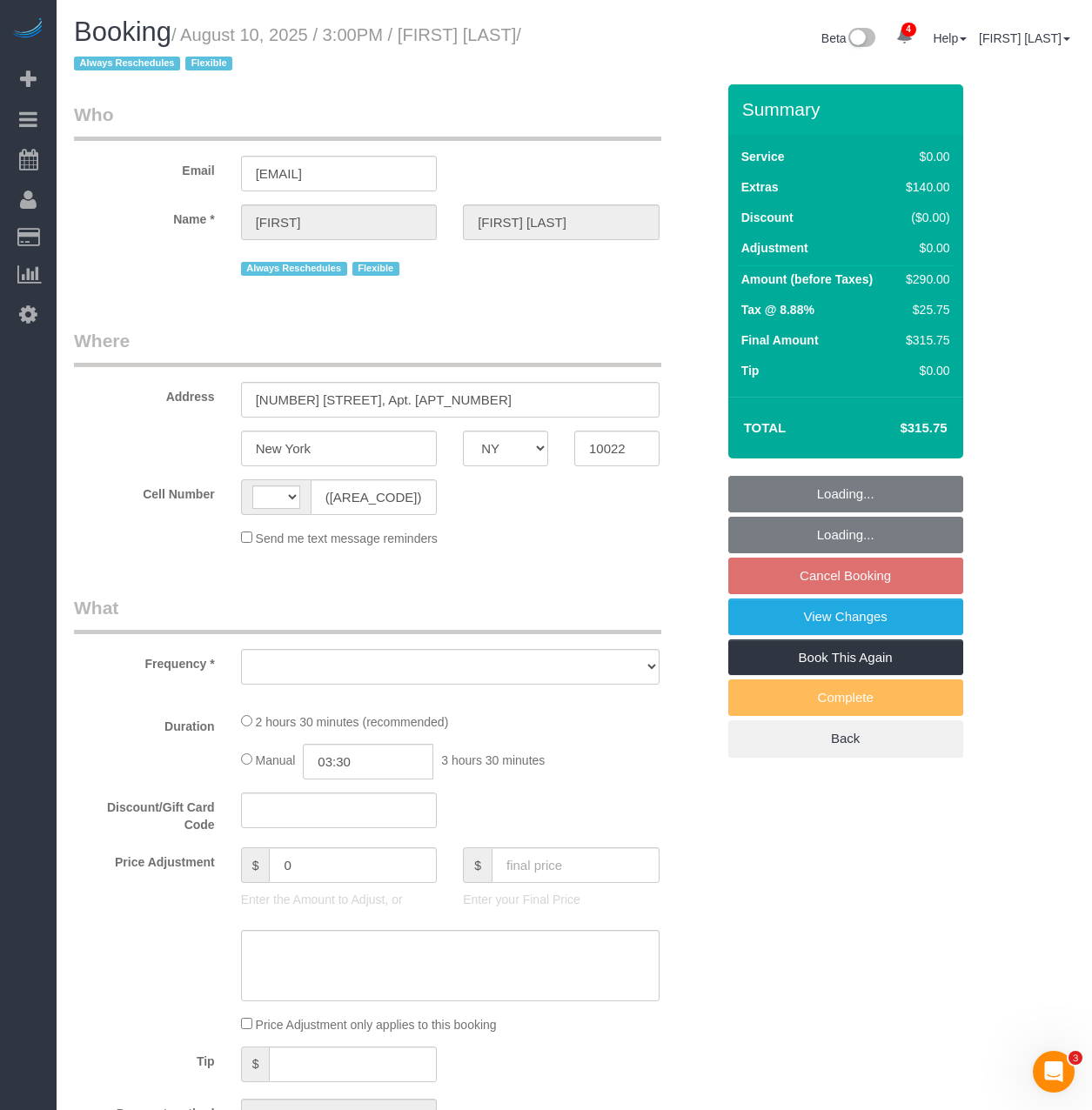 select on "string:US" 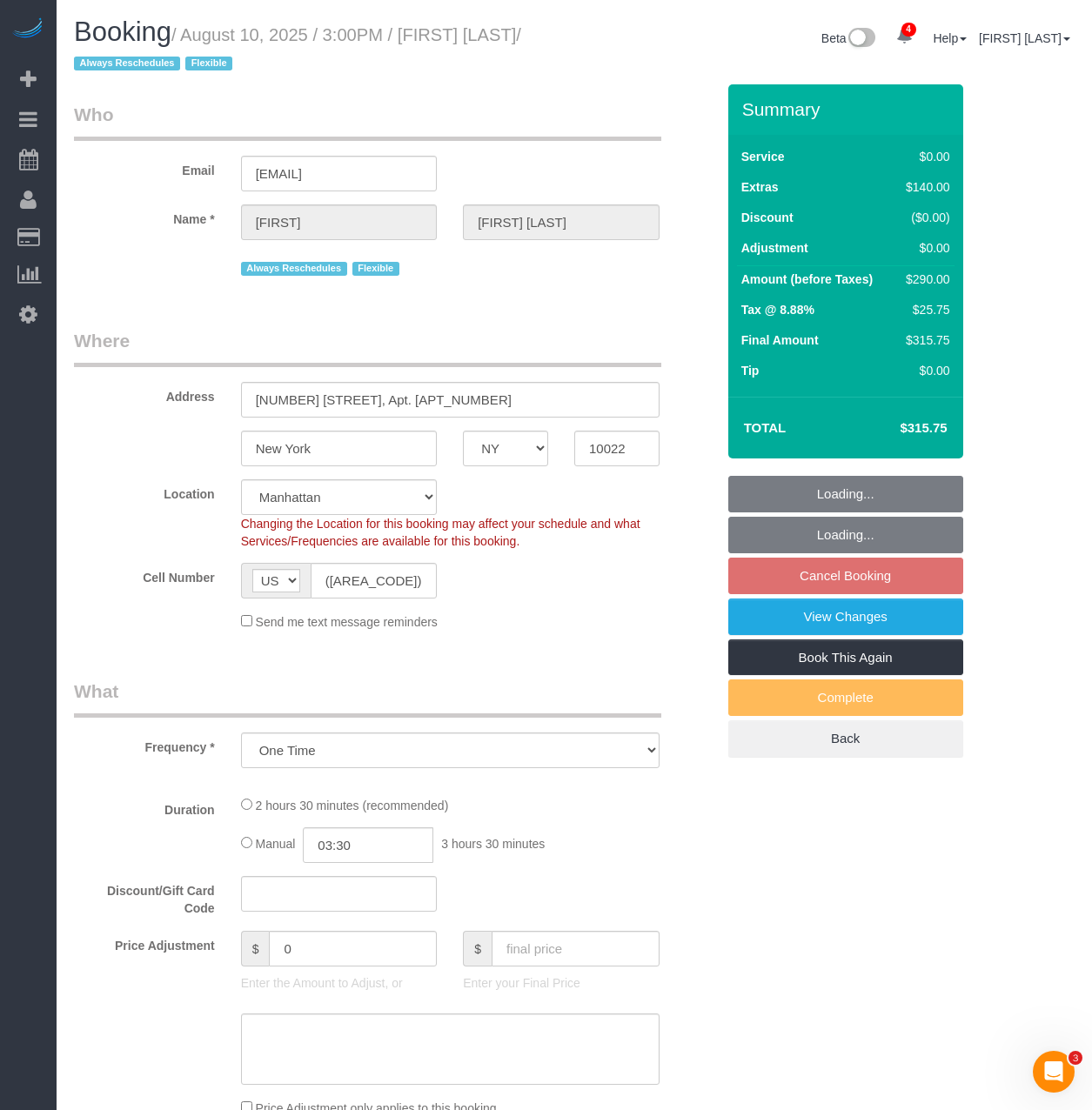 select on "object:660" 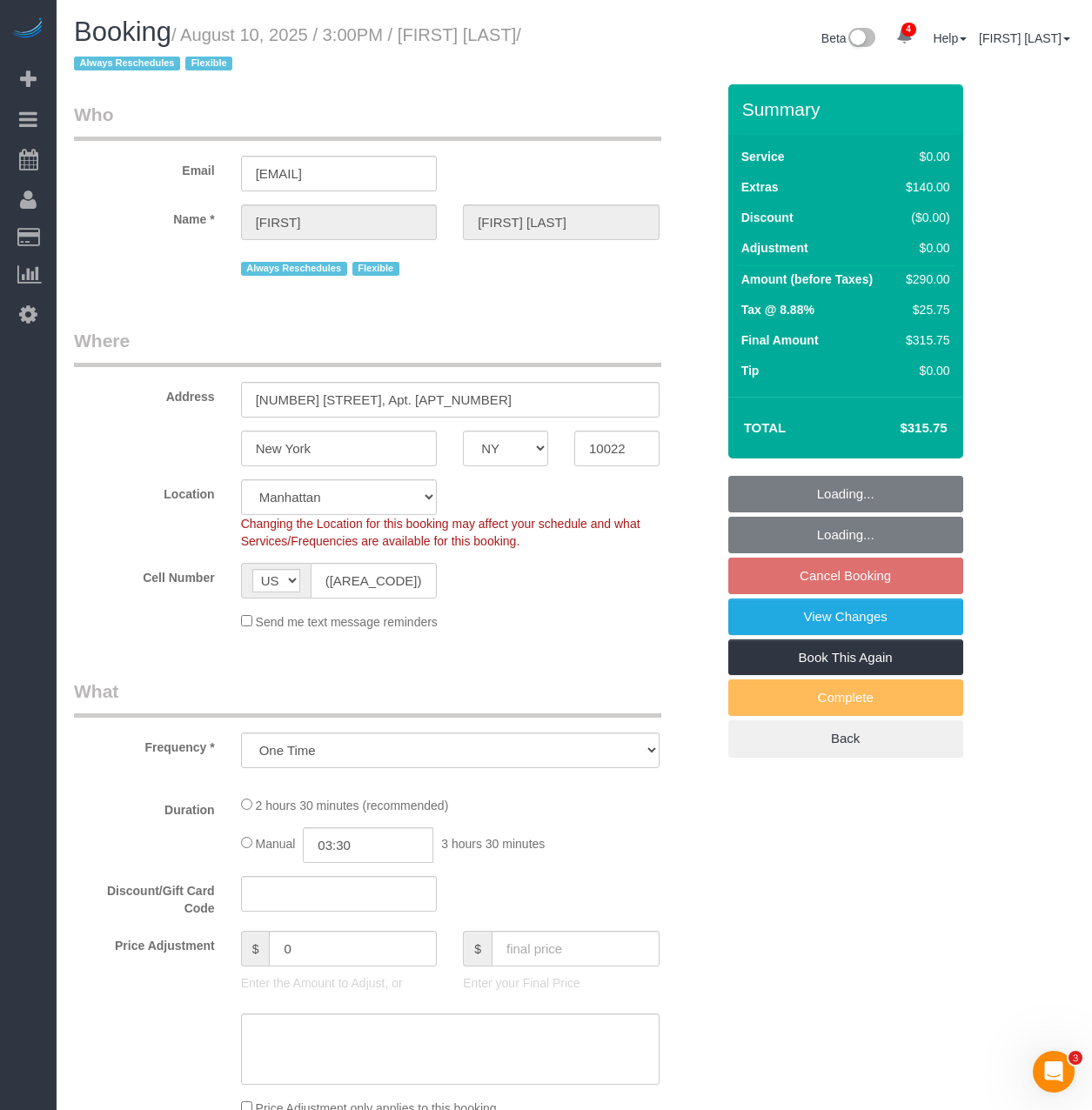 select on "string:stripe-pm_1RtUu44VGloSiKo7MdliQjSN" 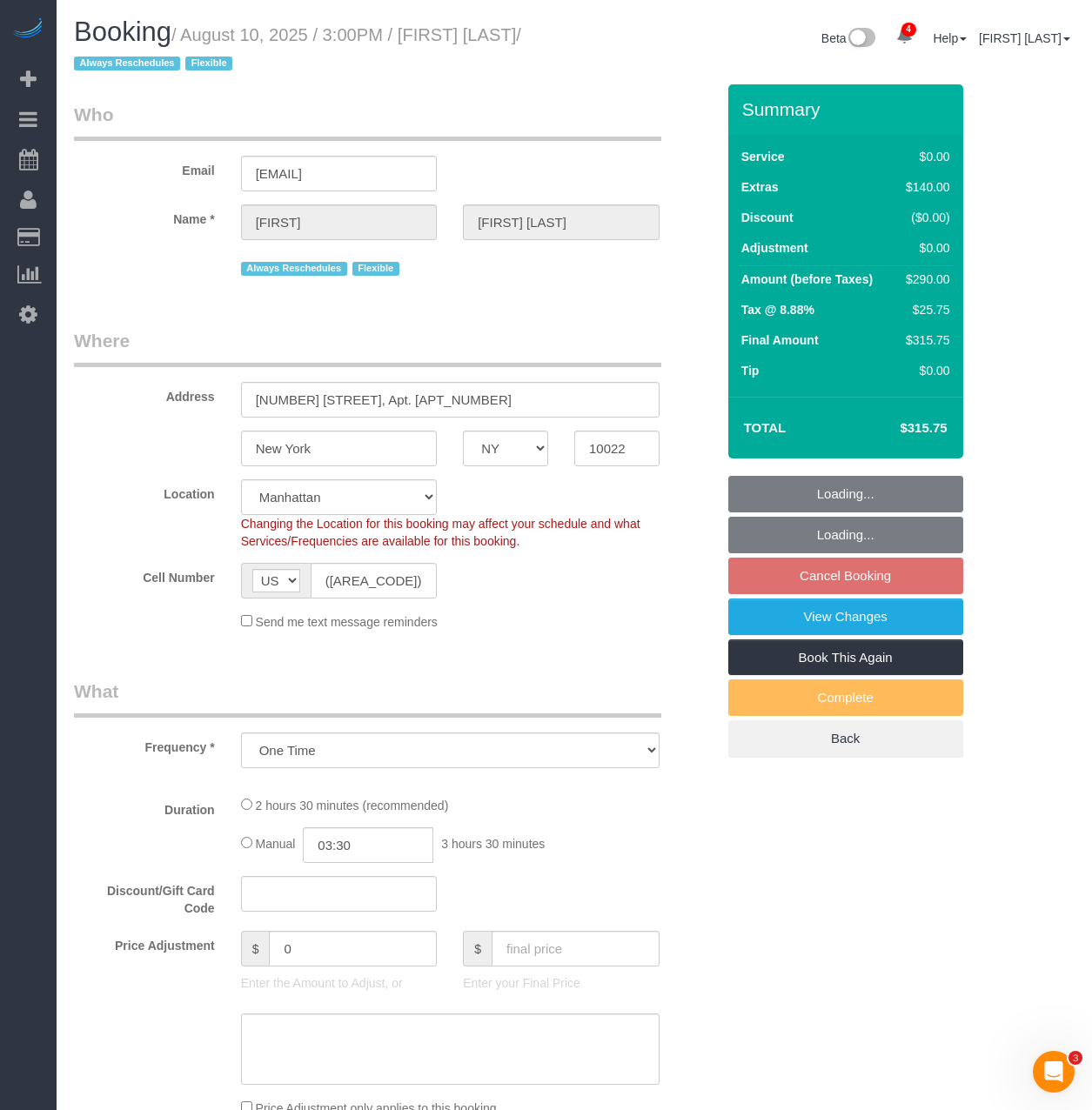 select on "spot8" 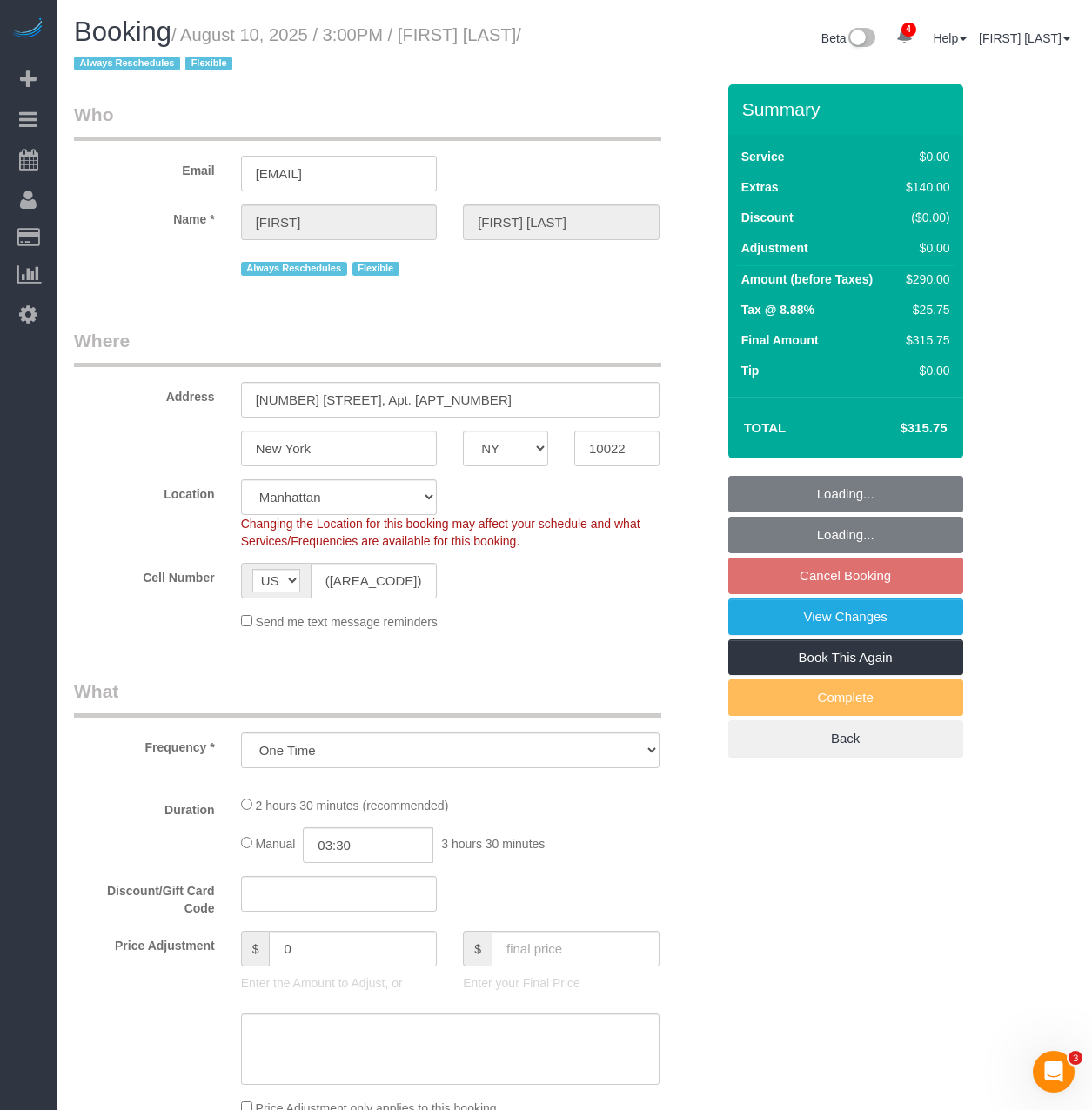 select on "number:63" 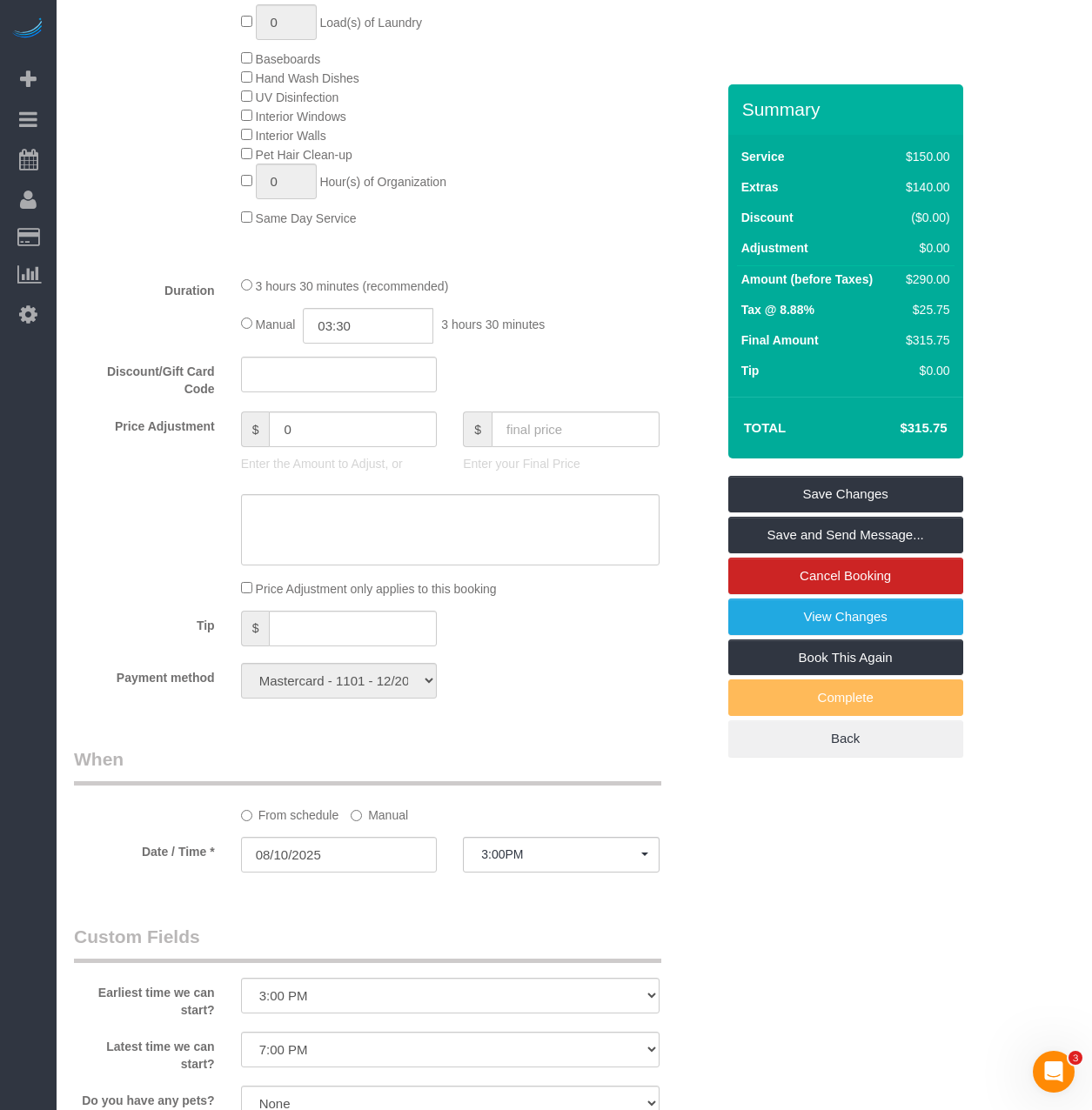 scroll, scrollTop: 1044, scrollLeft: 0, axis: vertical 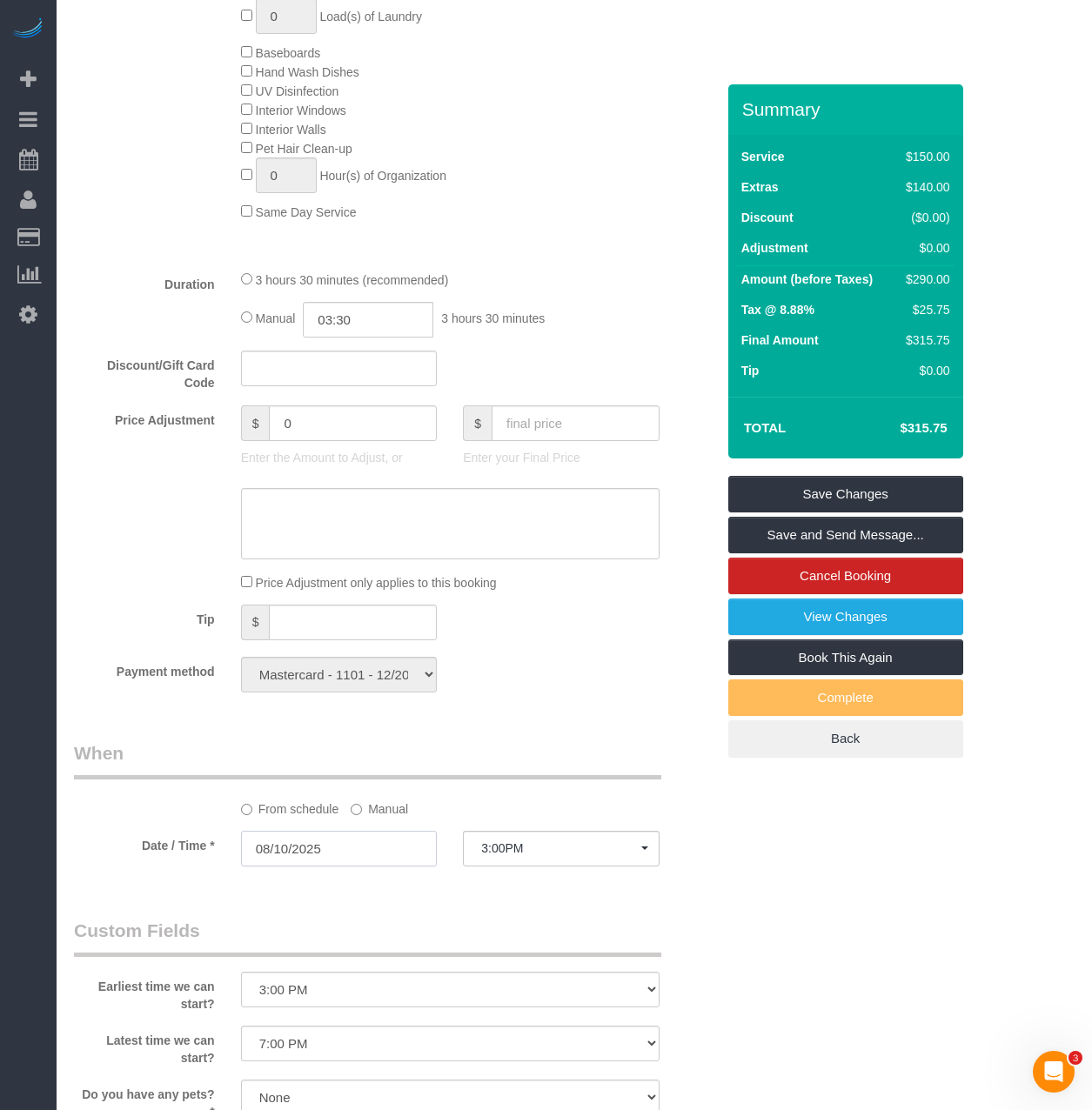 click on "08/10/2025" at bounding box center [339, 848] 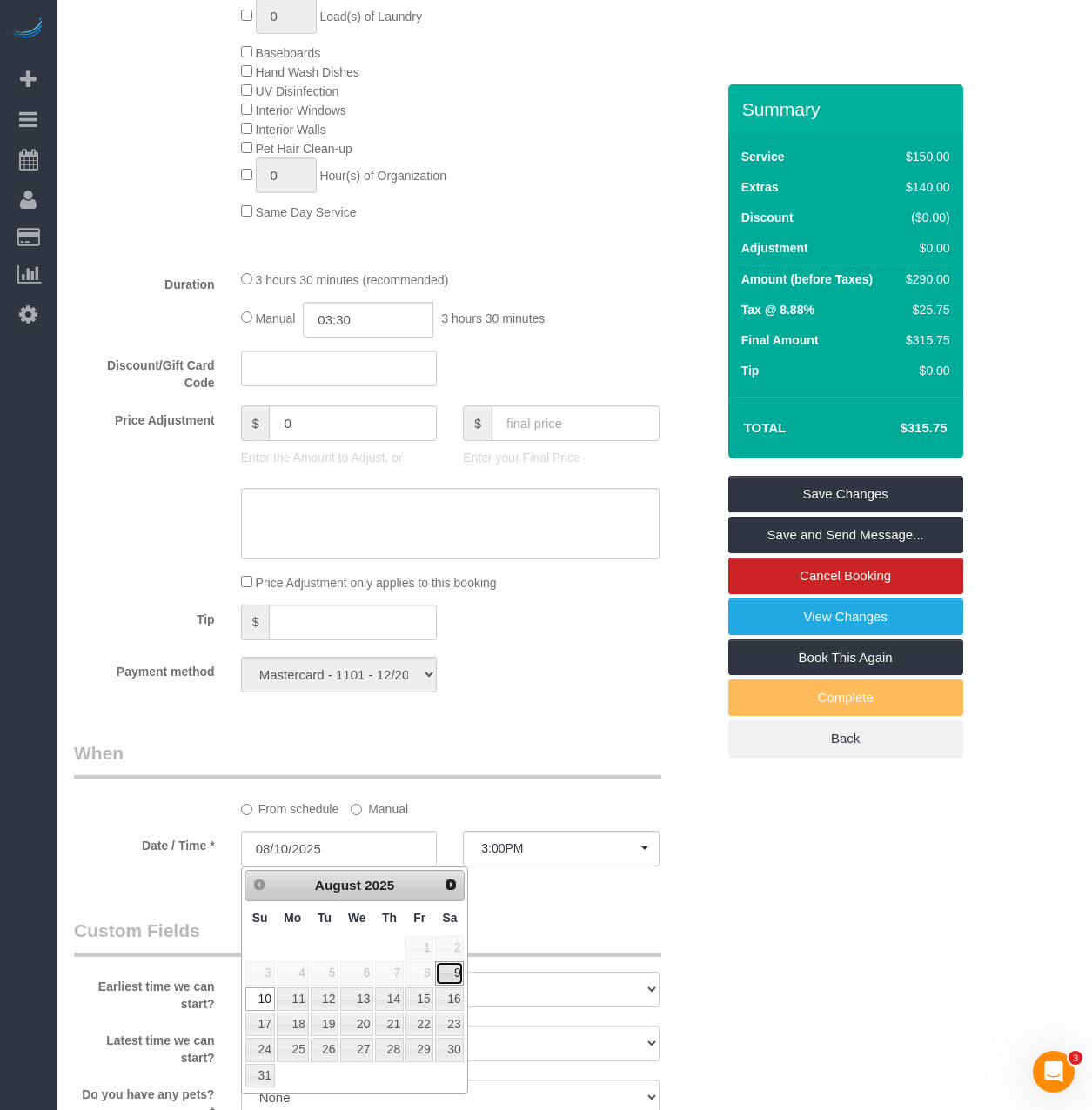 click on "9" at bounding box center [449, 973] 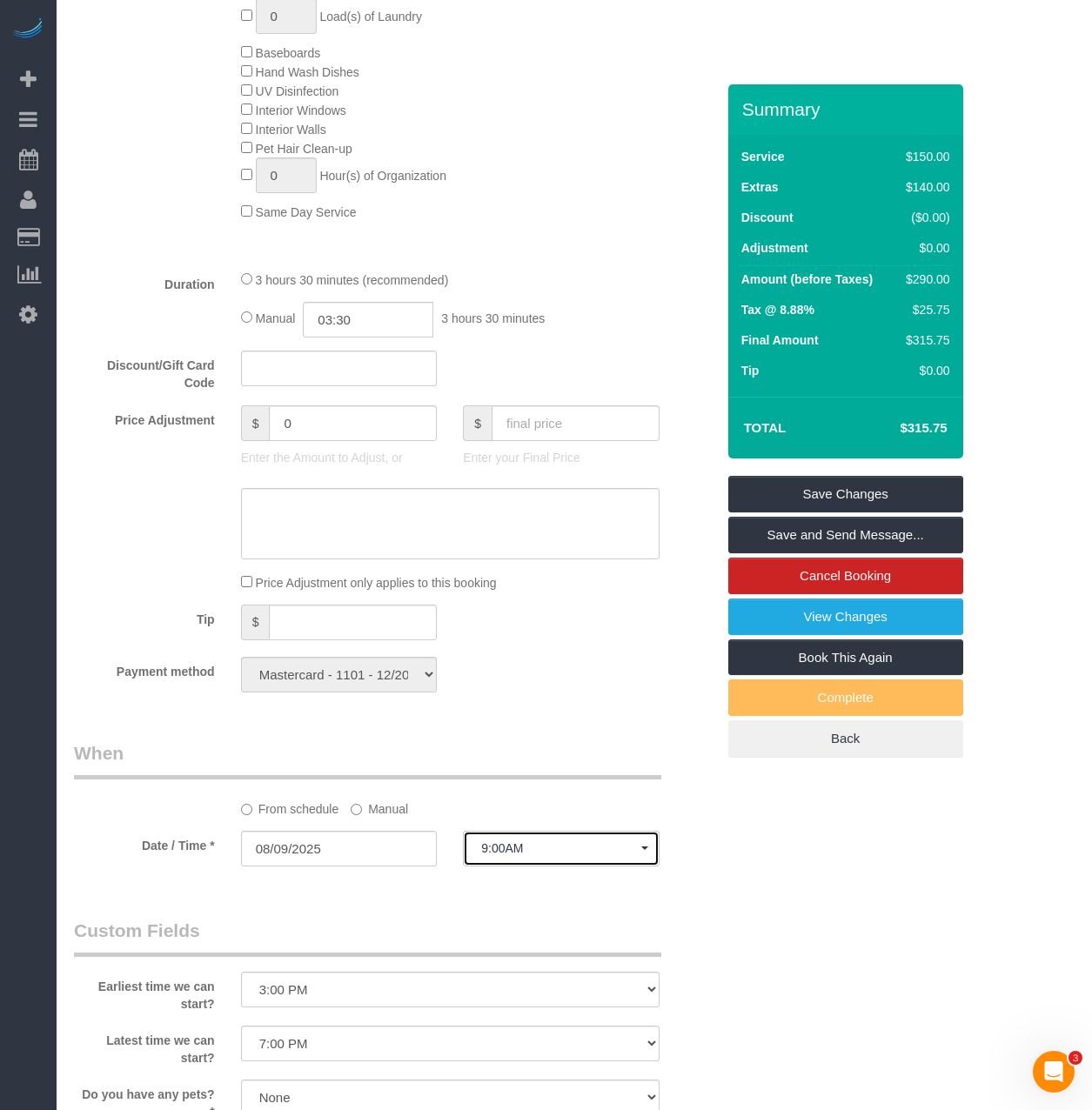 click on "9:00AM" 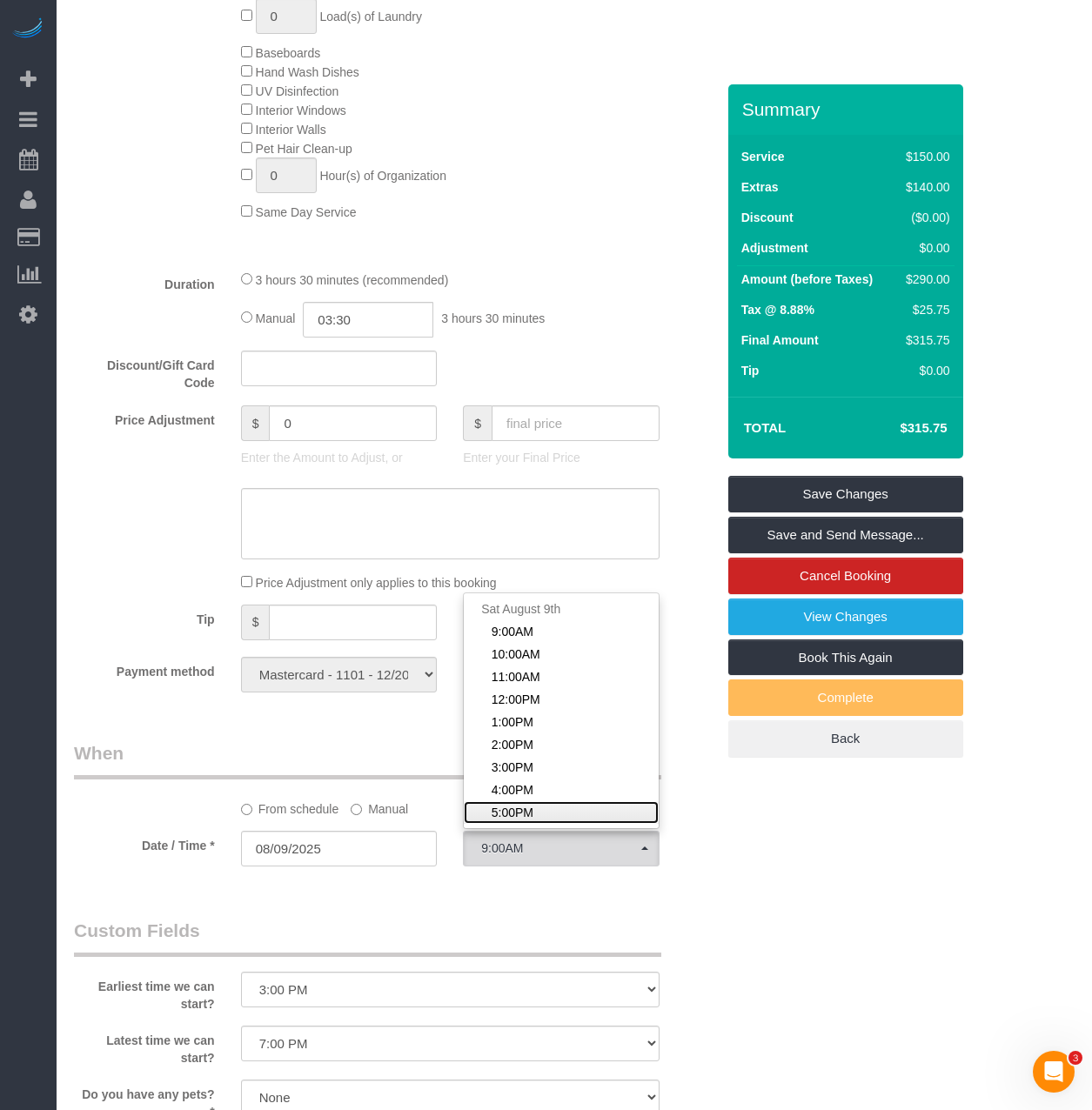 click on "5:00PM" 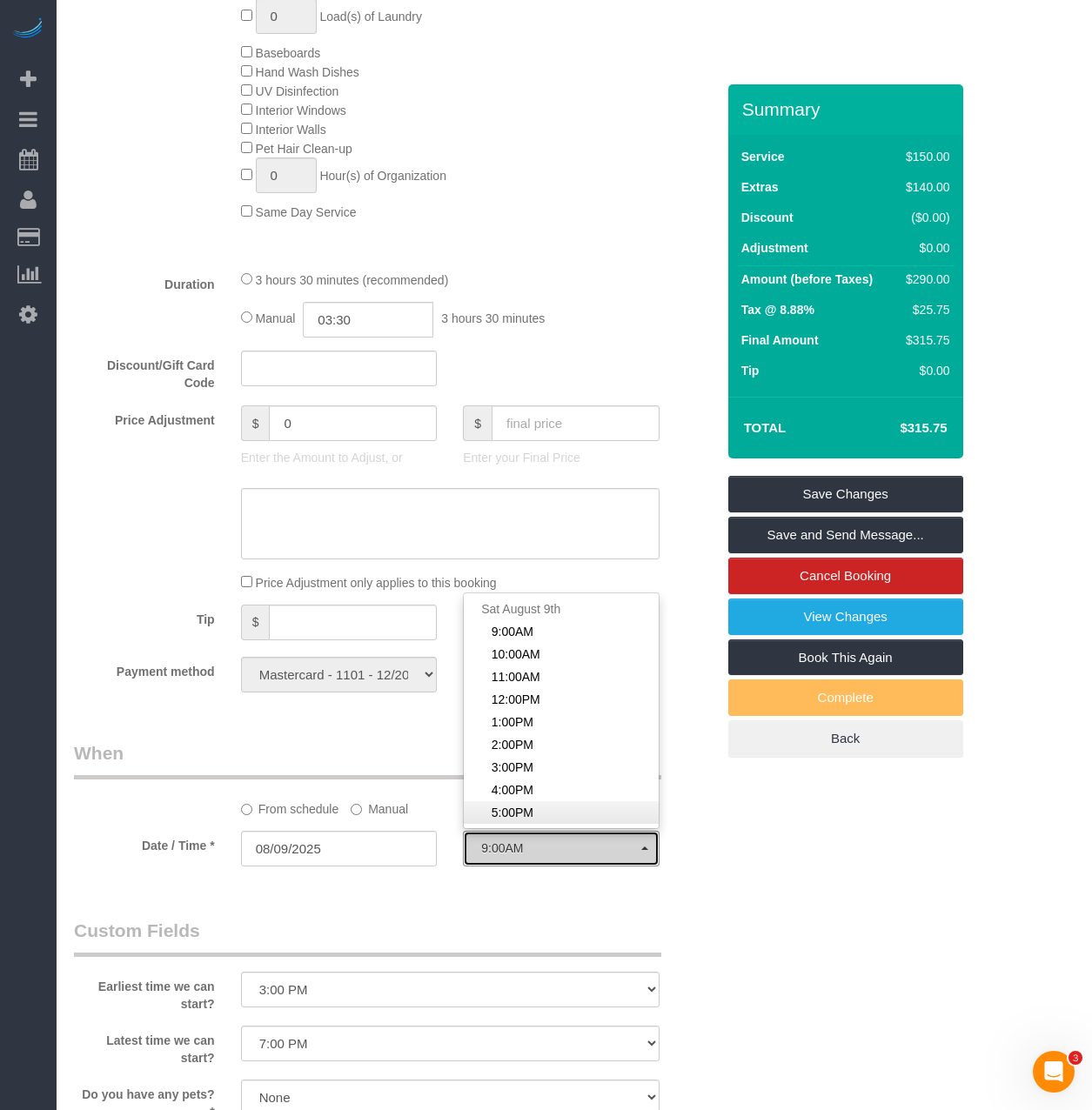 select on "spot67" 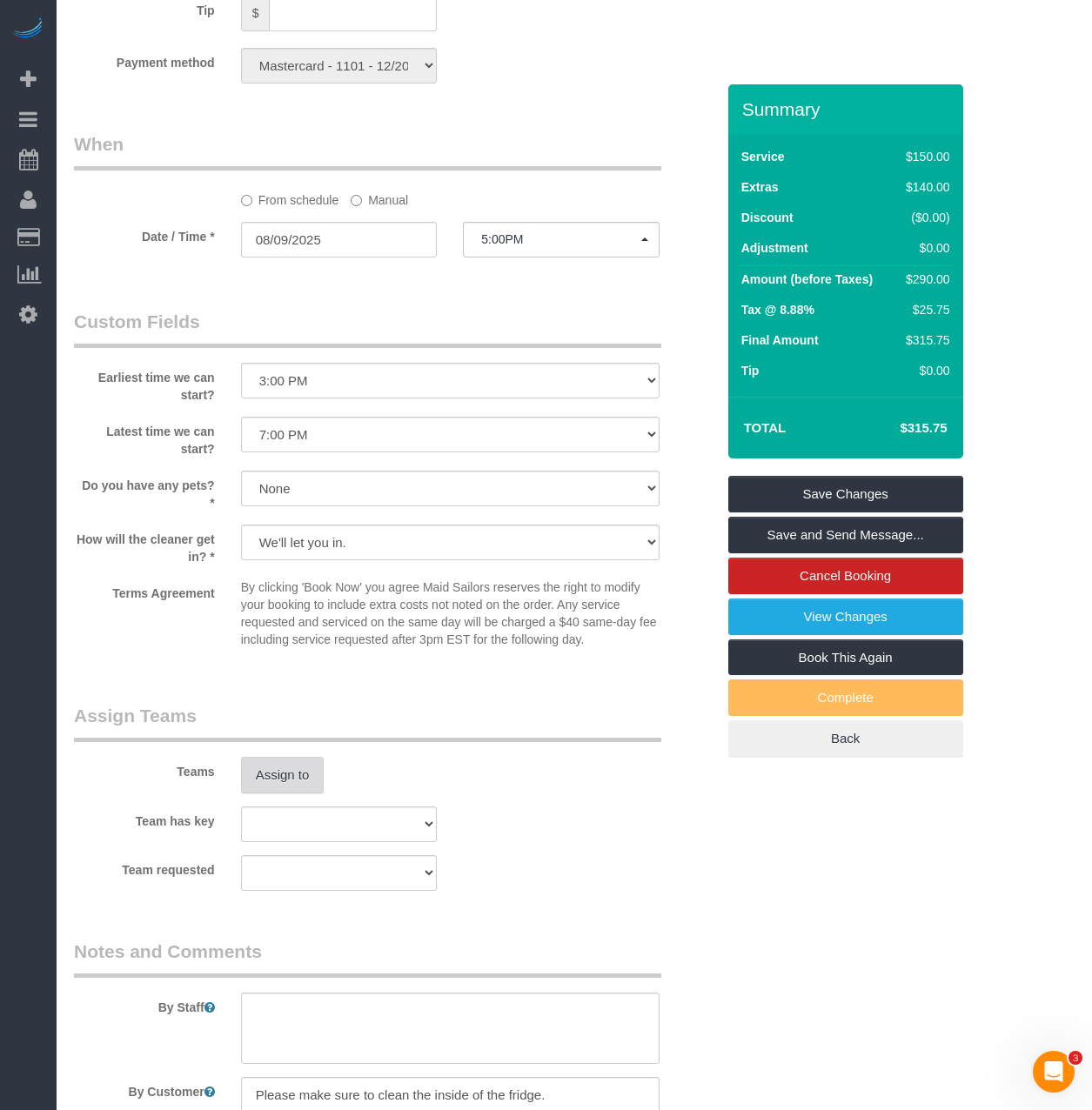 click on "Assign to" at bounding box center (283, 775) 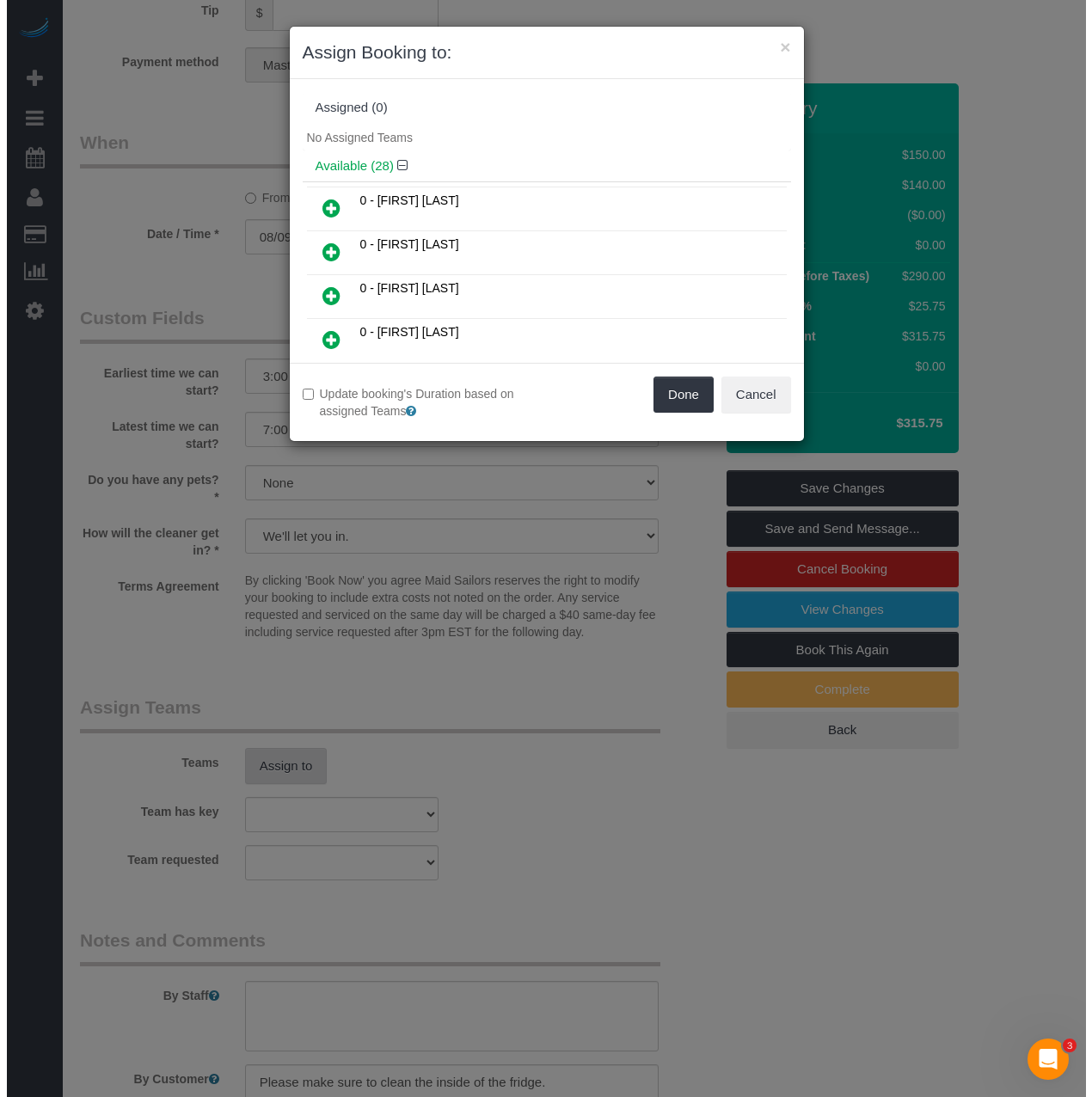 scroll, scrollTop: 1628, scrollLeft: 0, axis: vertical 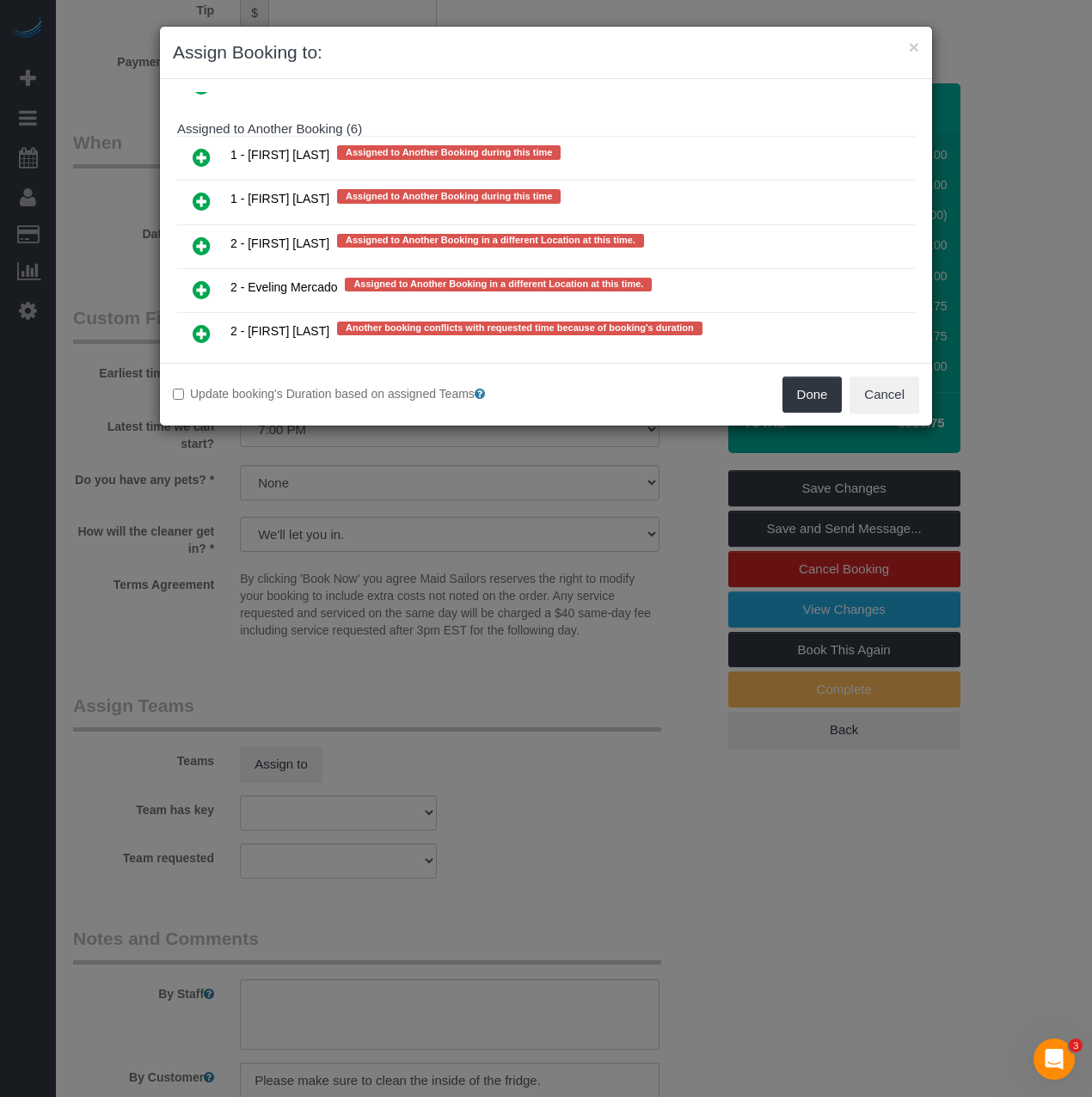 click at bounding box center [201, 201] 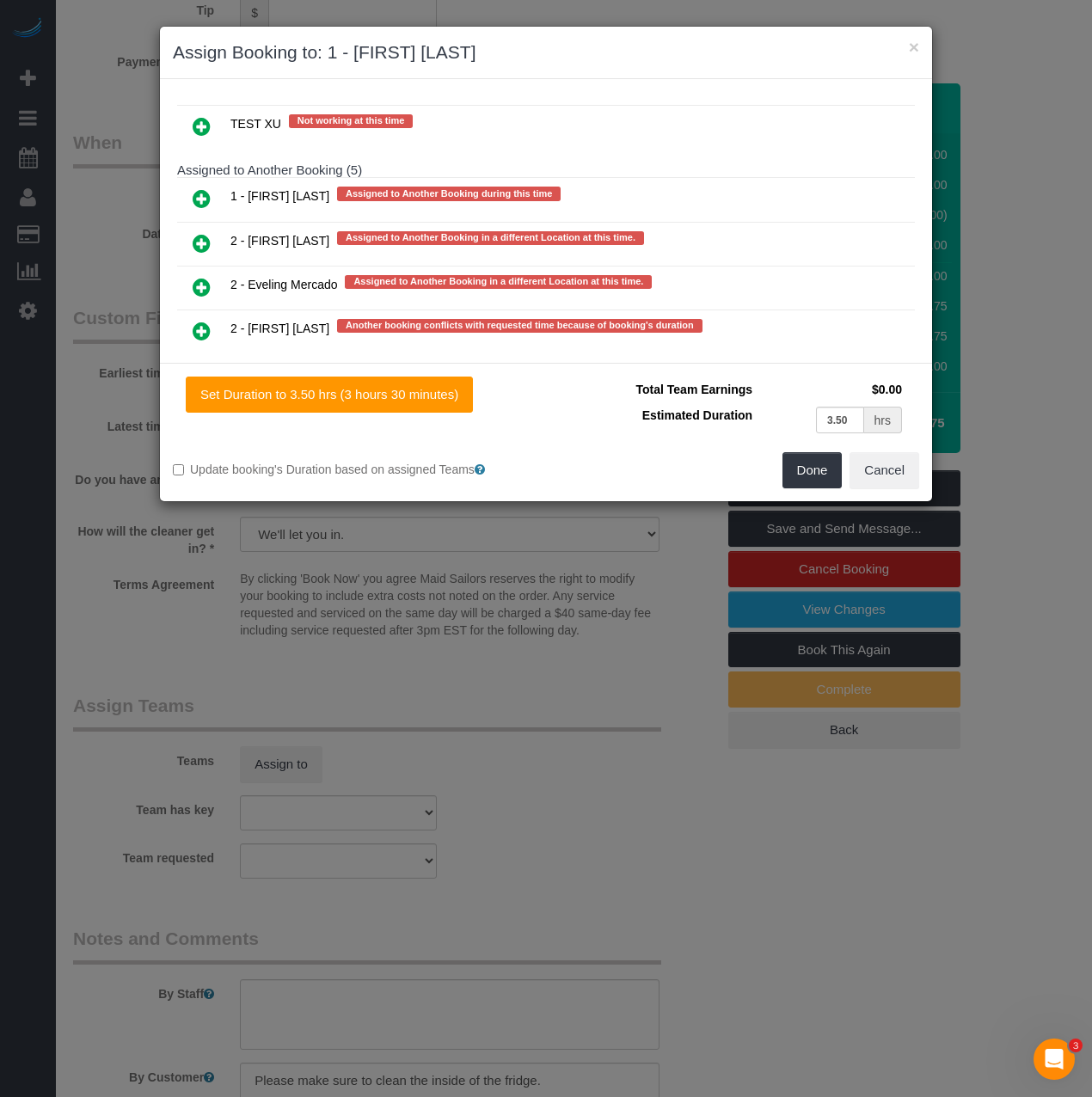 scroll, scrollTop: 3582, scrollLeft: 0, axis: vertical 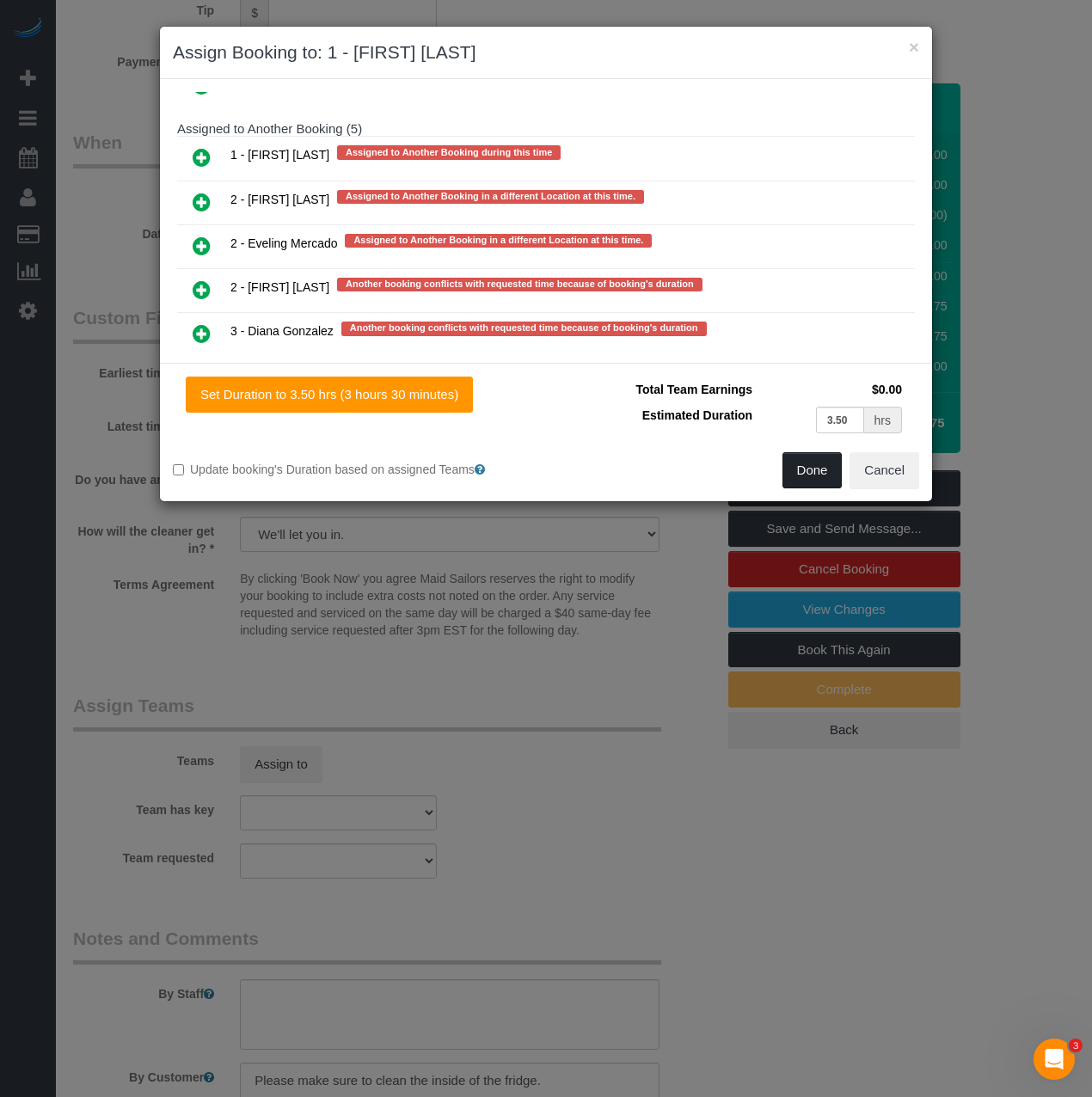 click on "Done" at bounding box center (813, 470) 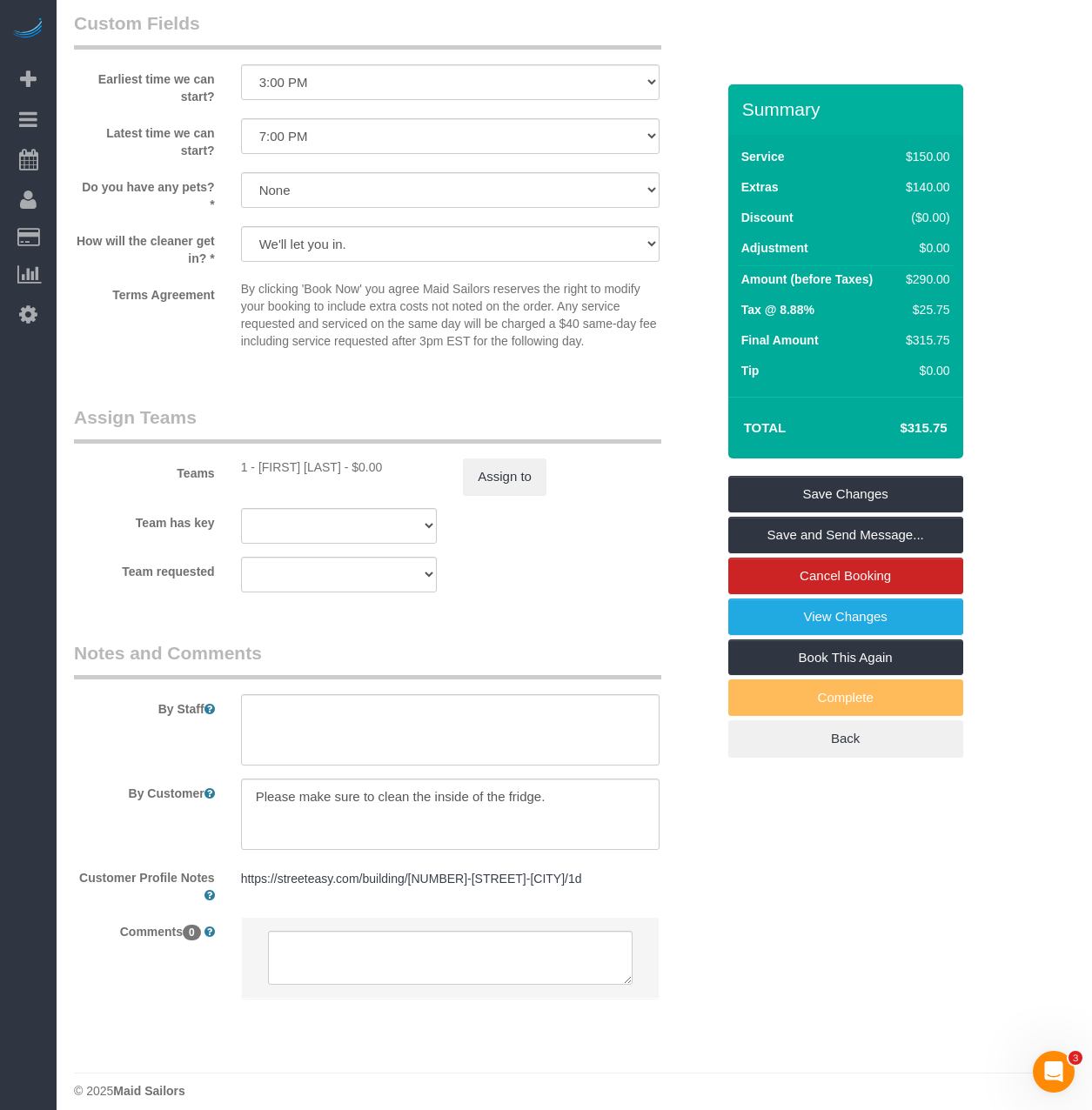 scroll, scrollTop: 1966, scrollLeft: 0, axis: vertical 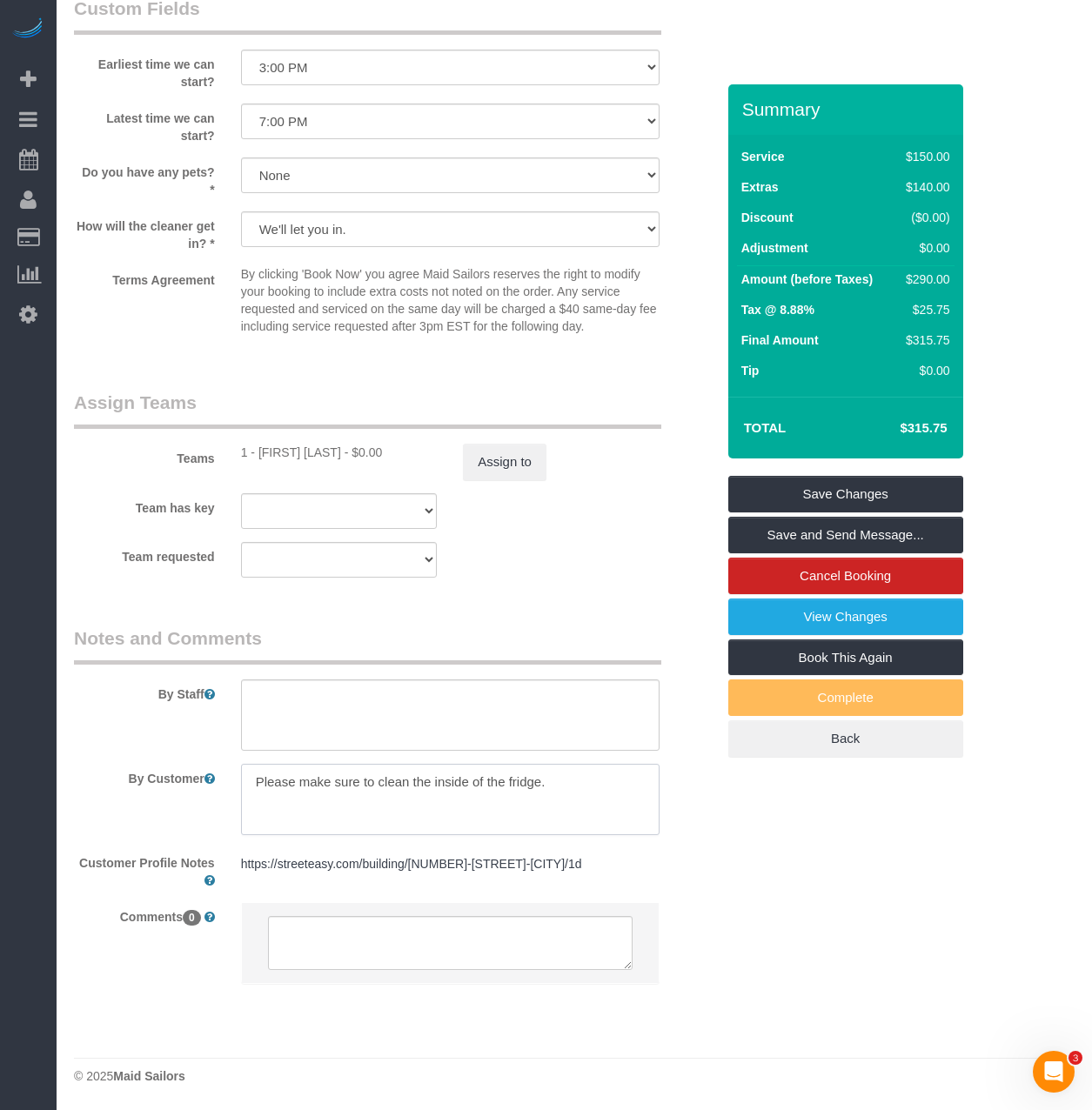 click at bounding box center (450, 799) 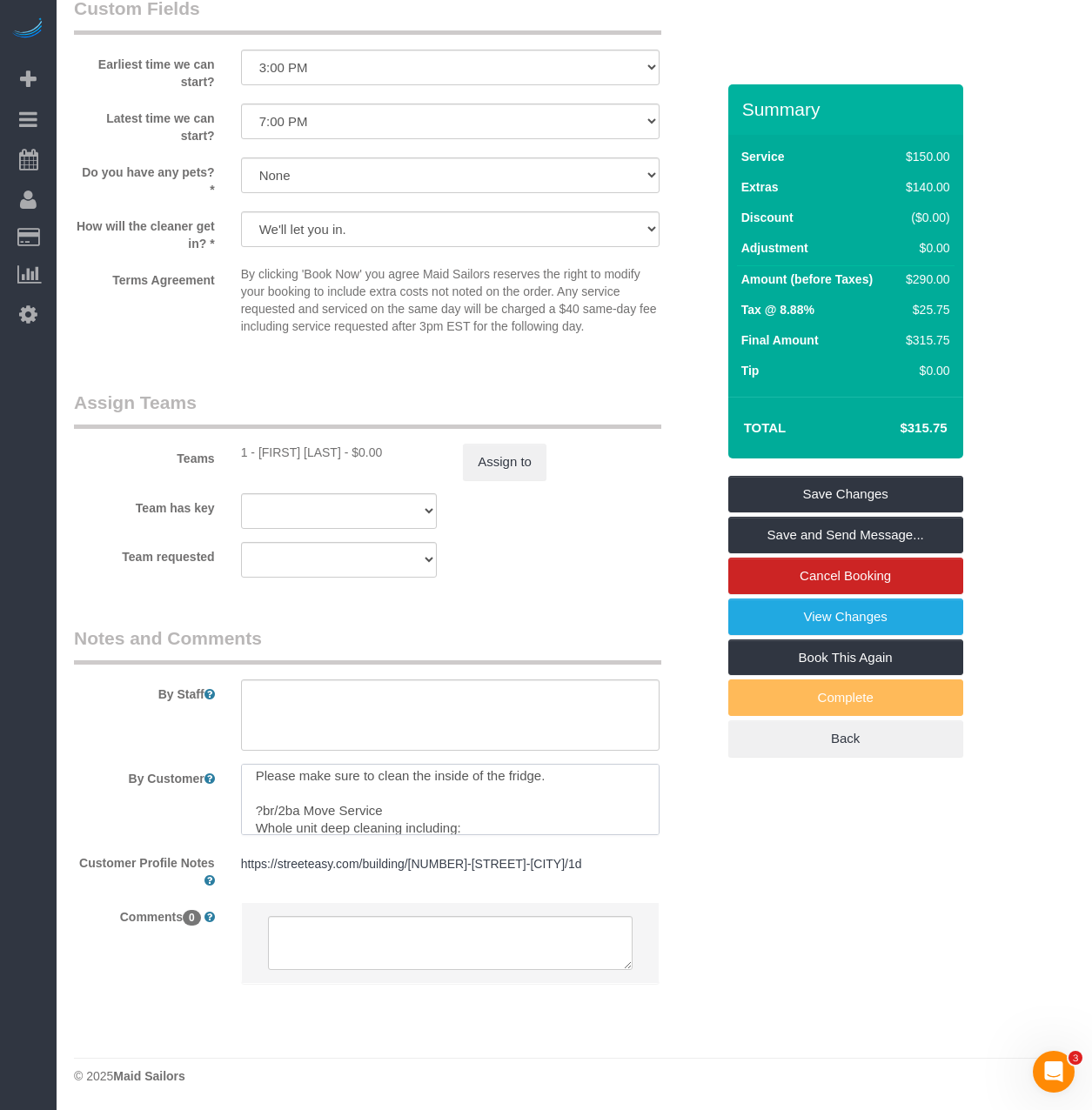 scroll, scrollTop: 0, scrollLeft: 0, axis: both 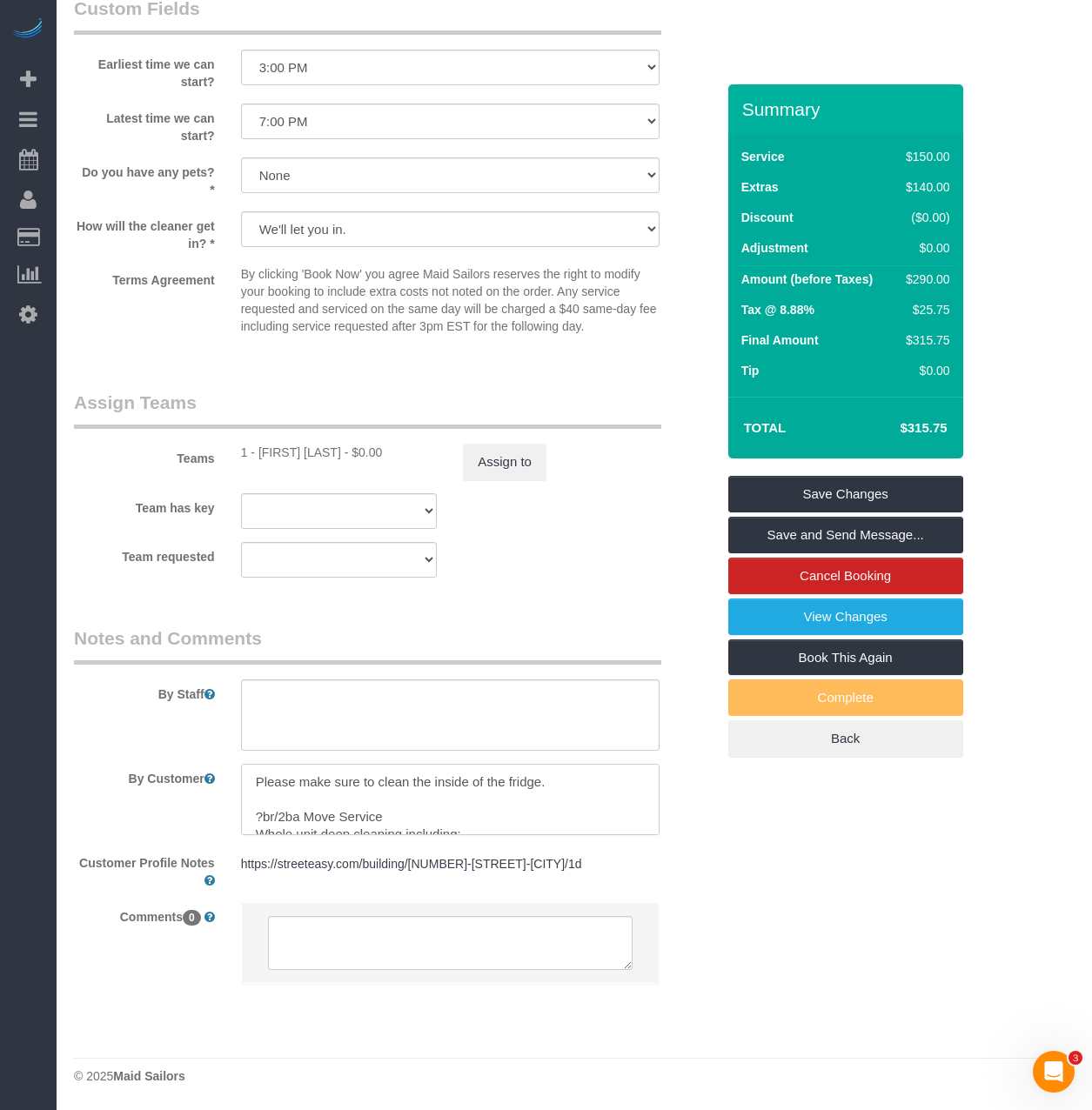 drag, startPoint x: 299, startPoint y: 818, endPoint x: 258, endPoint y: 817, distance: 41.012193 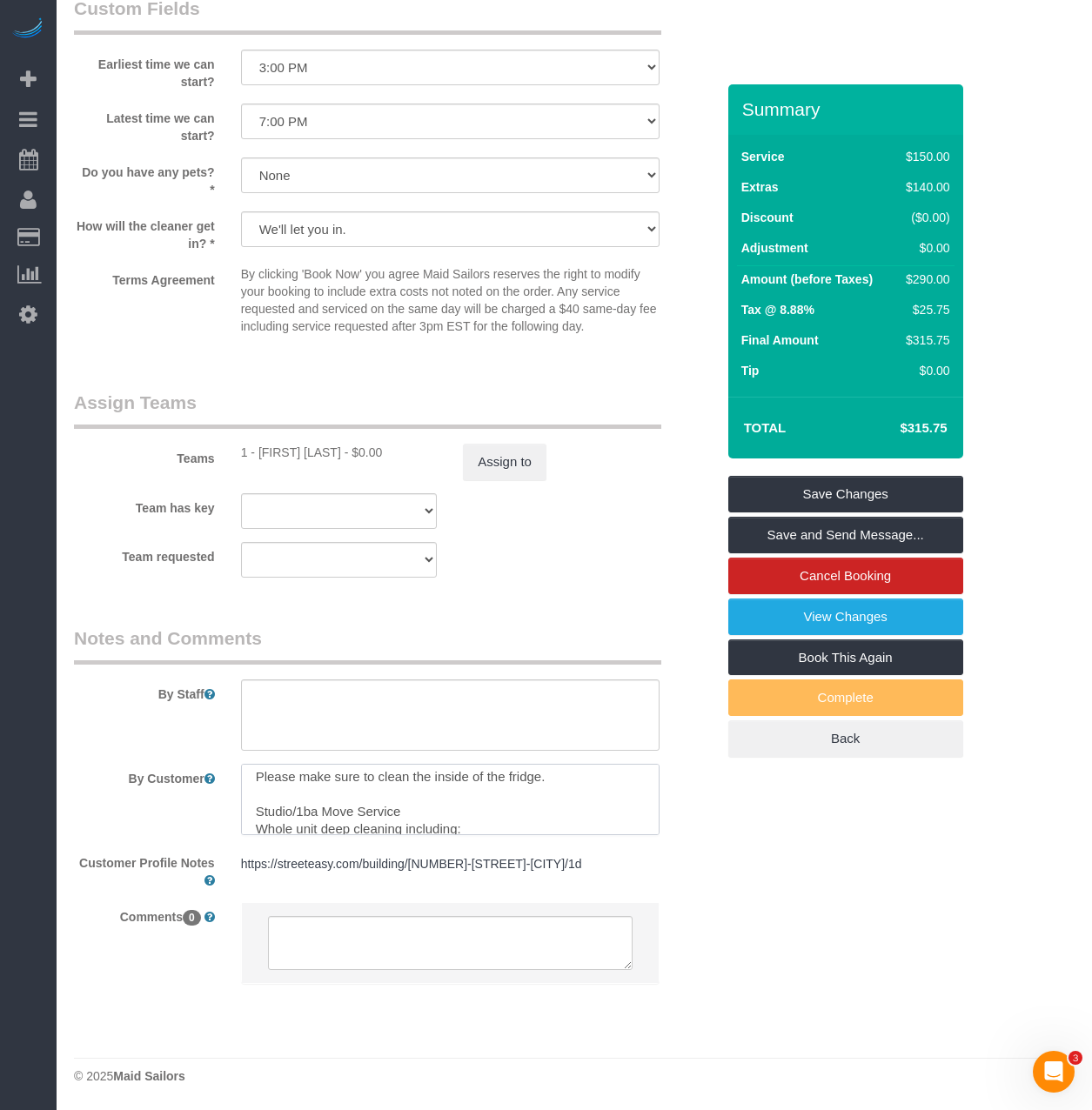 scroll, scrollTop: 0, scrollLeft: 0, axis: both 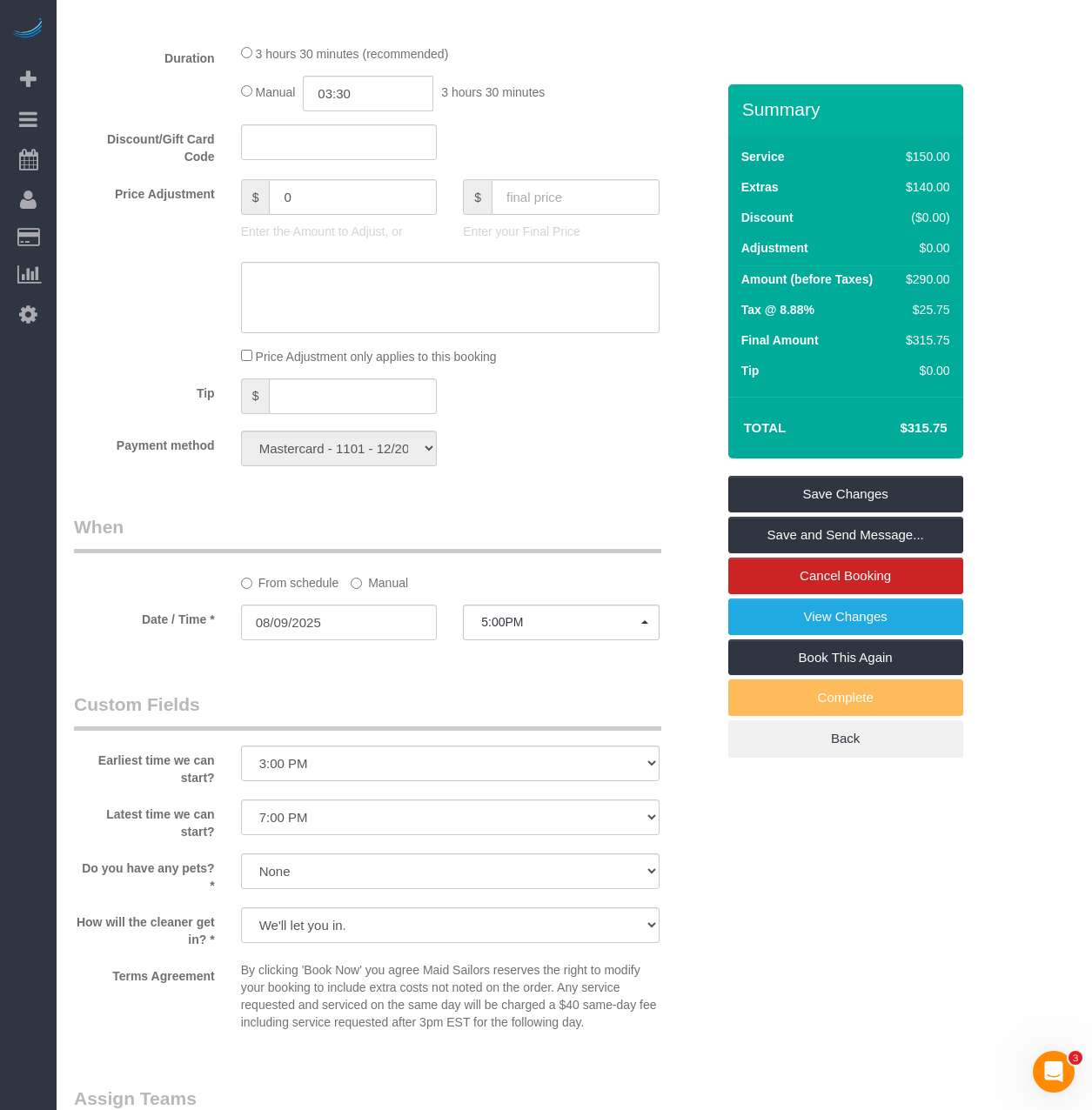 type on "Please make sure to clean the inside of the fridge.
Studio/1ba Move Service
Whole unit deep cleaning including:
Interior and Exterior of Fridge
Interior and Exterior of Oven
Interior and Exterior of Cabinets, Closets, Drawers
Windowsills and Baseboards" 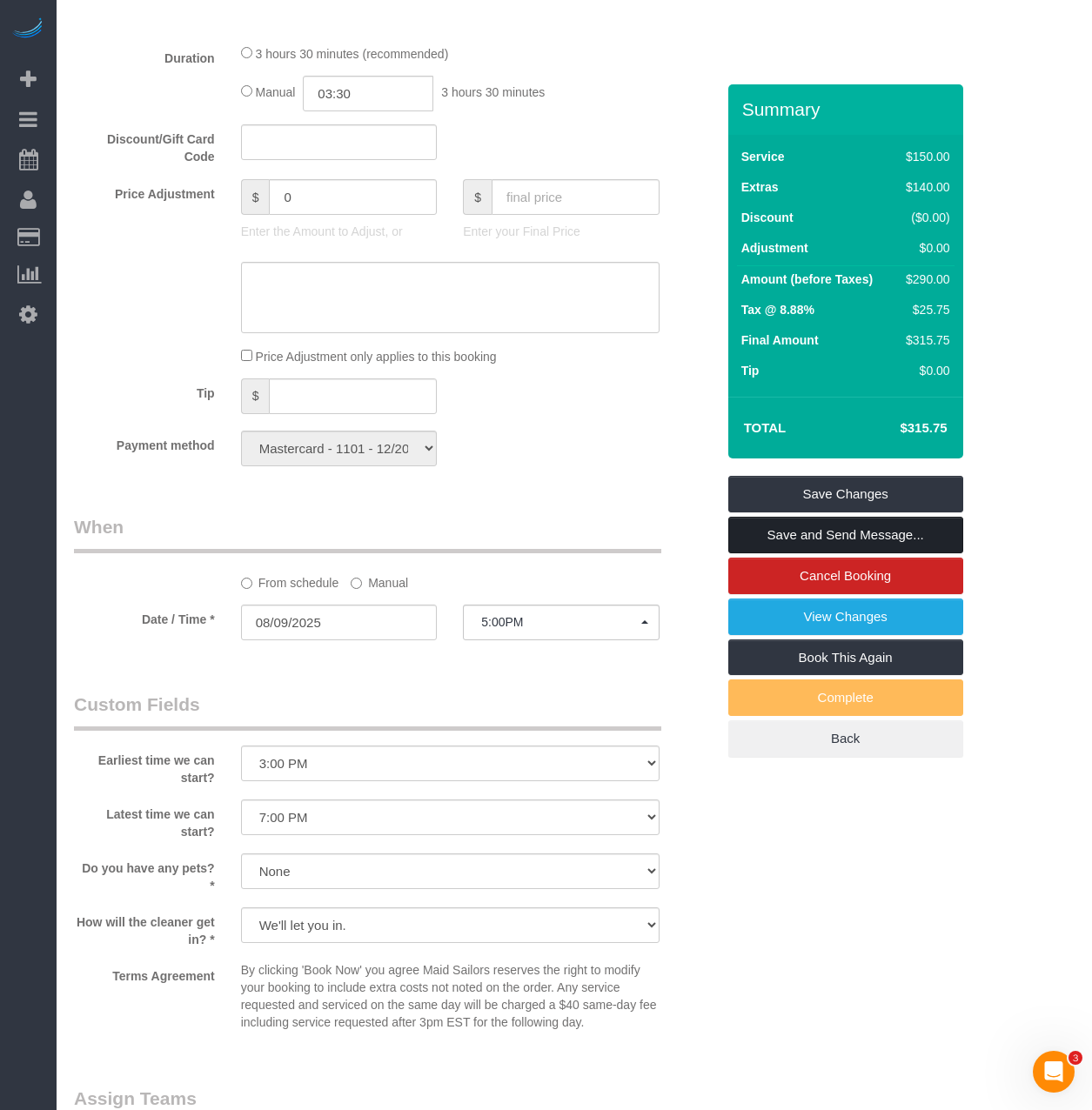 click on "Save and Send Message..." at bounding box center (846, 535) 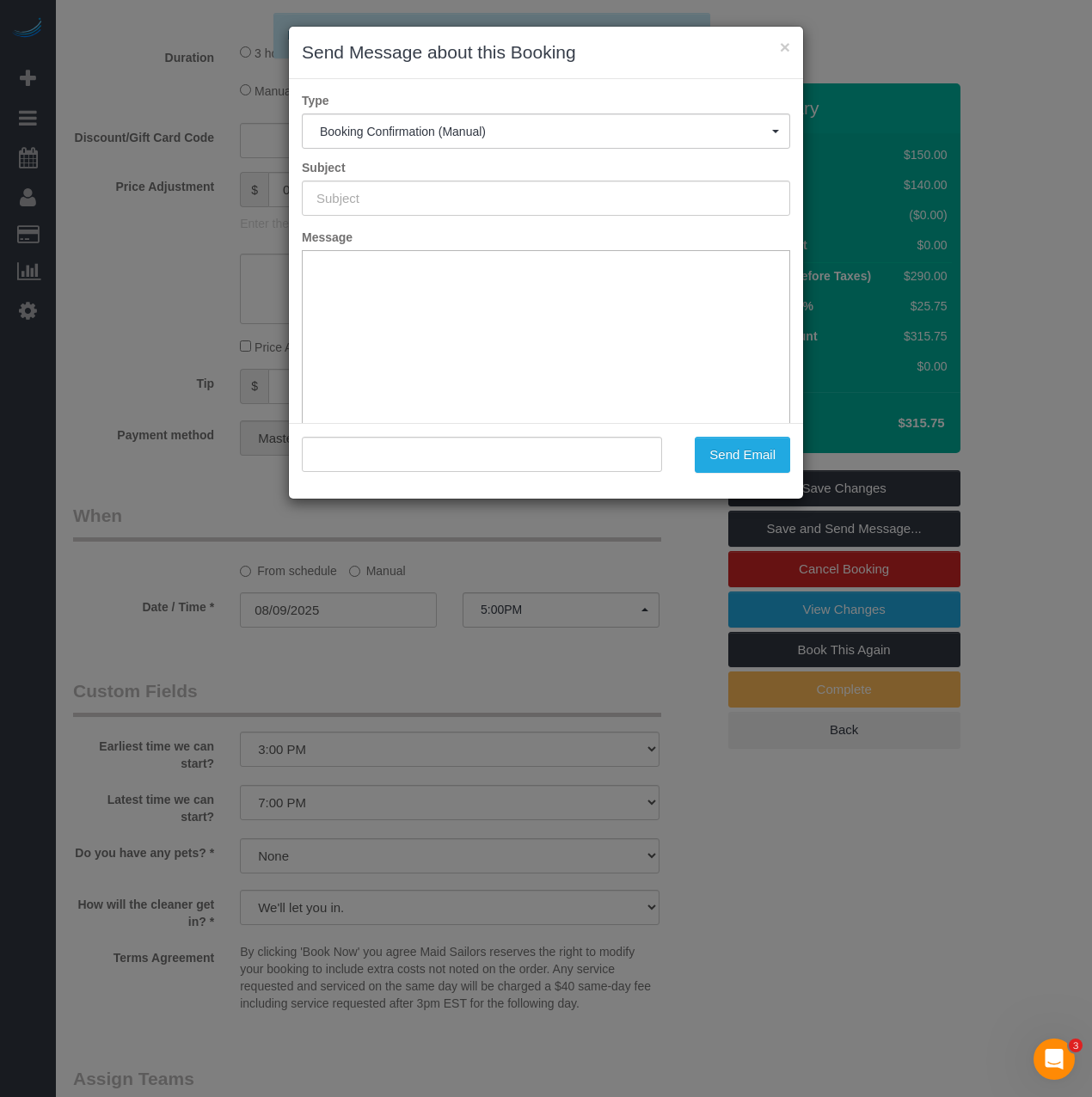 type on "Cleaning Confirmed for 08/09/2025 at 5:00pm" 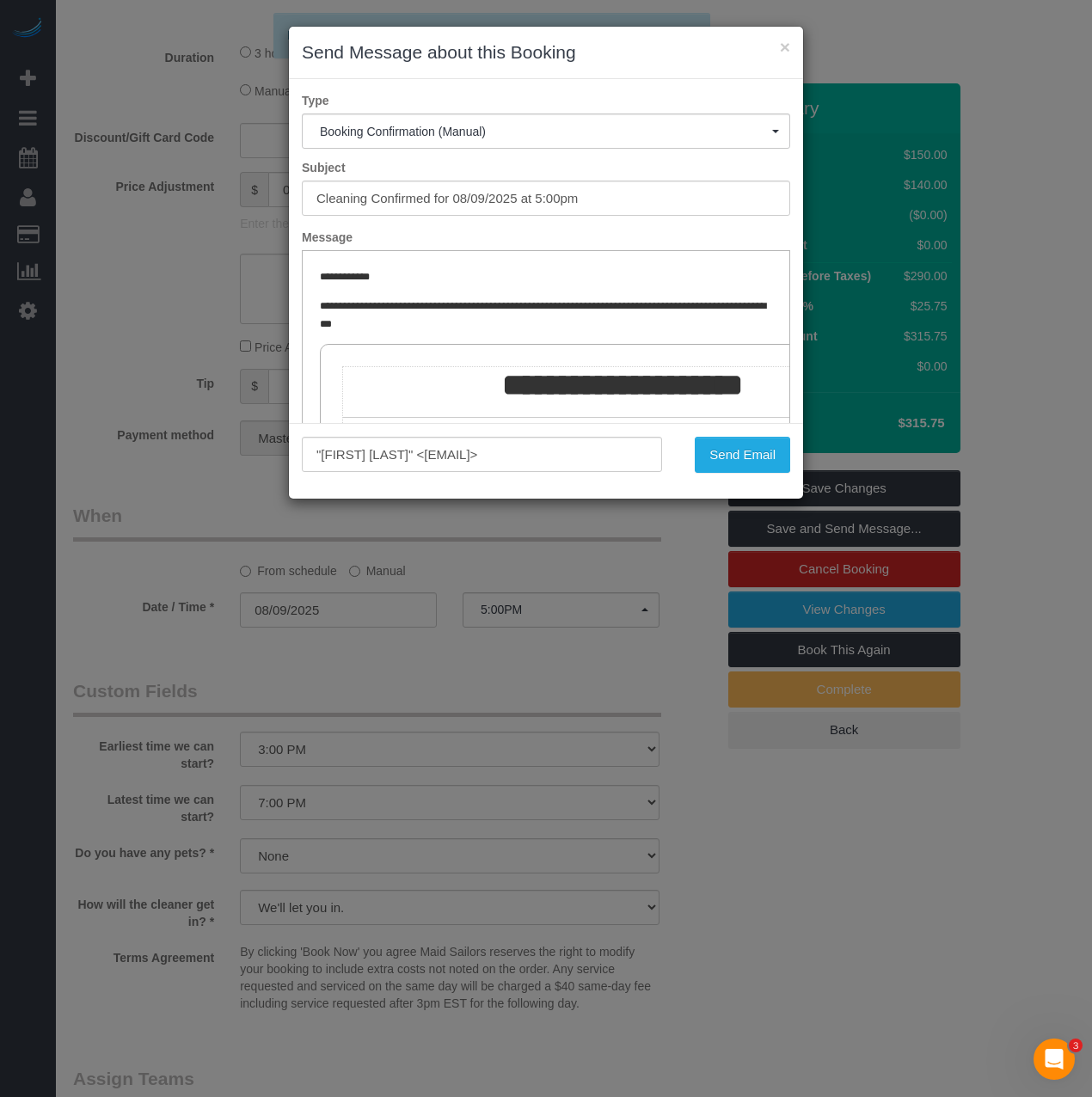 scroll, scrollTop: 0, scrollLeft: 0, axis: both 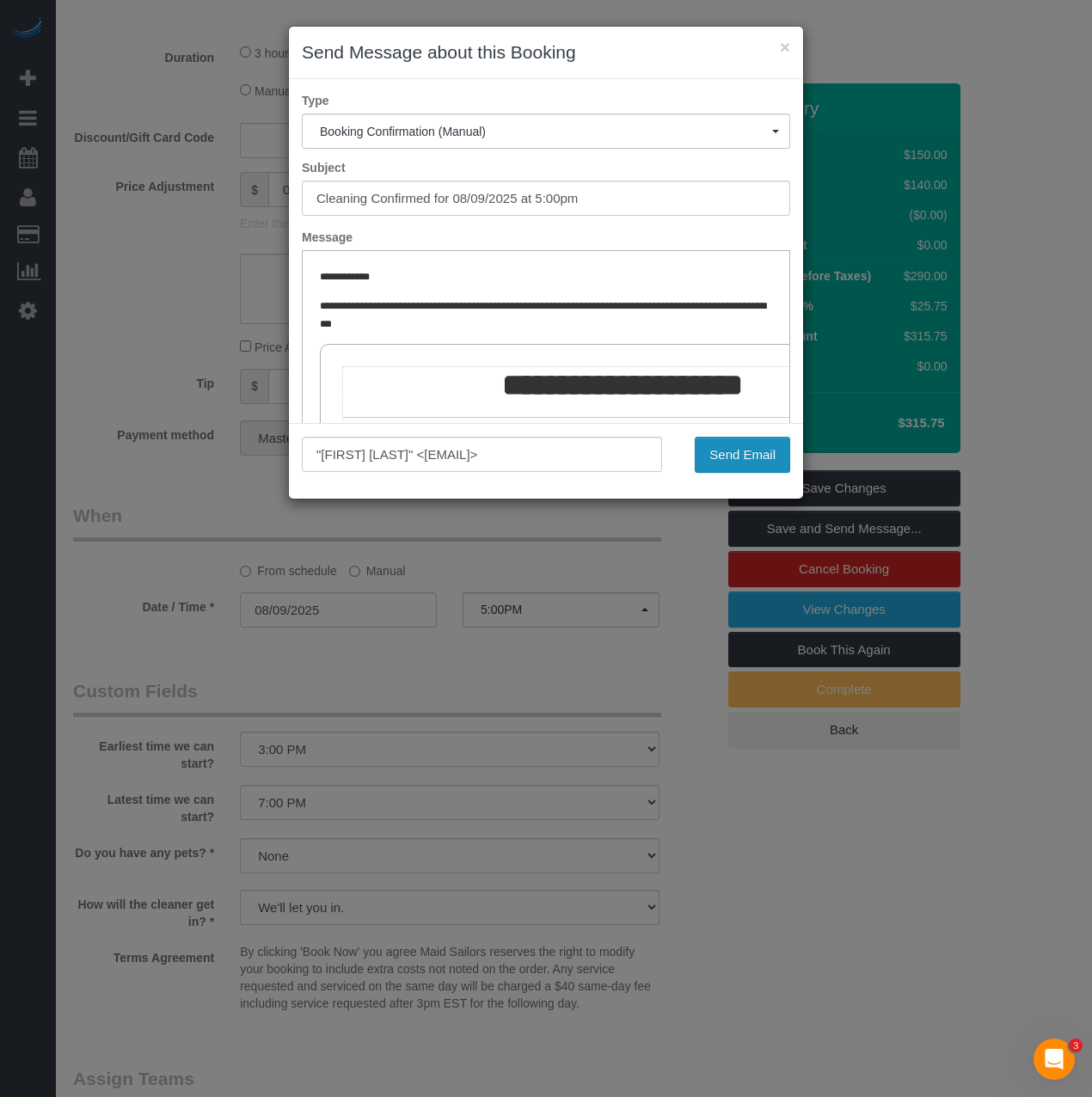 click on "Send Email" at bounding box center (742, 455) 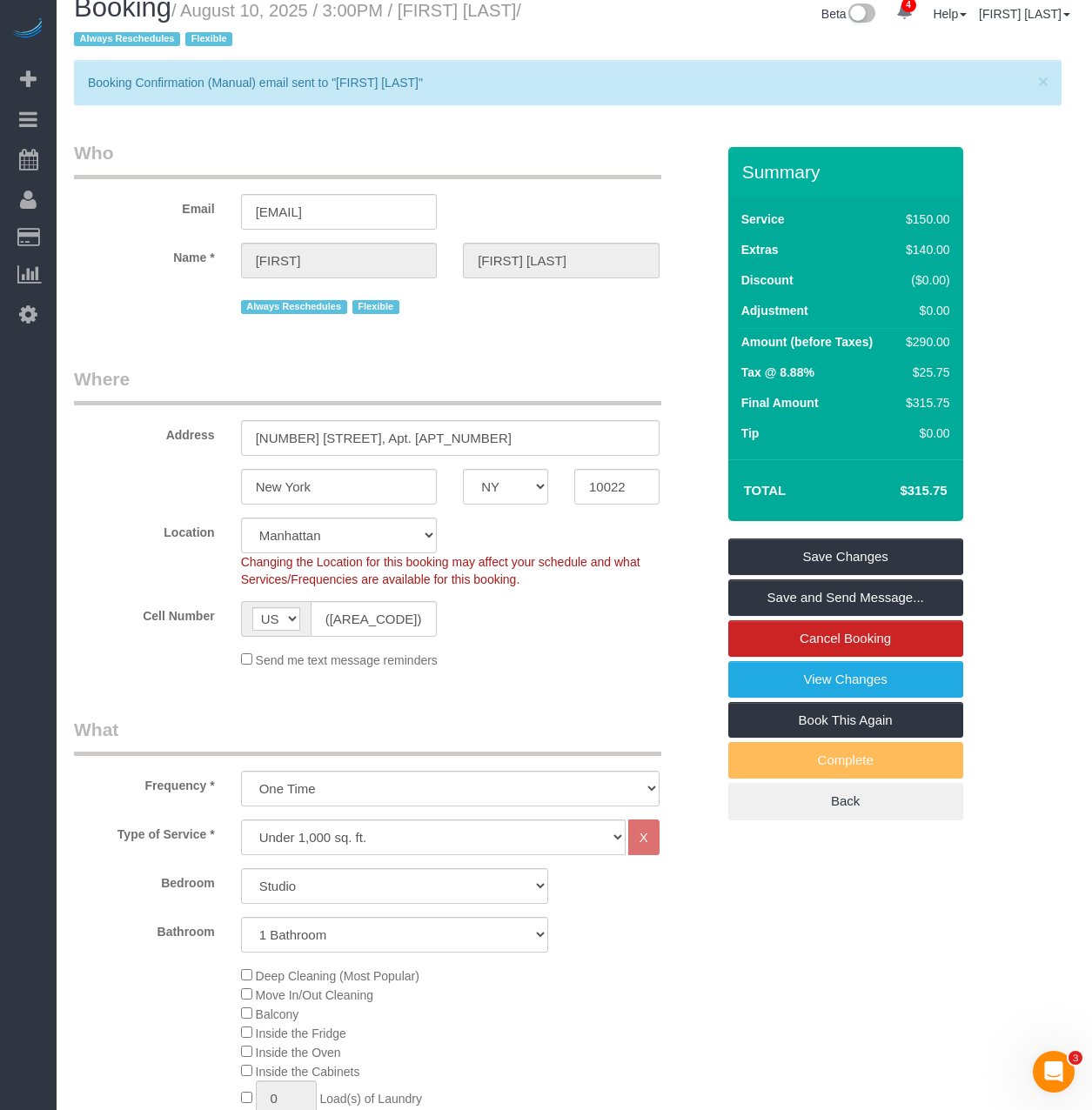 scroll, scrollTop: 0, scrollLeft: 0, axis: both 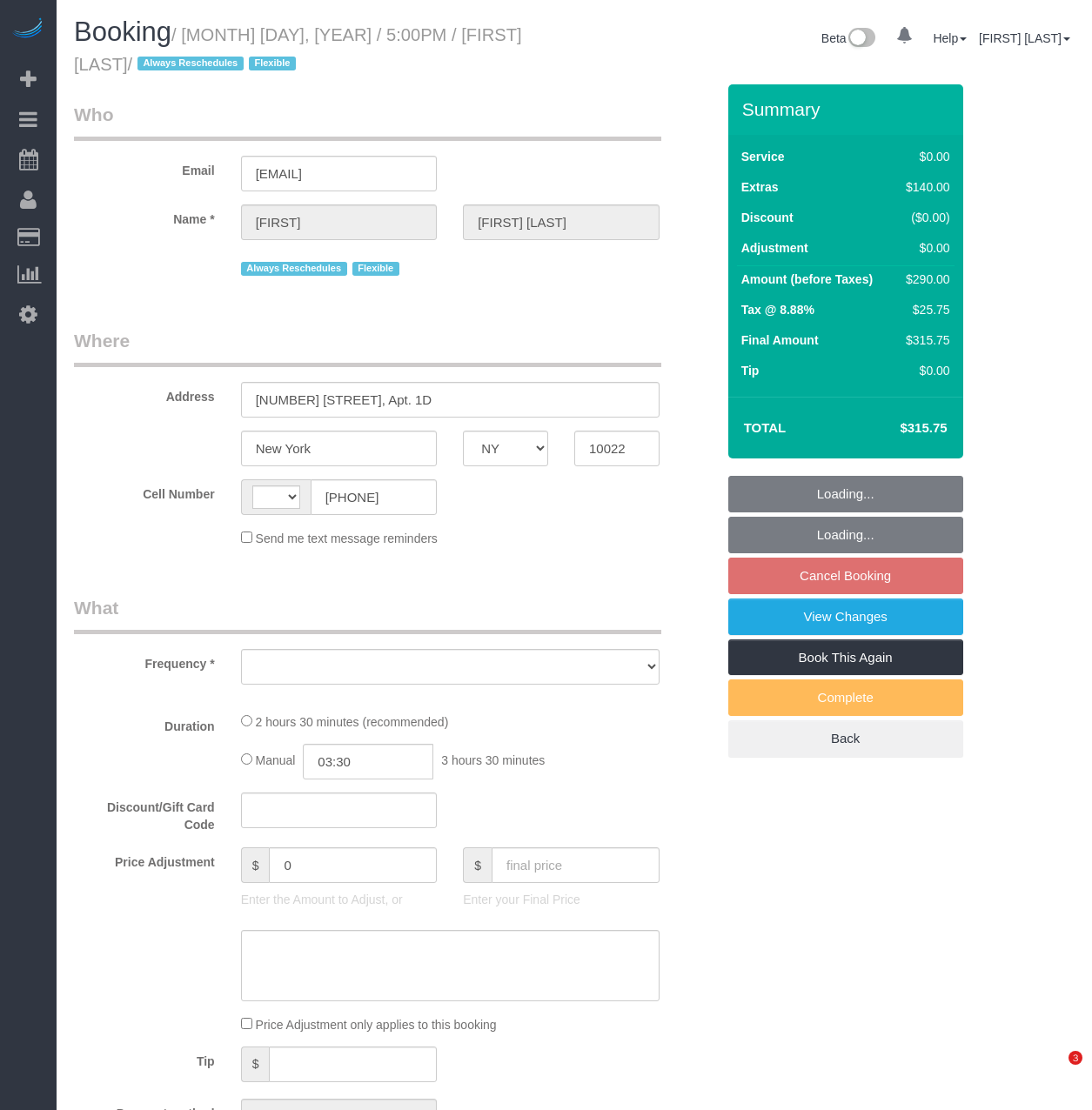 select on "NY" 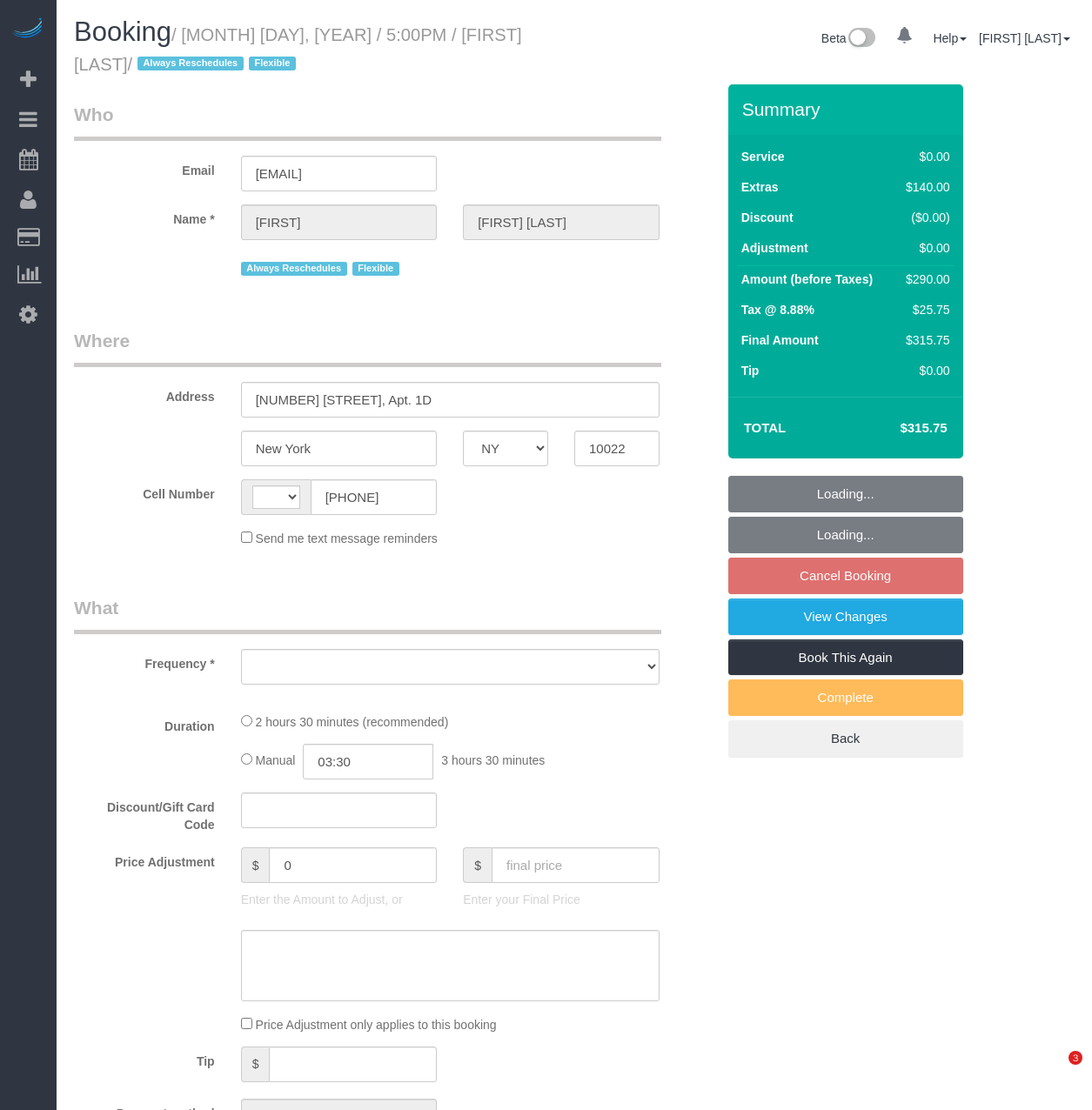 scroll, scrollTop: 0, scrollLeft: 0, axis: both 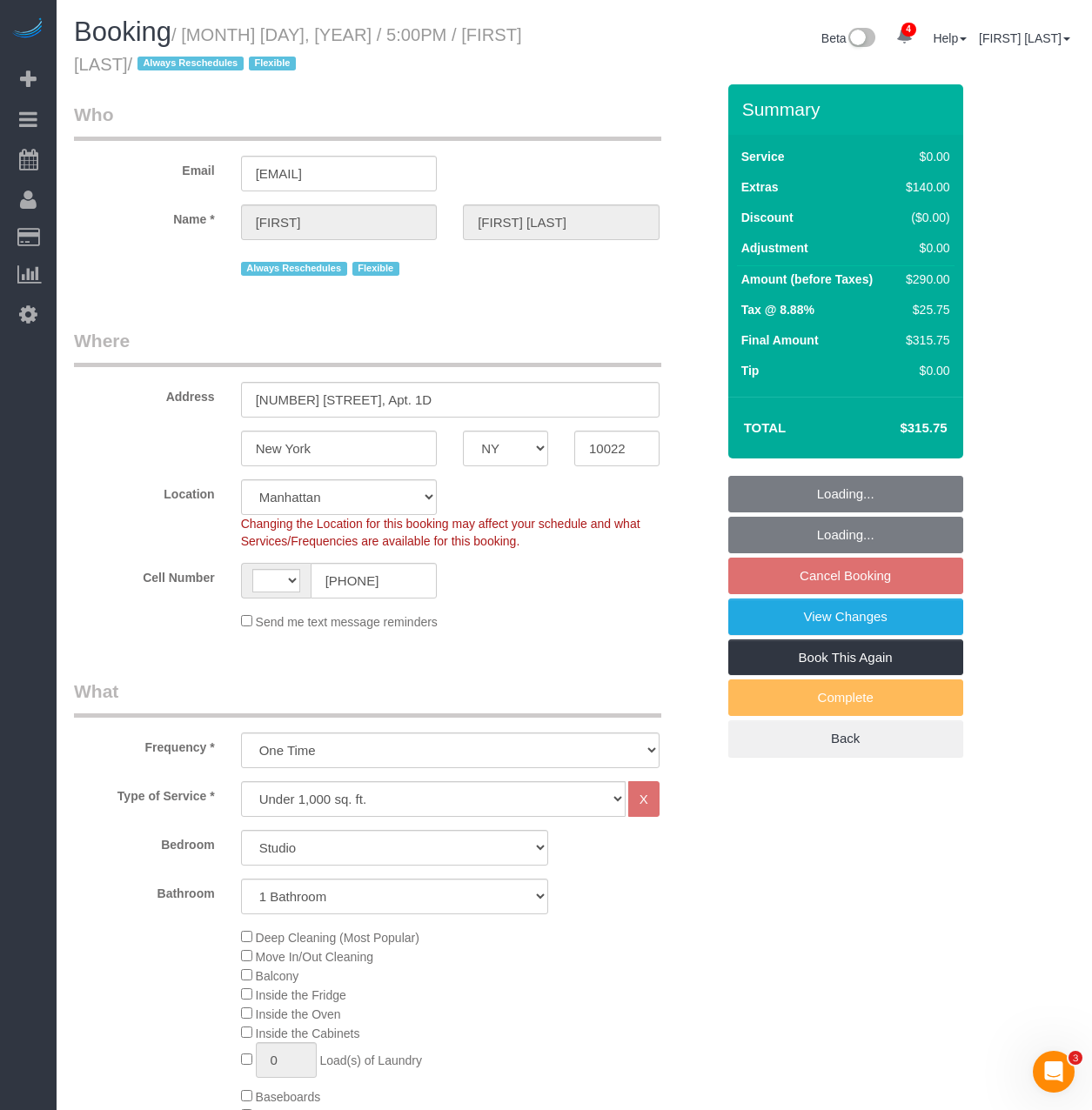 select on "object:522" 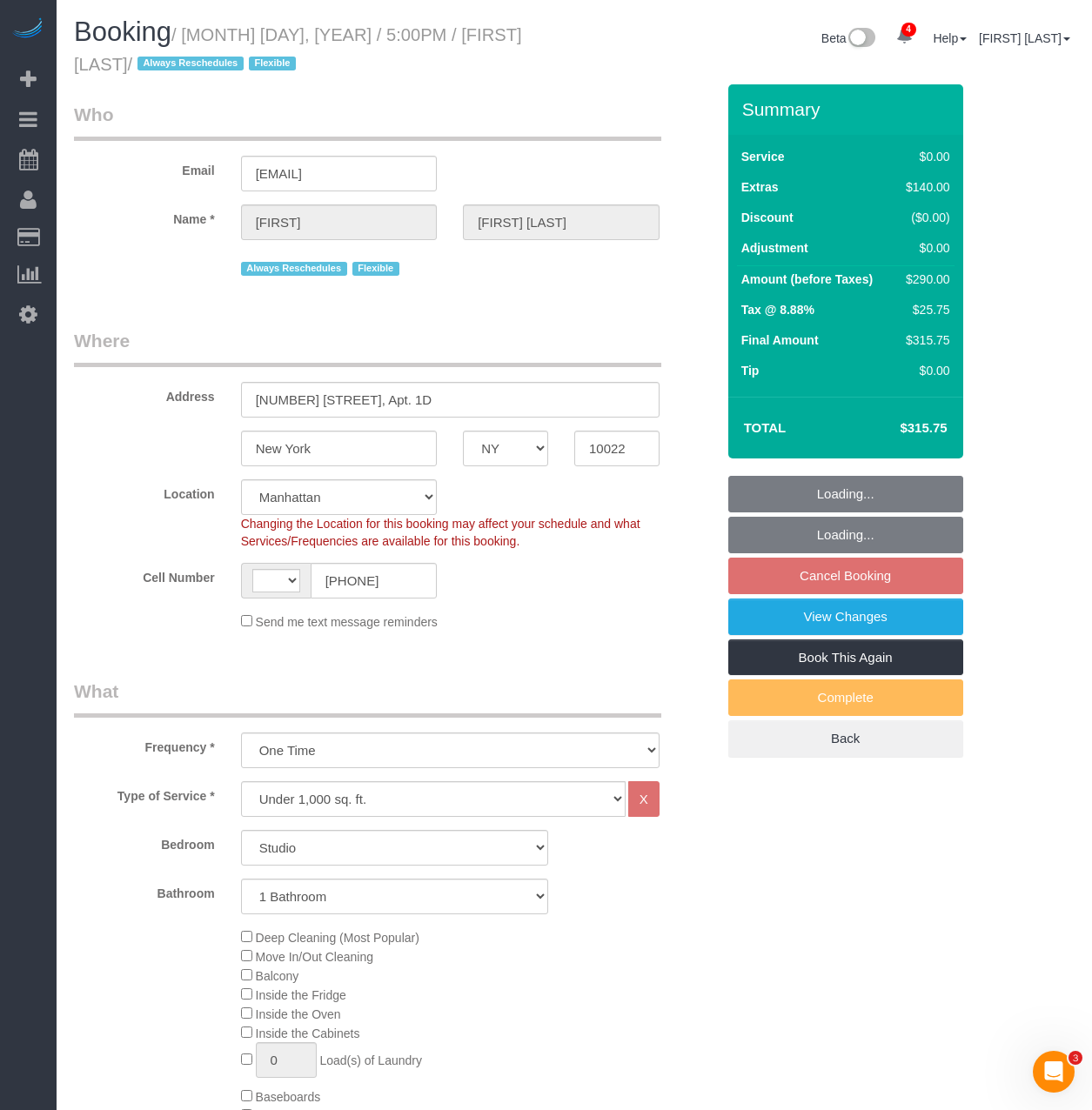 select on "string:US" 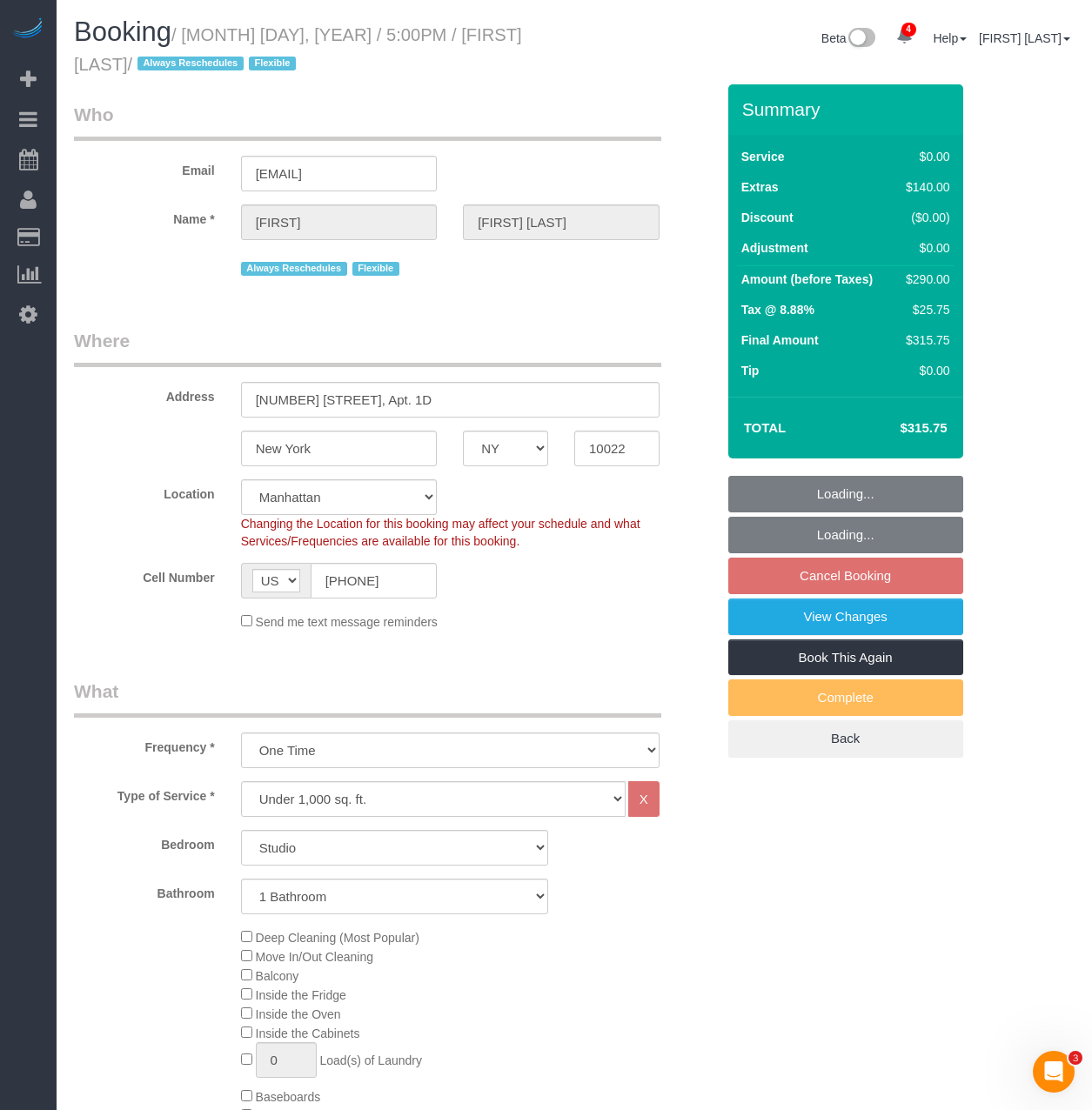 select on "spot8" 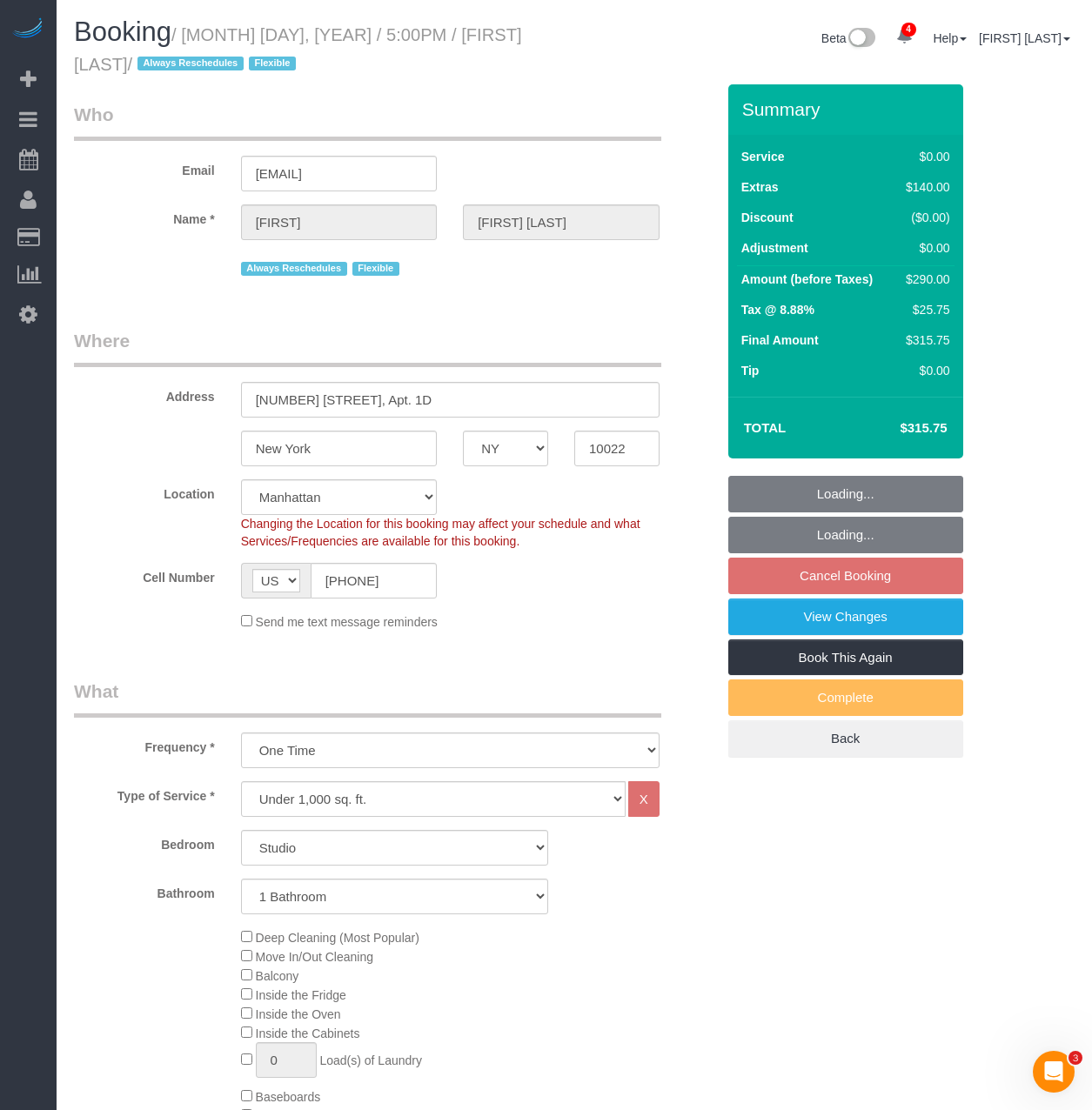 select on "number:63" 